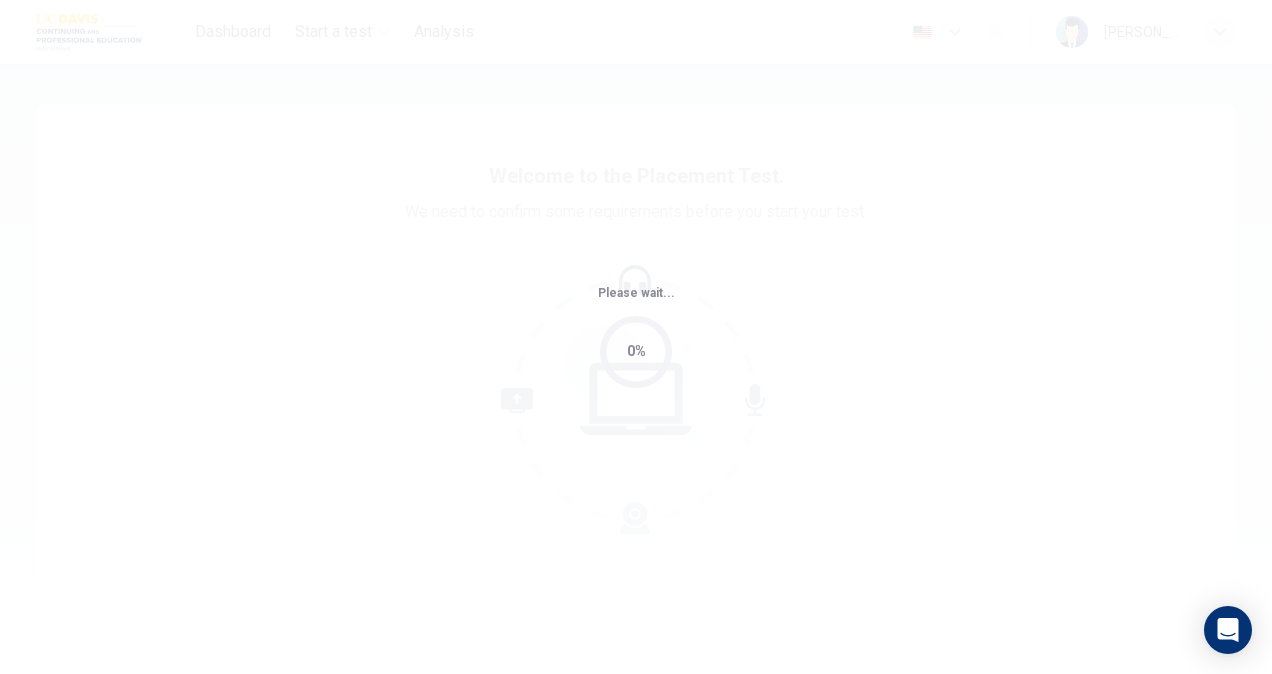 scroll, scrollTop: 0, scrollLeft: 0, axis: both 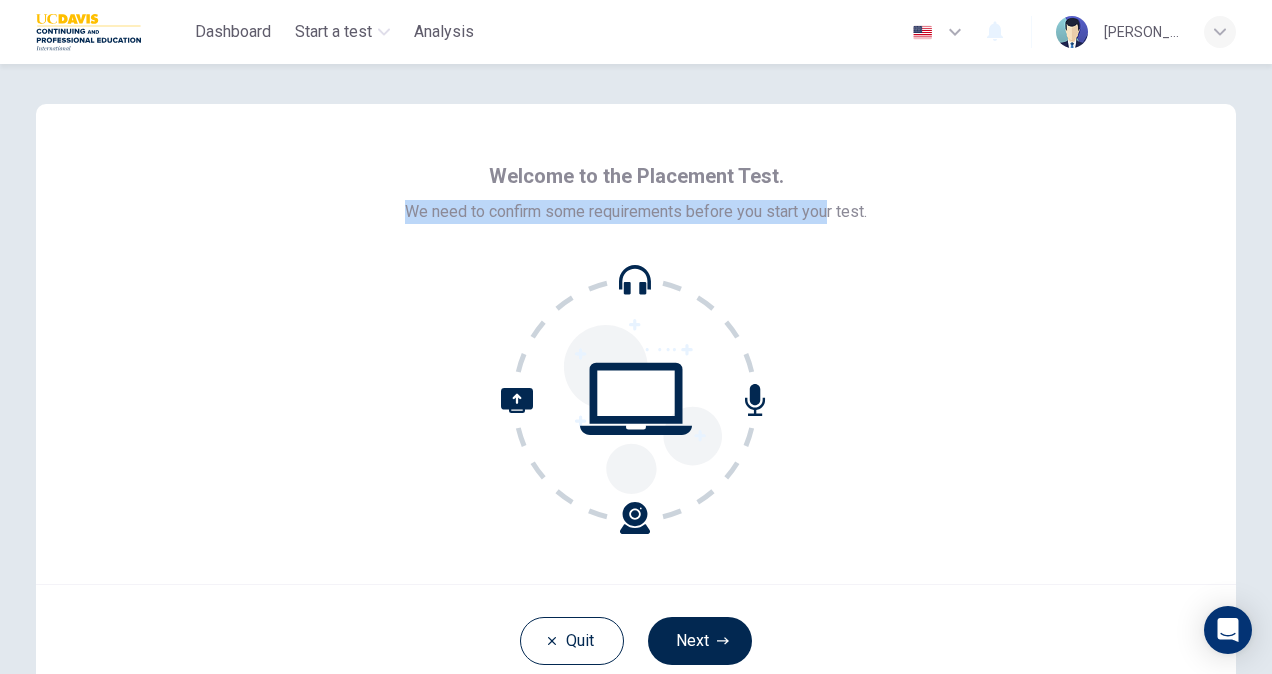 drag, startPoint x: 401, startPoint y: 208, endPoint x: 825, endPoint y: 239, distance: 425.13174 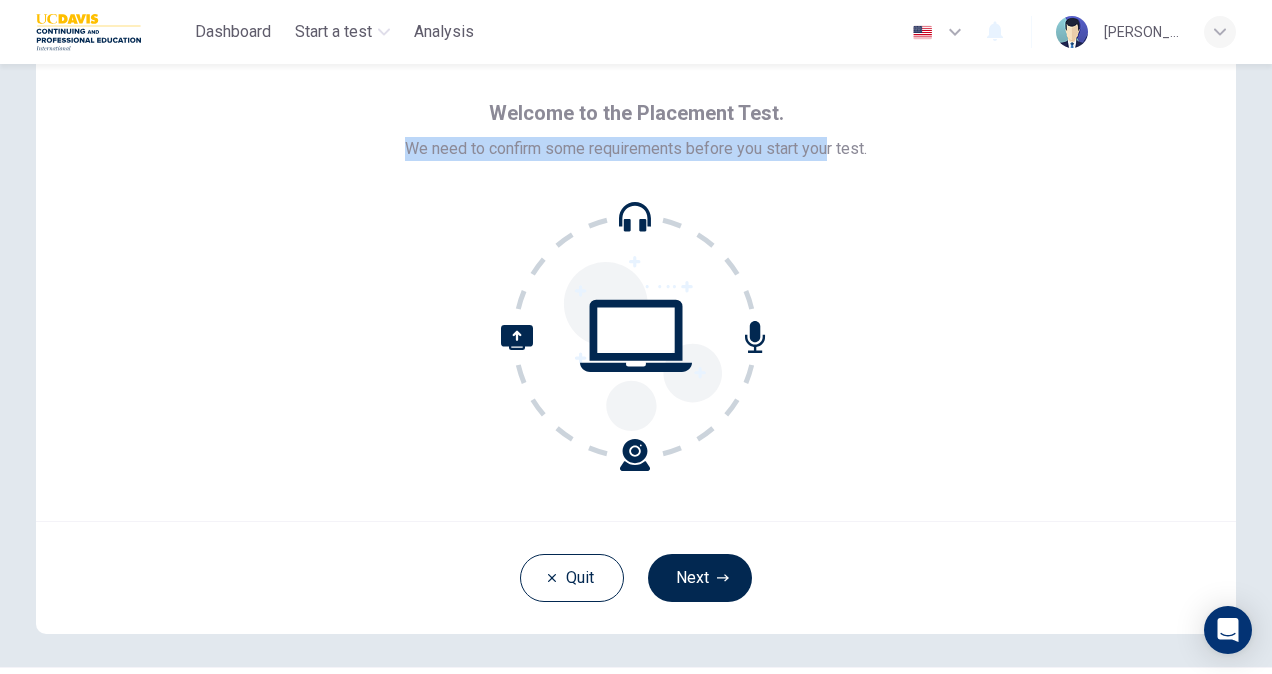 scroll, scrollTop: 120, scrollLeft: 0, axis: vertical 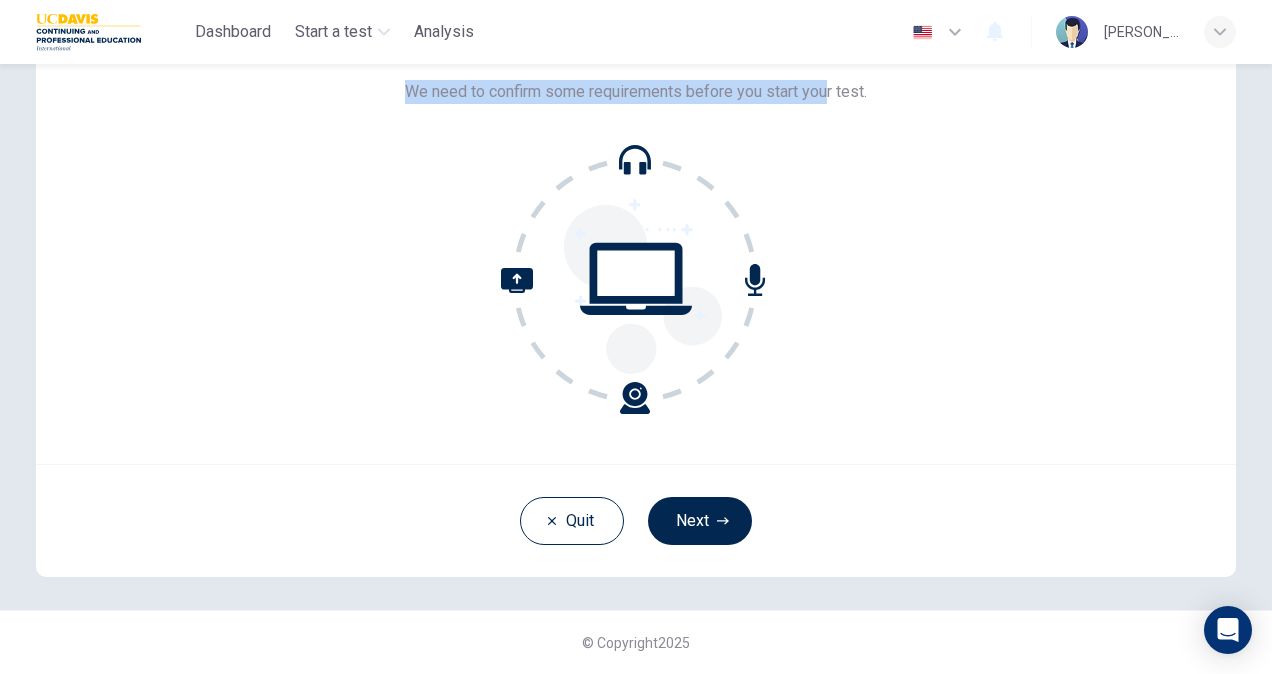 click at bounding box center [636, 279] 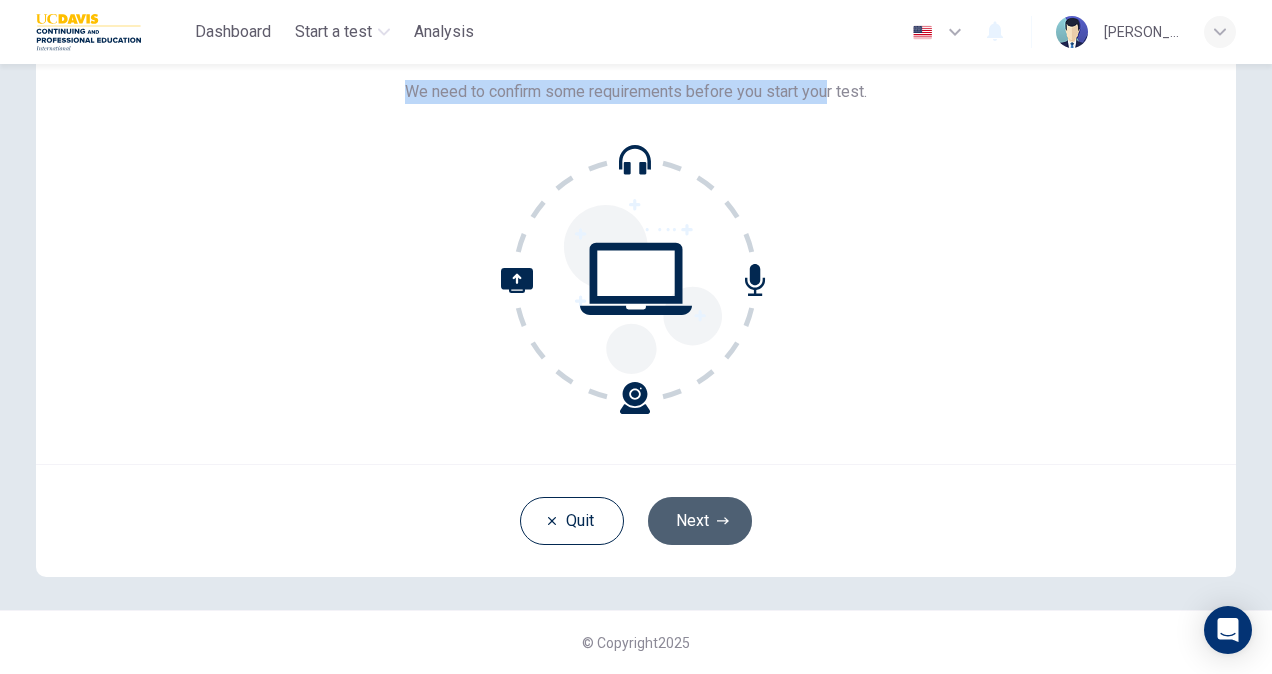 click on "Next" at bounding box center (700, 521) 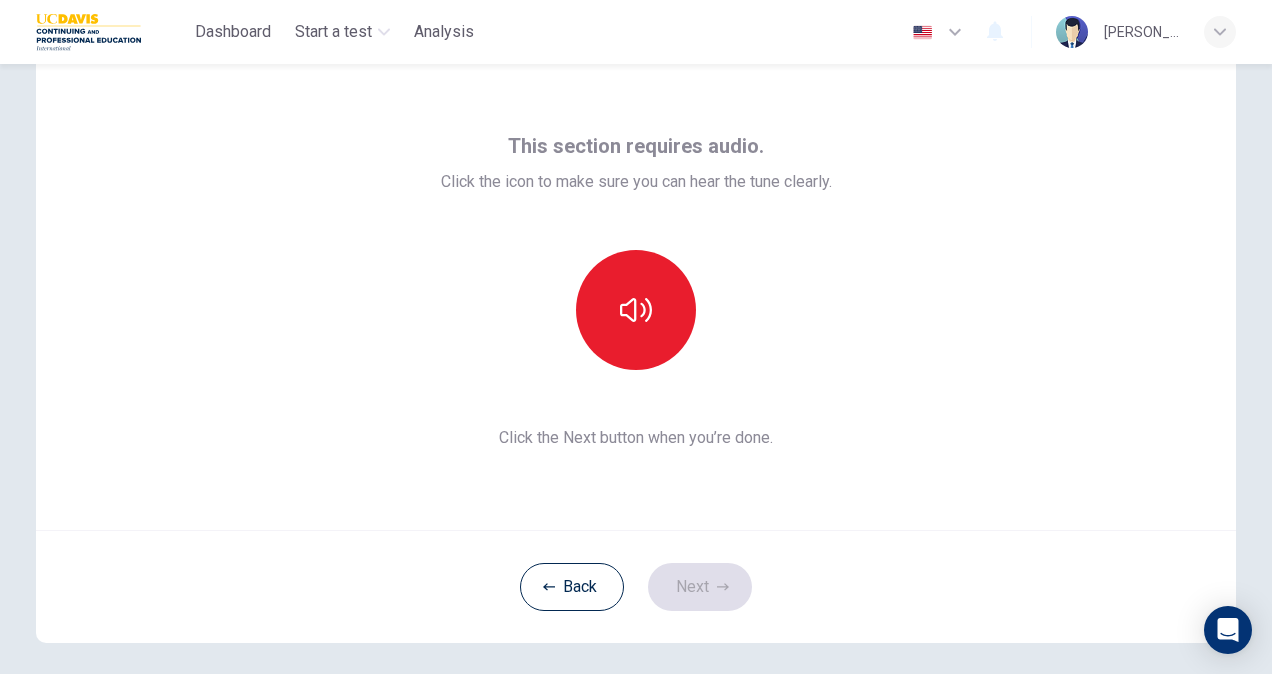 scroll, scrollTop: 0, scrollLeft: 0, axis: both 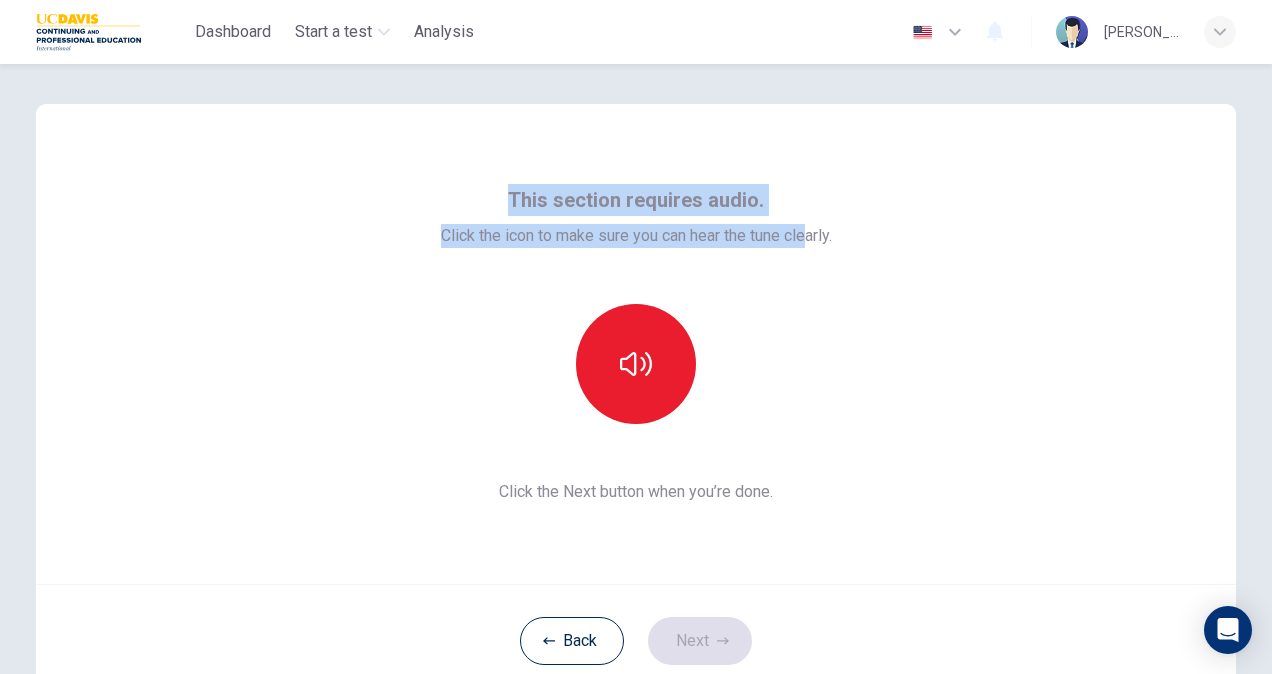 drag, startPoint x: 509, startPoint y: 194, endPoint x: 799, endPoint y: 253, distance: 295.9409 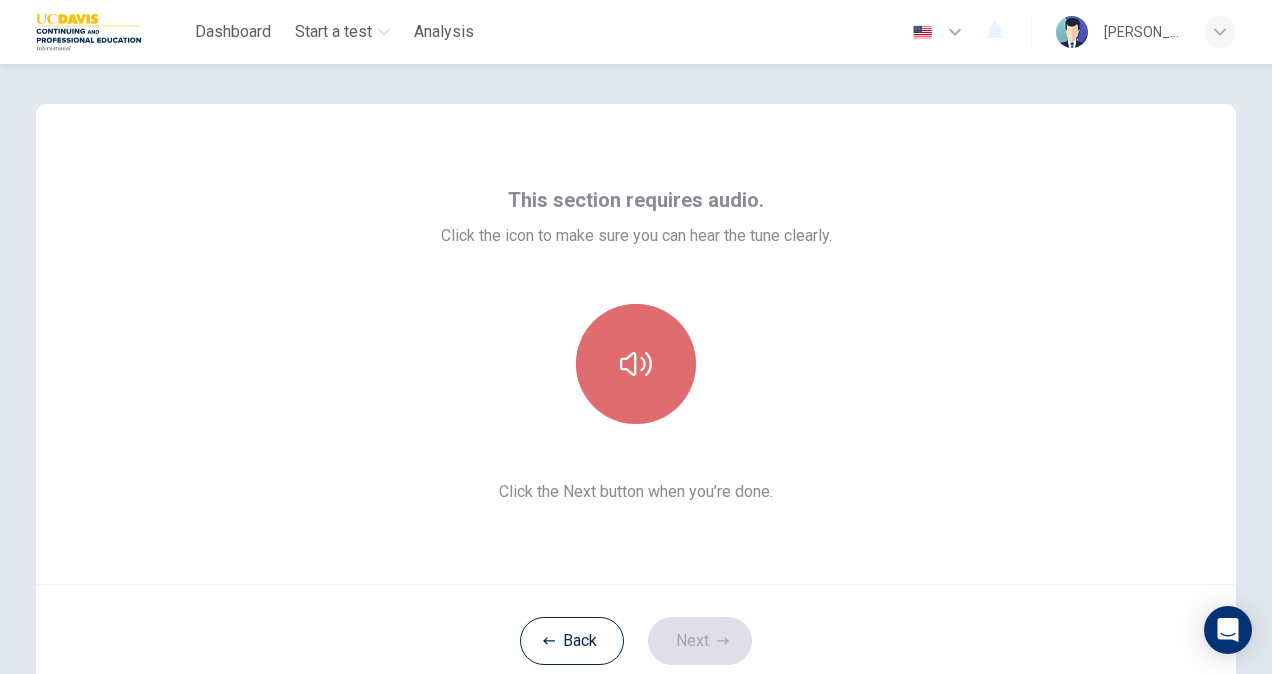 click at bounding box center [636, 364] 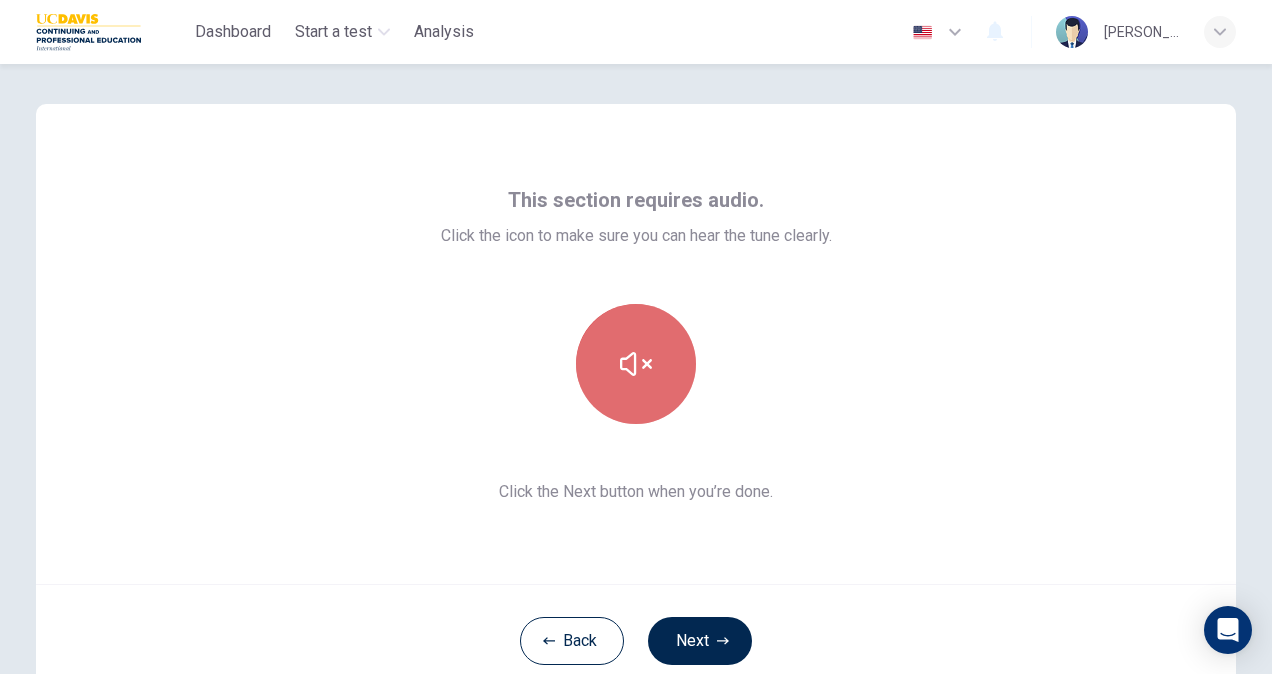 click at bounding box center [636, 364] 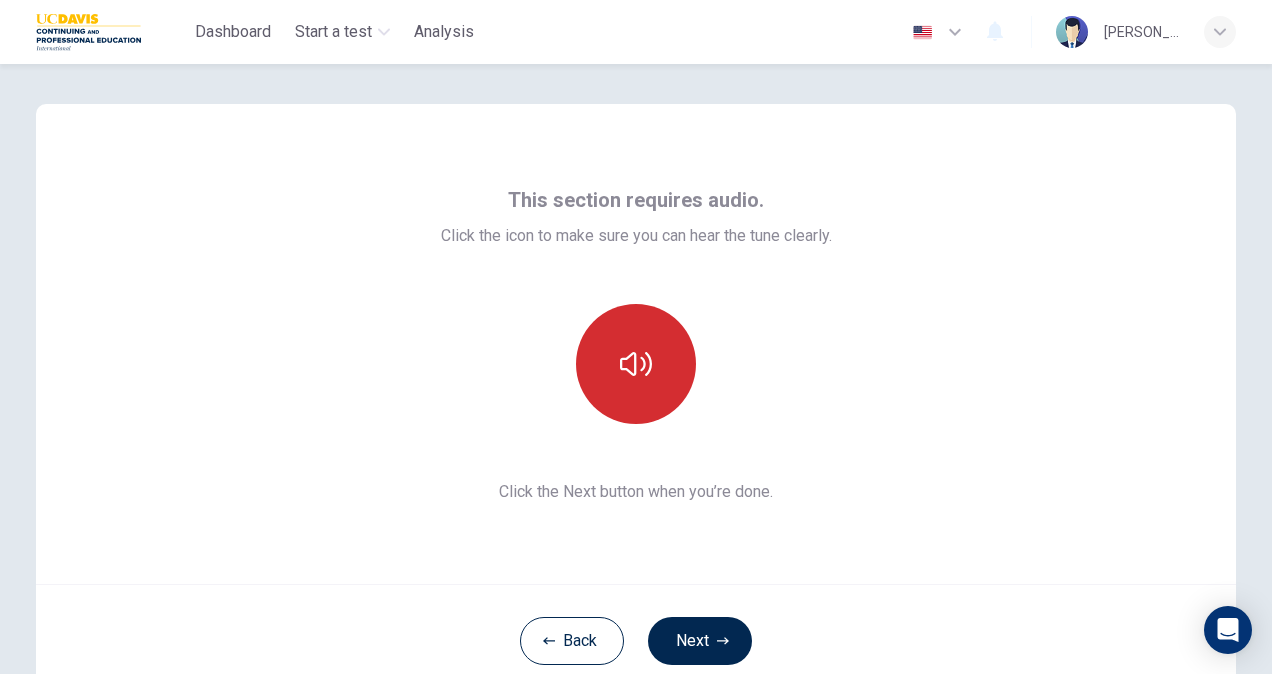 click at bounding box center [636, 364] 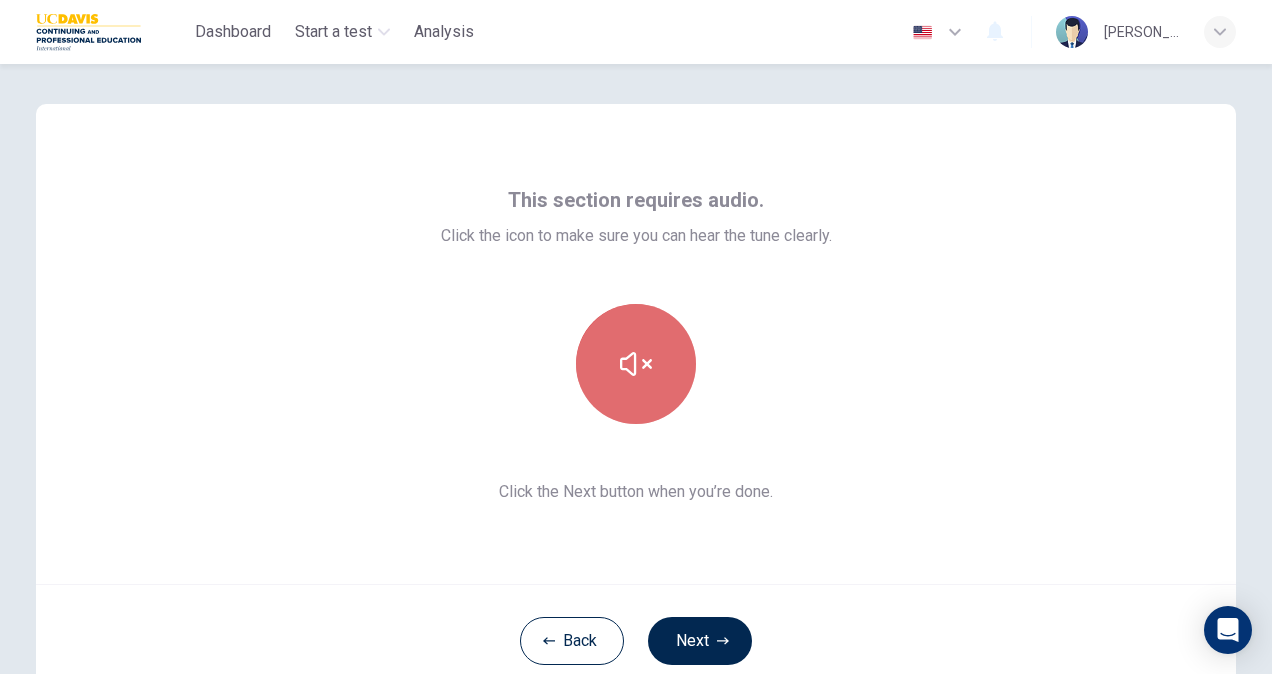 click at bounding box center [636, 364] 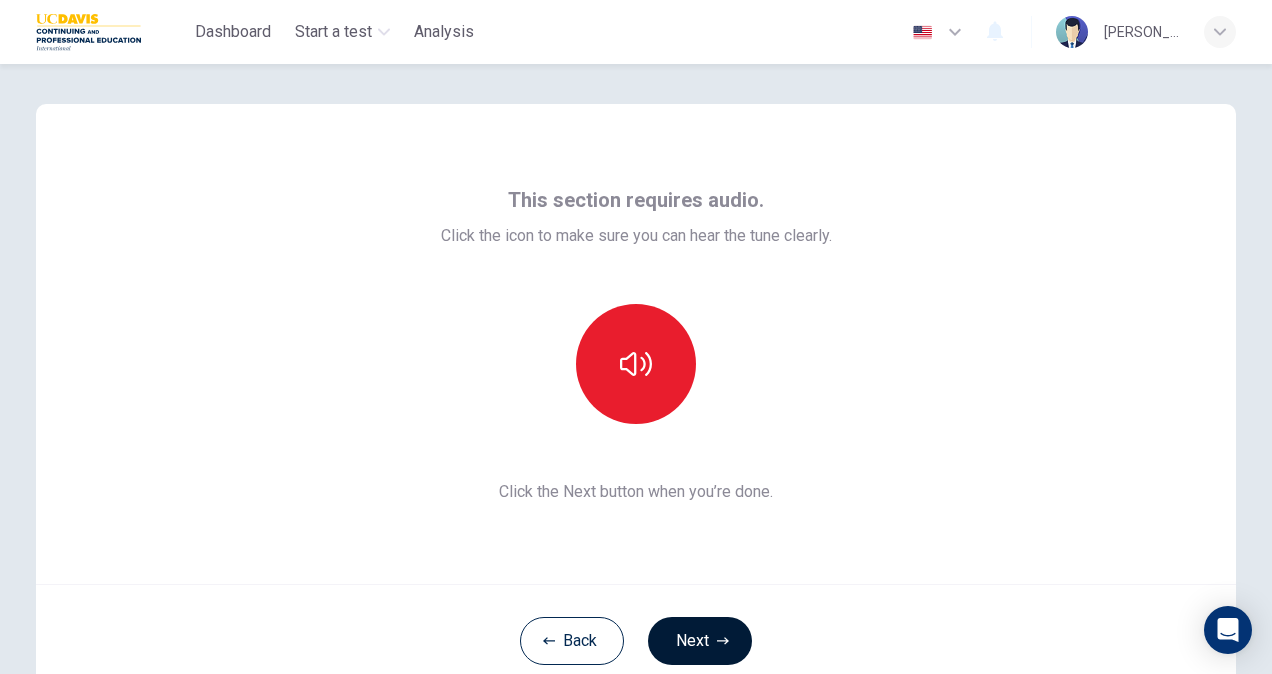 click on "Next" at bounding box center (700, 641) 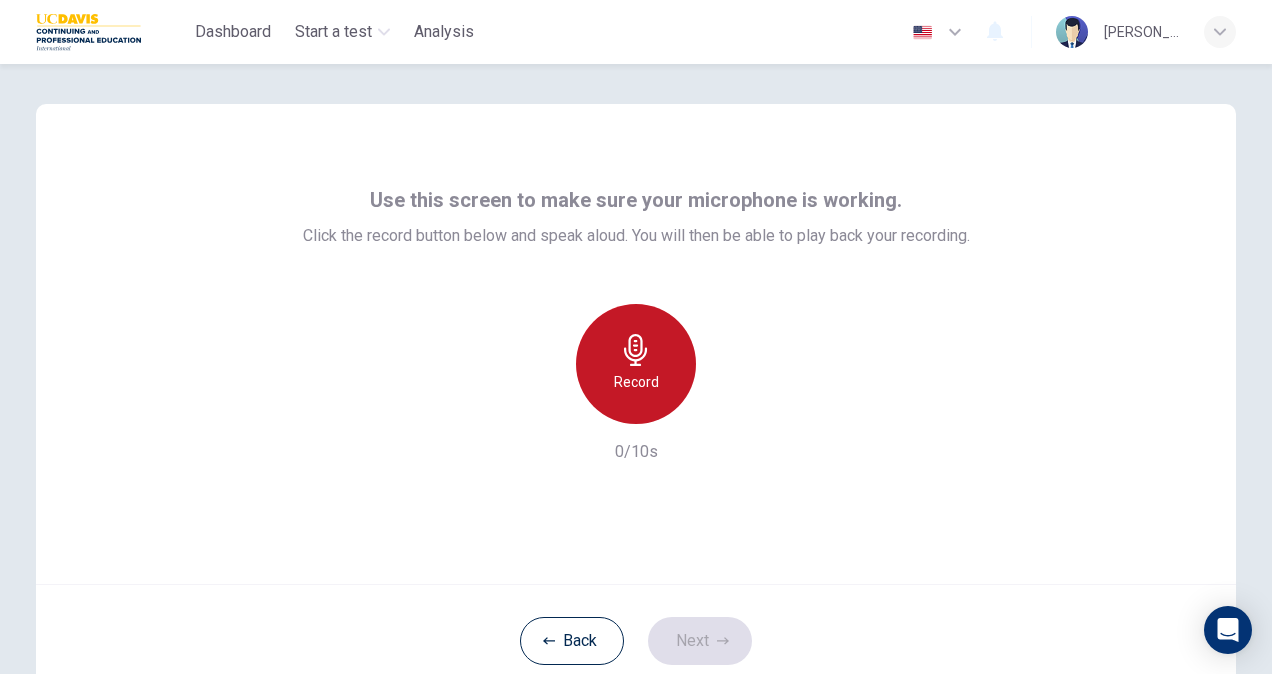click 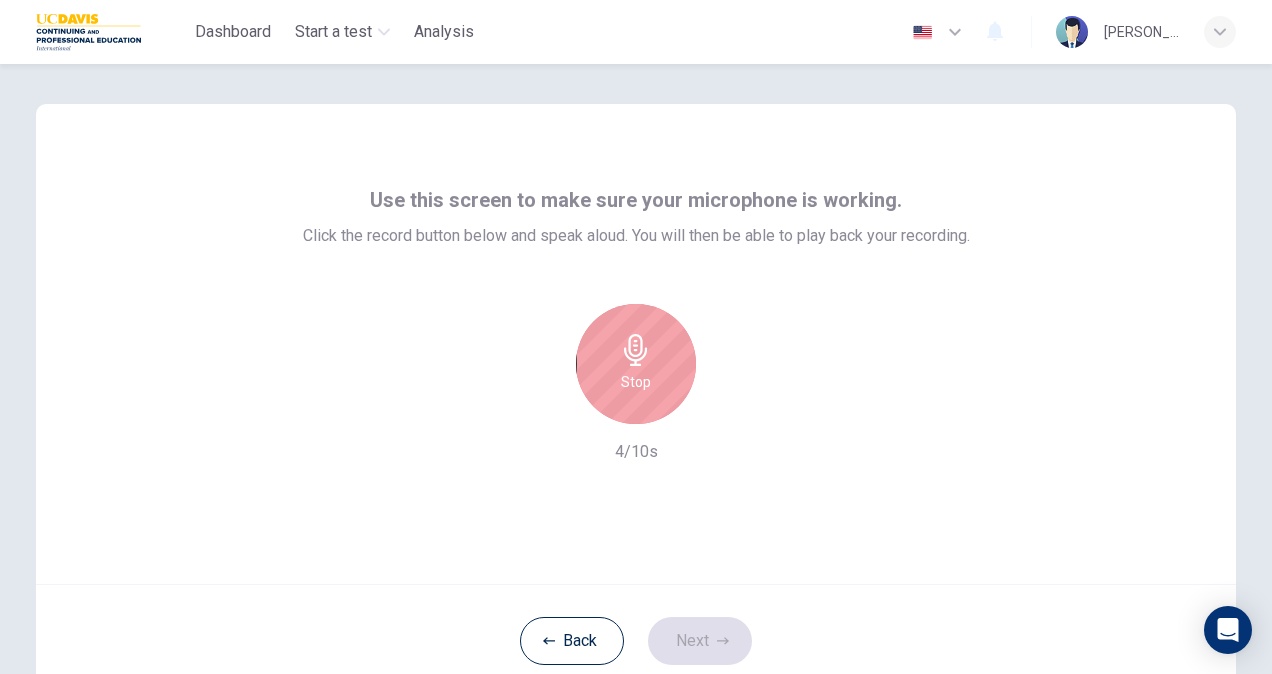 click on "Stop" at bounding box center [636, 364] 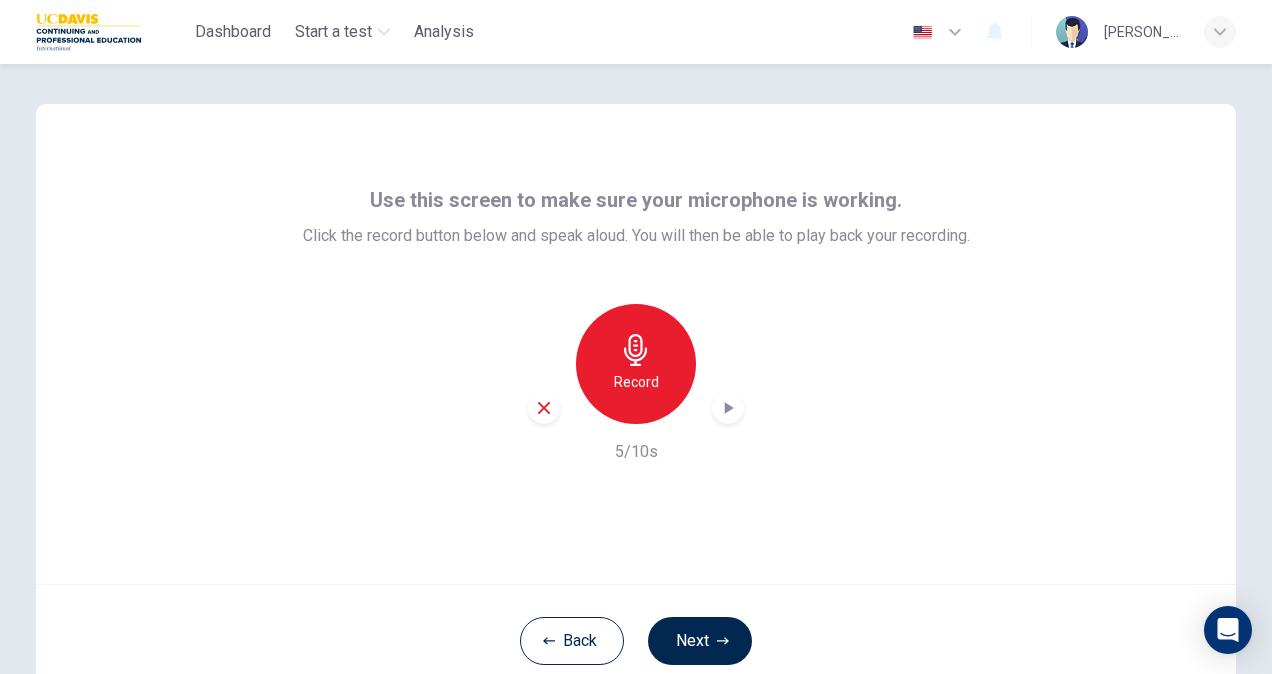 click 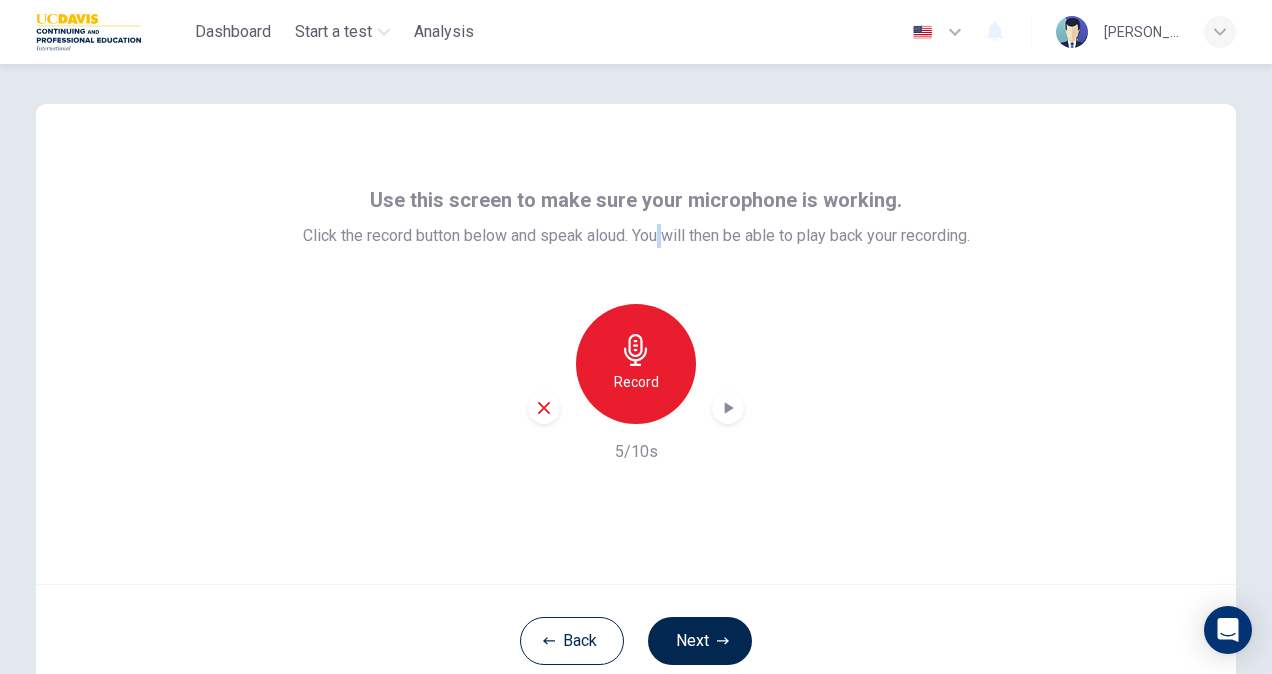 drag, startPoint x: 655, startPoint y: 230, endPoint x: 672, endPoint y: 229, distance: 17.029387 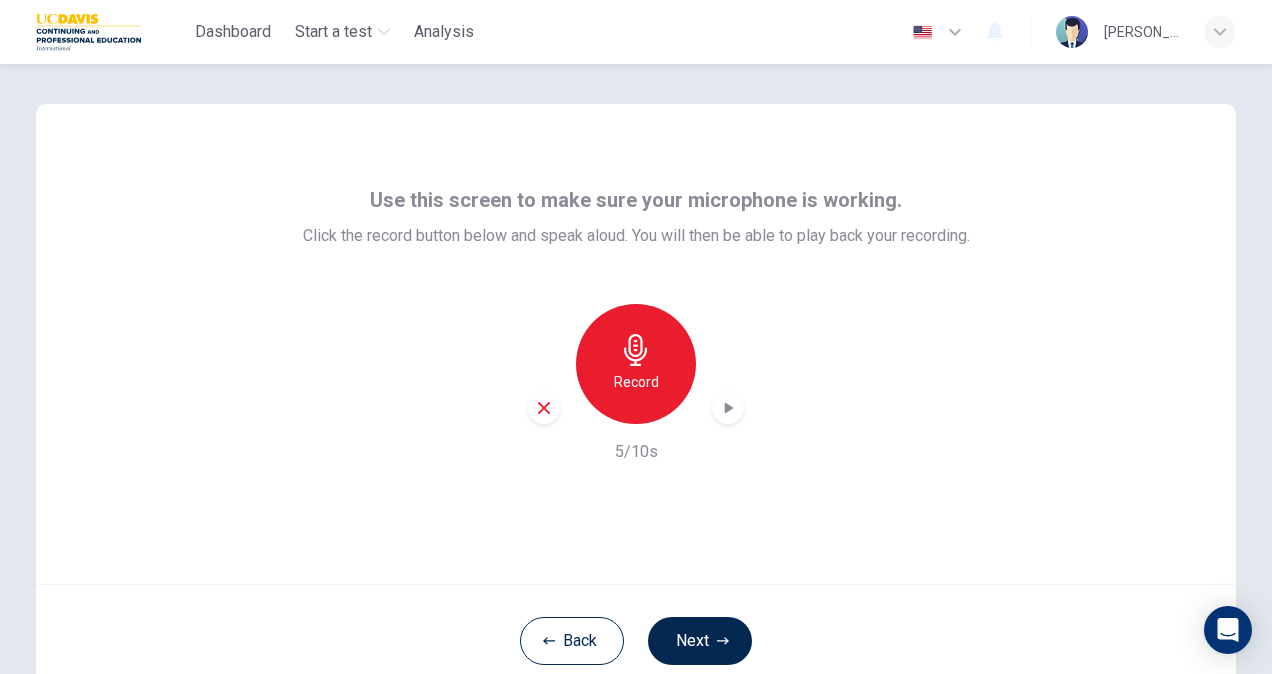 click on "Record 5/10s" at bounding box center (636, 384) 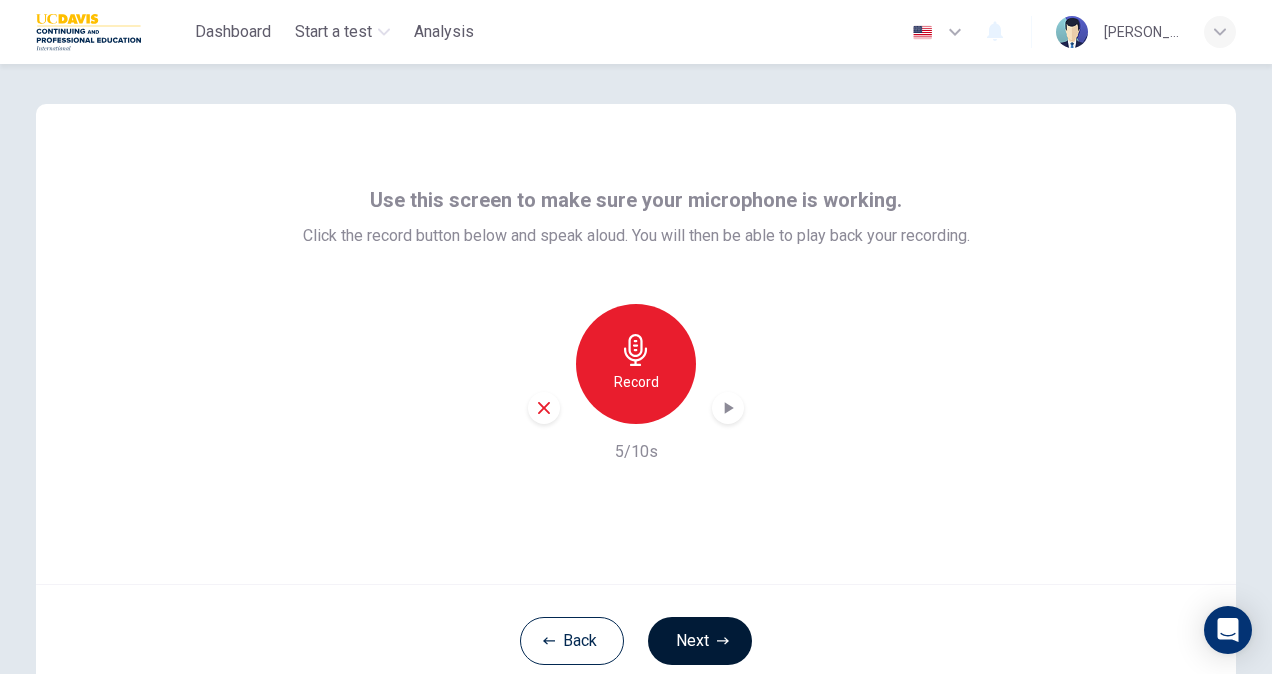 click on "Next" at bounding box center (700, 641) 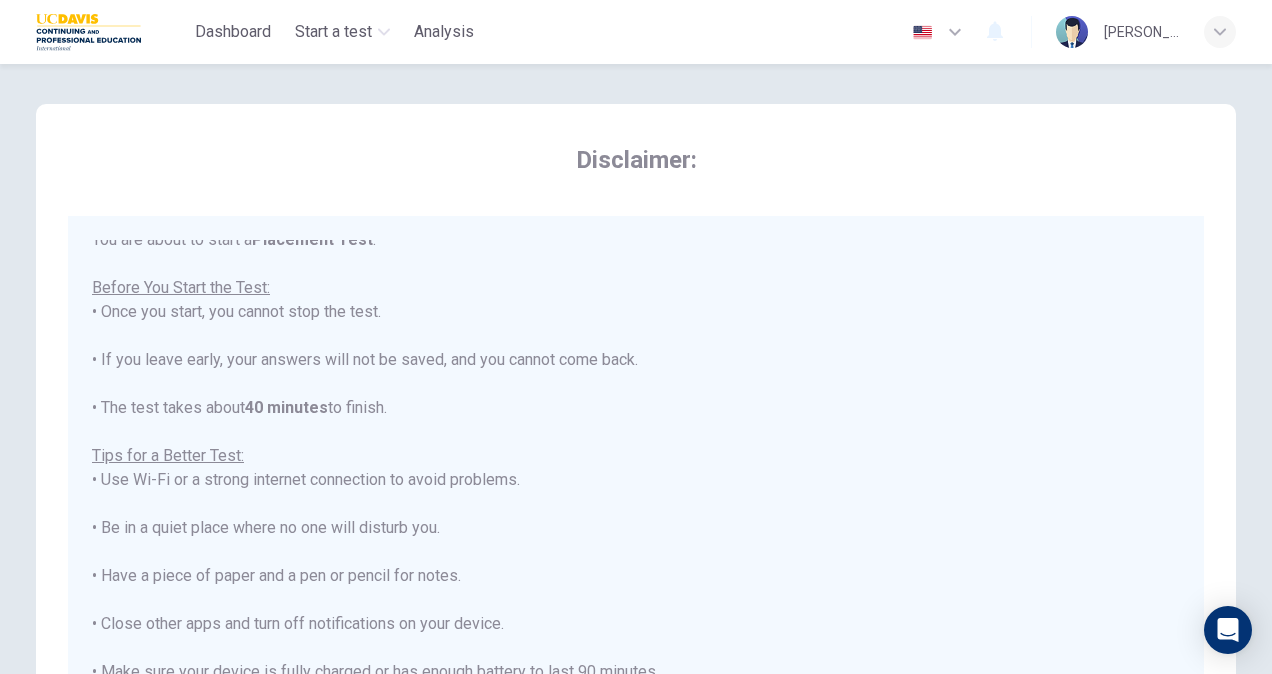 scroll, scrollTop: 22, scrollLeft: 0, axis: vertical 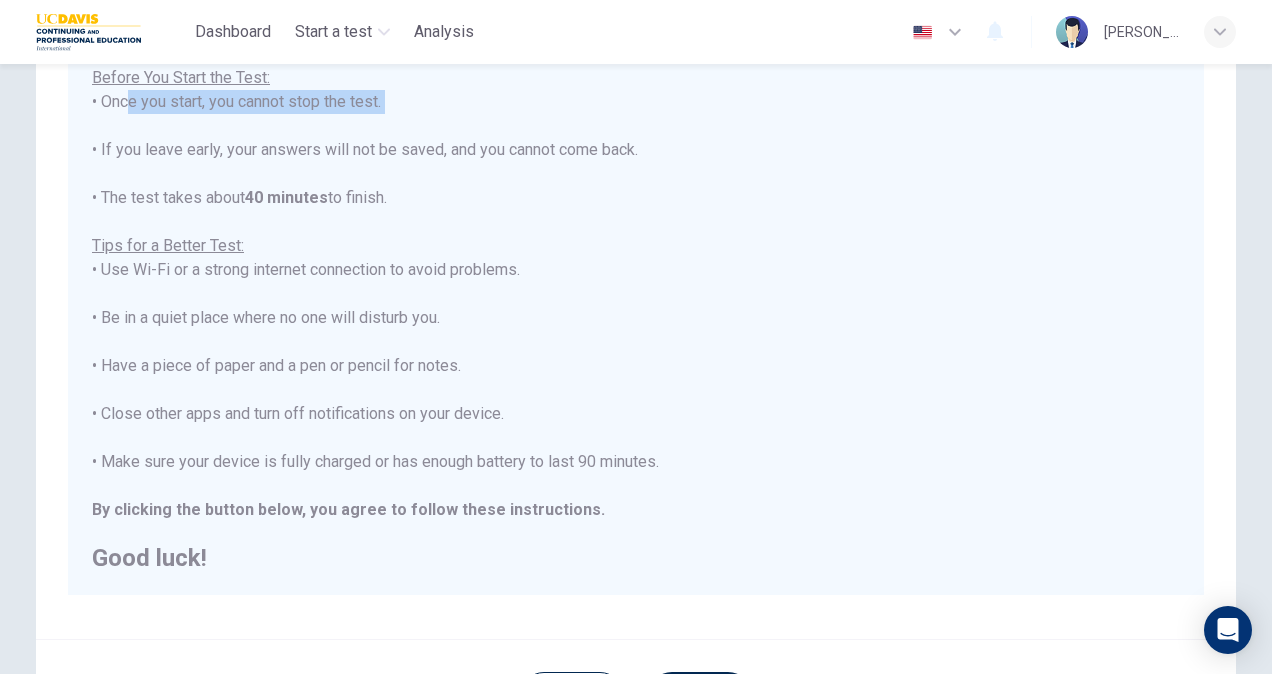drag, startPoint x: 106, startPoint y: 108, endPoint x: 308, endPoint y: 128, distance: 202.98769 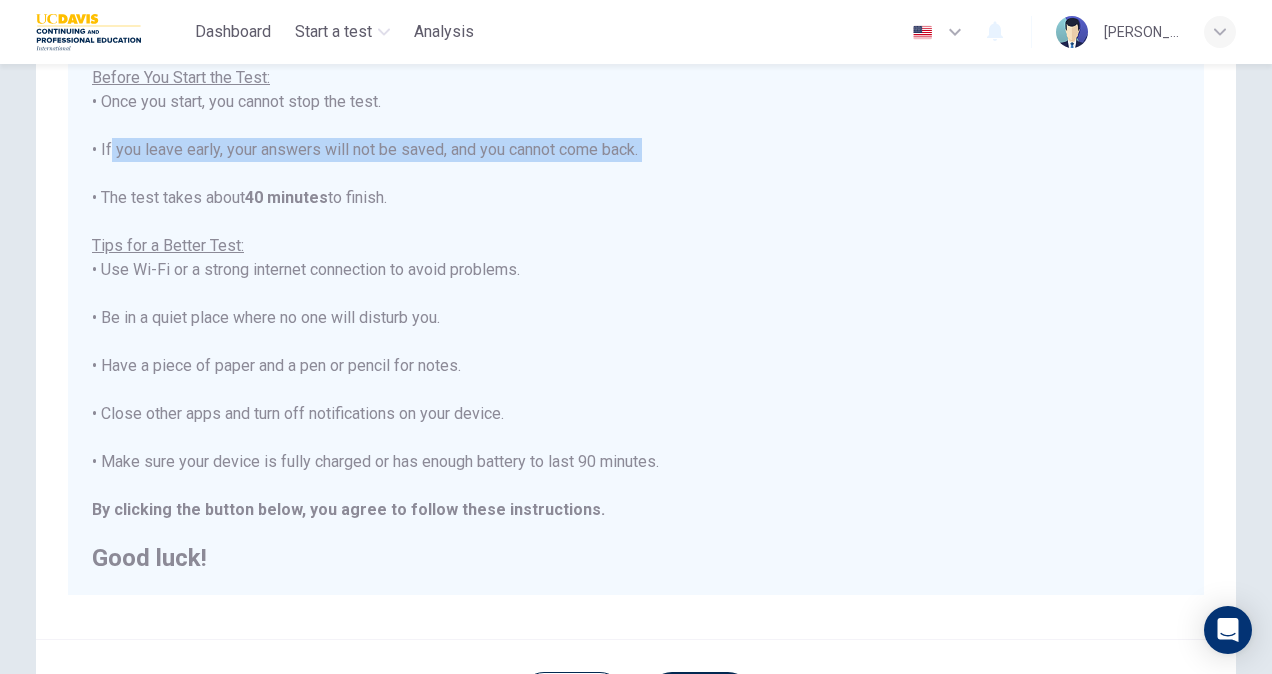 drag, startPoint x: 101, startPoint y: 144, endPoint x: 646, endPoint y: 162, distance: 545.2972 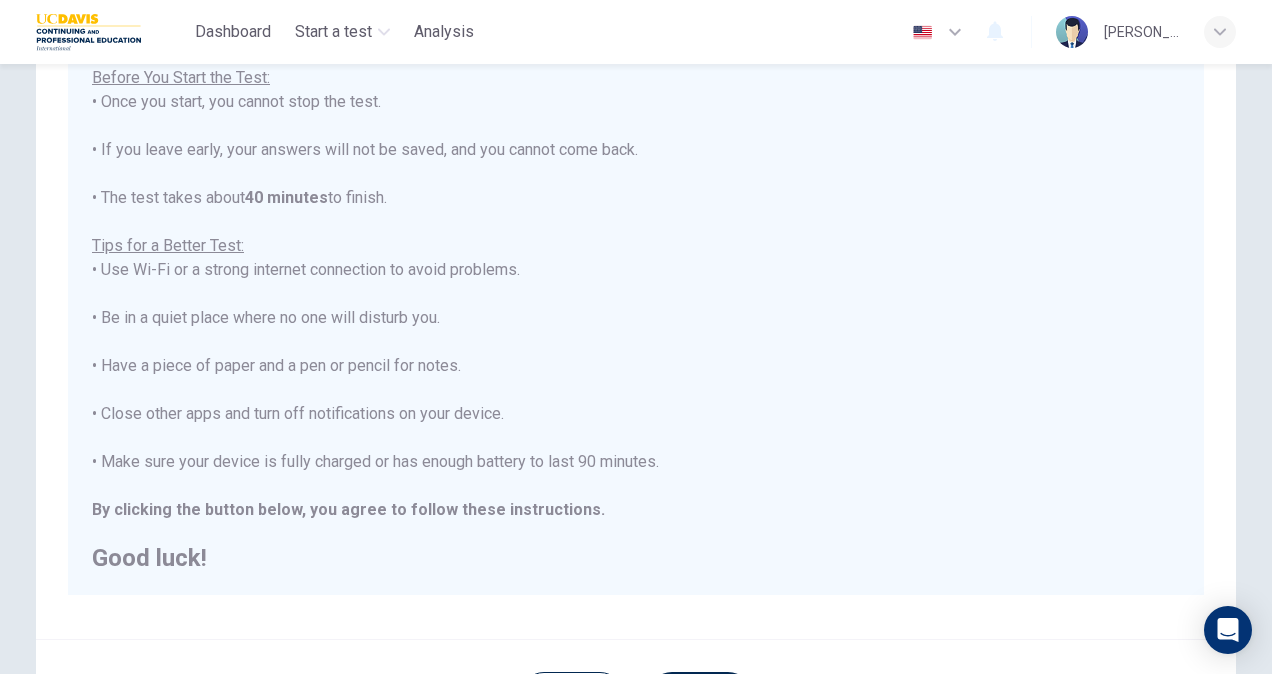 drag, startPoint x: 646, startPoint y: 162, endPoint x: 470, endPoint y: 194, distance: 178.88544 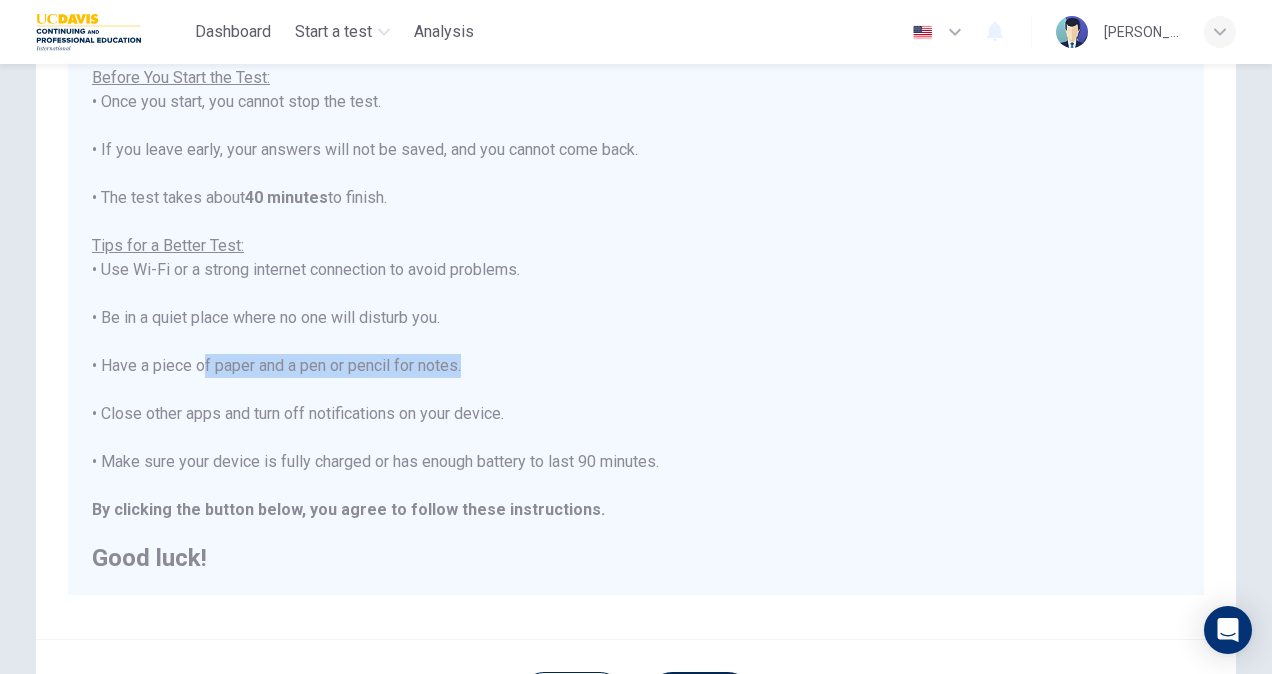 drag, startPoint x: 326, startPoint y: 364, endPoint x: 191, endPoint y: 354, distance: 135.36986 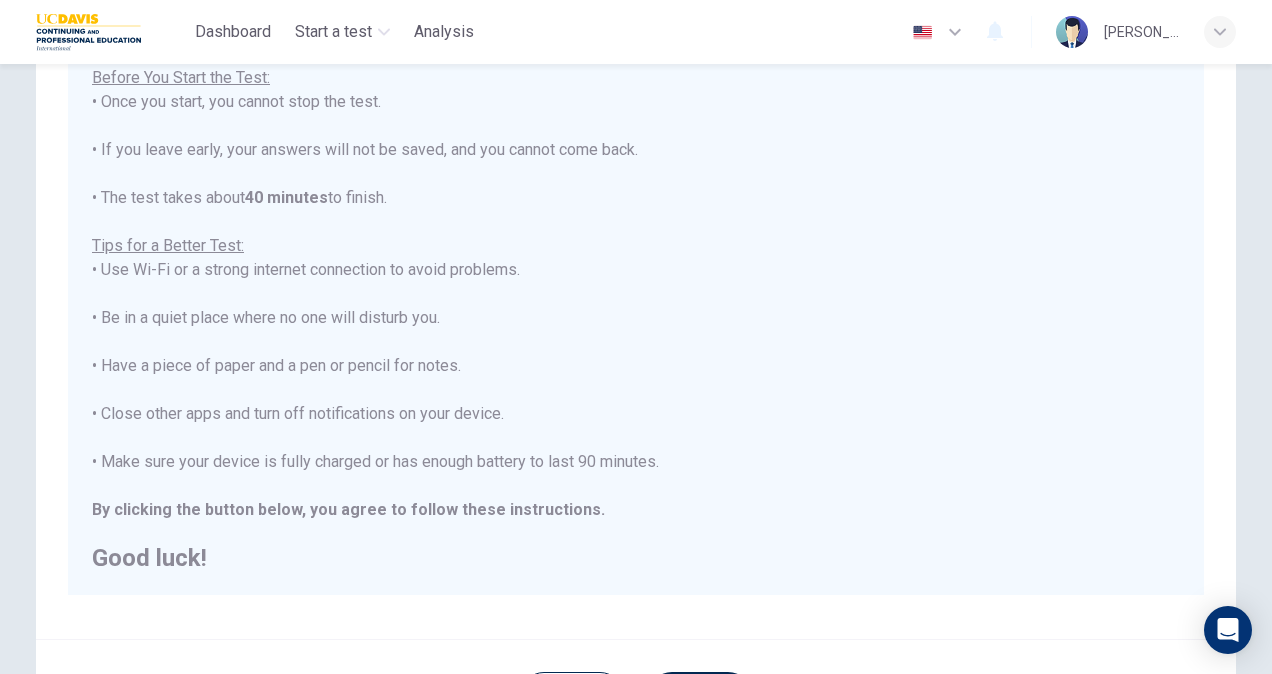 drag, startPoint x: 191, startPoint y: 354, endPoint x: 85, endPoint y: 324, distance: 110.16351 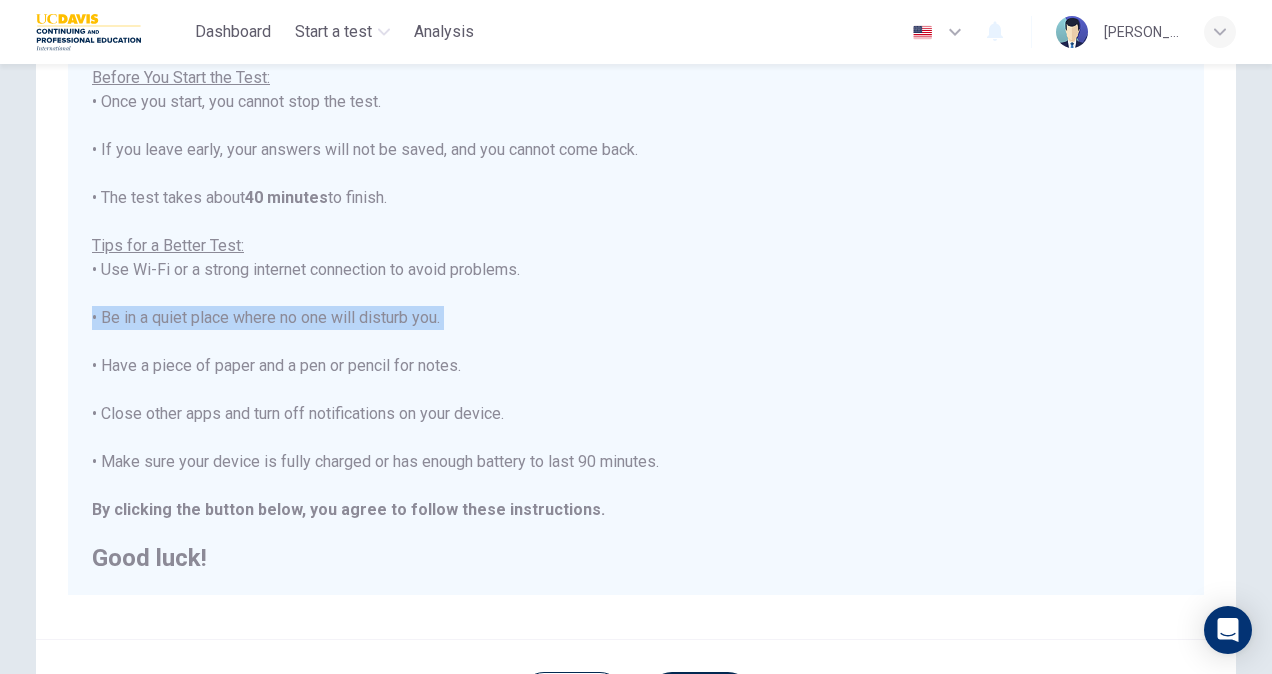 drag, startPoint x: 456, startPoint y: 328, endPoint x: 200, endPoint y: 335, distance: 256.09567 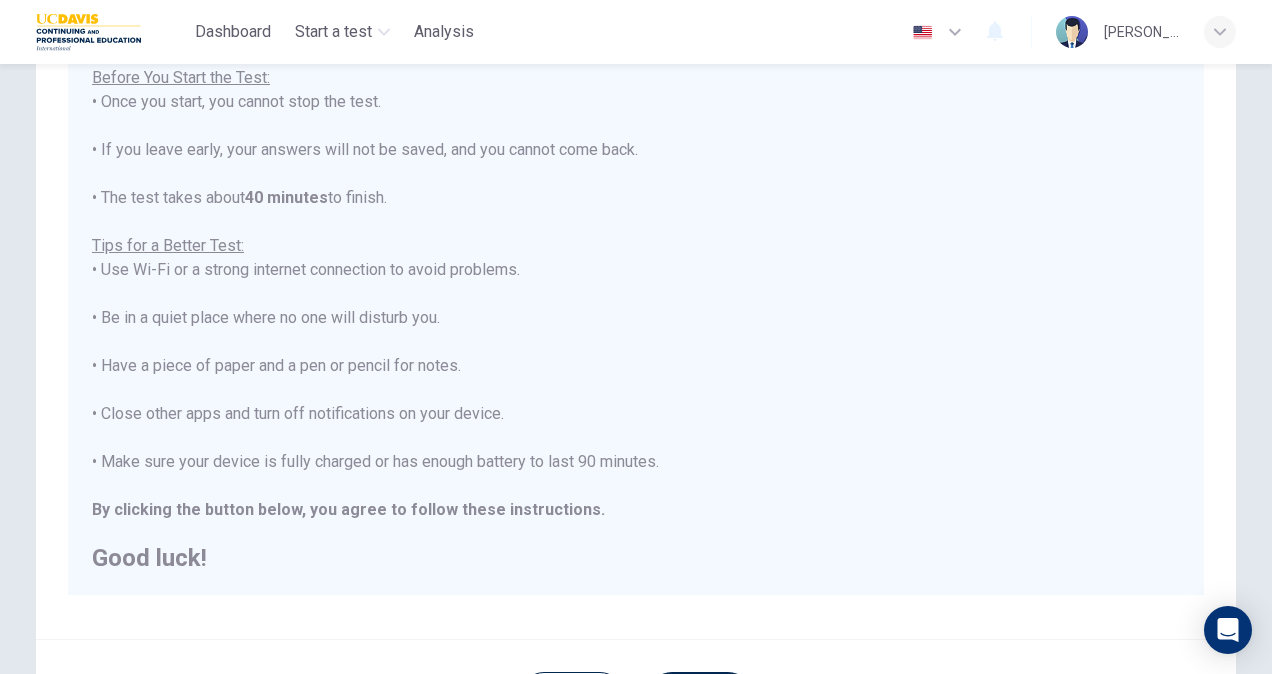 click on "You are about to start a  Placement Test .
Before You Start the Test:
• Once you start, you cannot stop the test.
• If you leave early, your answers will not be saved, and you cannot come back.
• The test takes about  40 minutes  to finish.
Tips for a Better Test:
• Use Wi-Fi or a strong internet connection to avoid problems.
• Be in a quiet place where no one will disturb you.
• Have a piece of paper and a pen or pencil for notes.
• Close other apps and turn off notifications on your device.
• Make sure your device is fully charged or has enough battery to last 90 minutes.
By clicking the button below, you agree to follow these instructions.
Good luck!" at bounding box center [636, 294] 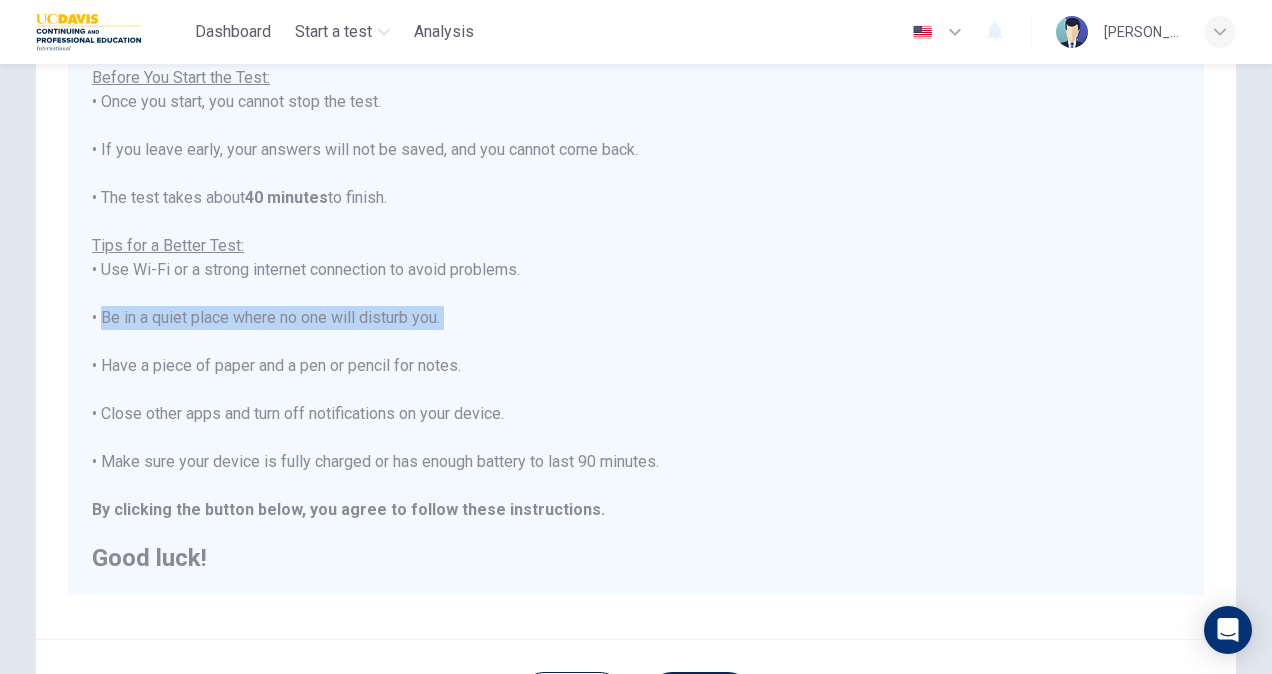 drag, startPoint x: 136, startPoint y: 323, endPoint x: 402, endPoint y: 340, distance: 266.5427 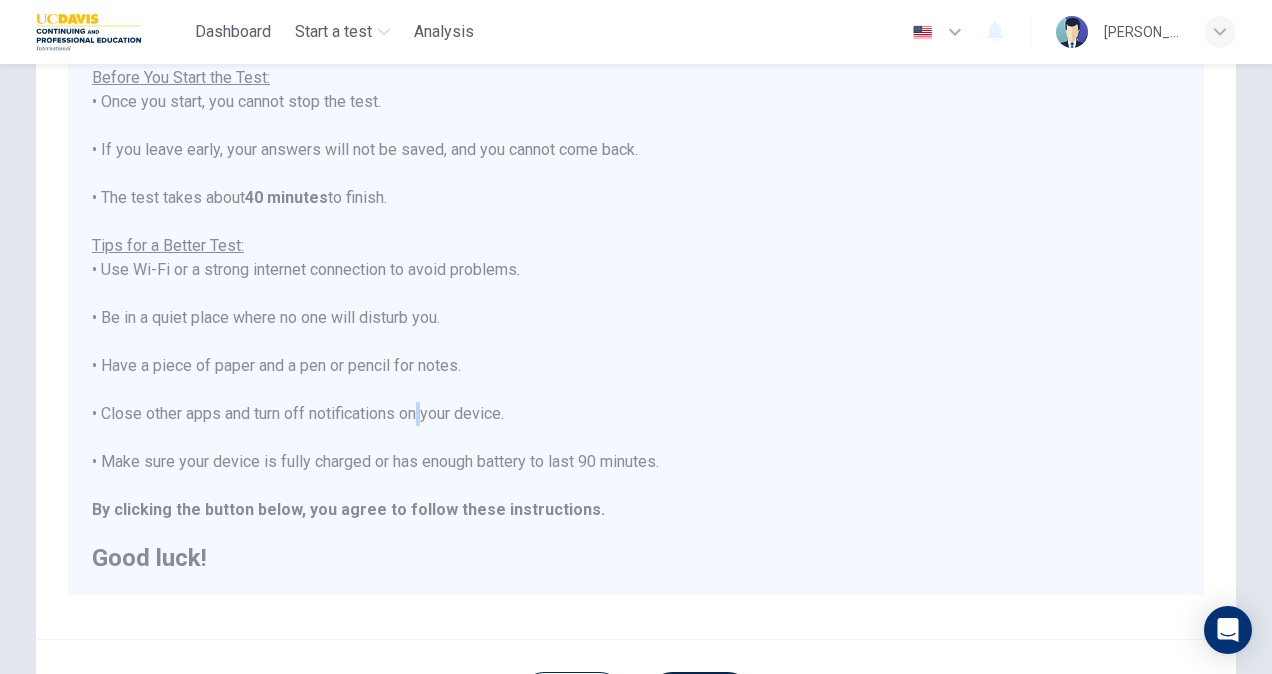 drag, startPoint x: 402, startPoint y: 340, endPoint x: 358, endPoint y: 414, distance: 86.09297 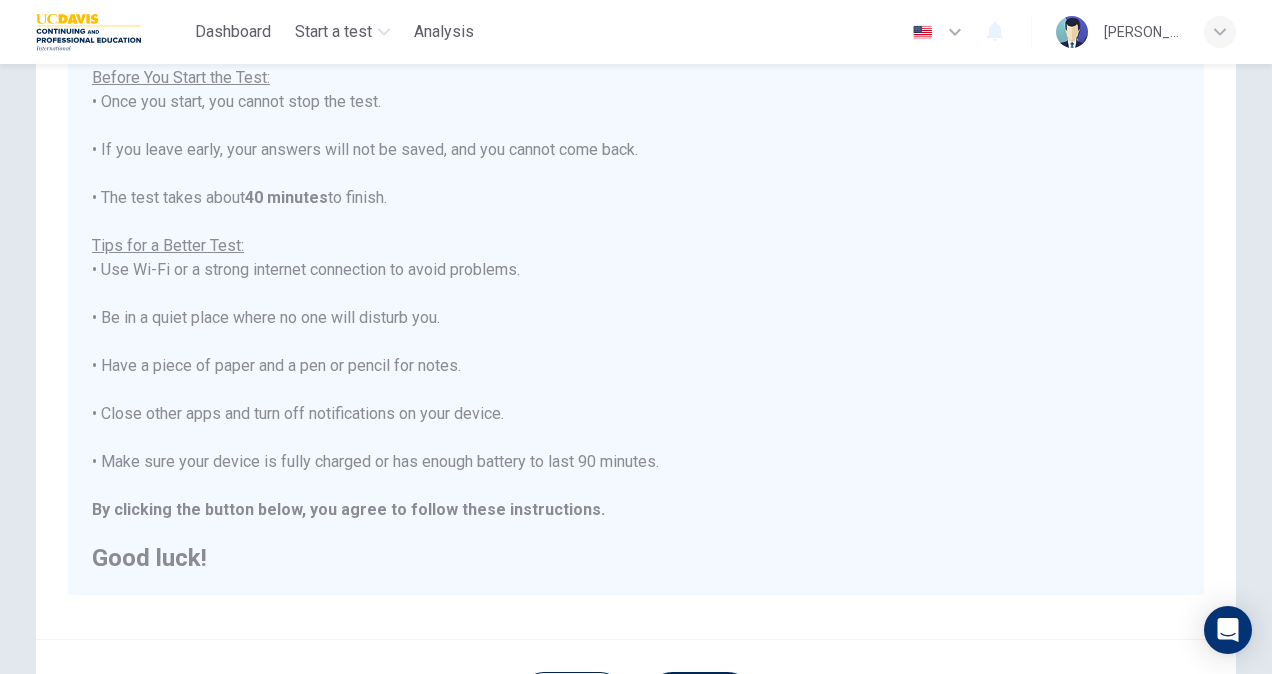 click on "You are about to start a  Placement Test .
Before You Start the Test:
• Once you start, you cannot stop the test.
• If you leave early, your answers will not be saved, and you cannot come back.
• The test takes about  40 minutes  to finish.
Tips for a Better Test:
• Use Wi-Fi or a strong internet connection to avoid problems.
• Be in a quiet place where no one will disturb you.
• Have a piece of paper and a pen or pencil for notes.
• Close other apps and turn off notifications on your device.
• Make sure your device is fully charged or has enough battery to last 90 minutes.
By clicking the button below, you agree to follow these instructions.
Good luck!" at bounding box center [636, 294] 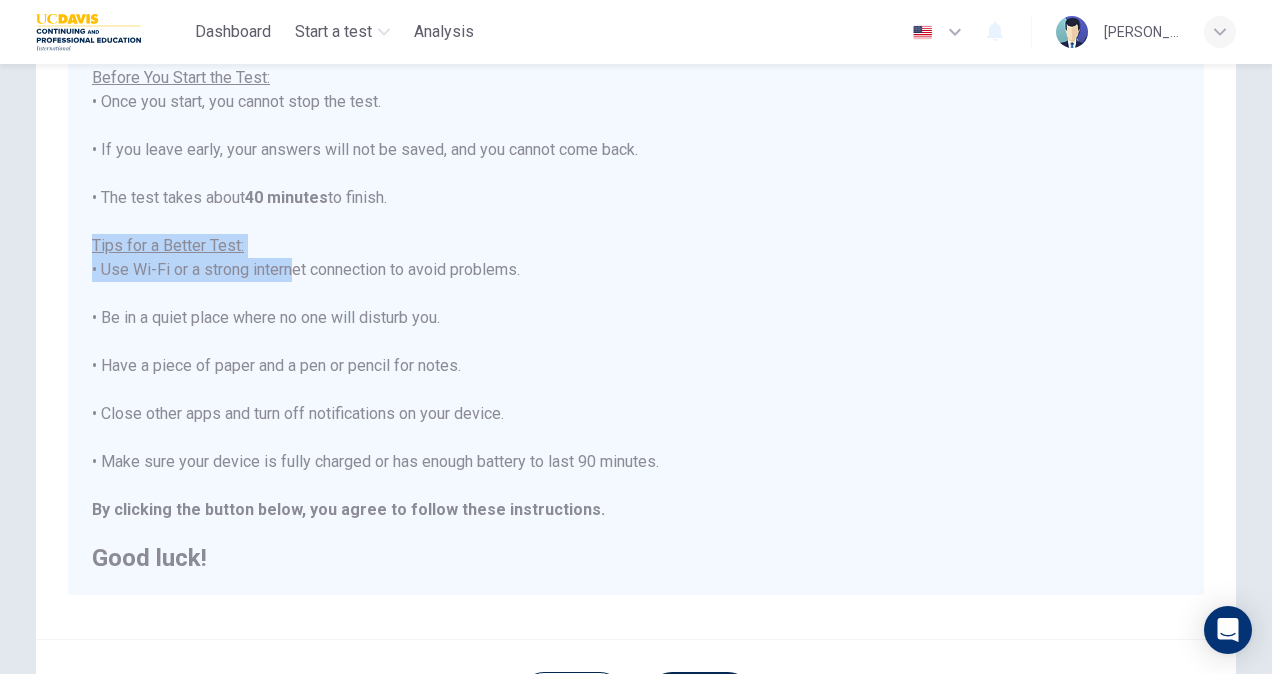 drag, startPoint x: 88, startPoint y: 251, endPoint x: 284, endPoint y: 259, distance: 196.1632 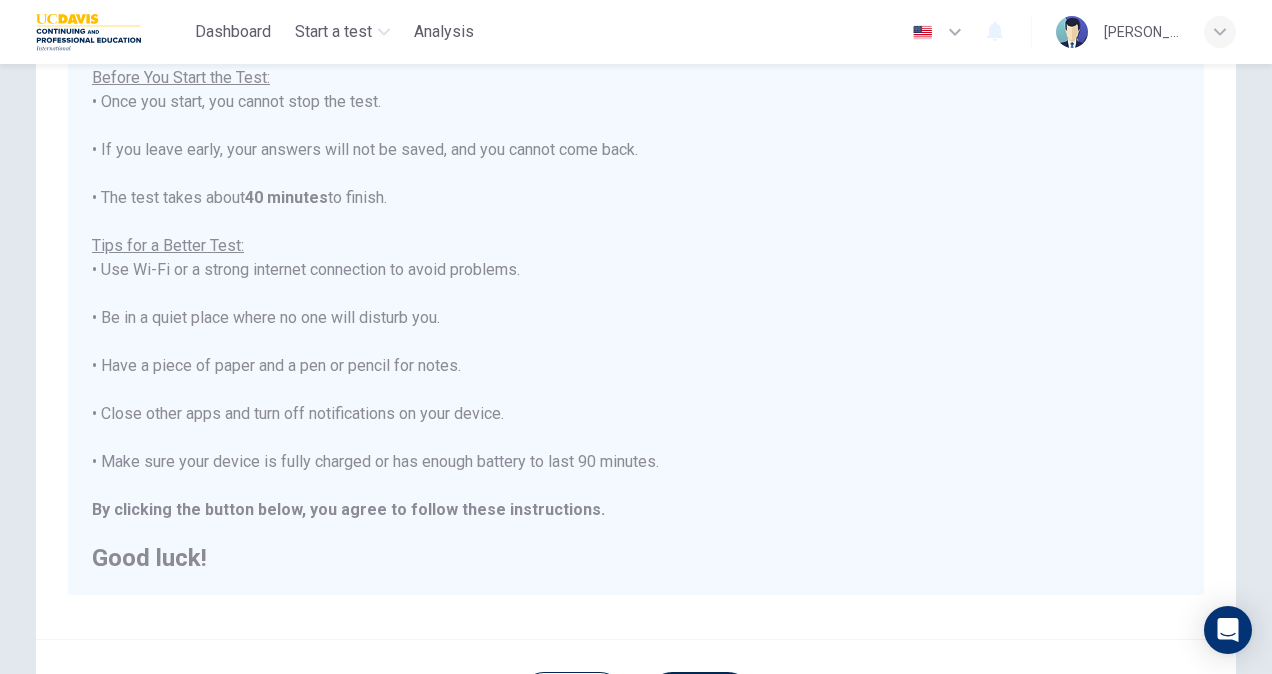 click on "You are about to start a  Placement Test .
Before You Start the Test:
• Once you start, you cannot stop the test.
• If you leave early, your answers will not be saved, and you cannot come back.
• The test takes about  40 minutes  to finish.
Tips for a Better Test:
• Use Wi-Fi or a strong internet connection to avoid problems.
• Be in a quiet place where no one will disturb you.
• Have a piece of paper and a pen or pencil for notes.
• Close other apps and turn off notifications on your device.
• Make sure your device is fully charged or has enough battery to last 90 minutes.
By clicking the button below, you agree to follow these instructions.
Good luck!" at bounding box center (636, 294) 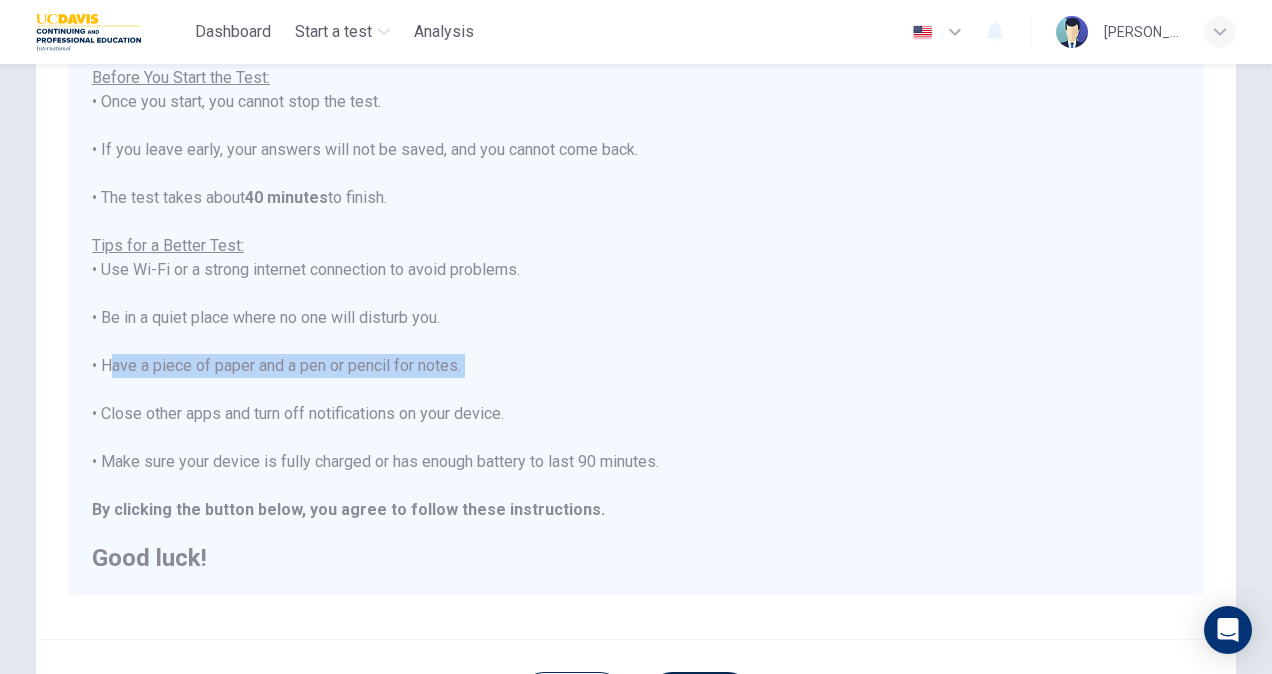 drag, startPoint x: 96, startPoint y: 359, endPoint x: 352, endPoint y: 388, distance: 257.63733 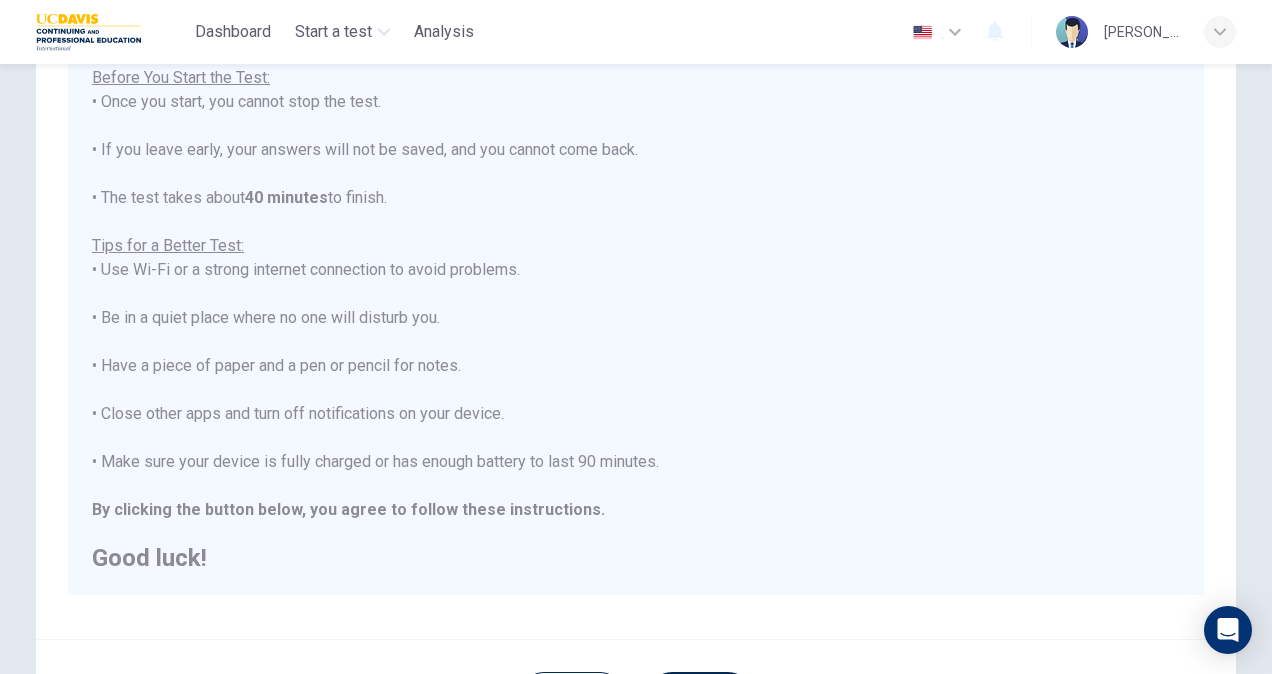 drag, startPoint x: 352, startPoint y: 388, endPoint x: 266, endPoint y: 420, distance: 91.76056 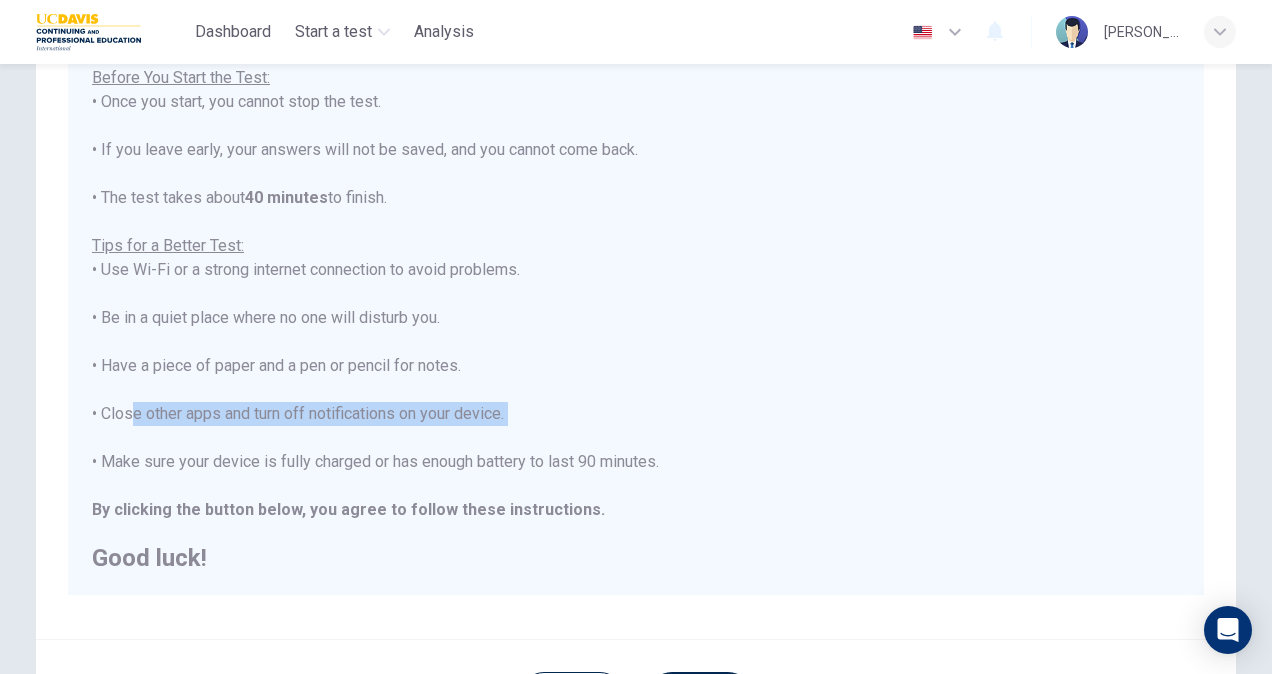 drag, startPoint x: 123, startPoint y: 411, endPoint x: 480, endPoint y: 428, distance: 357.40454 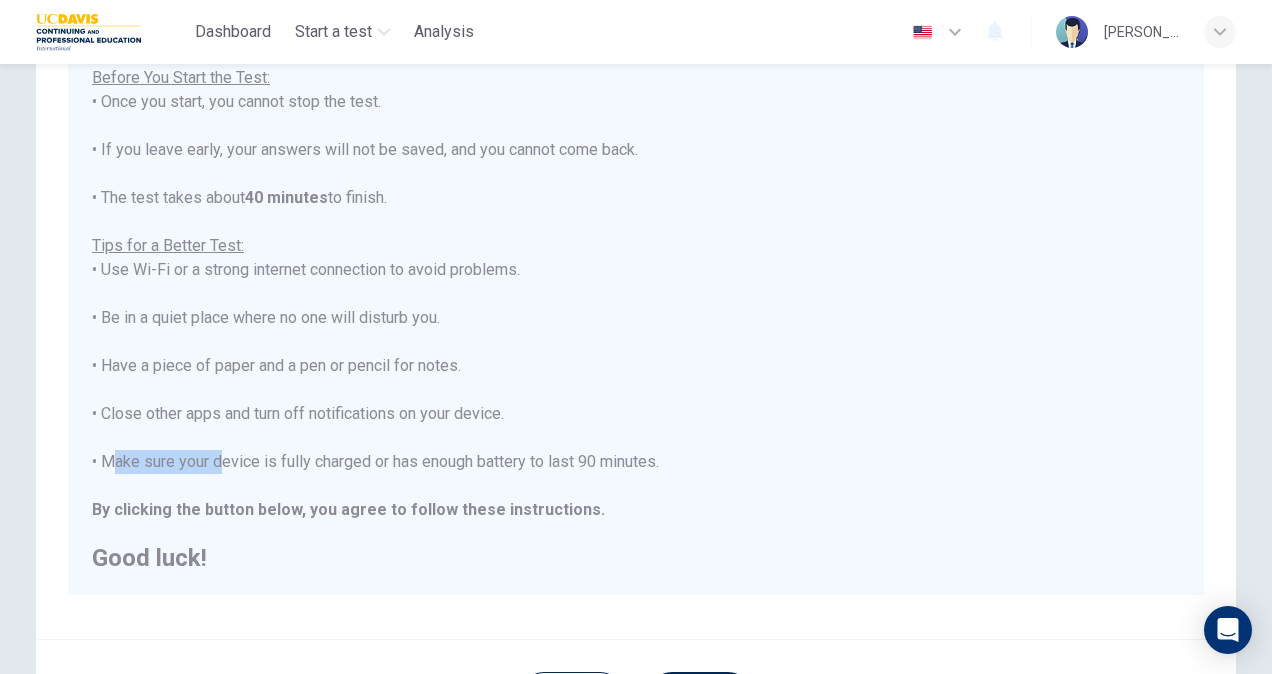 drag, startPoint x: 97, startPoint y: 453, endPoint x: 211, endPoint y: 456, distance: 114.03947 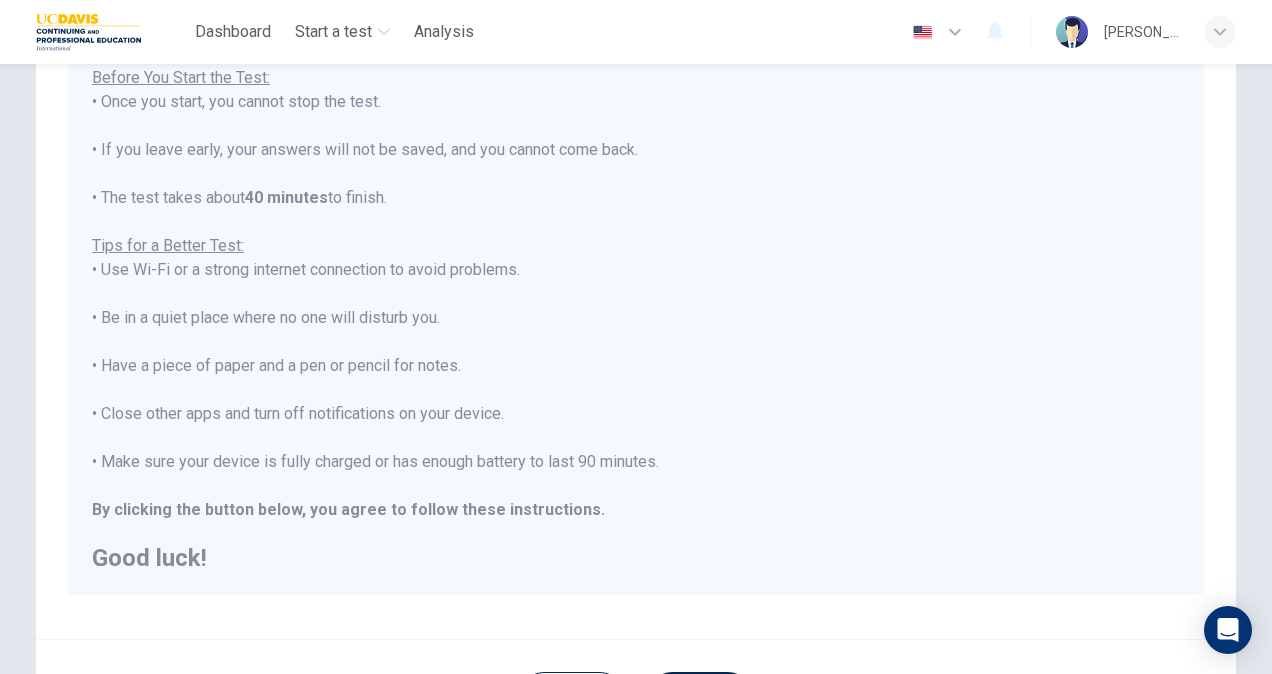 drag, startPoint x: 211, startPoint y: 456, endPoint x: 172, endPoint y: 441, distance: 41.785164 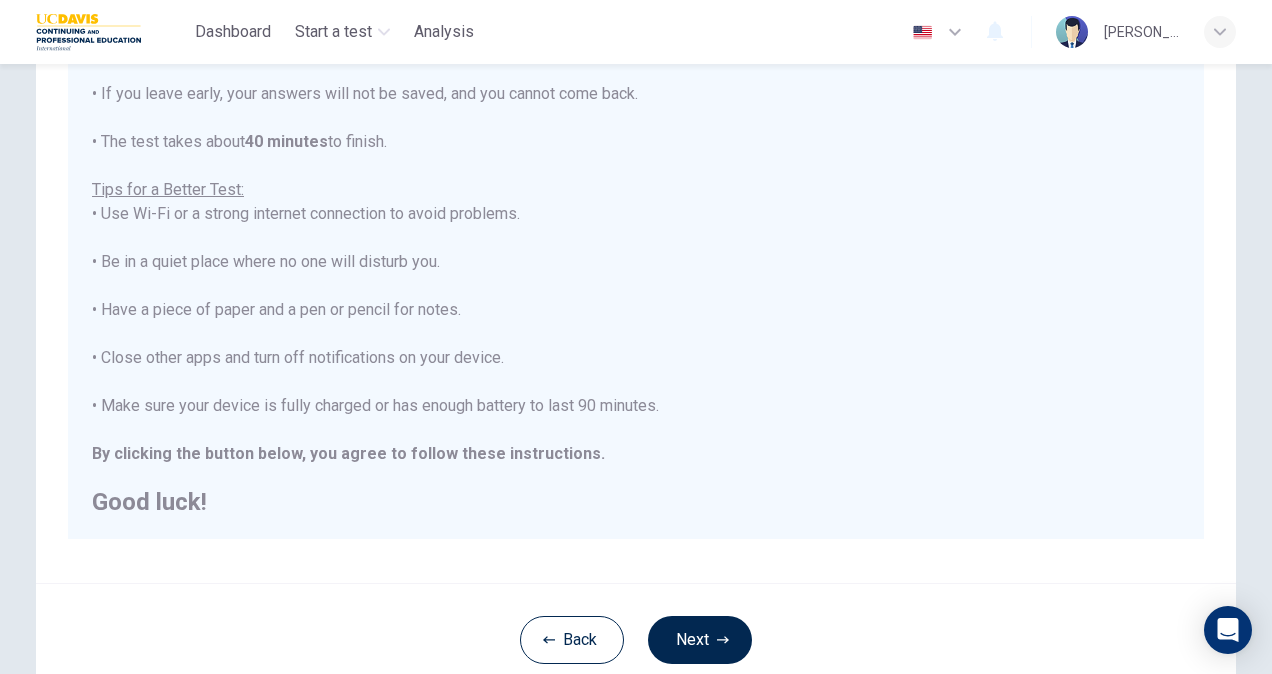 scroll, scrollTop: 300, scrollLeft: 0, axis: vertical 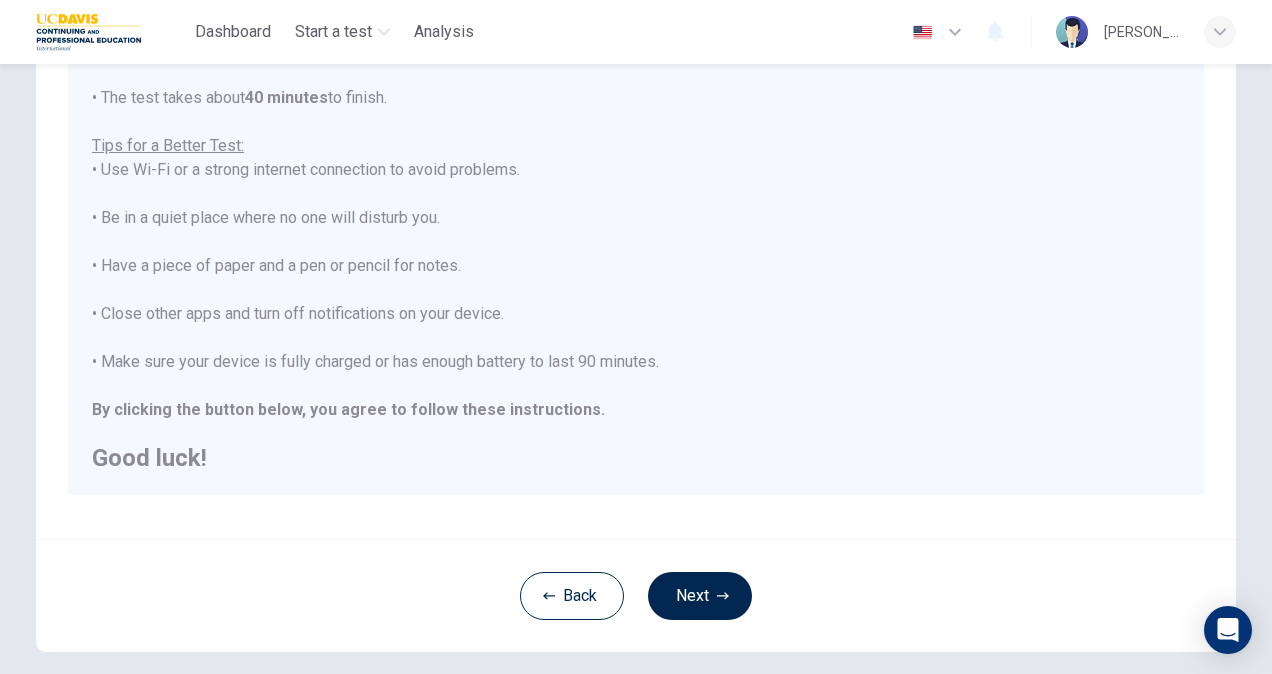 drag, startPoint x: 89, startPoint y: 378, endPoint x: 204, endPoint y: 374, distance: 115.06954 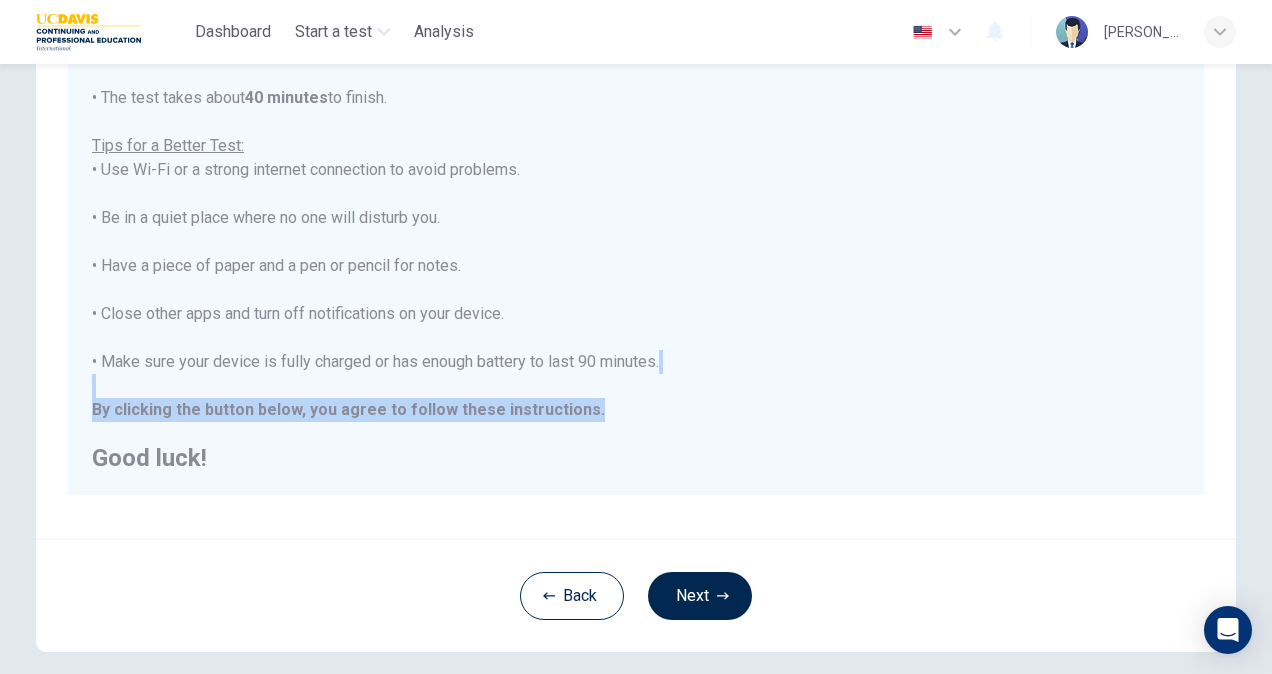 drag, startPoint x: 664, startPoint y: 364, endPoint x: 618, endPoint y: 397, distance: 56.61272 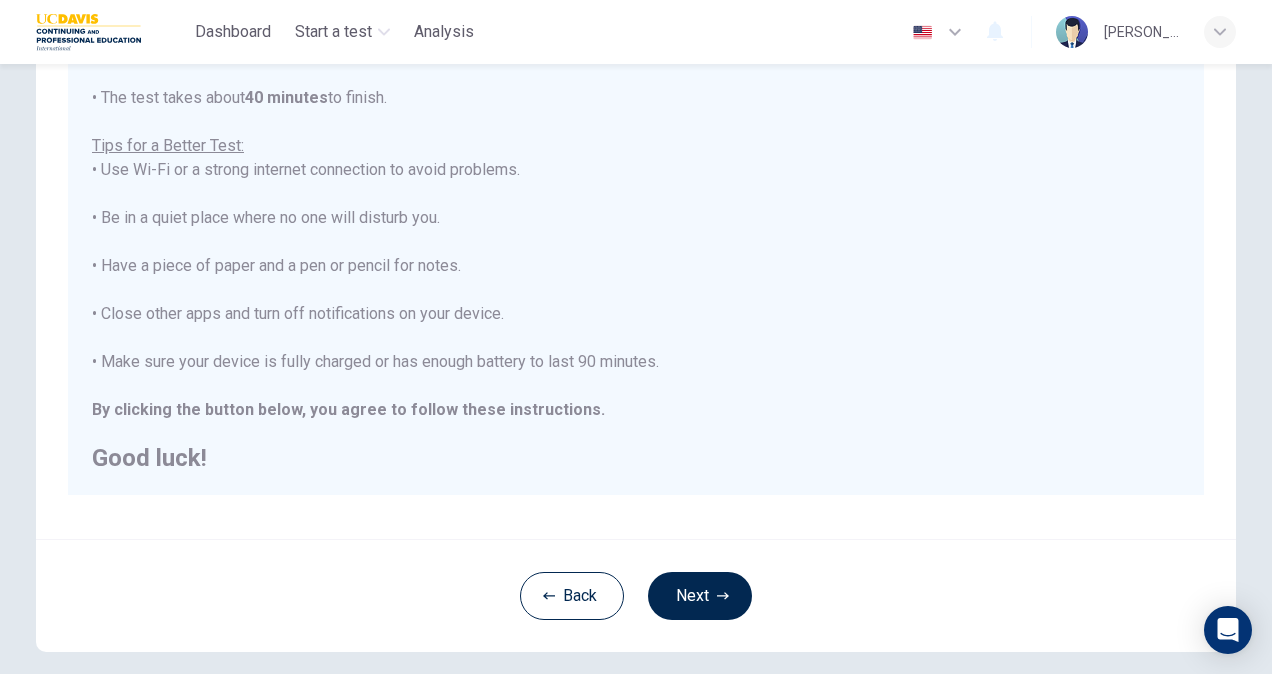 click on "You are about to start a  Placement Test .
Before You Start the Test:
• Once you start, you cannot stop the test.
• If you leave early, your answers will not be saved, and you cannot come back.
• The test takes about  40 minutes  to finish.
Tips for a Better Test:
• Use Wi-Fi or a strong internet connection to avoid problems.
• Be in a quiet place where no one will disturb you.
• Have a piece of paper and a pen or pencil for notes.
• Close other apps and turn off notifications on your device.
• Make sure your device is fully charged or has enough battery to last 90 minutes.
By clicking the button below, you agree to follow these instructions.
Good luck!" at bounding box center (636, 194) 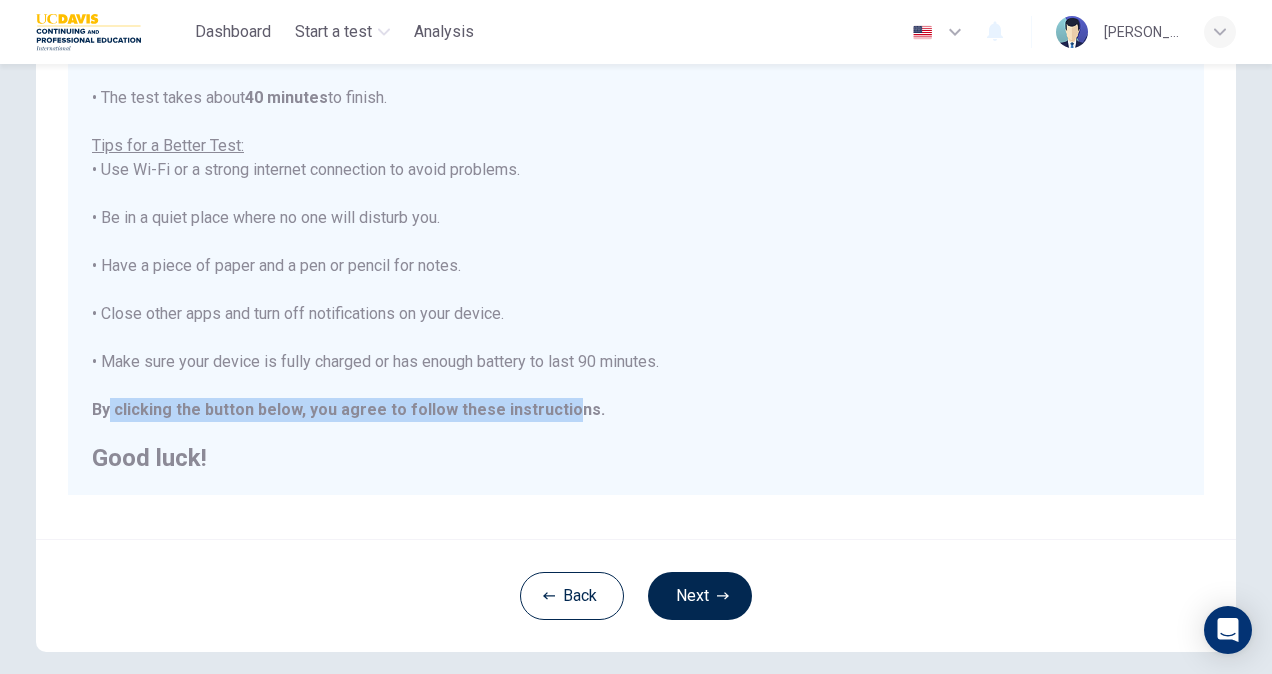 drag, startPoint x: 104, startPoint y: 412, endPoint x: 581, endPoint y: 409, distance: 477.00943 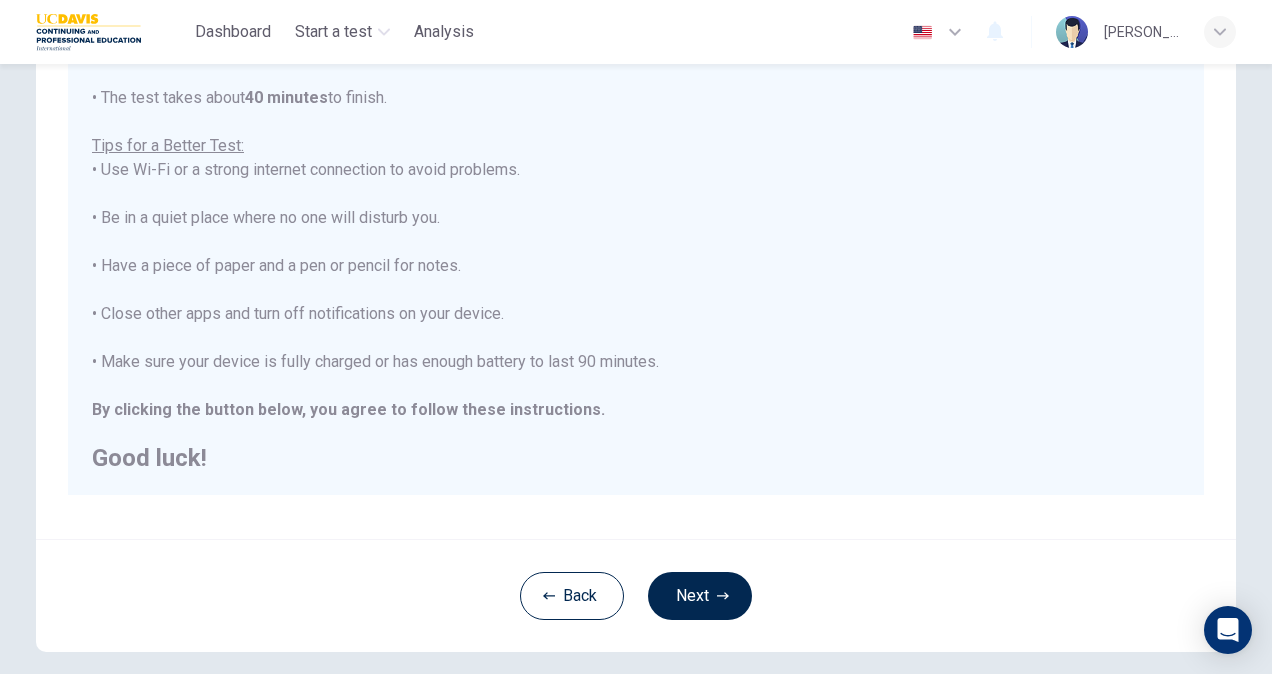 drag, startPoint x: 581, startPoint y: 409, endPoint x: 585, endPoint y: 460, distance: 51.156624 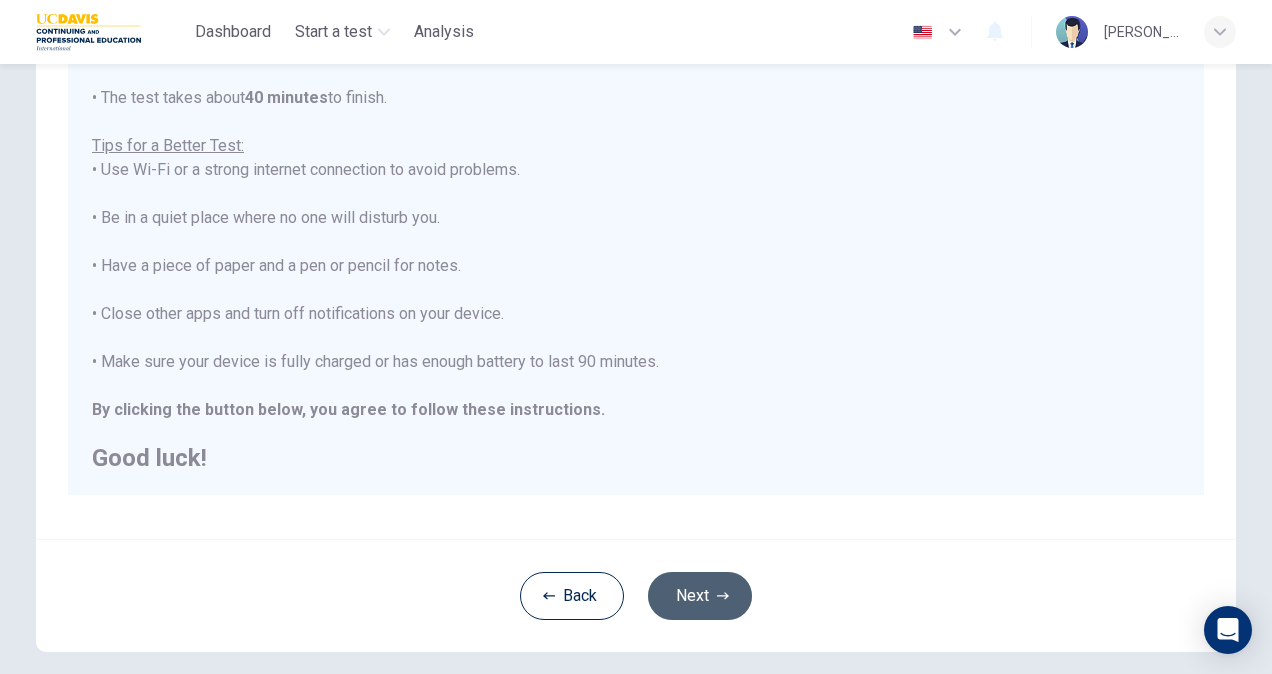 click 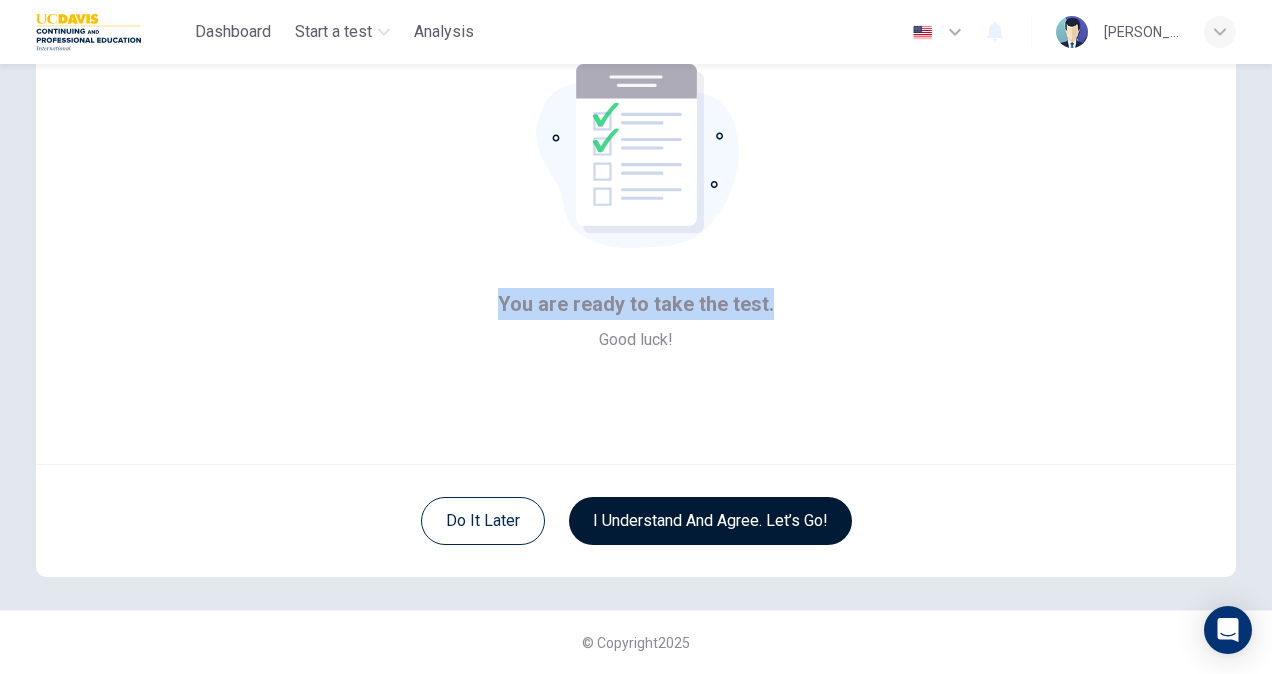 drag, startPoint x: 494, startPoint y: 310, endPoint x: 774, endPoint y: 321, distance: 280.21597 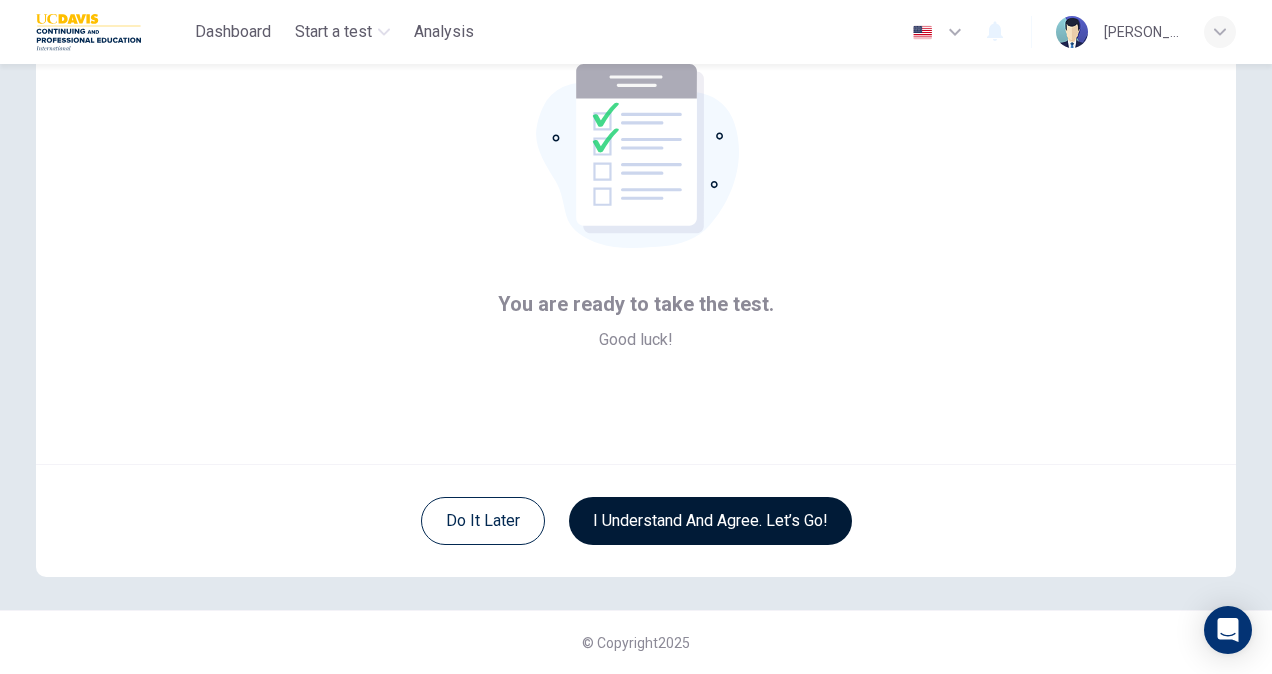 drag, startPoint x: 774, startPoint y: 321, endPoint x: 672, endPoint y: 358, distance: 108.503456 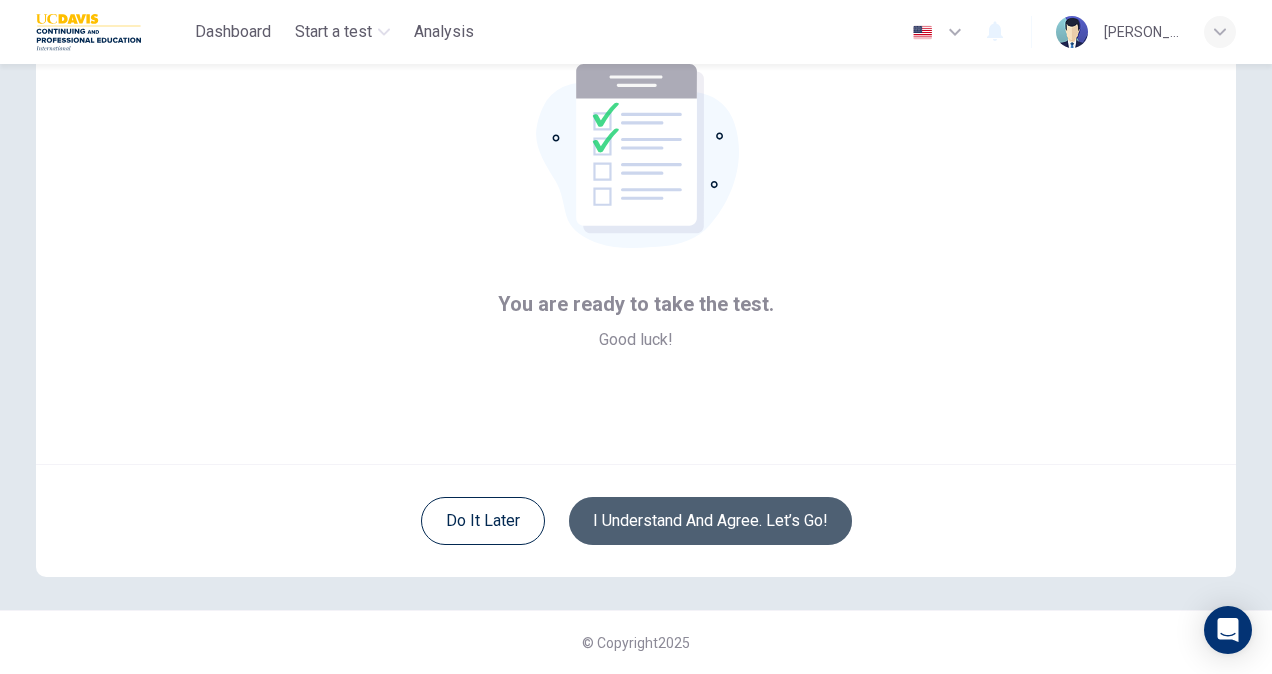 click on "I understand and agree. Let’s go!" at bounding box center (710, 521) 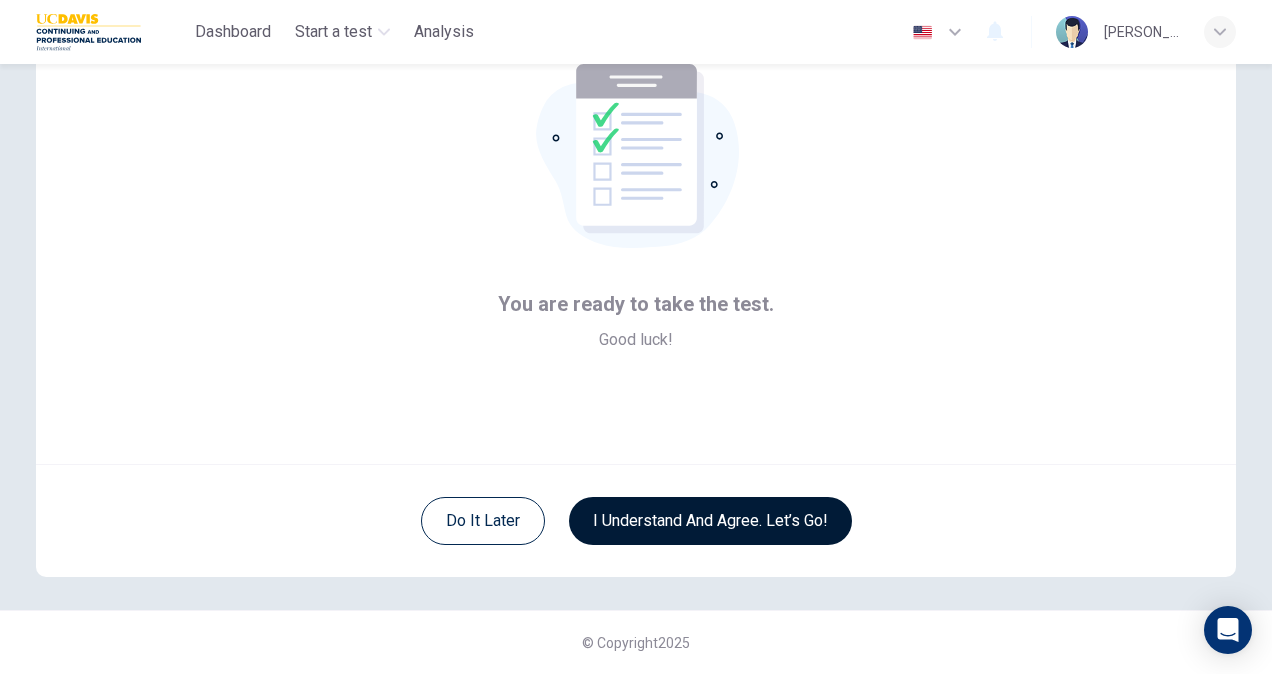 click on "I understand and agree. Let’s go!" at bounding box center (710, 521) 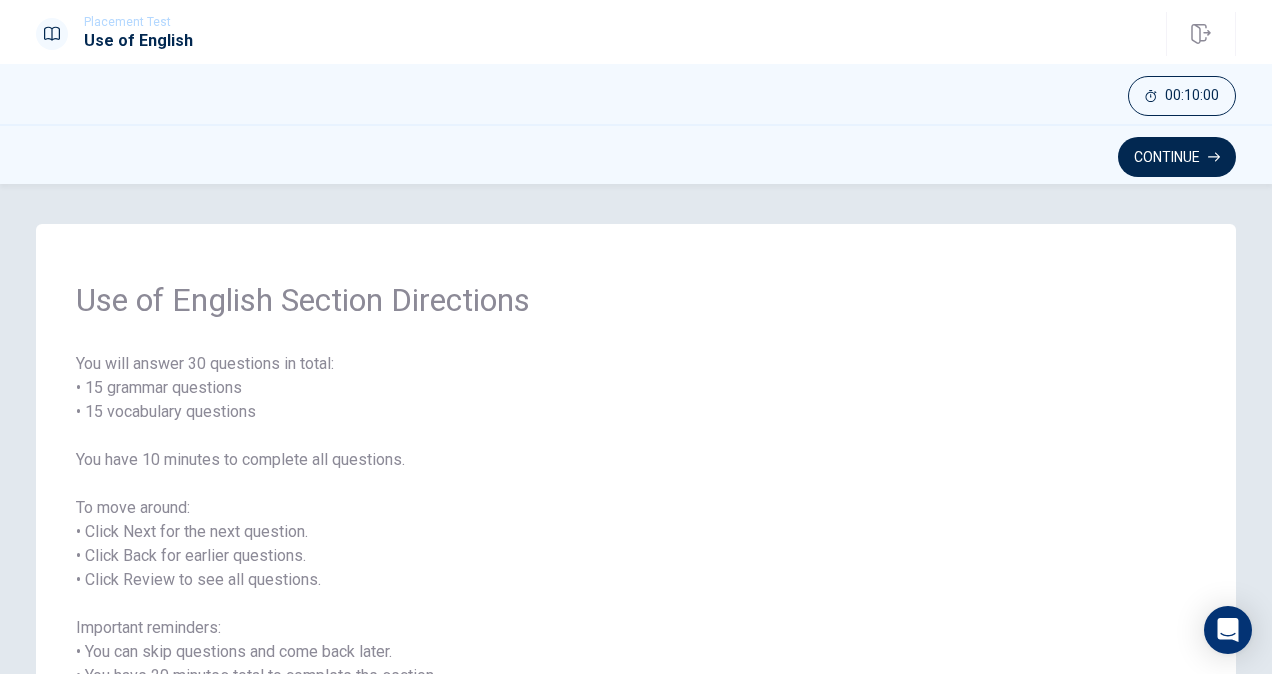 scroll, scrollTop: 100, scrollLeft: 0, axis: vertical 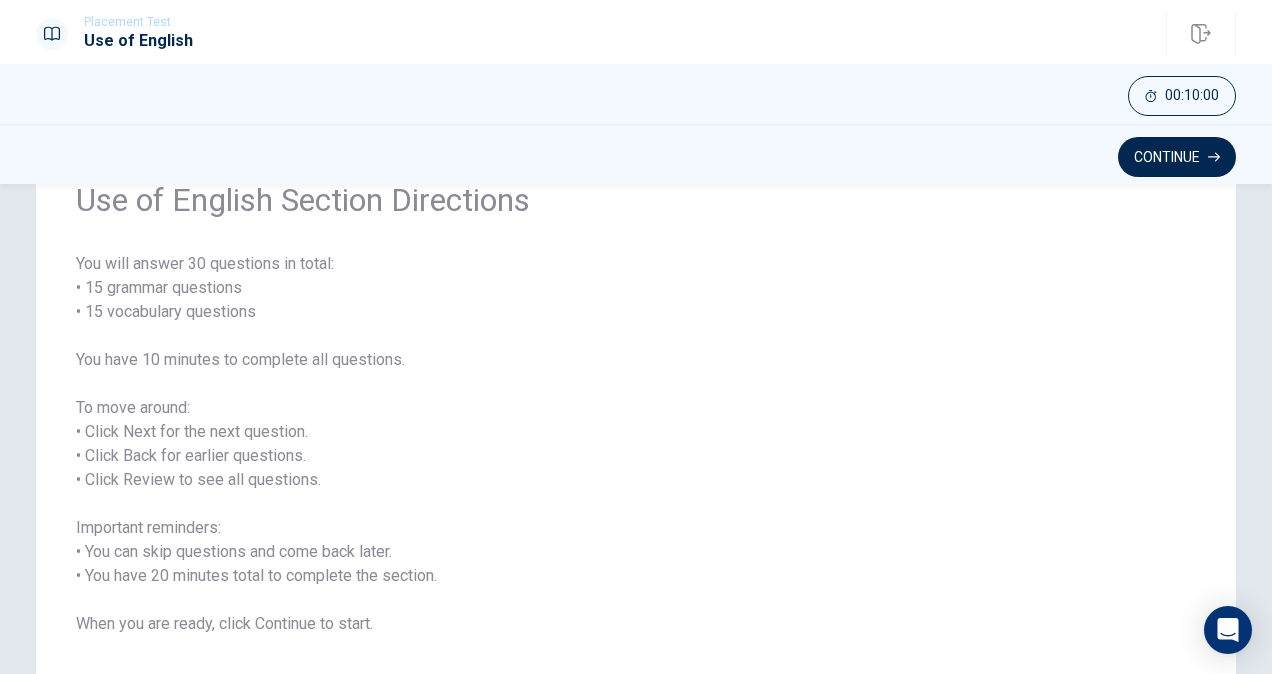 drag, startPoint x: 57, startPoint y: 262, endPoint x: 318, endPoint y: 274, distance: 261.27573 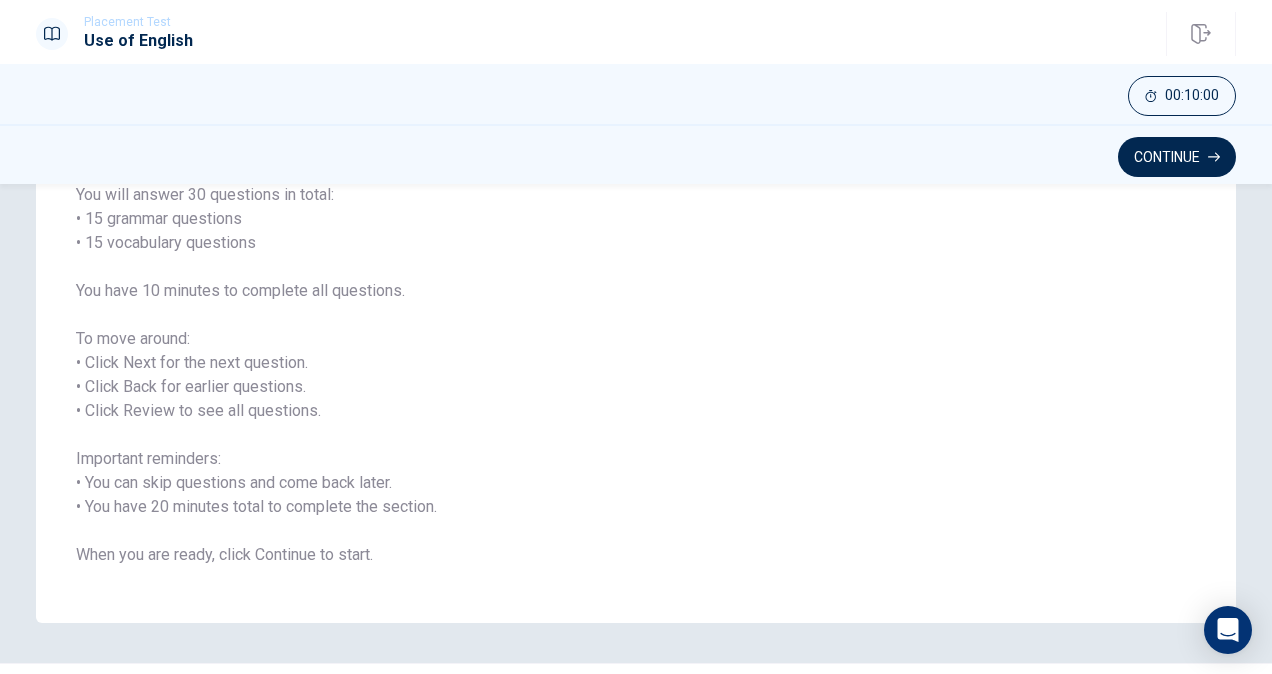 scroll, scrollTop: 200, scrollLeft: 0, axis: vertical 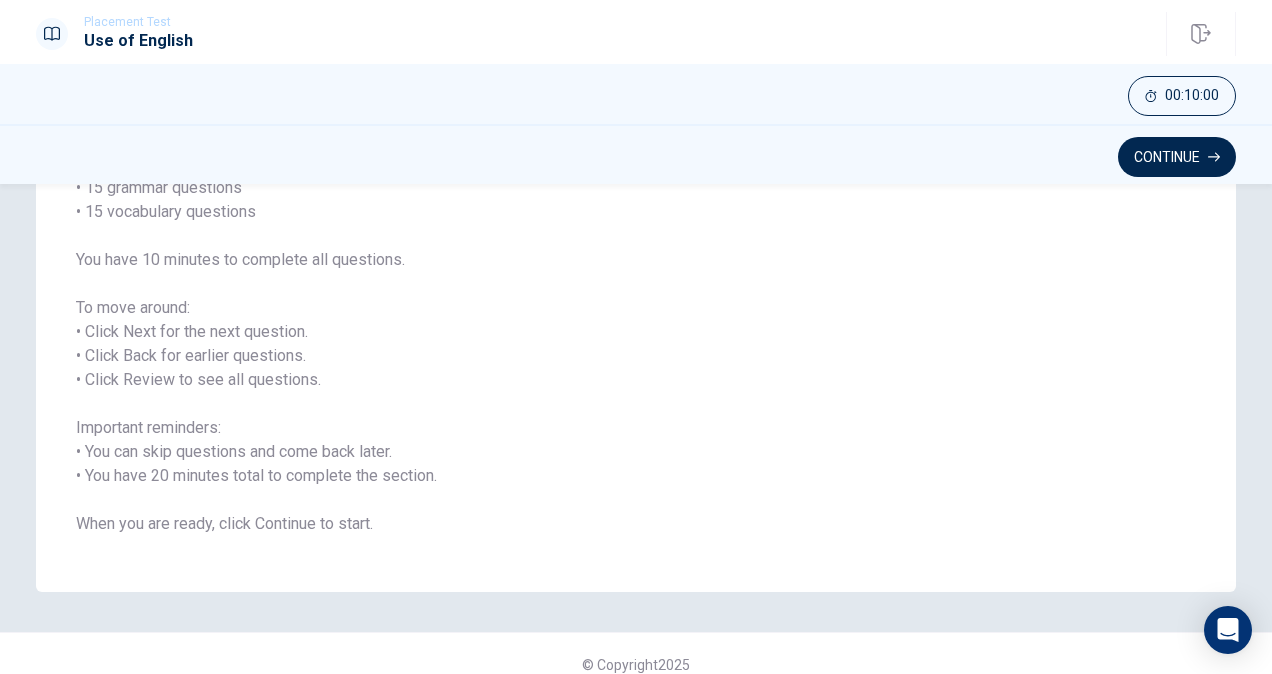 drag, startPoint x: 171, startPoint y: 446, endPoint x: 320, endPoint y: 428, distance: 150.08331 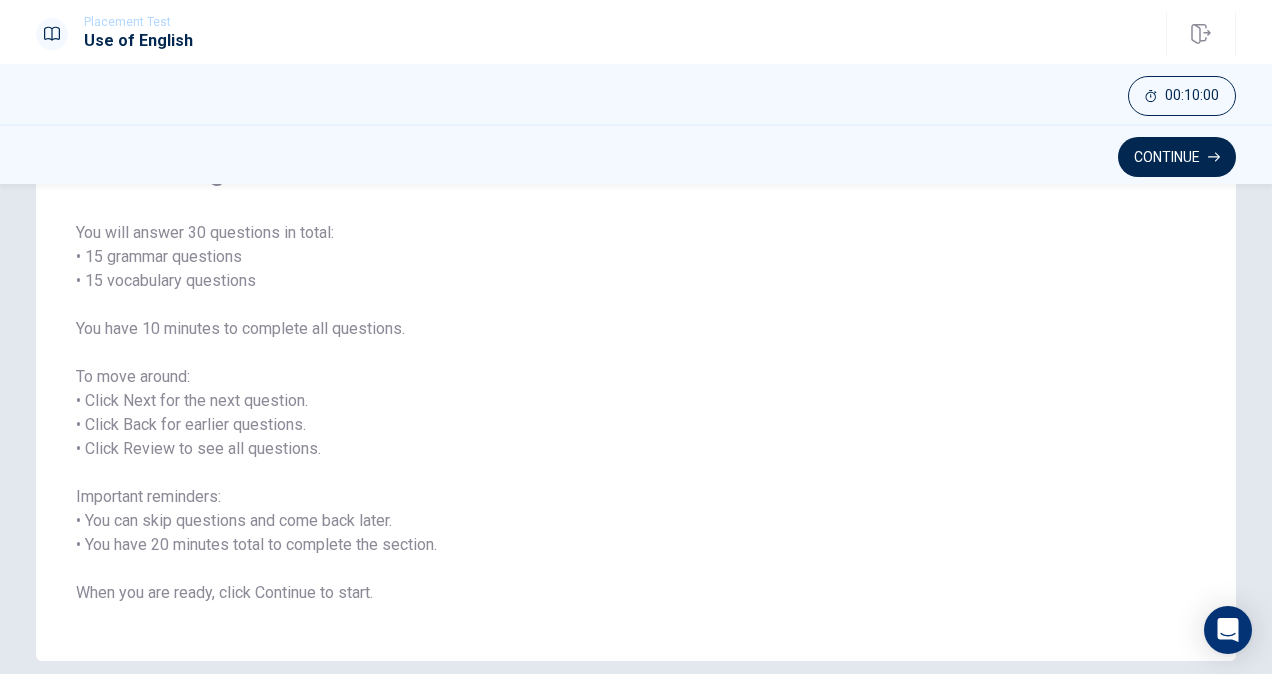 scroll, scrollTop: 100, scrollLeft: 0, axis: vertical 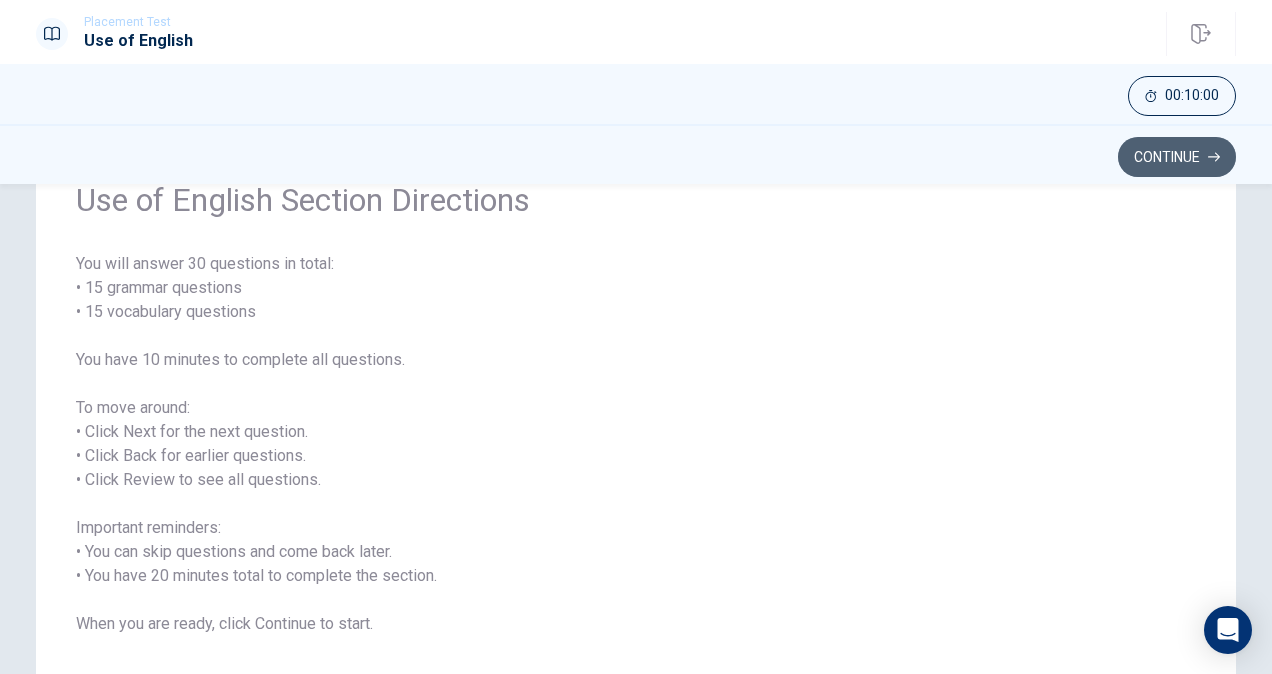 click on "Continue" at bounding box center (1177, 157) 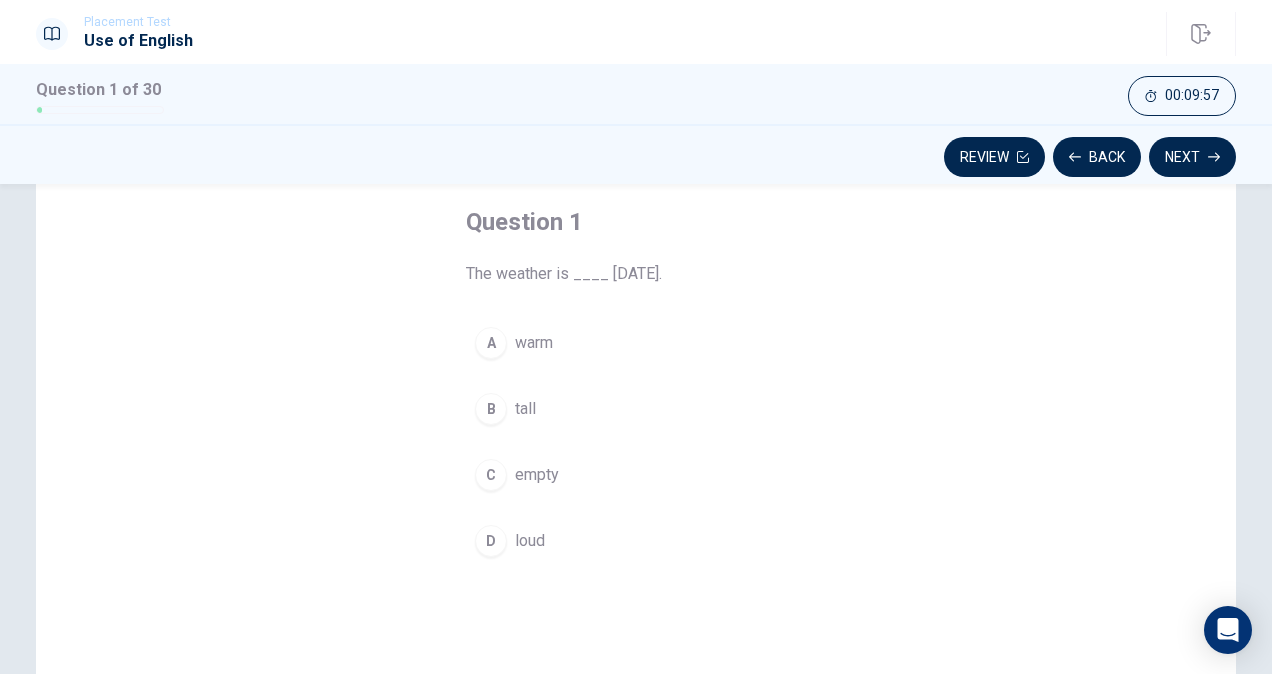 drag, startPoint x: 493, startPoint y: 270, endPoint x: 570, endPoint y: 271, distance: 77.00649 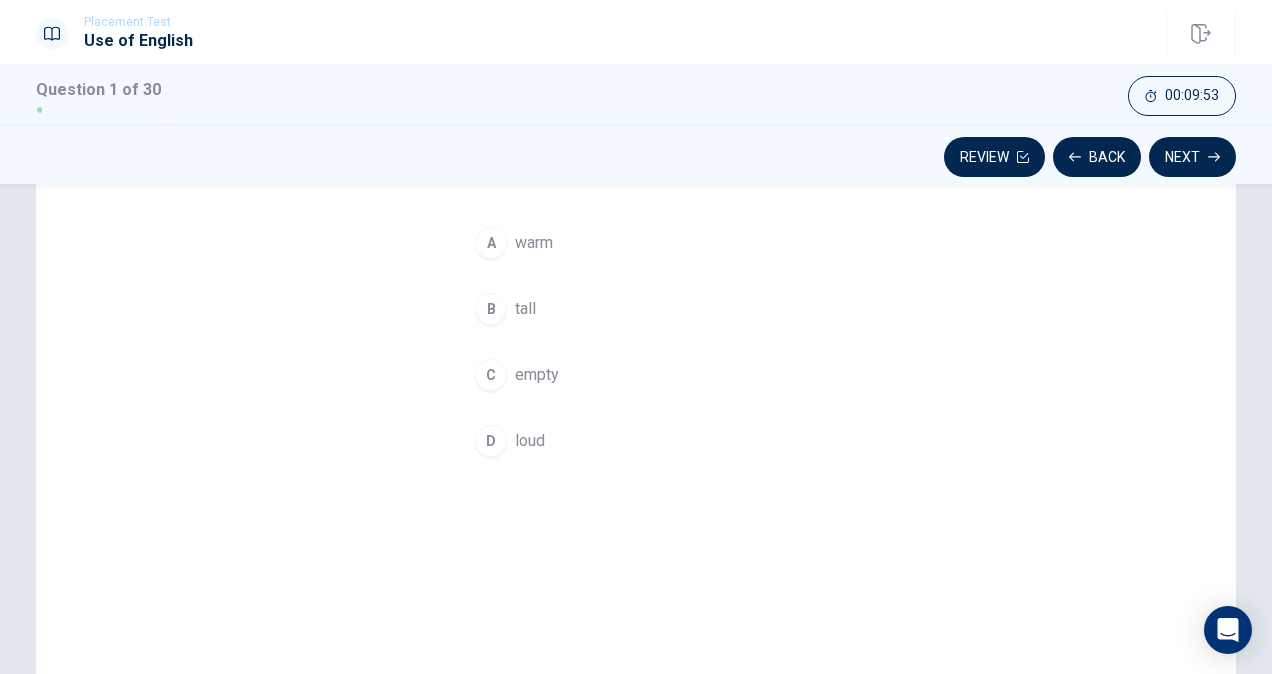 scroll, scrollTop: 0, scrollLeft: 0, axis: both 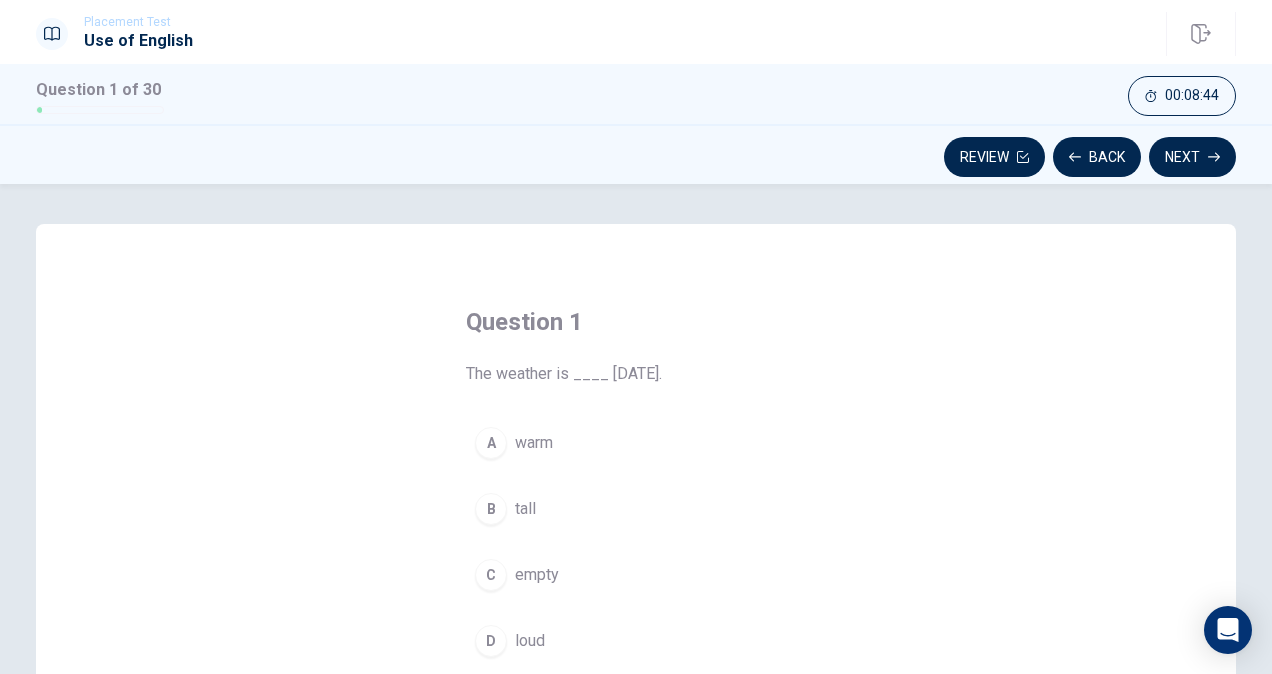 click on "warm" at bounding box center [534, 443] 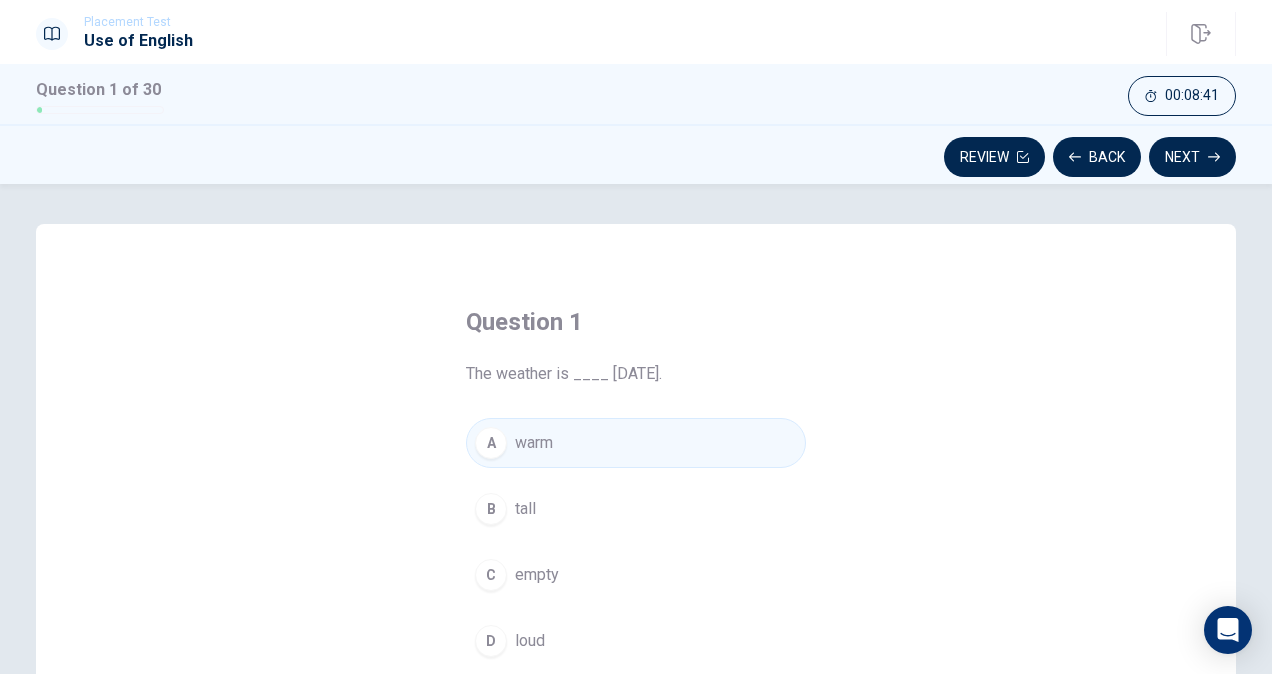 scroll, scrollTop: 0, scrollLeft: 0, axis: both 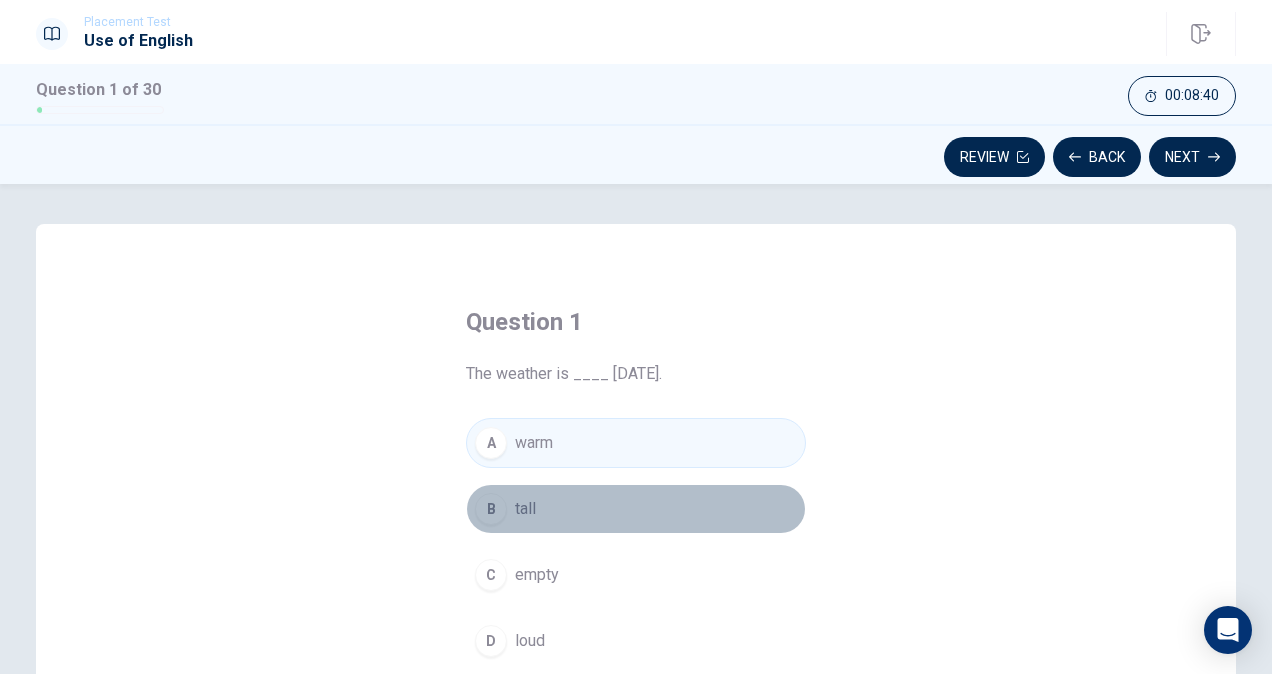 click on "B tall" at bounding box center [636, 509] 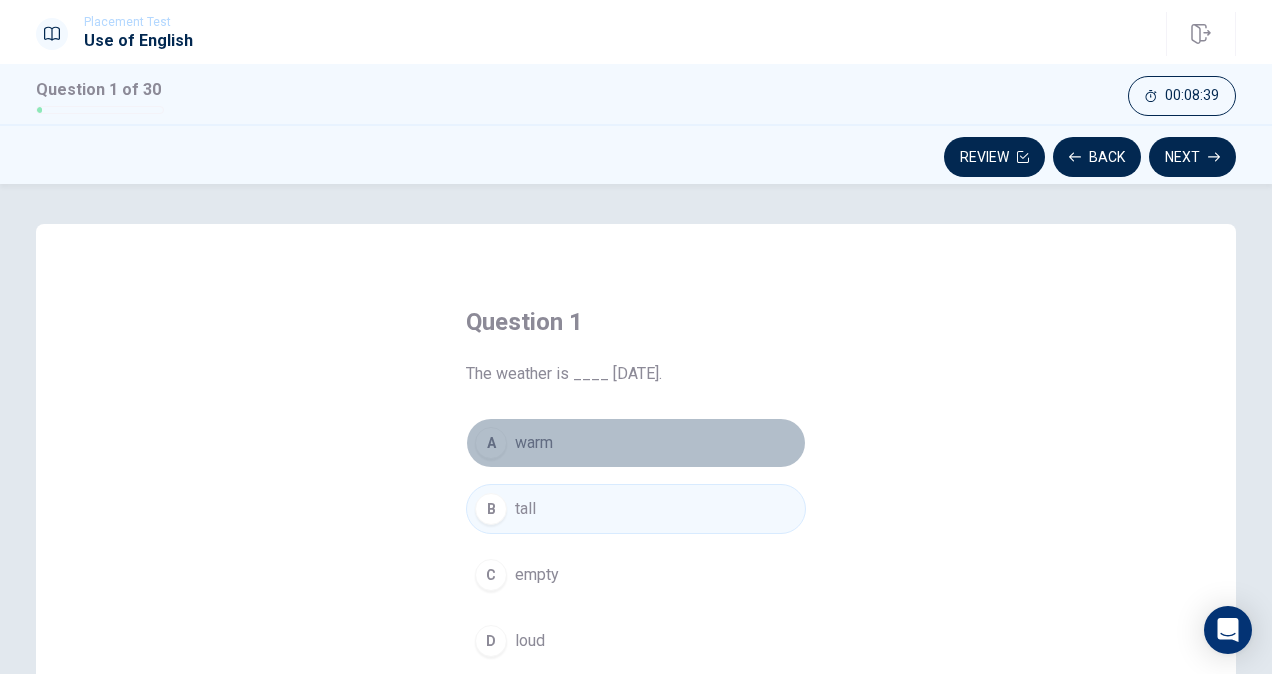 click on "warm" at bounding box center [534, 443] 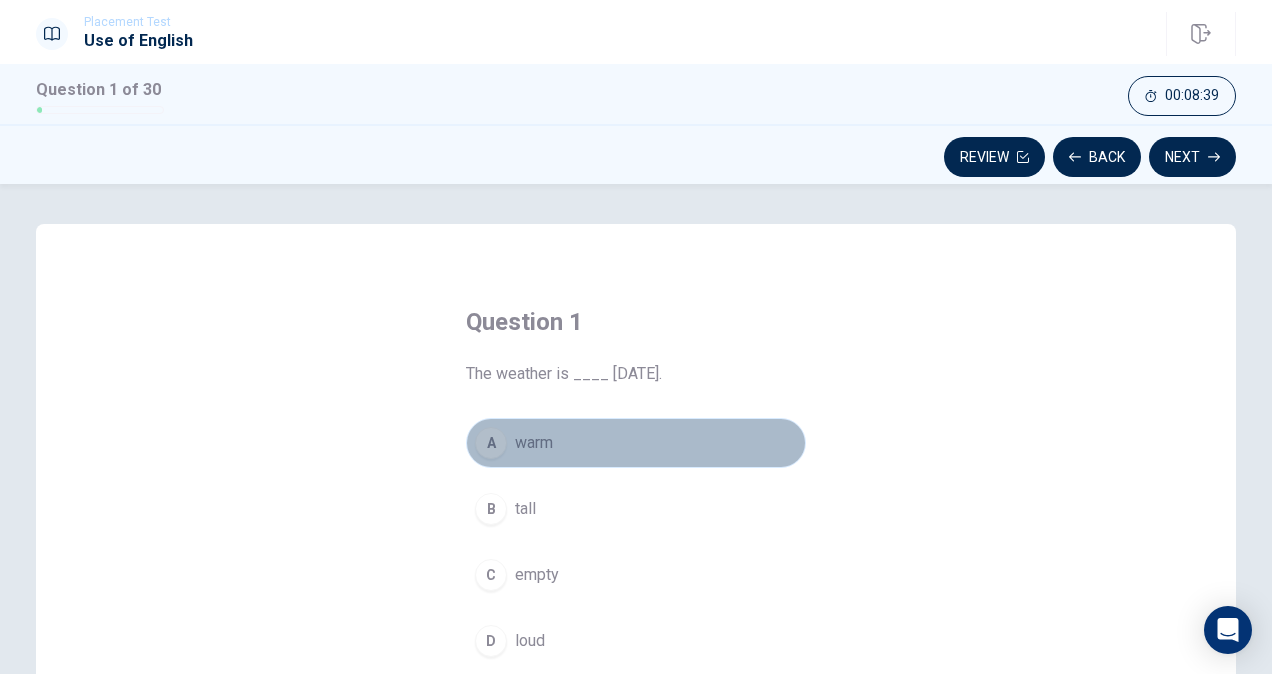 click on "warm" at bounding box center [534, 443] 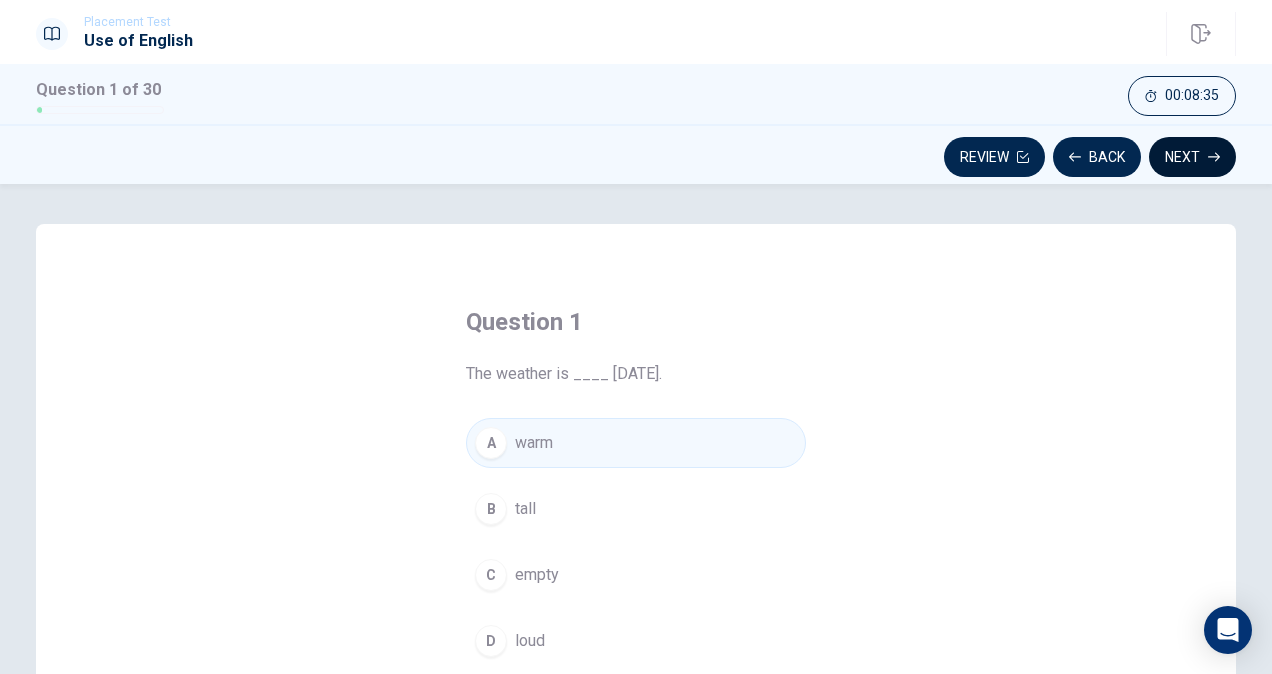 click on "Next" at bounding box center (1192, 157) 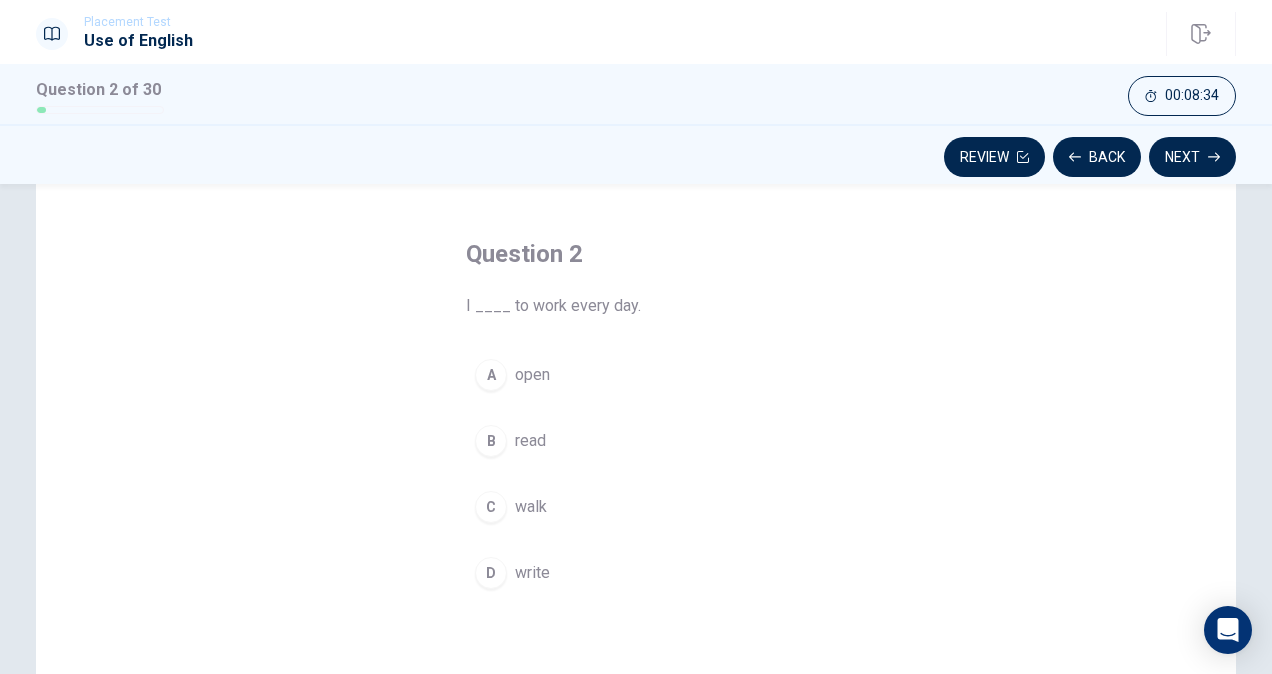 scroll, scrollTop: 100, scrollLeft: 0, axis: vertical 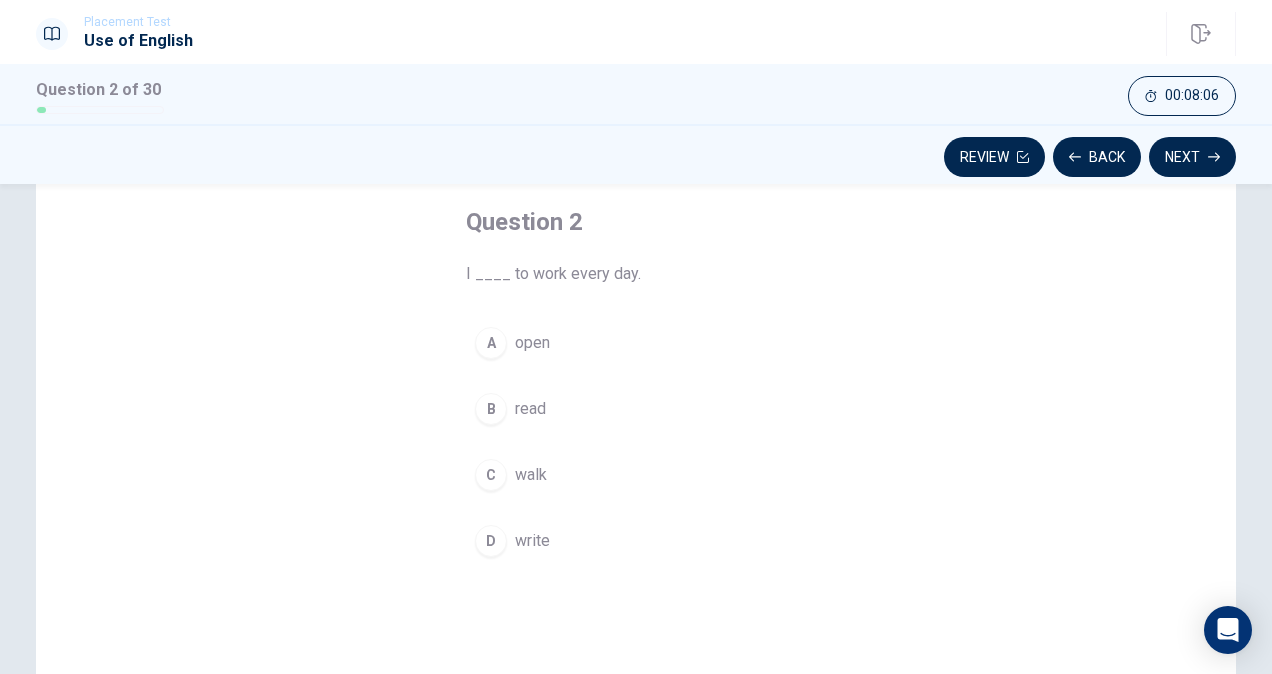 click on "walk" at bounding box center [531, 475] 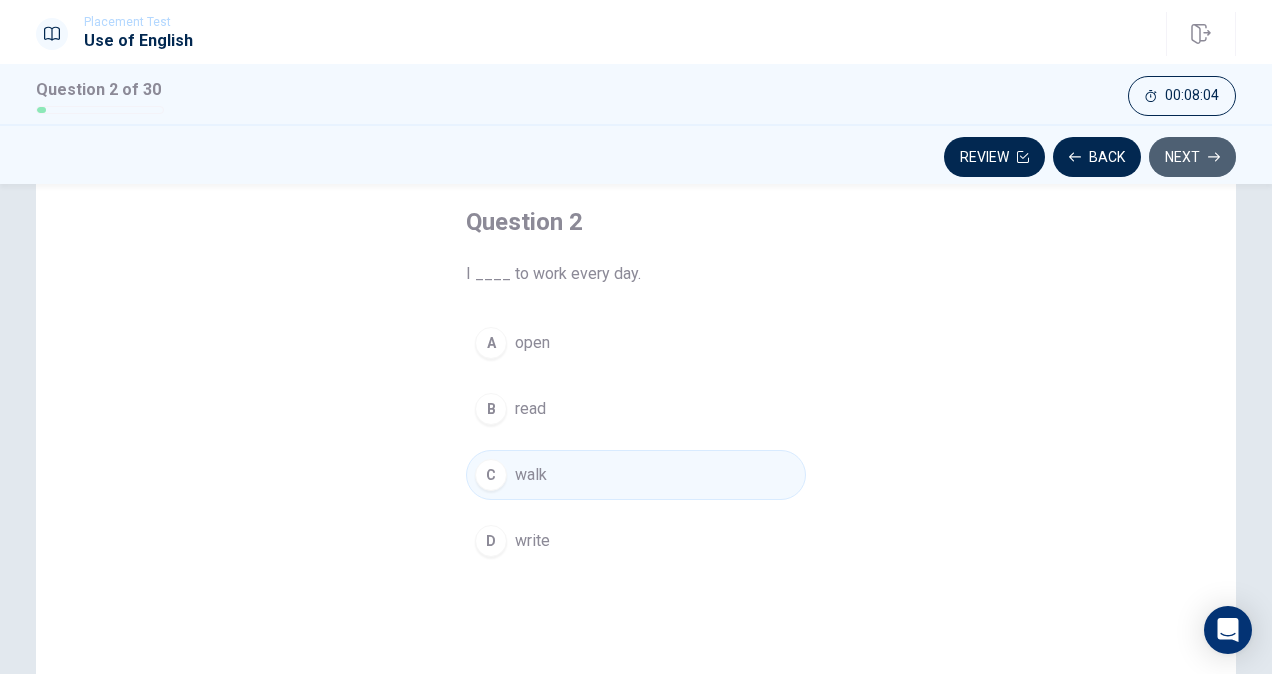 click on "Next" at bounding box center [1192, 157] 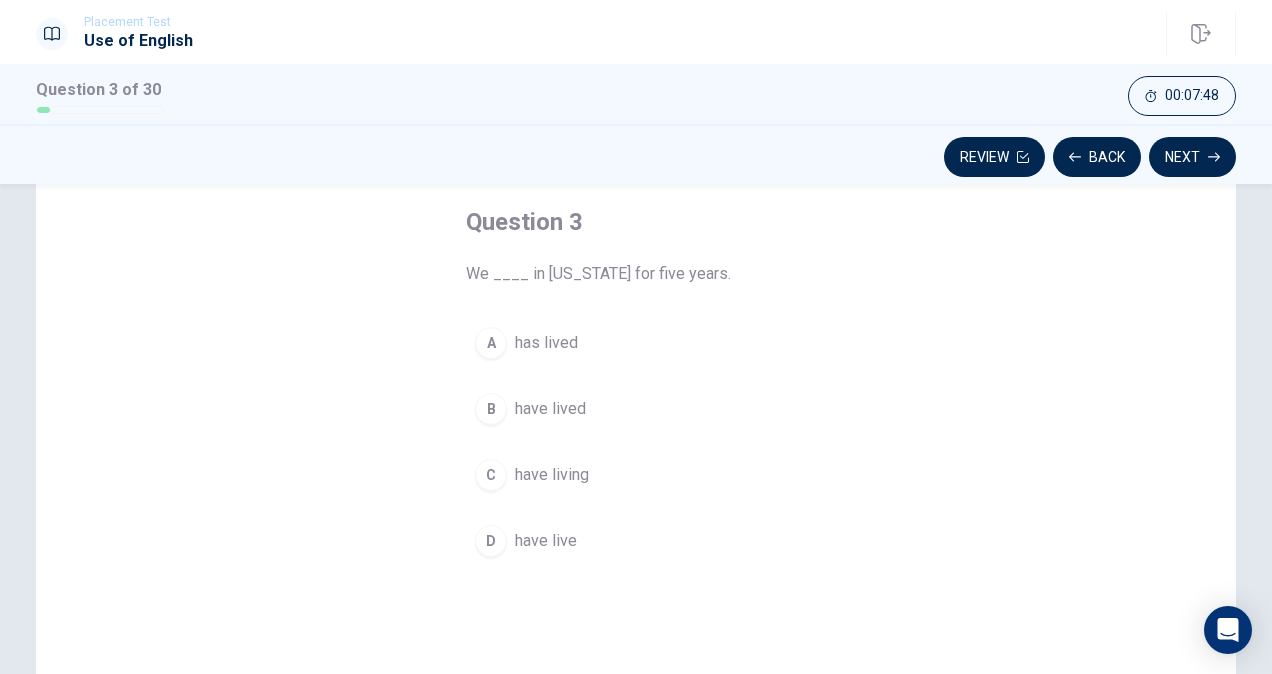 click on "has lived" at bounding box center [546, 343] 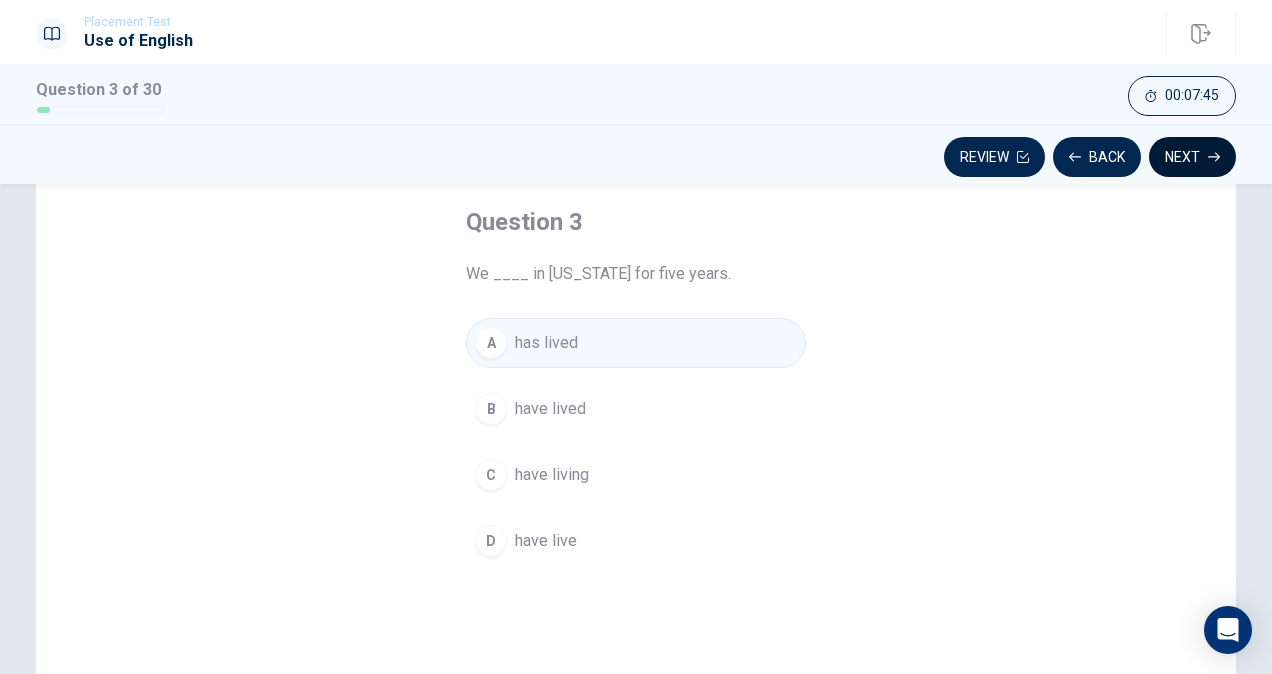 click on "Next" at bounding box center (1192, 157) 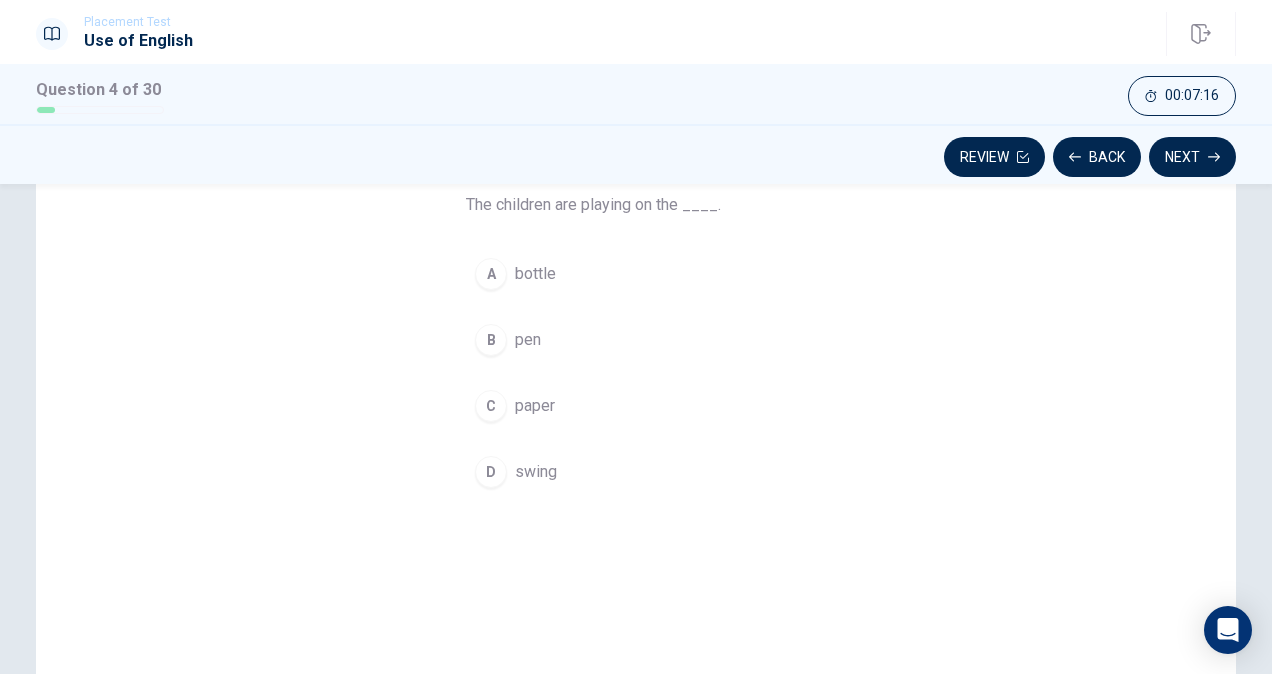 scroll, scrollTop: 200, scrollLeft: 0, axis: vertical 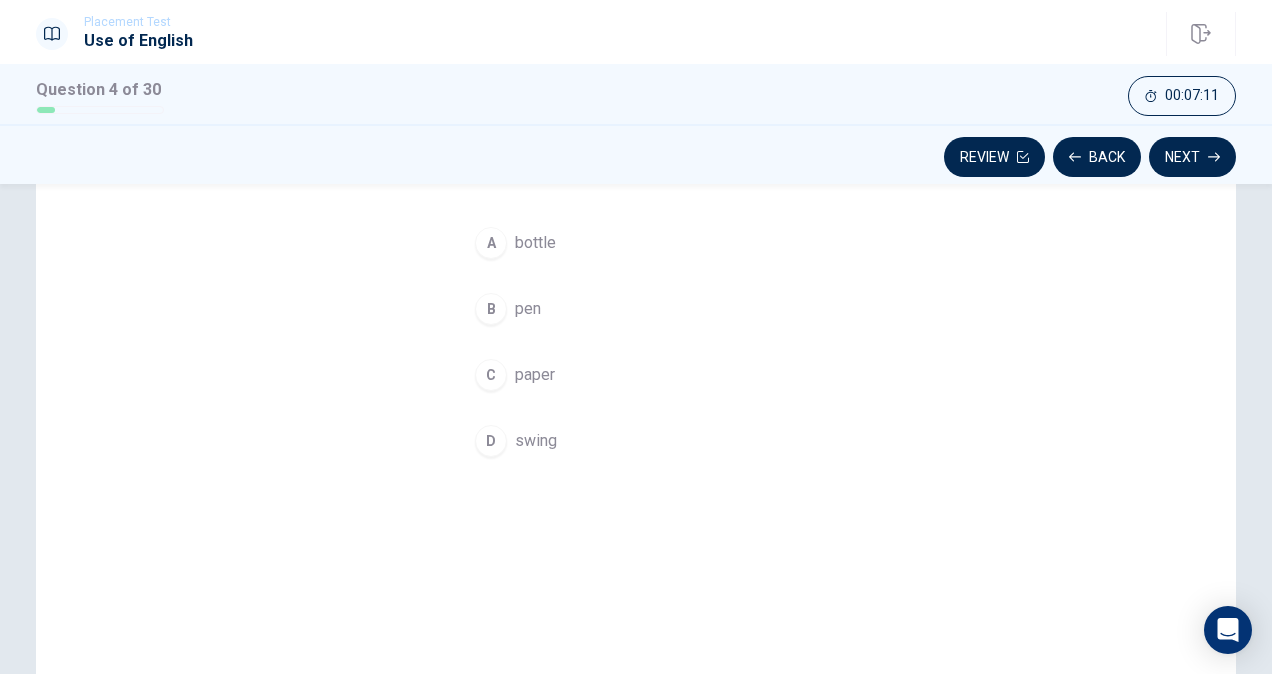 click on "swing" at bounding box center (536, 441) 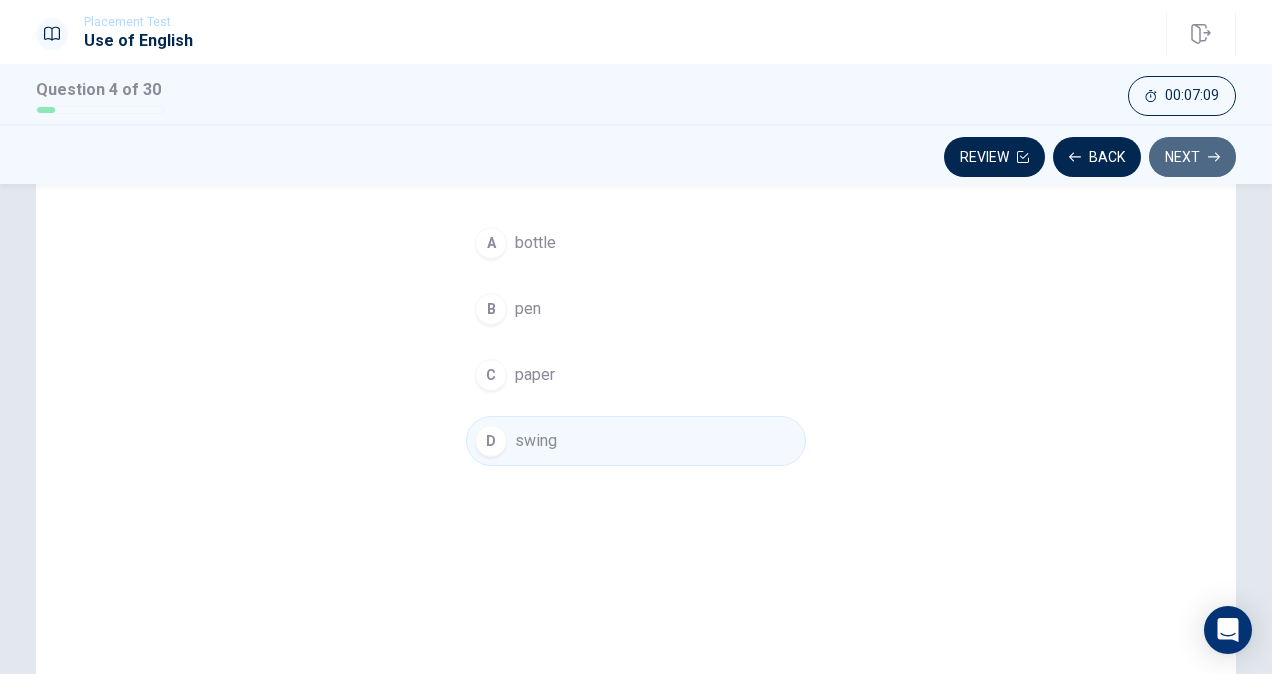 click on "Next" at bounding box center [1192, 157] 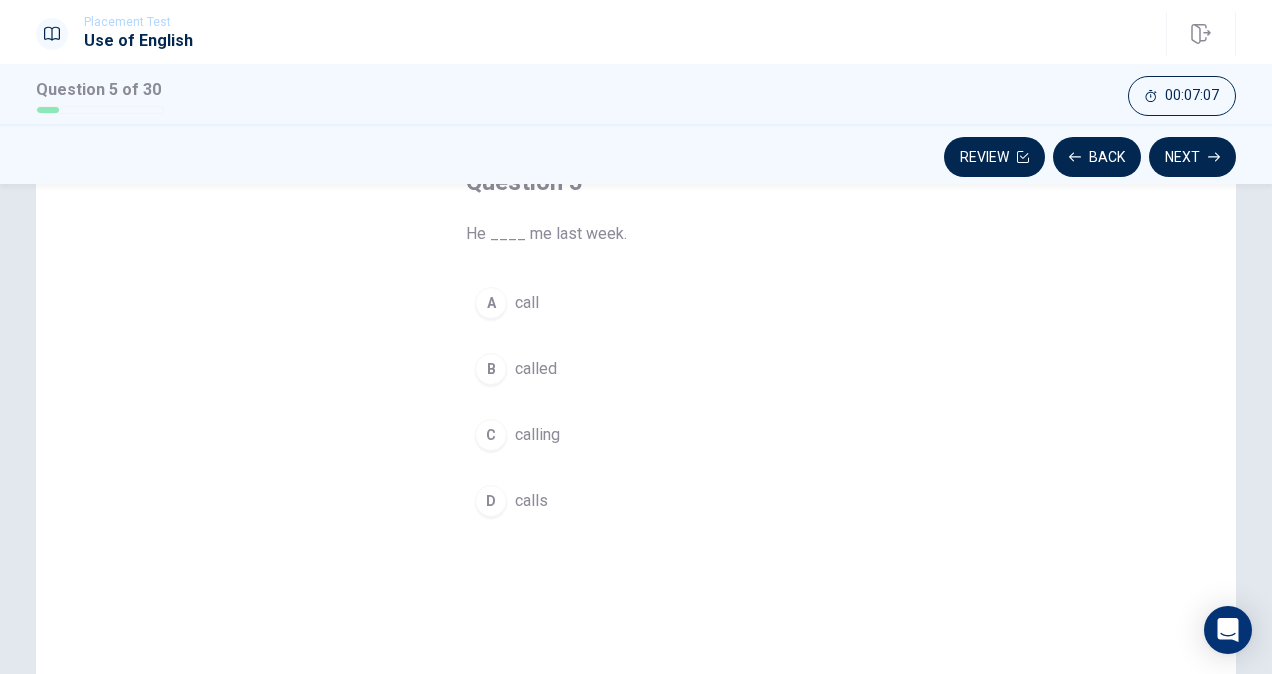 scroll, scrollTop: 100, scrollLeft: 0, axis: vertical 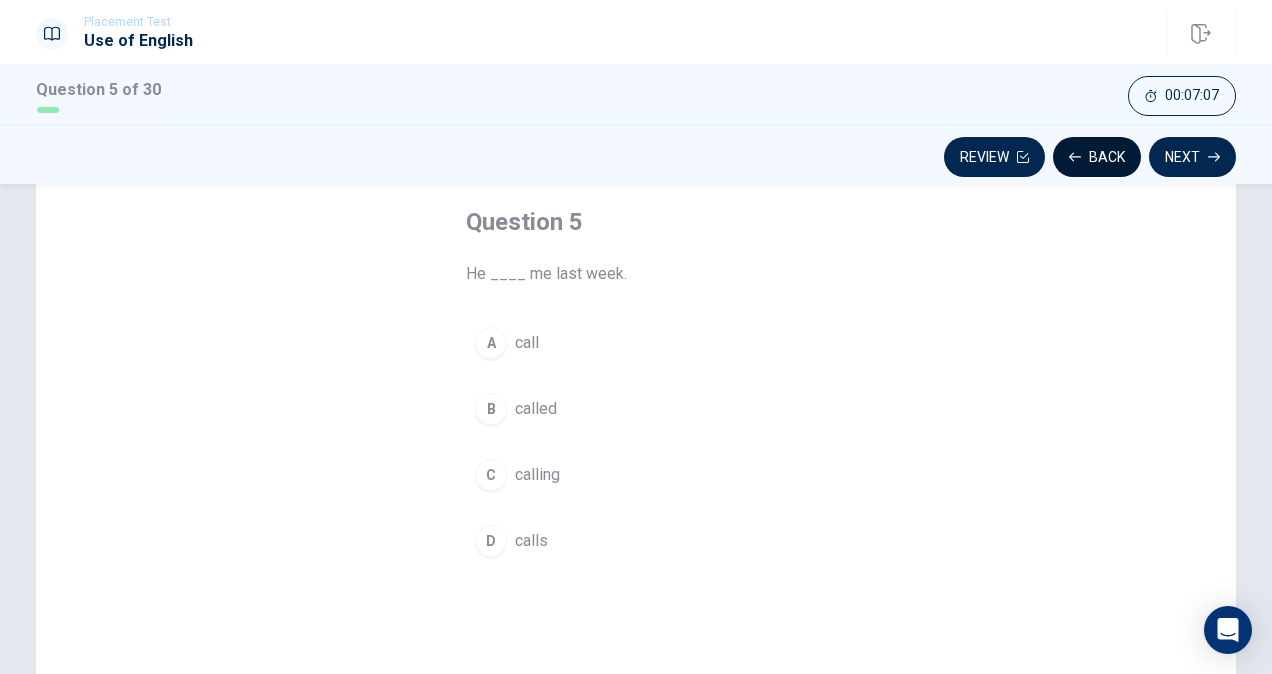 click on "Back" at bounding box center (1097, 157) 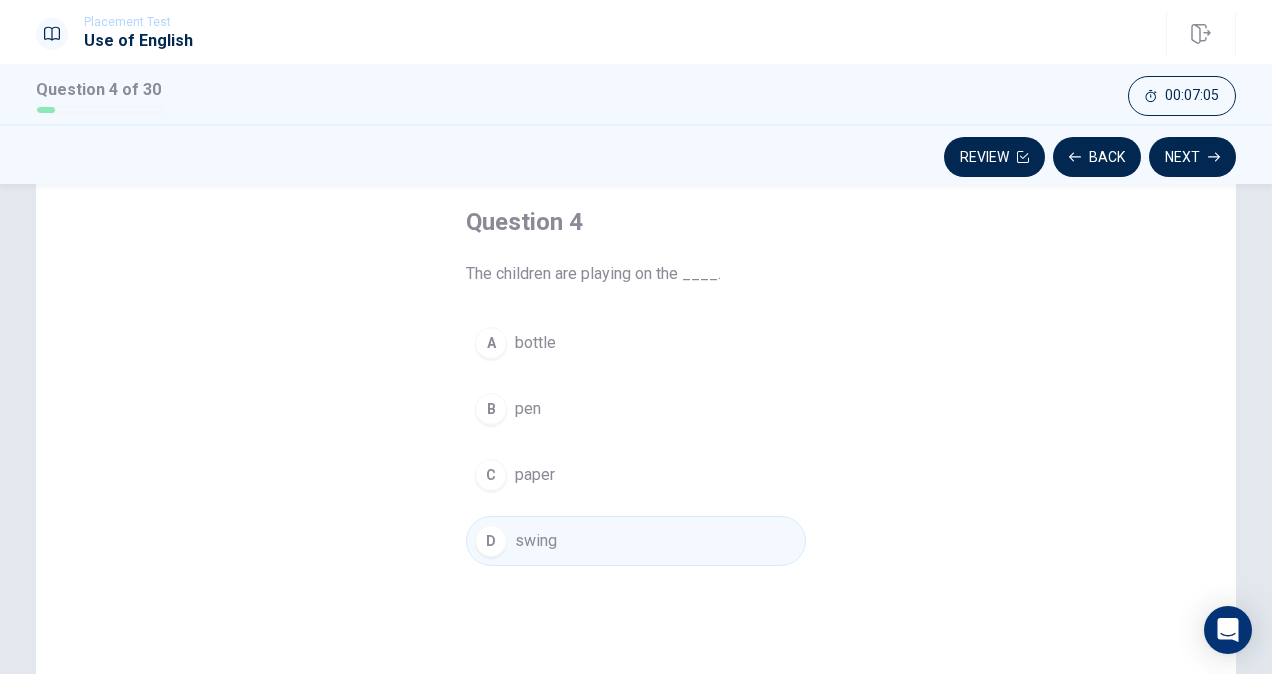 click on "Next" at bounding box center [1192, 157] 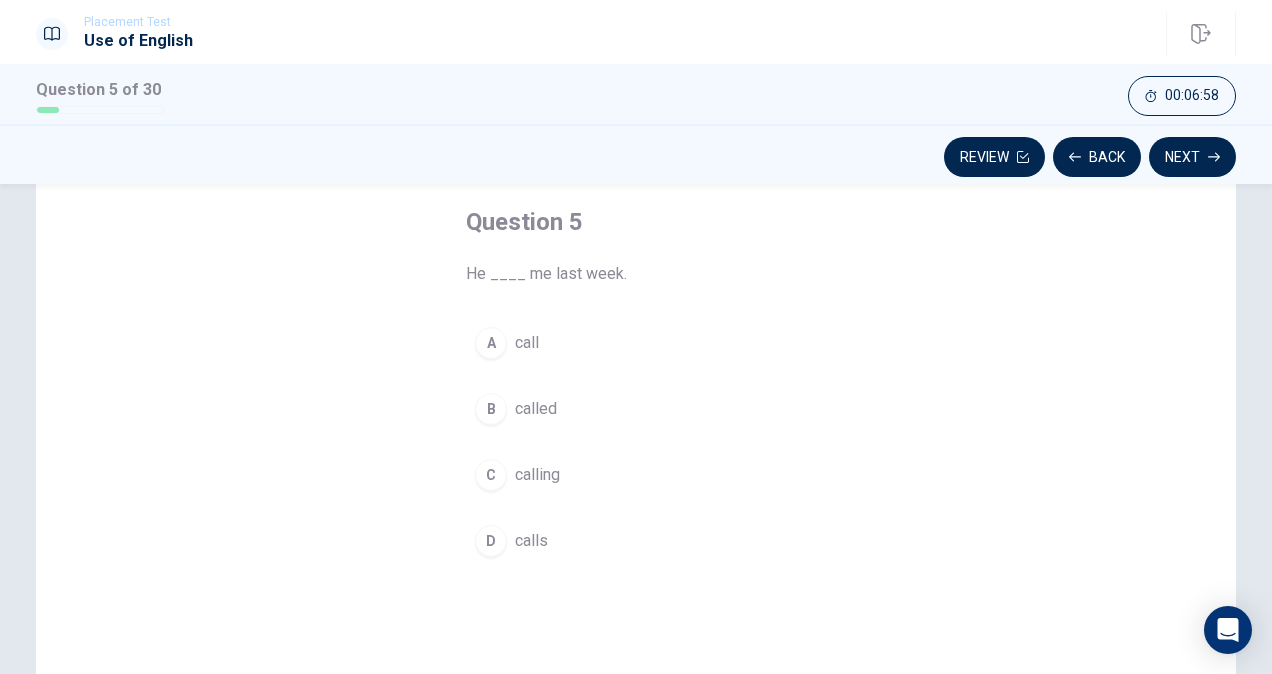 click on "called" at bounding box center (536, 409) 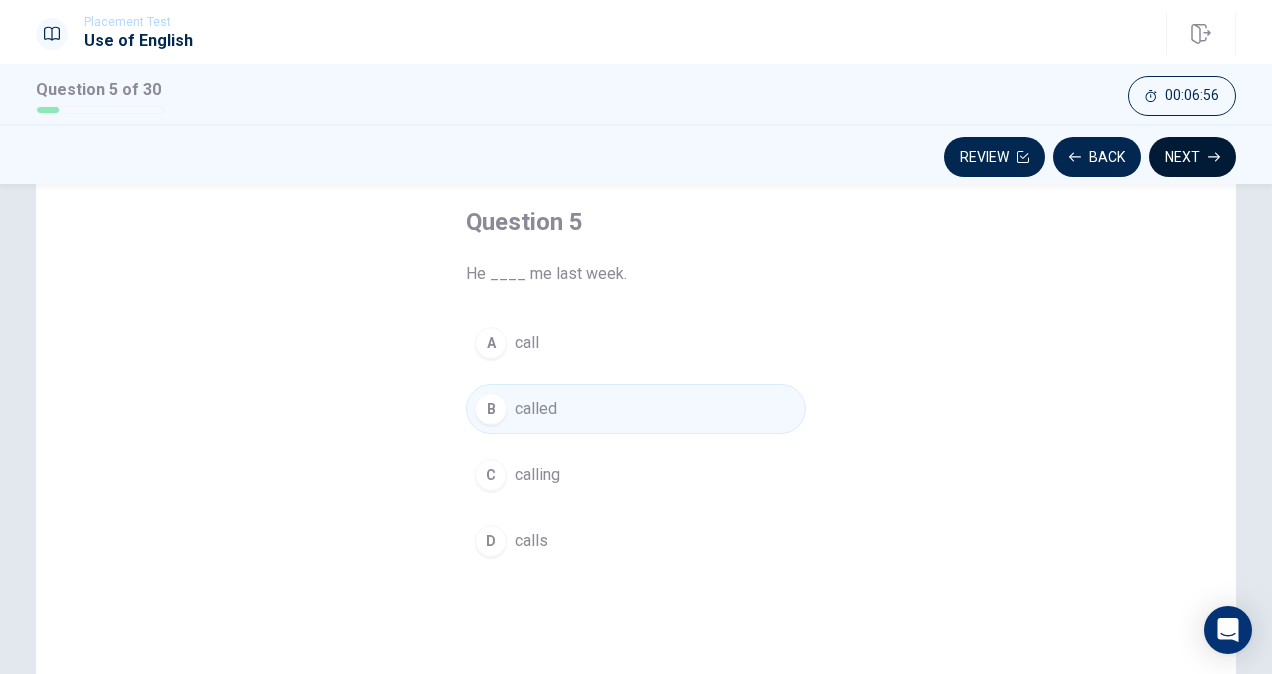 click on "Next" at bounding box center (1192, 157) 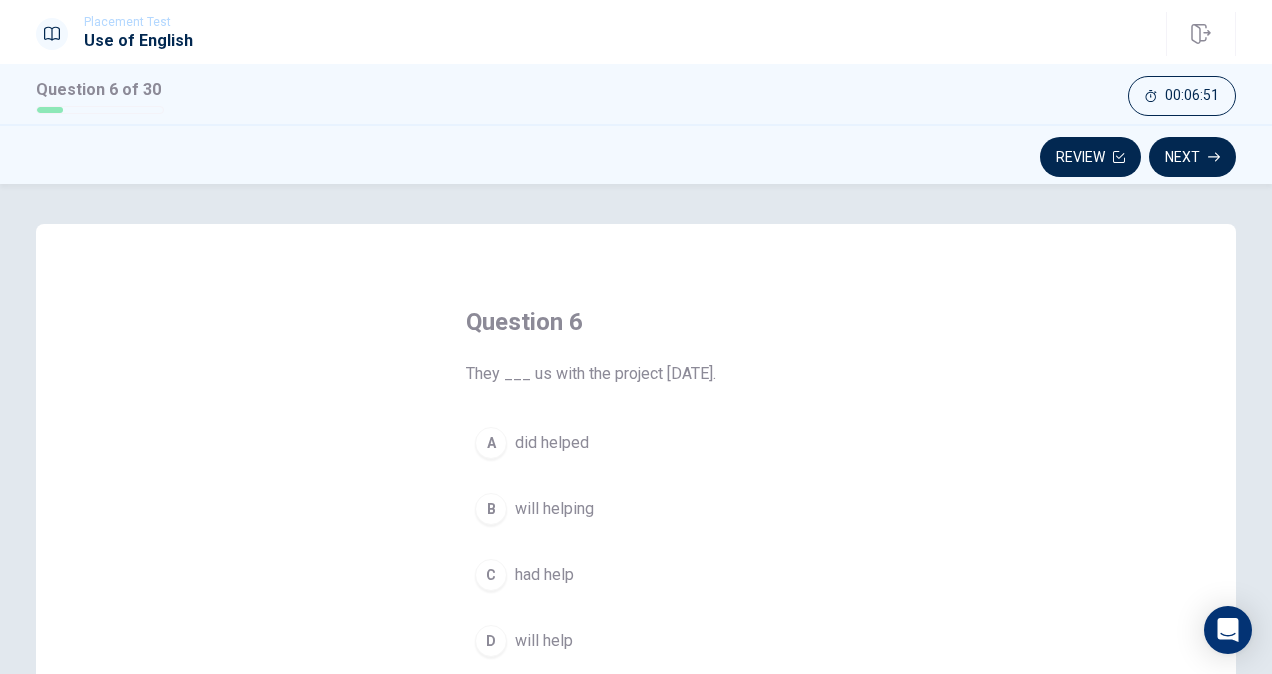 scroll, scrollTop: 100, scrollLeft: 0, axis: vertical 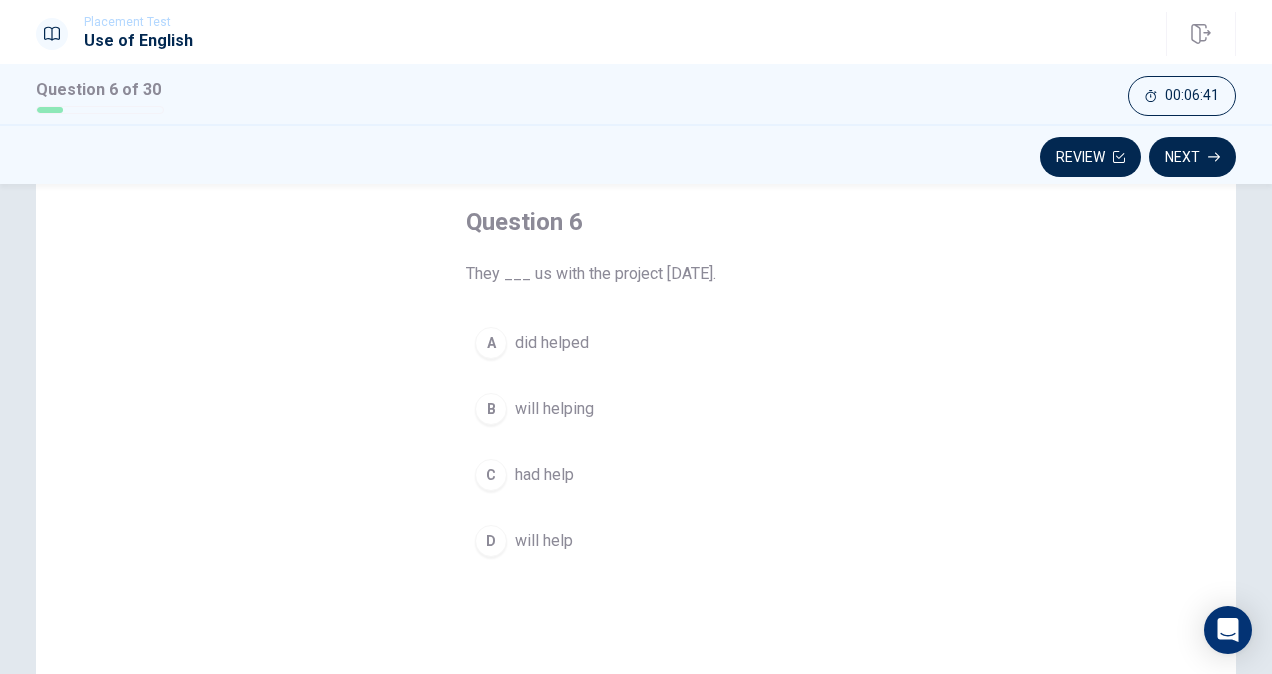 click on "will help" at bounding box center (544, 541) 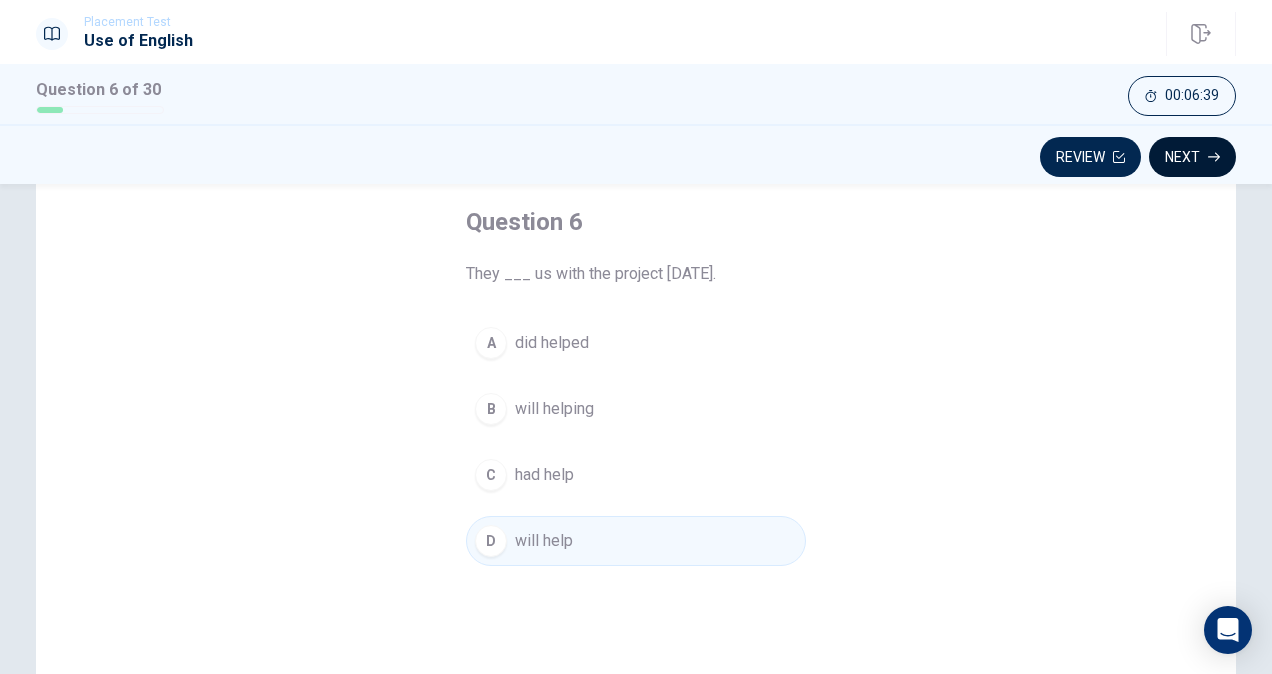 click on "Next" at bounding box center [1192, 157] 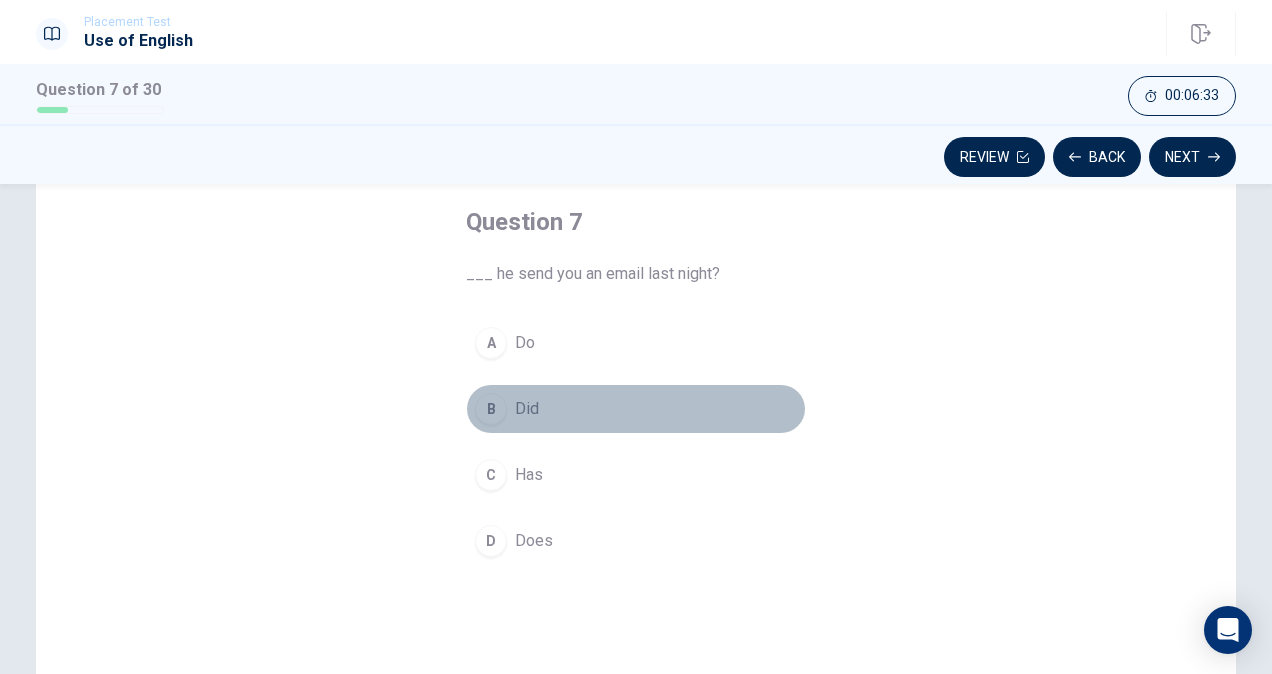 click on "B" at bounding box center (491, 409) 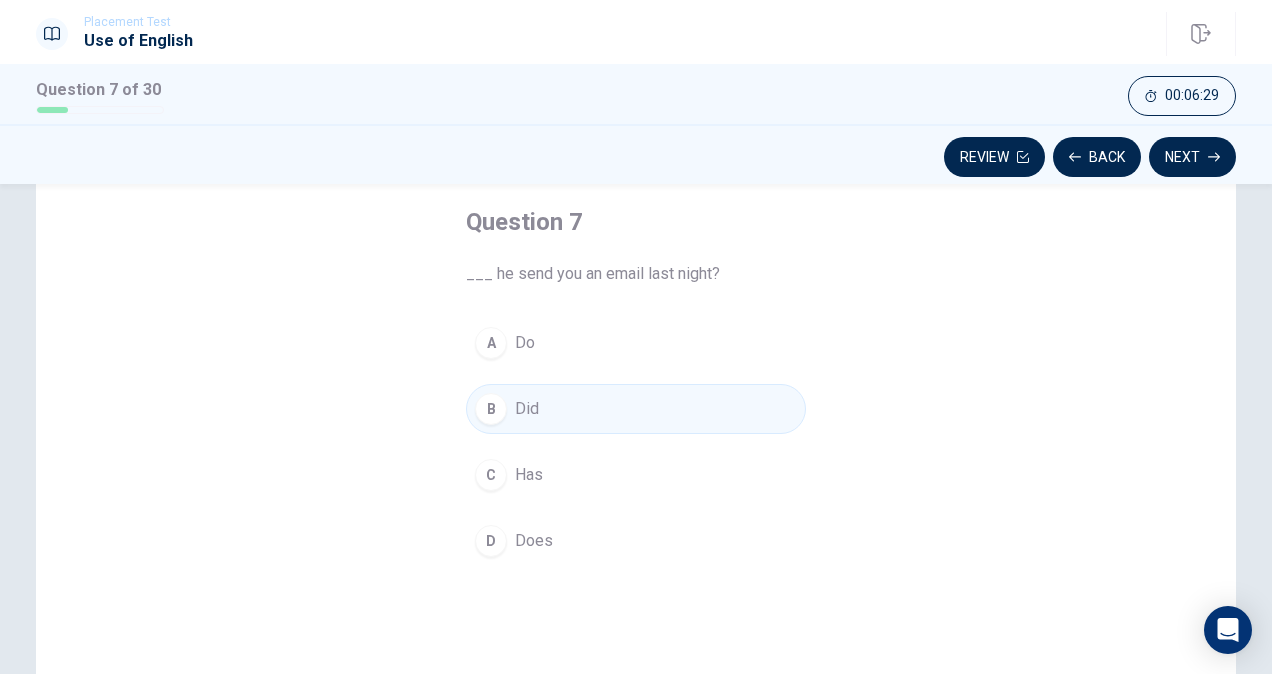 click on "C Has" at bounding box center (636, 475) 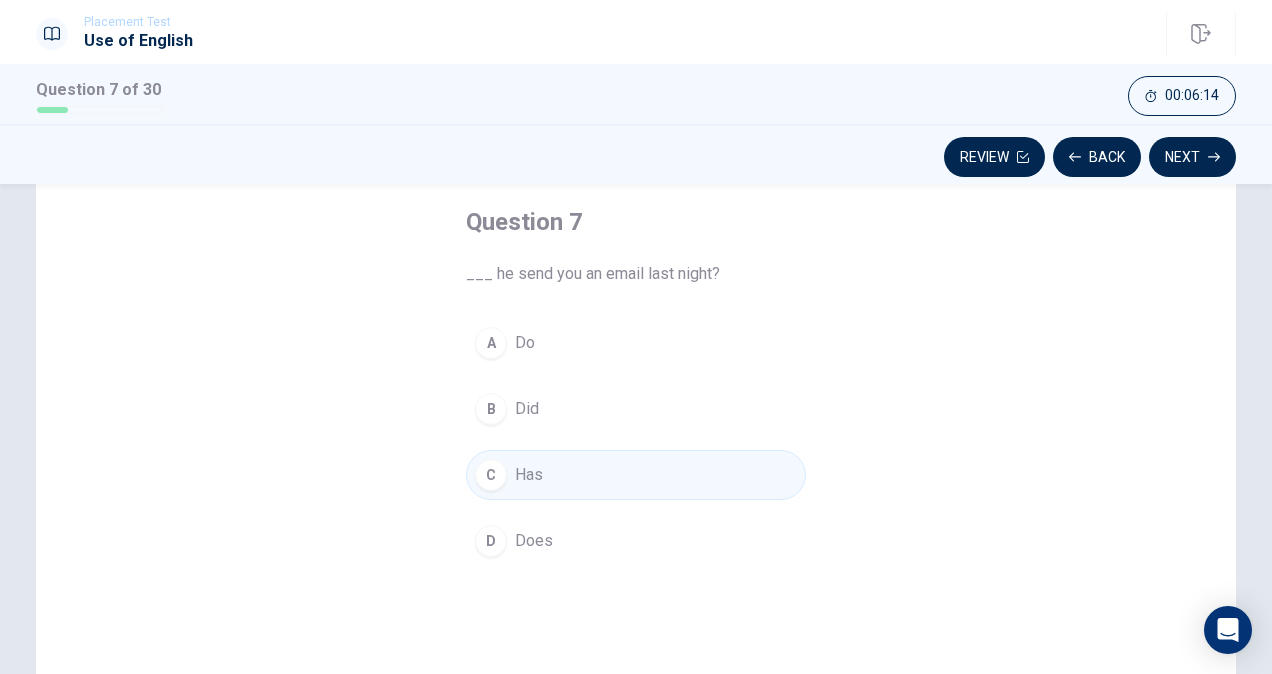 click on "A Do B Did C Has D Does" at bounding box center [636, 442] 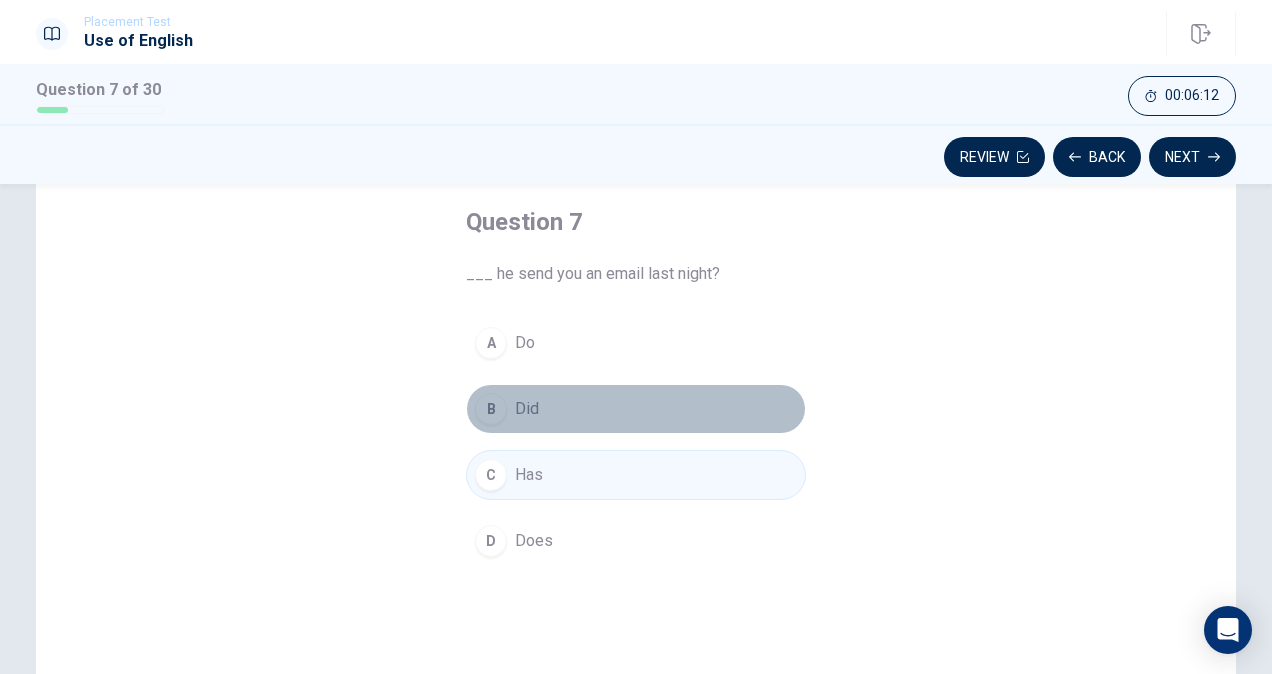 click on "B Did" at bounding box center (636, 409) 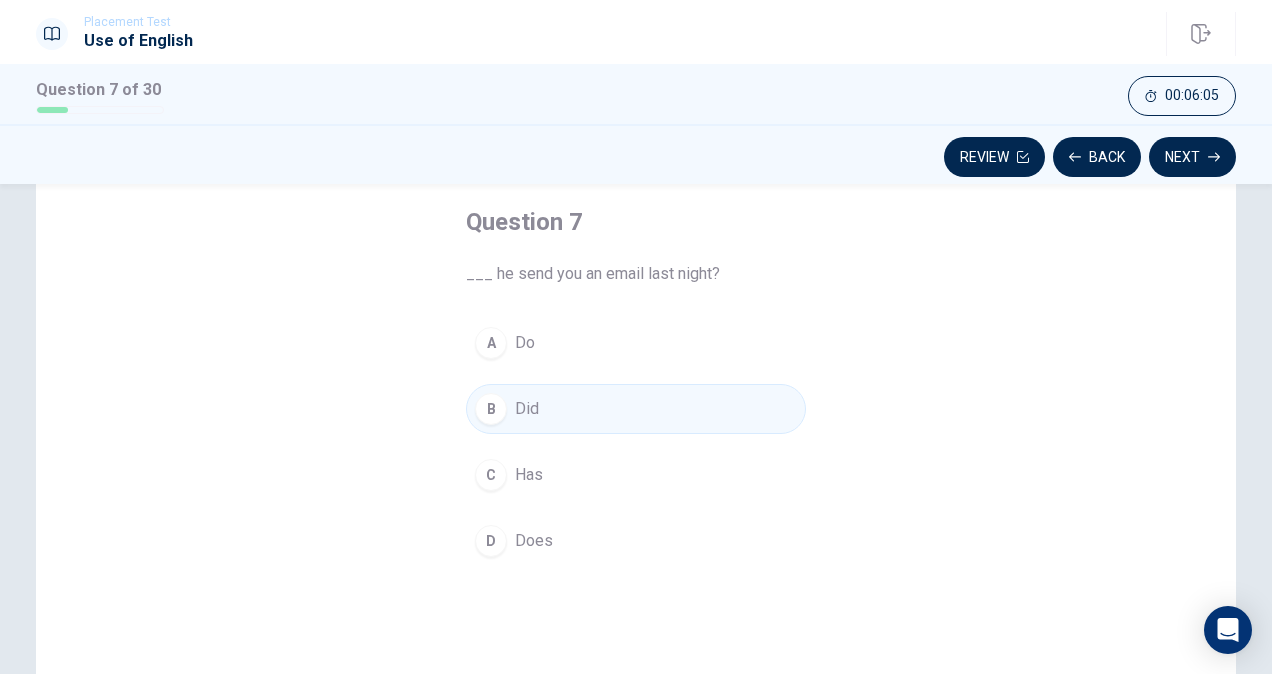 click on "Review Back Next" at bounding box center [636, 154] 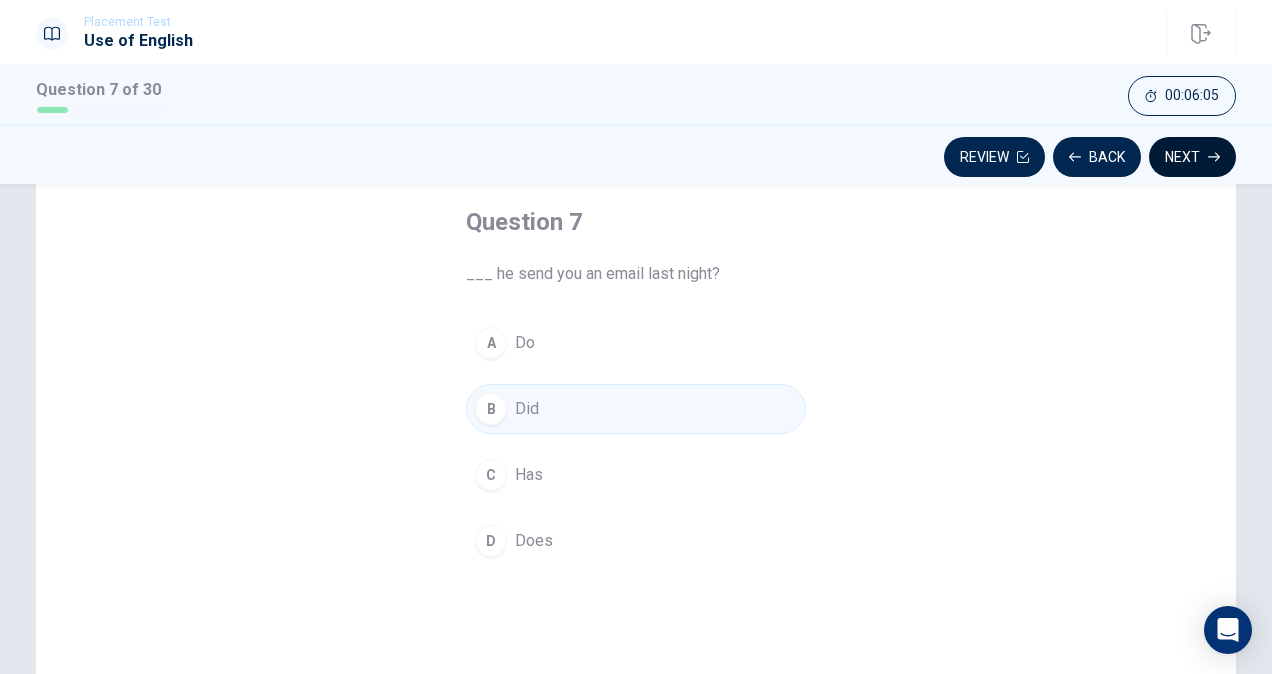 click on "Next" at bounding box center [1192, 157] 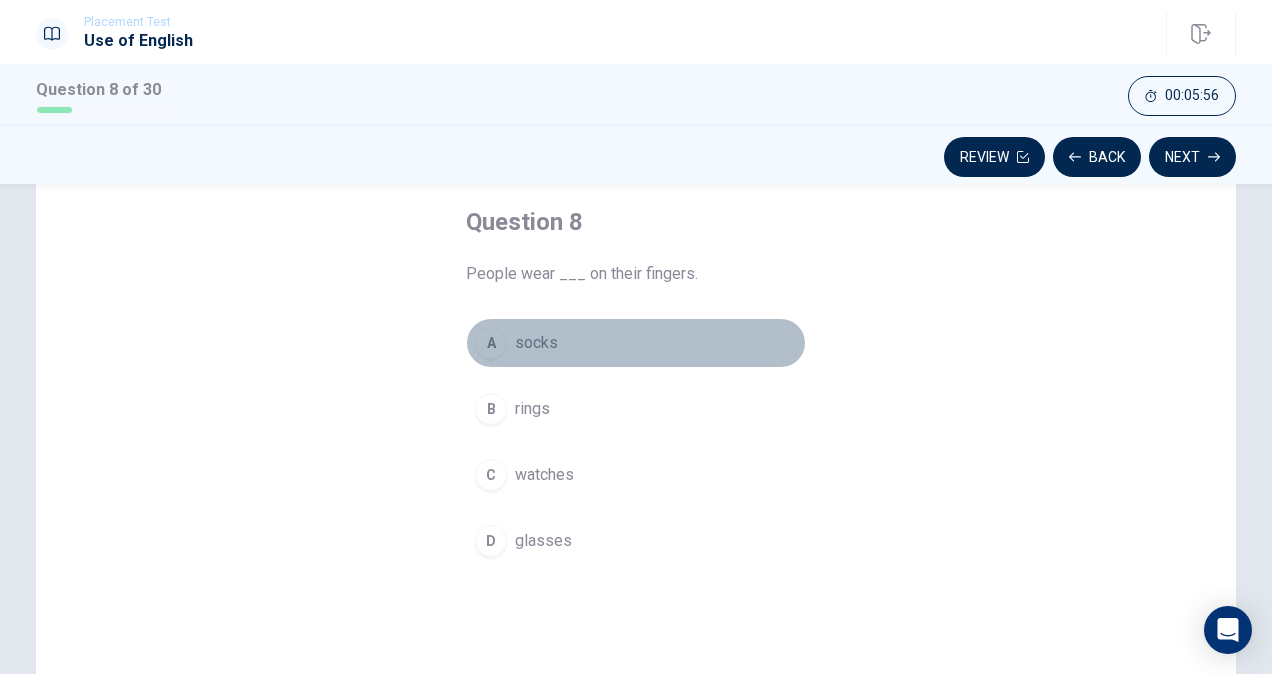 click on "socks" at bounding box center [536, 343] 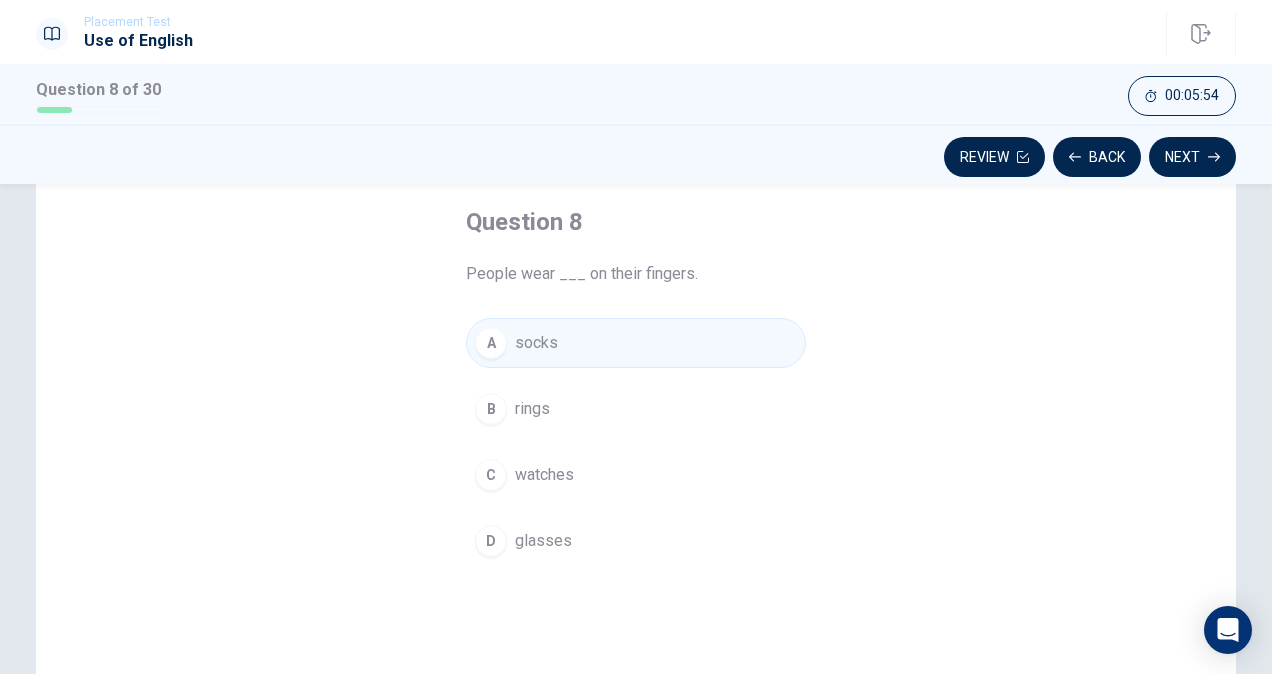 click on "Next" at bounding box center [1192, 157] 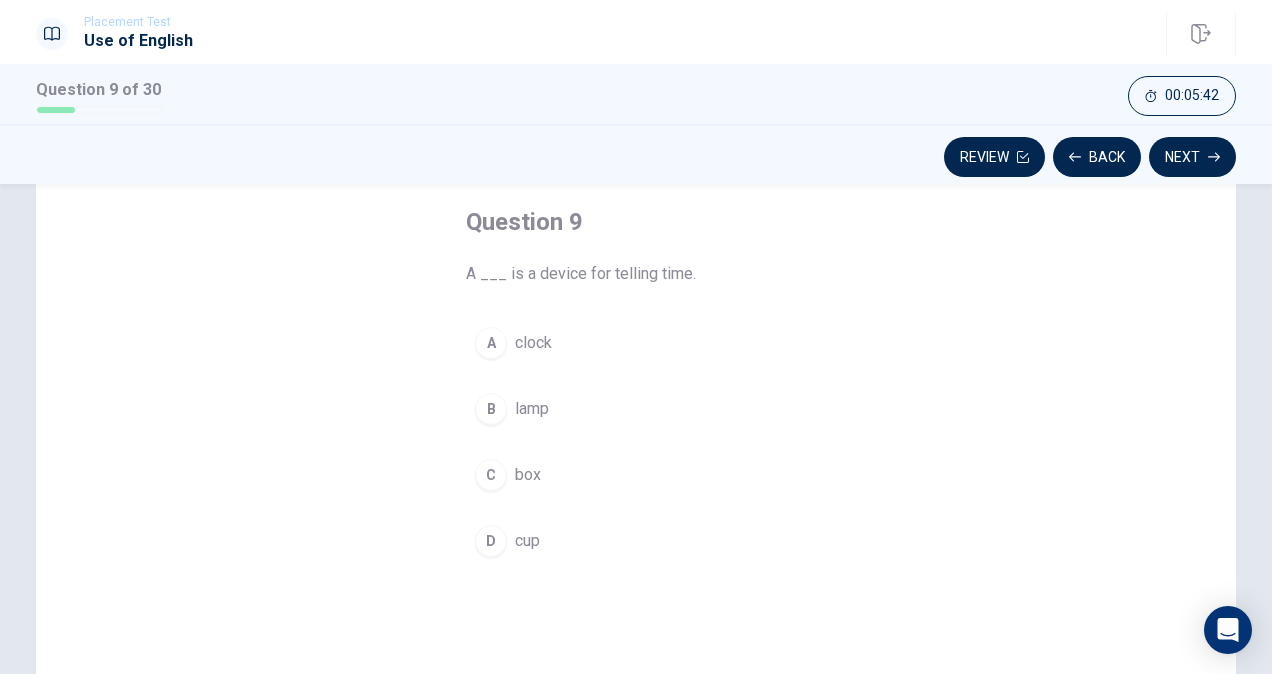 click on "A clock" at bounding box center [636, 343] 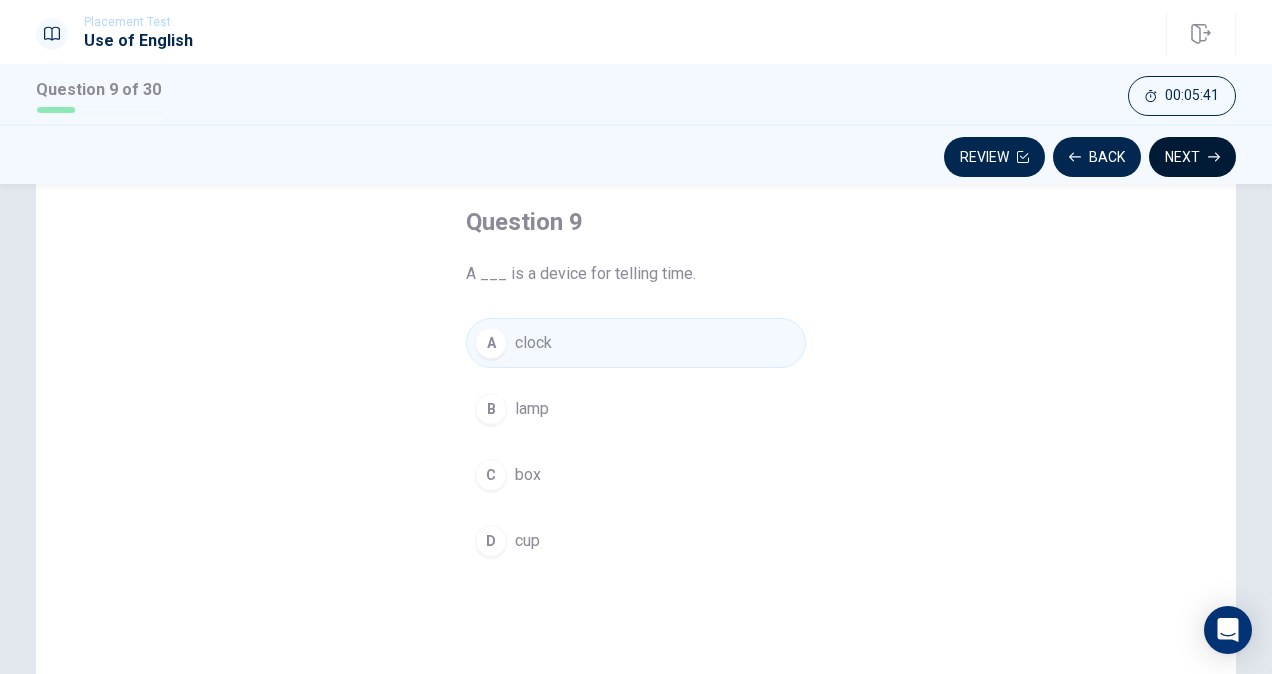 click on "Next" at bounding box center [1192, 157] 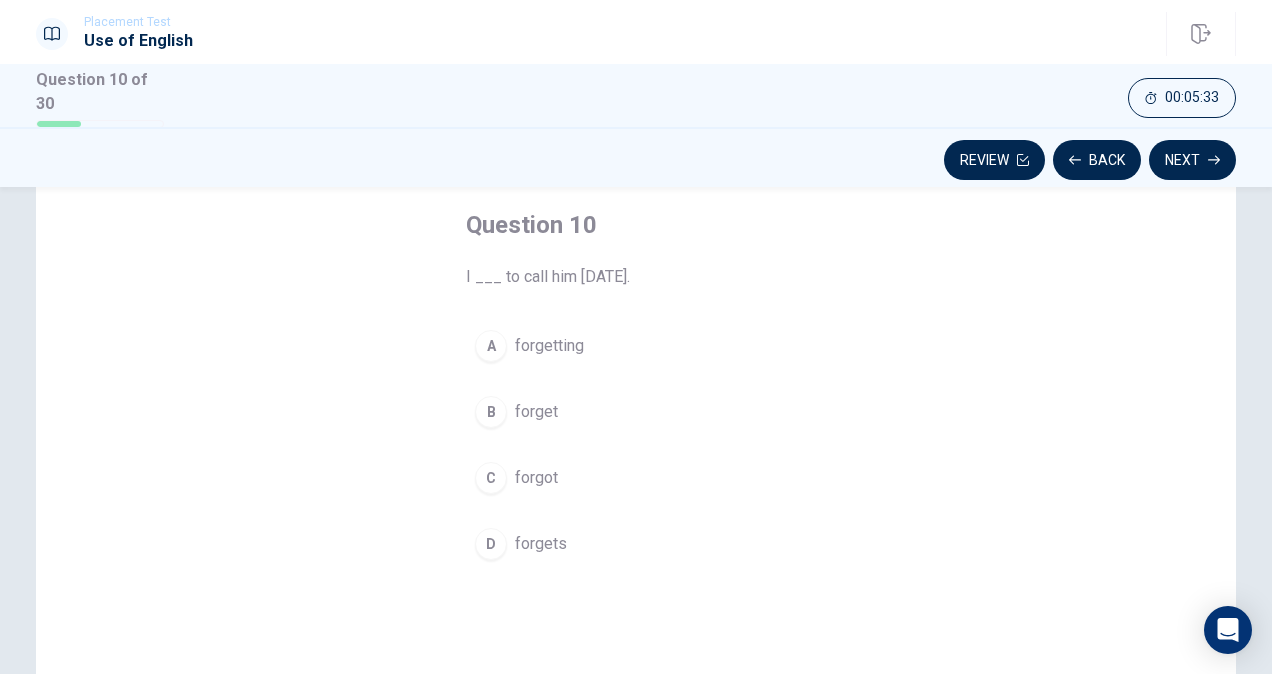 click on "forgot" at bounding box center (536, 478) 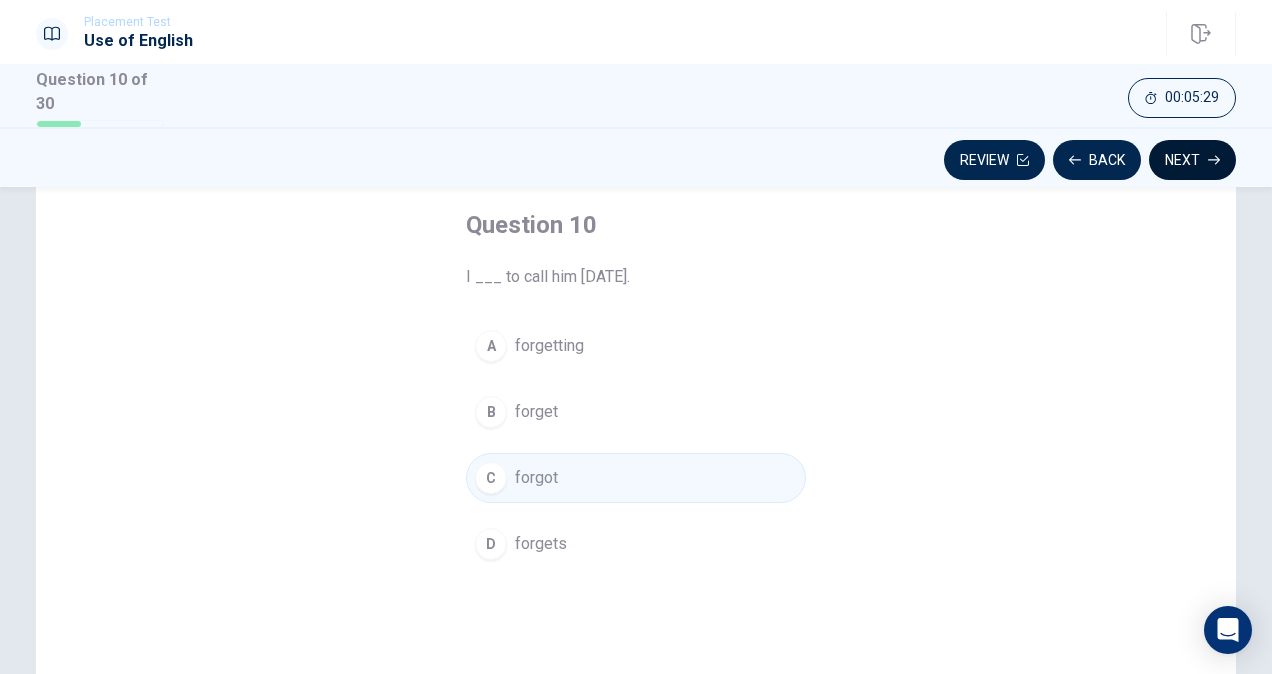 click on "Next" at bounding box center [1192, 160] 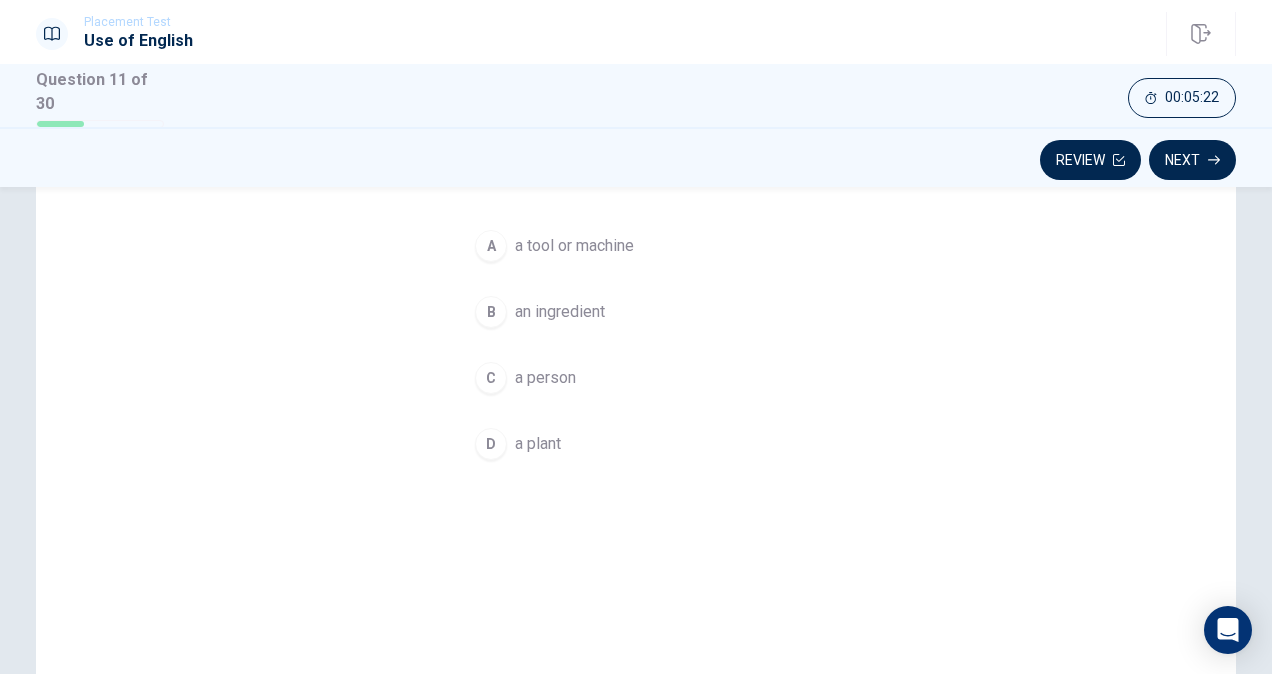 scroll, scrollTop: 100, scrollLeft: 0, axis: vertical 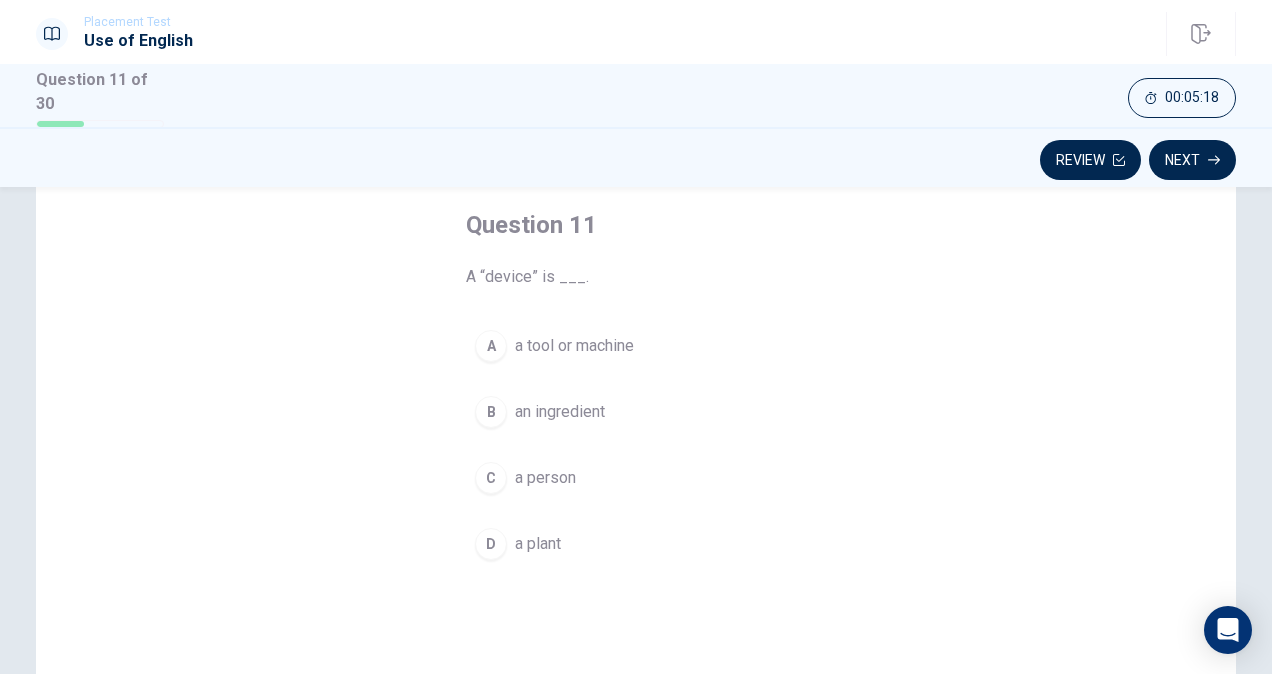 click on "a tool or machine" at bounding box center [574, 346] 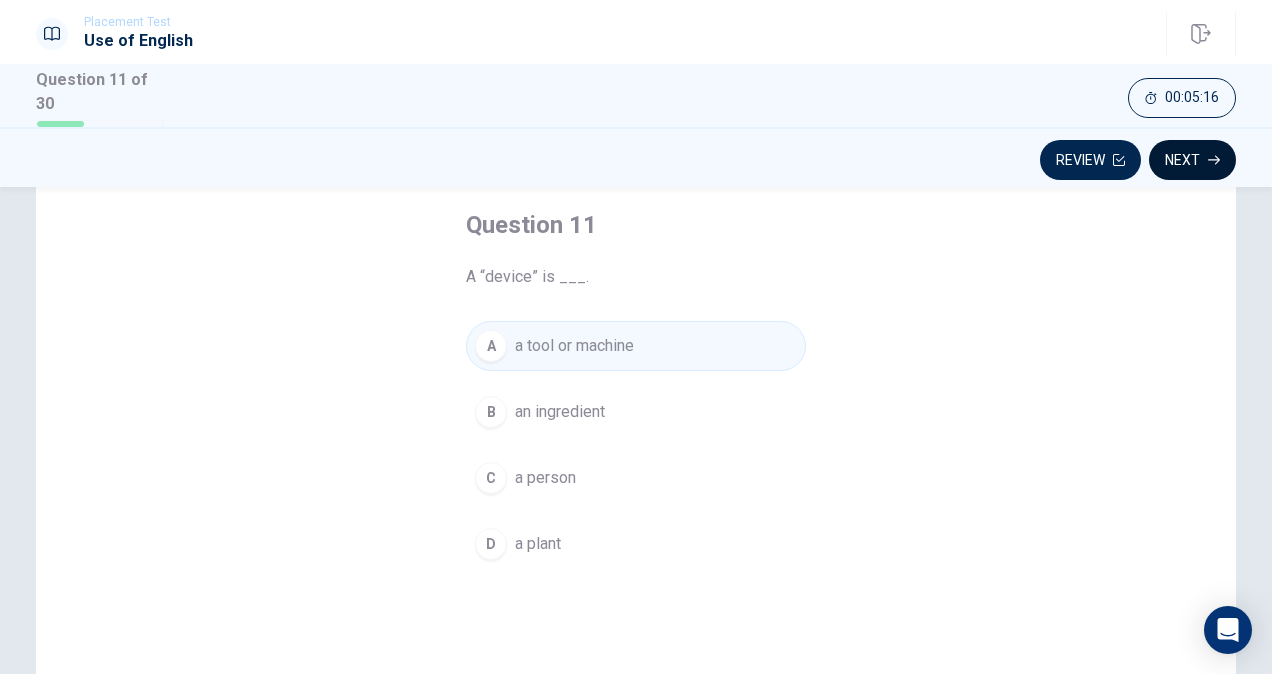 click on "Next" at bounding box center (1192, 160) 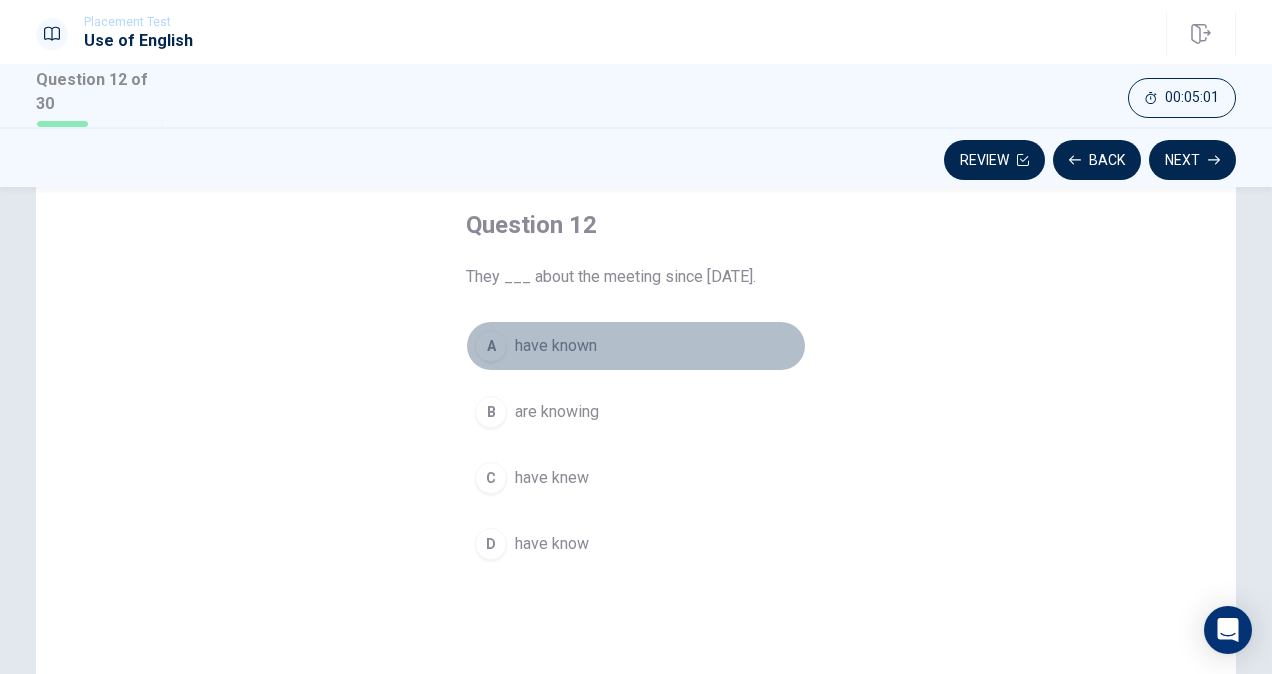 click on "have known" at bounding box center (556, 346) 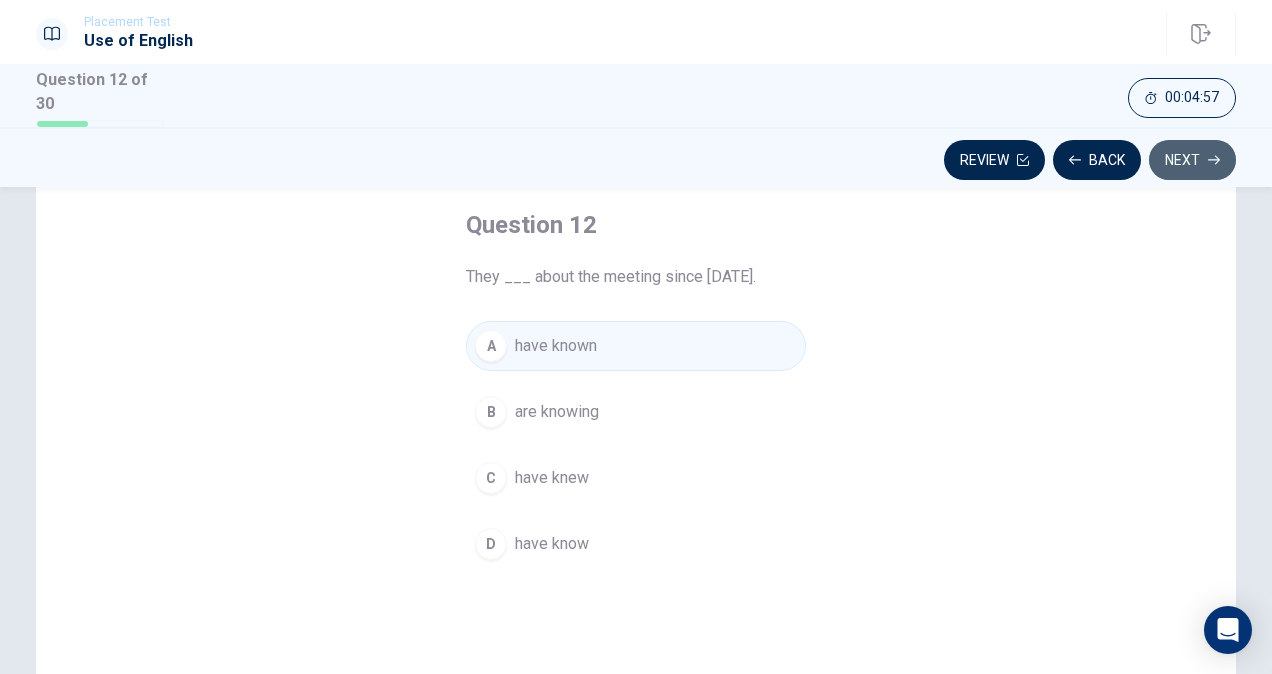 click on "Next" at bounding box center (1192, 160) 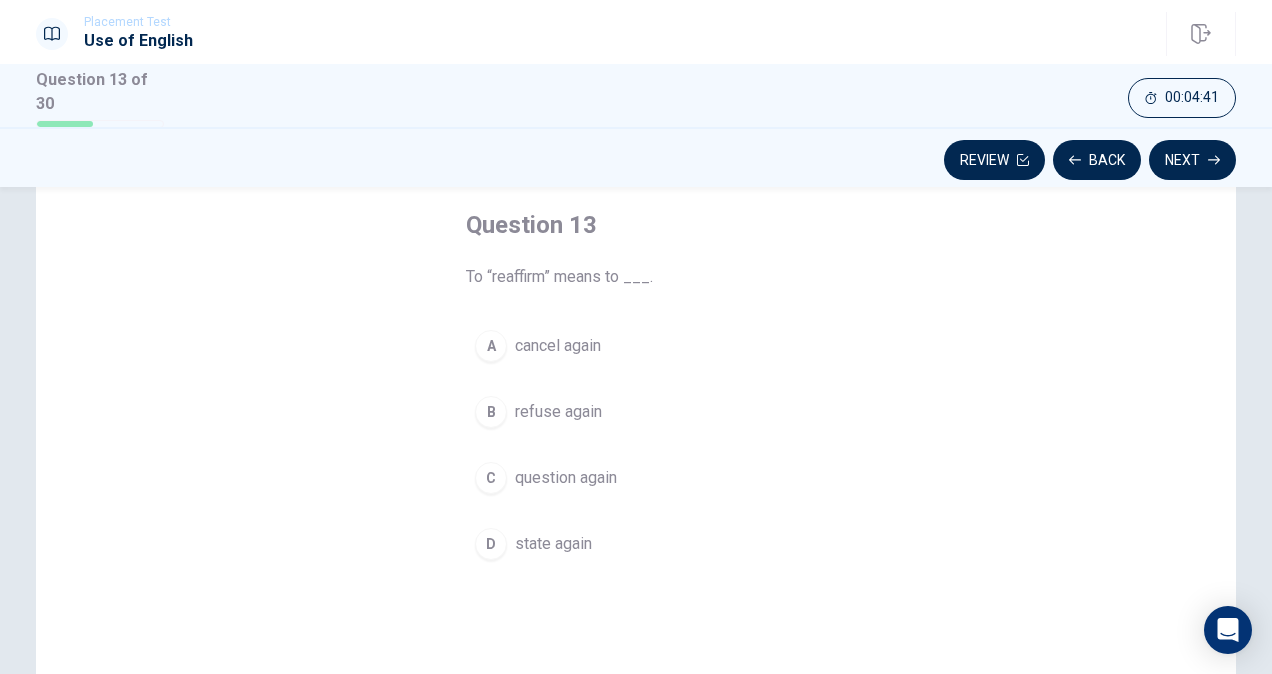 click on "cancel again" at bounding box center [558, 346] 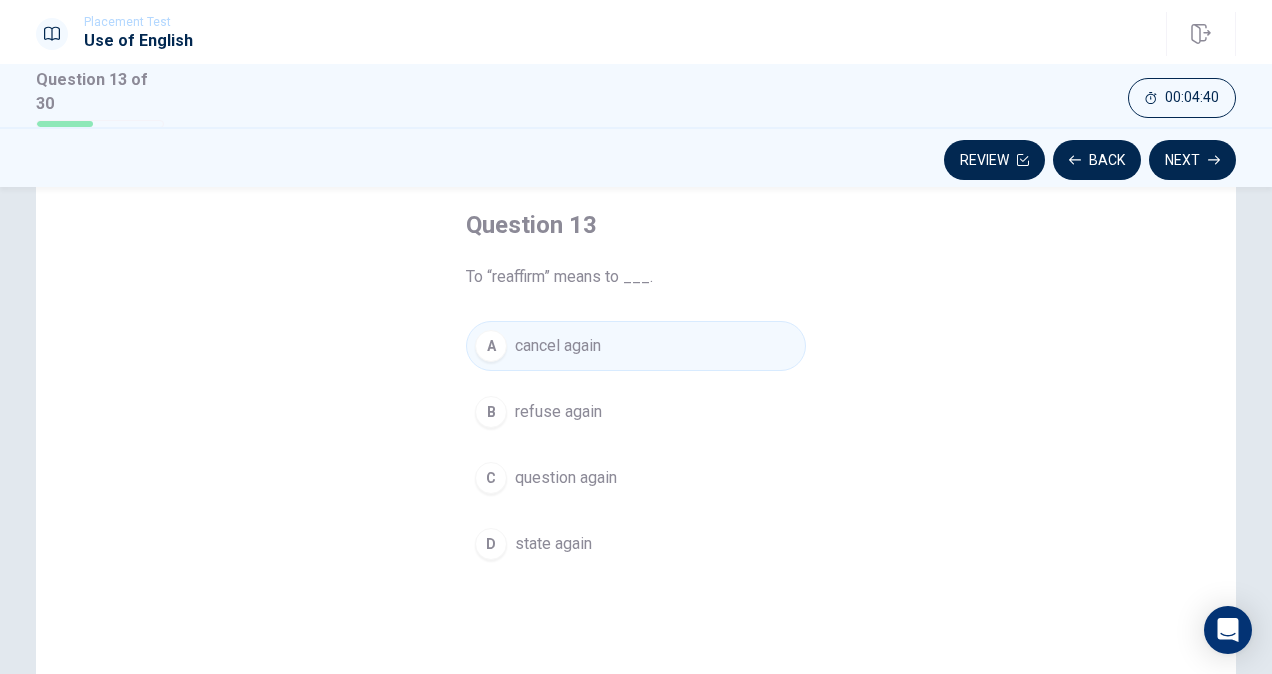 click on "B refuse again" at bounding box center [636, 412] 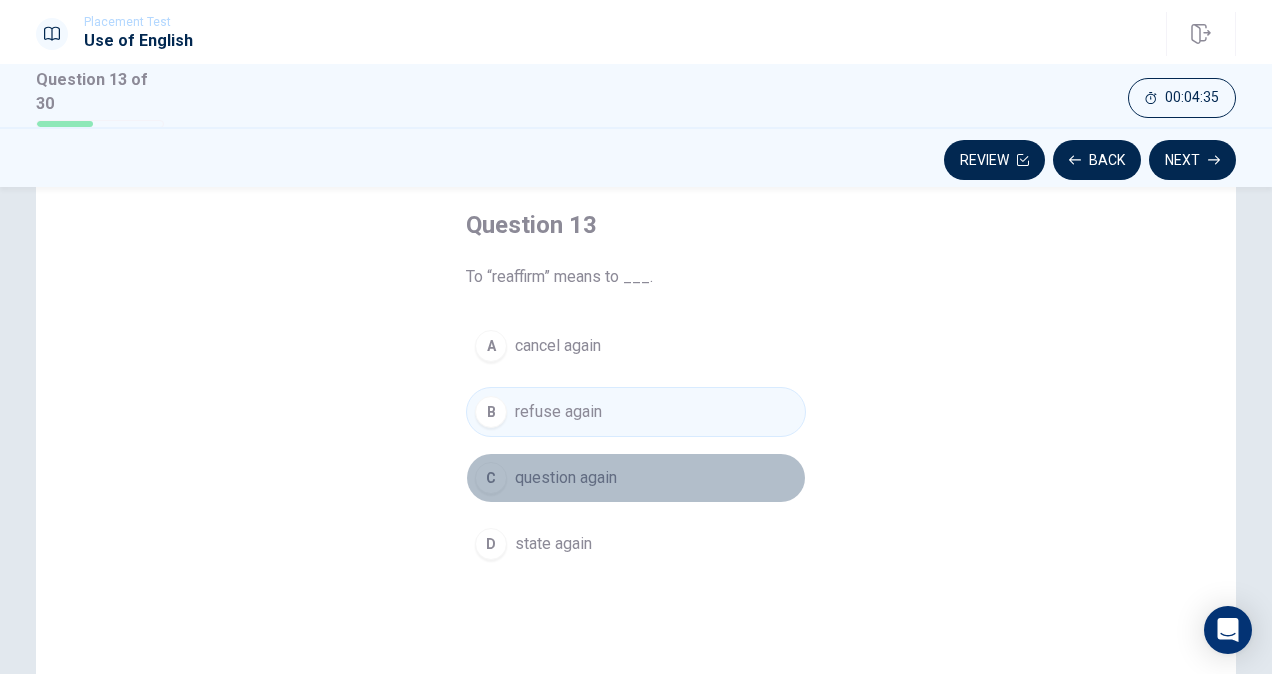 click on "question again" at bounding box center (566, 478) 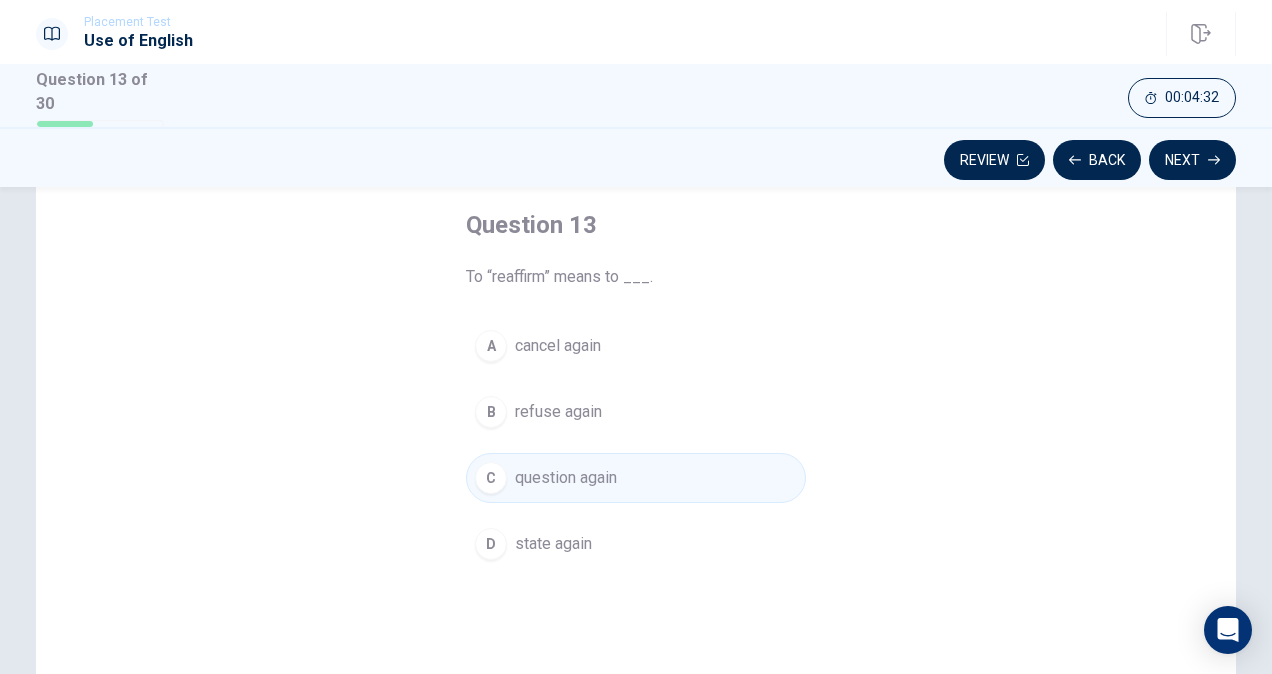 click on "state again" at bounding box center [553, 544] 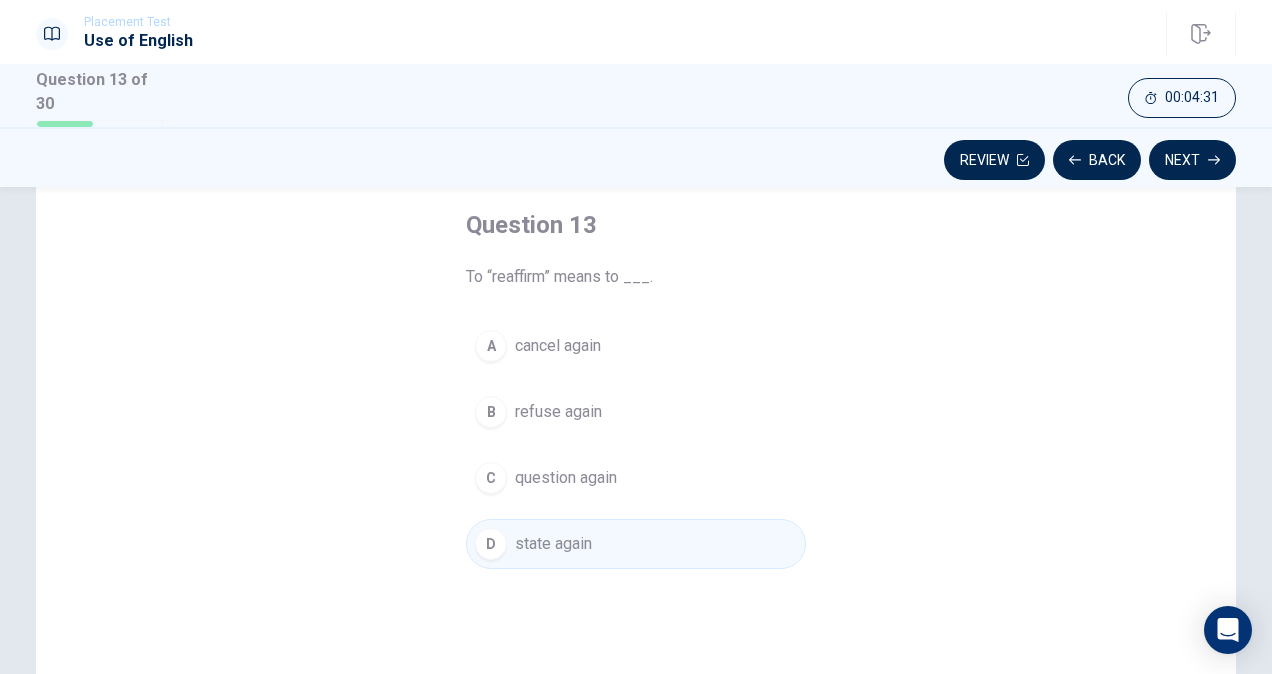 click on "A" at bounding box center (491, 346) 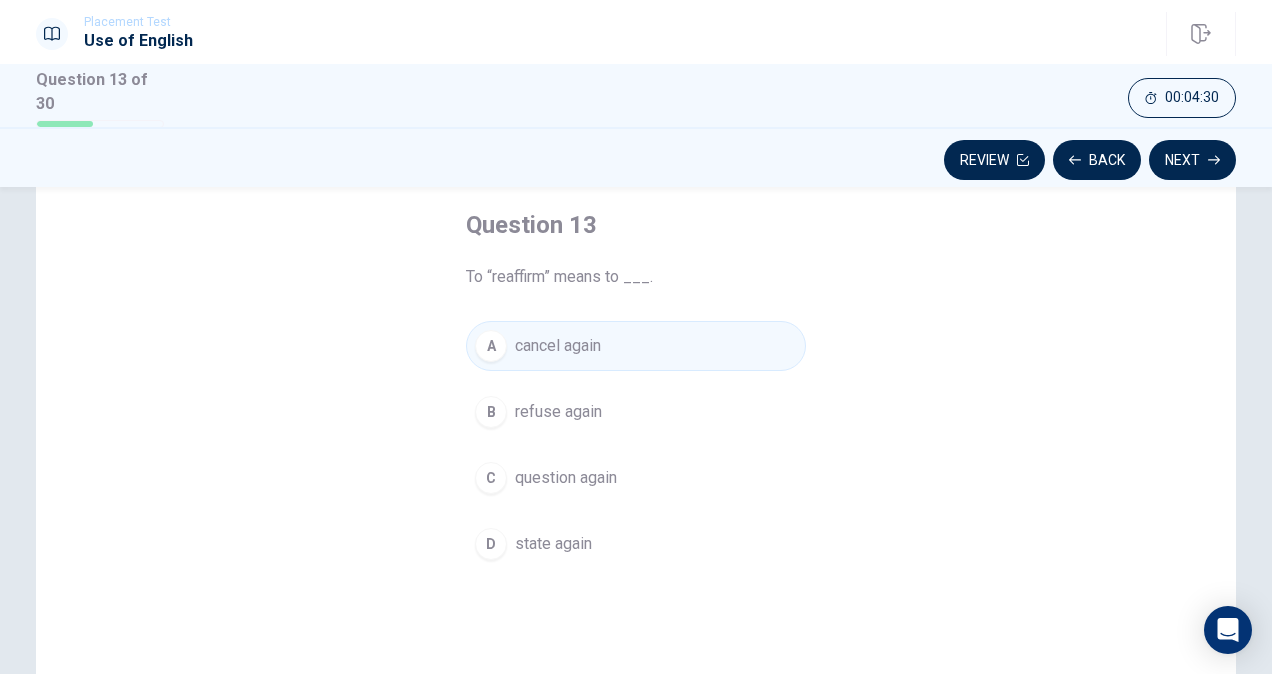 click on "question again" at bounding box center [566, 478] 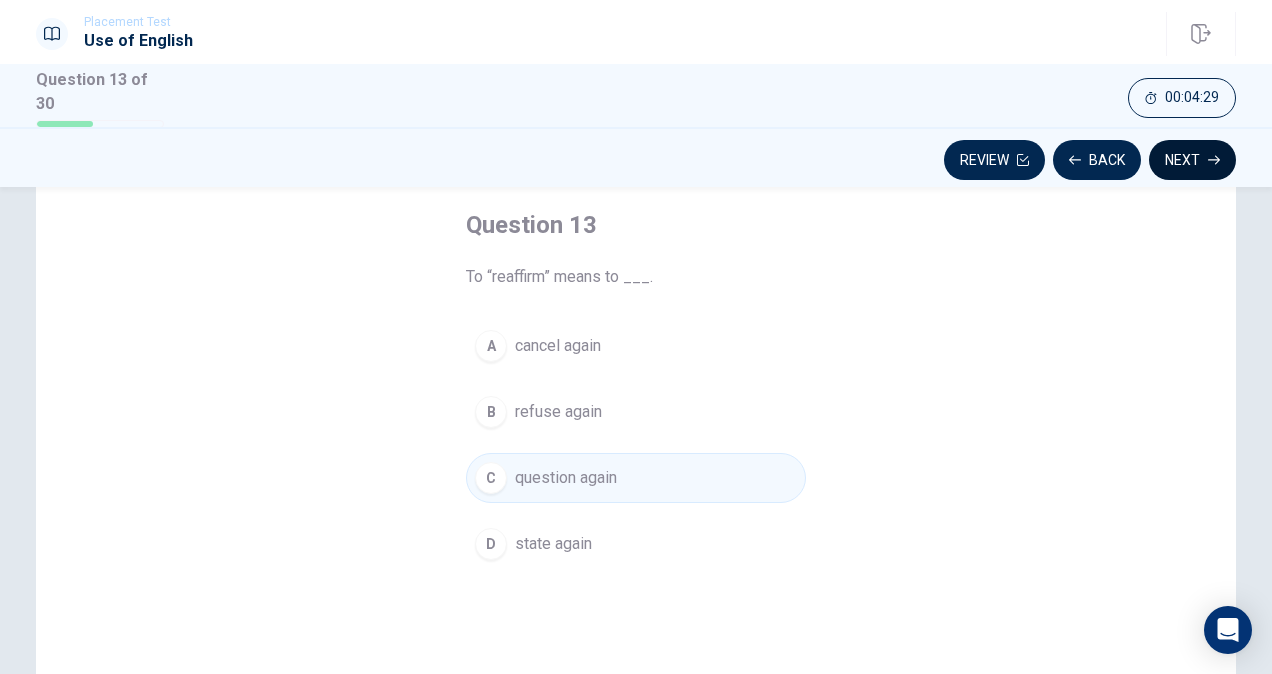 click on "Next" at bounding box center [1192, 160] 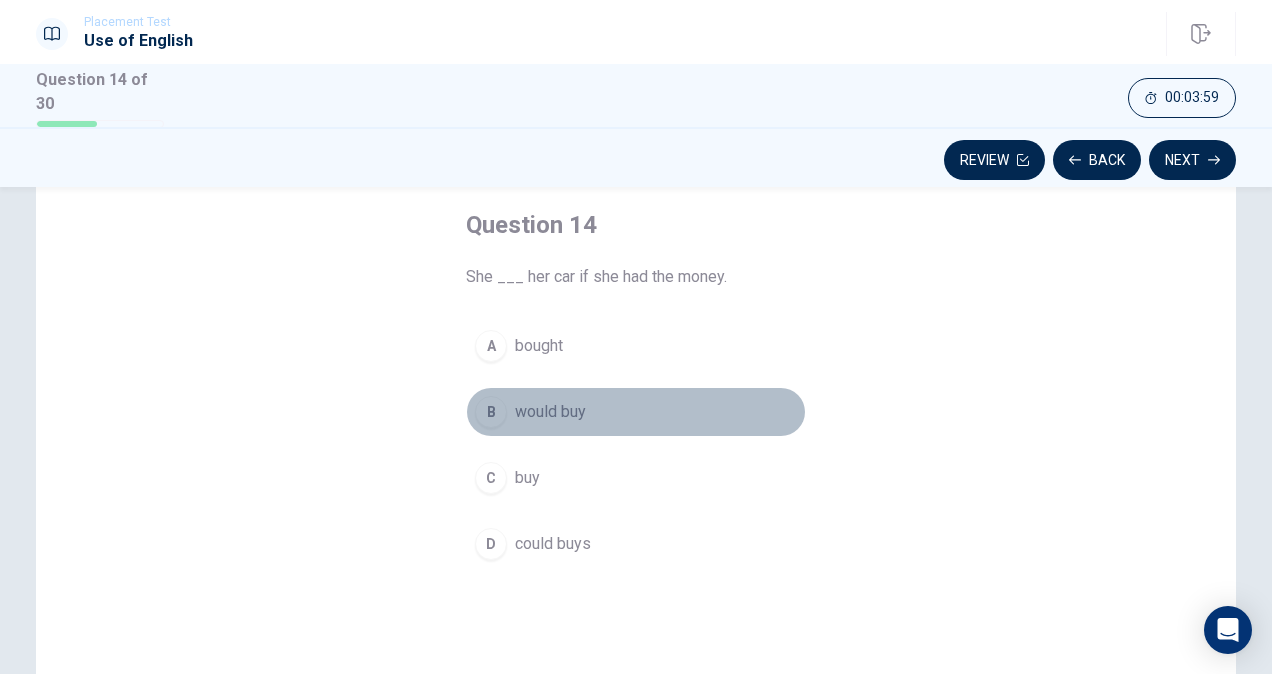 click on "B would buy" at bounding box center (636, 412) 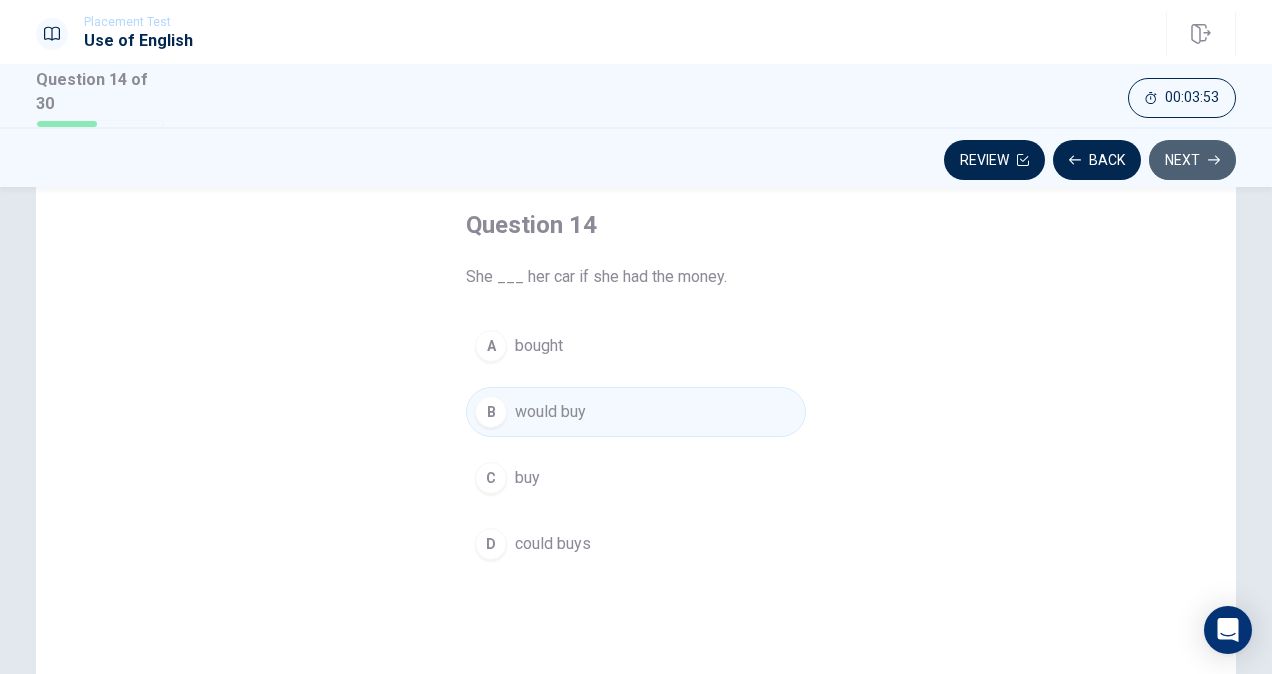 click on "Next" at bounding box center [1192, 160] 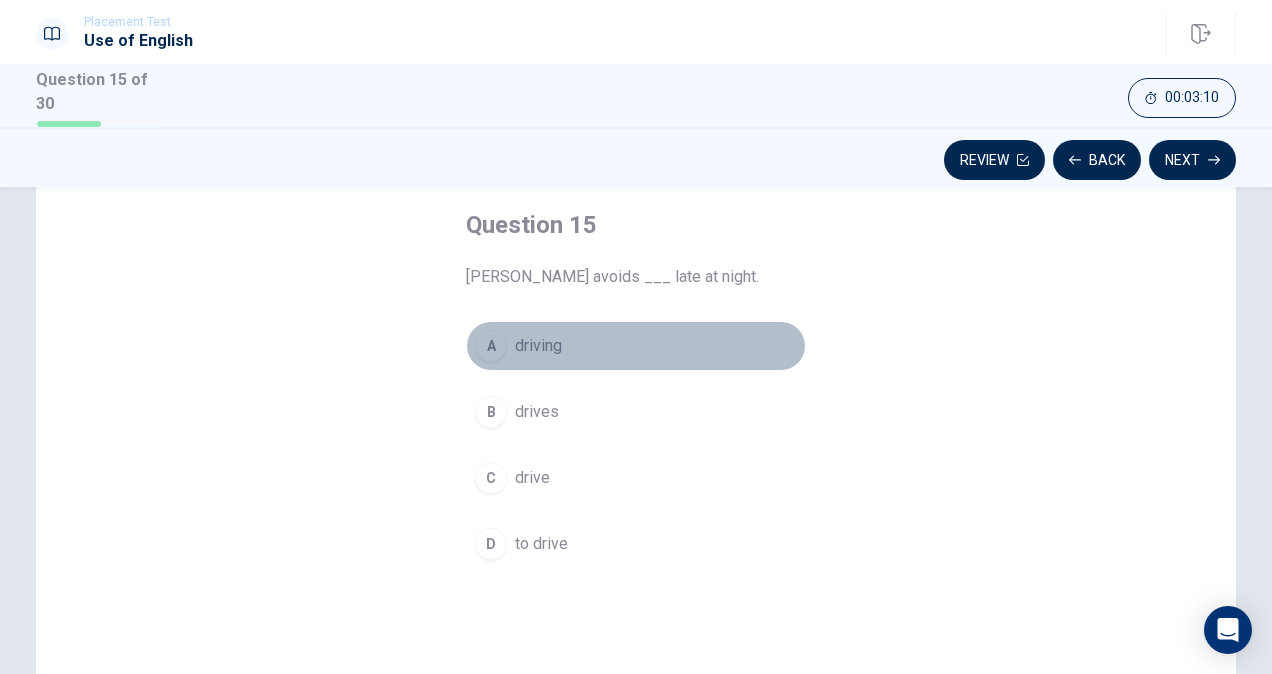 click on "A driving" at bounding box center (636, 346) 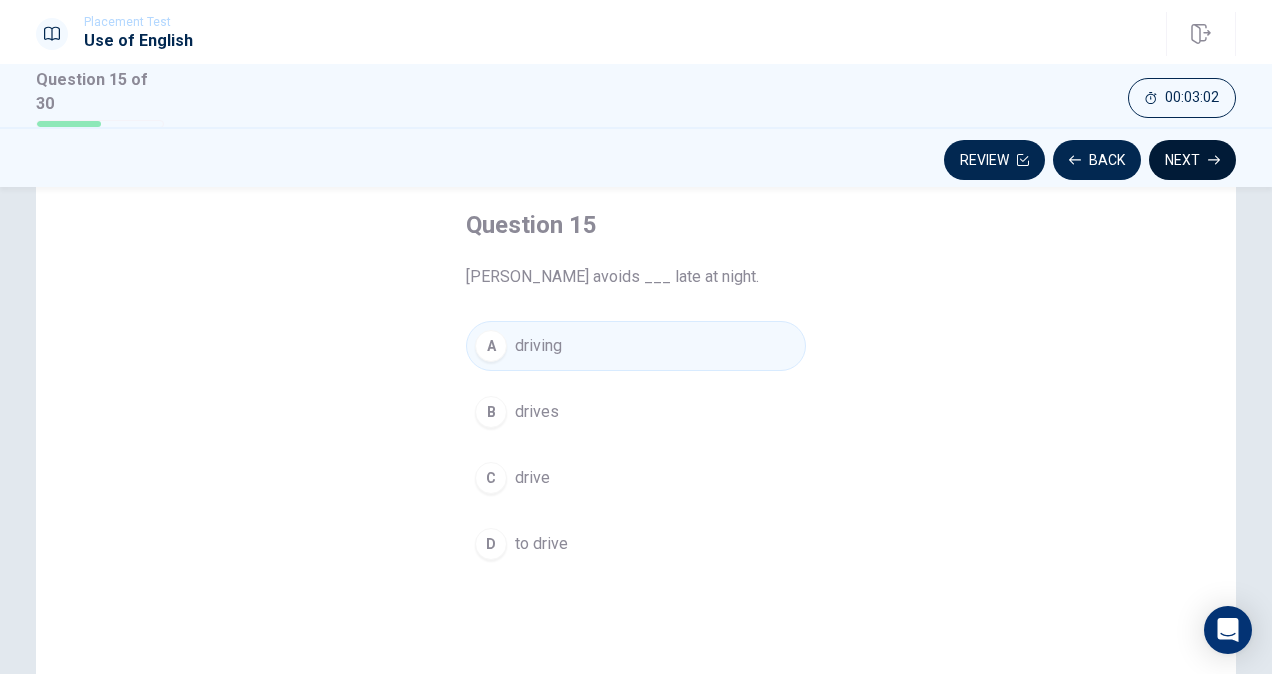 click 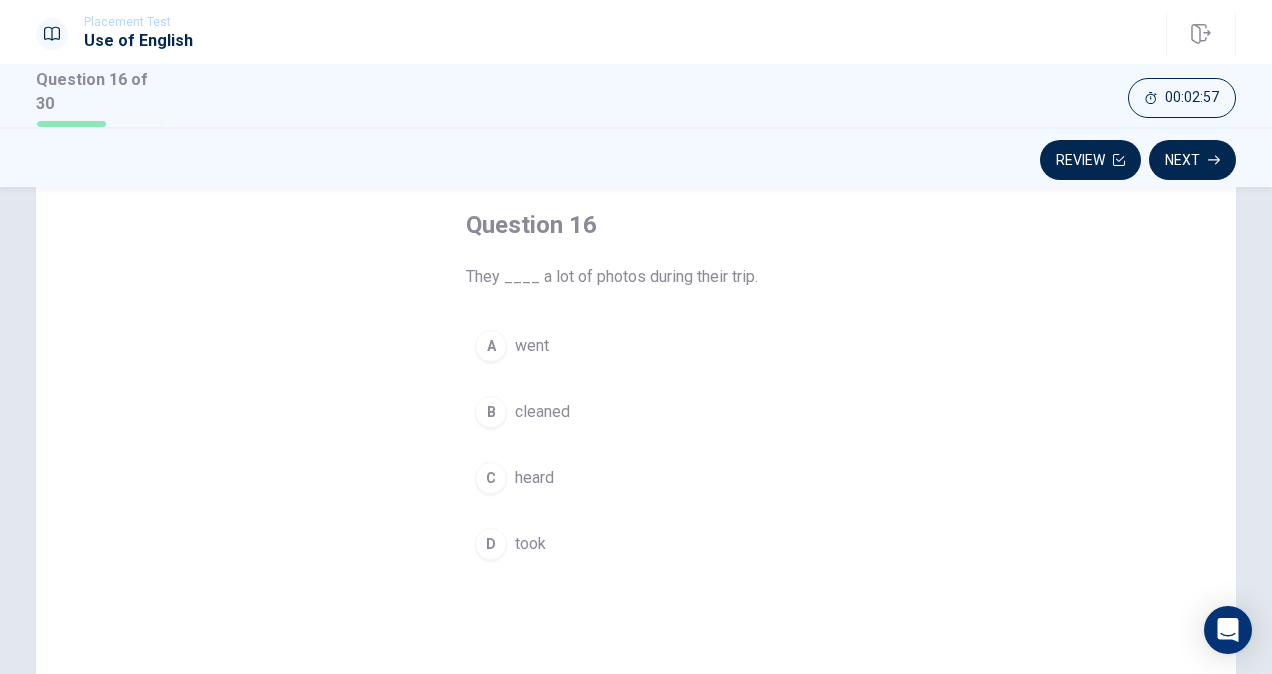 scroll, scrollTop: 100, scrollLeft: 0, axis: vertical 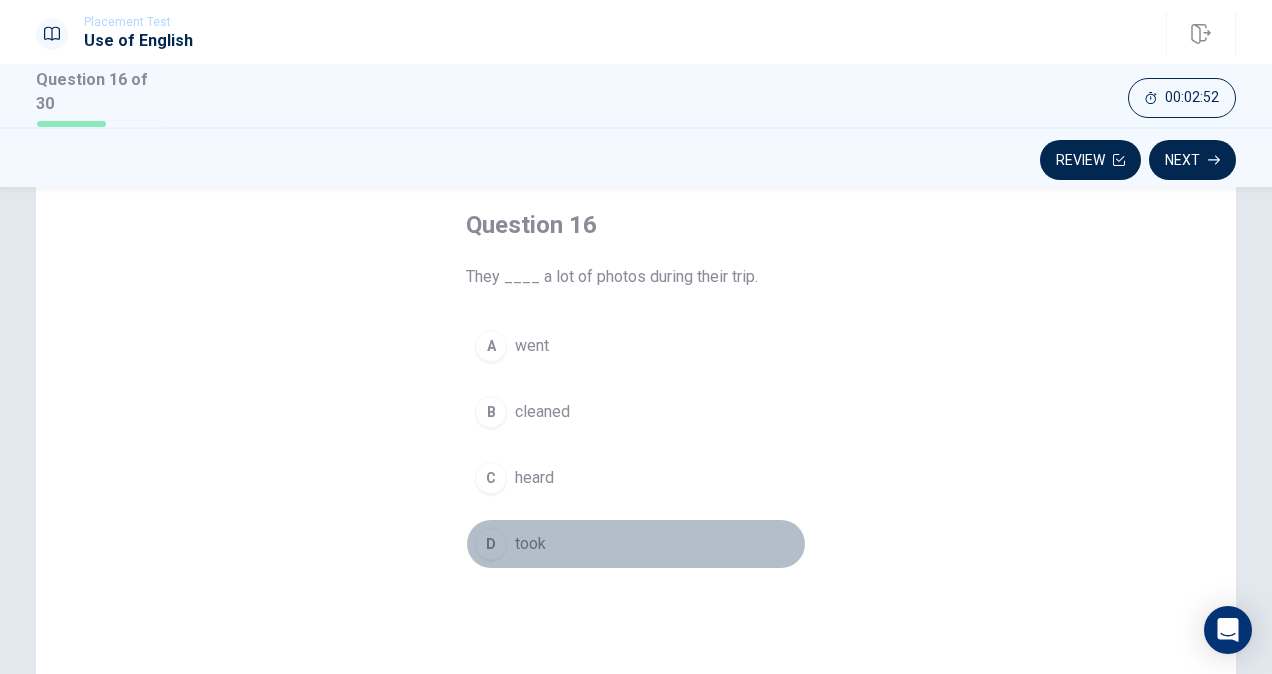 click on "took" at bounding box center (530, 544) 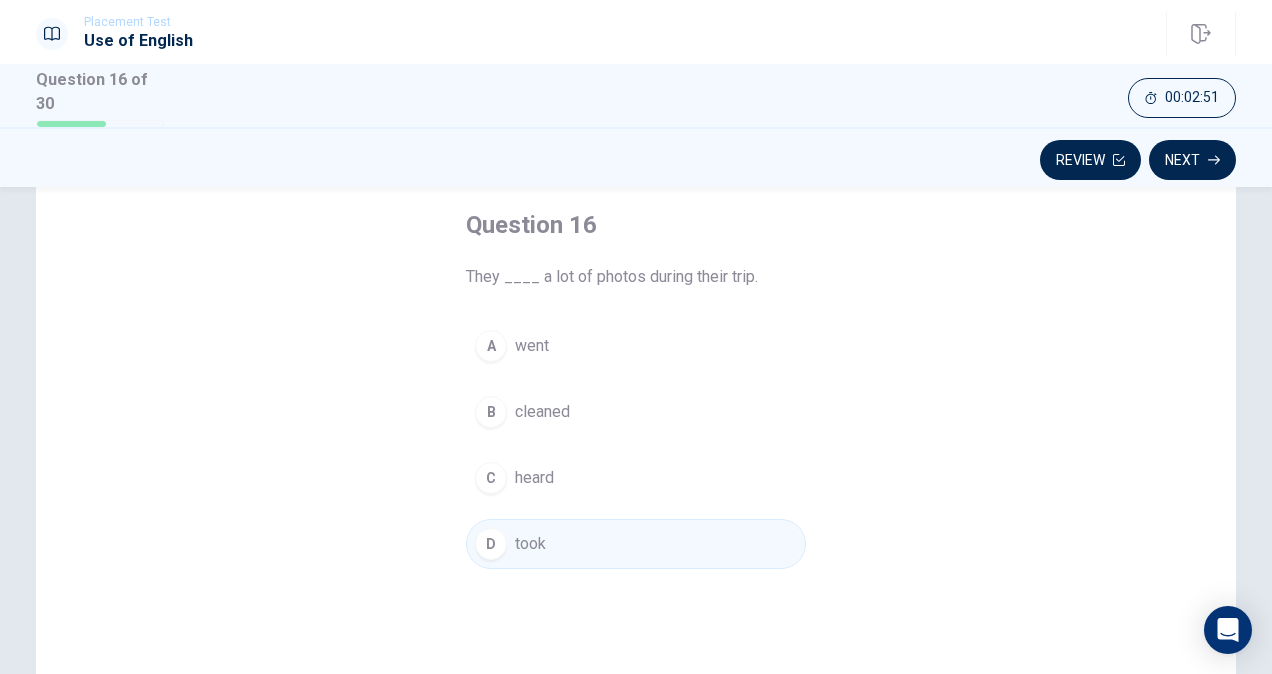 click on "Next" at bounding box center (1192, 160) 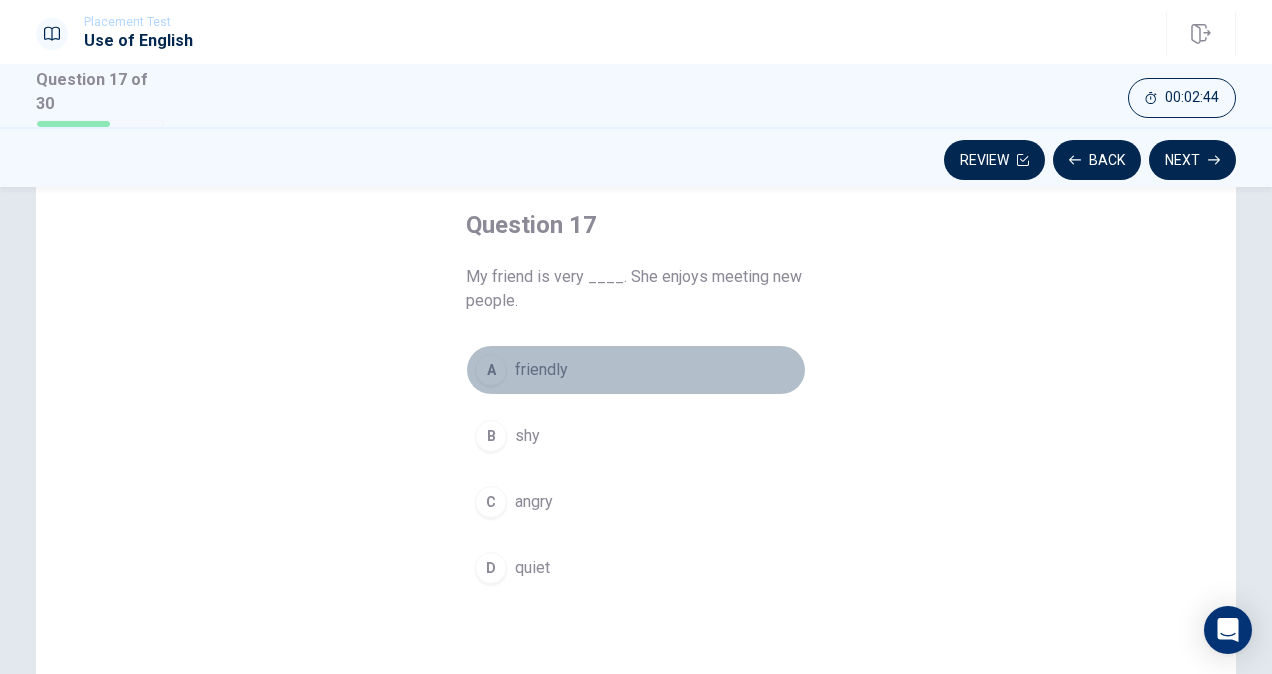click on "A friendly" at bounding box center (636, 370) 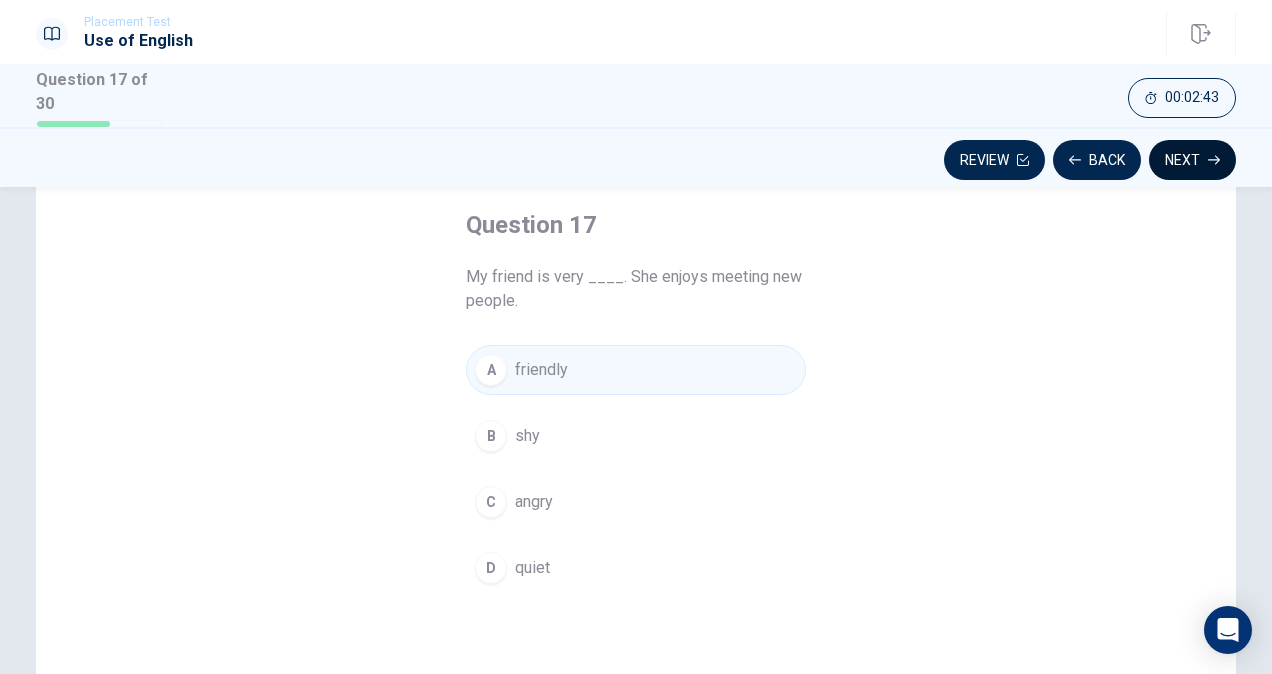 click on "Next" at bounding box center [1192, 160] 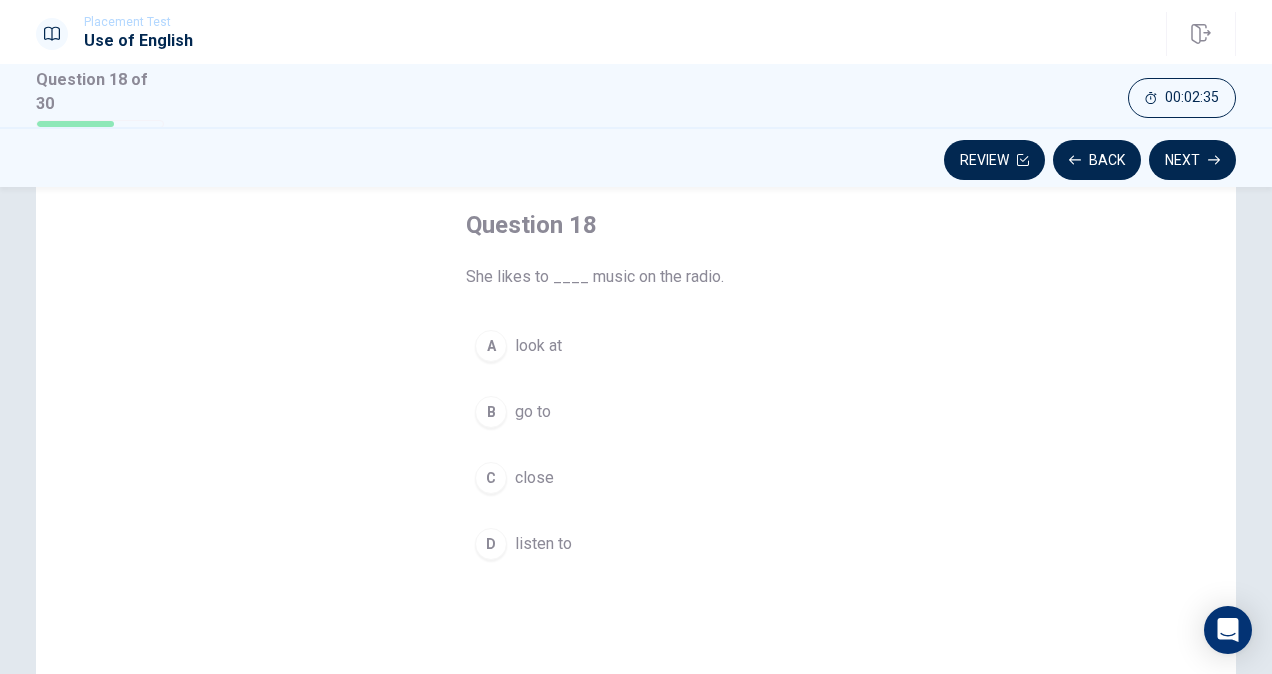 click on "listen to" at bounding box center [543, 544] 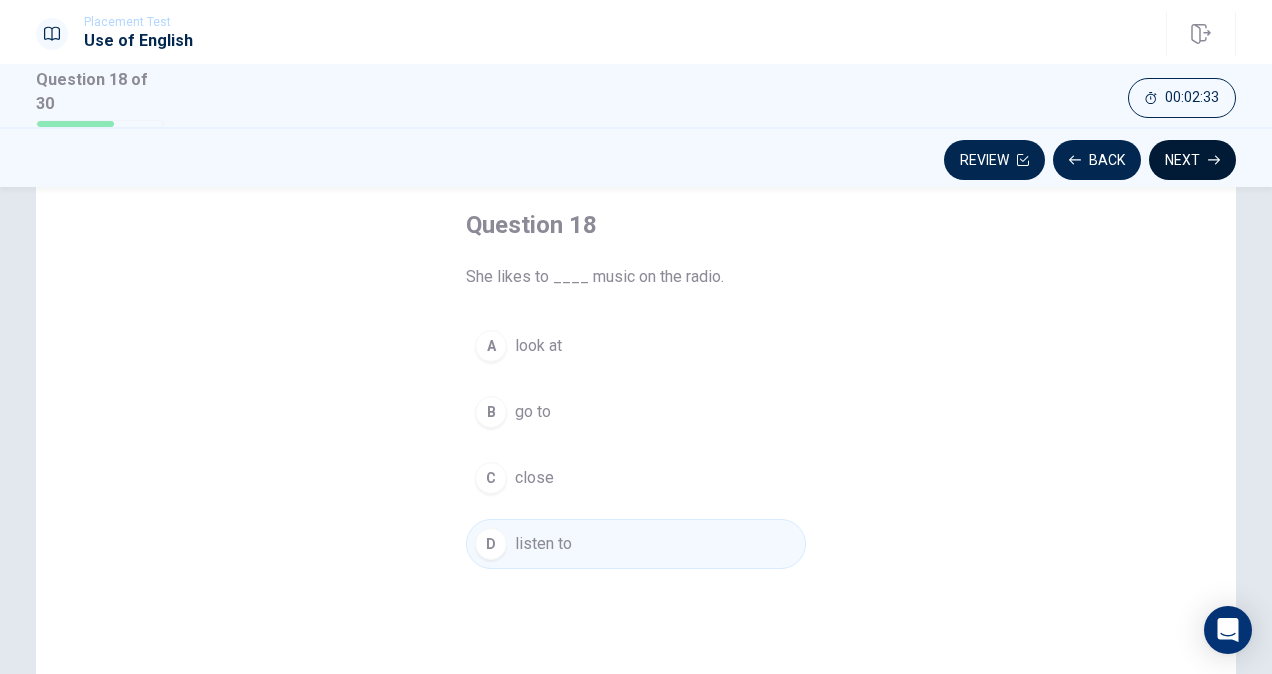 click on "Next" at bounding box center (1192, 160) 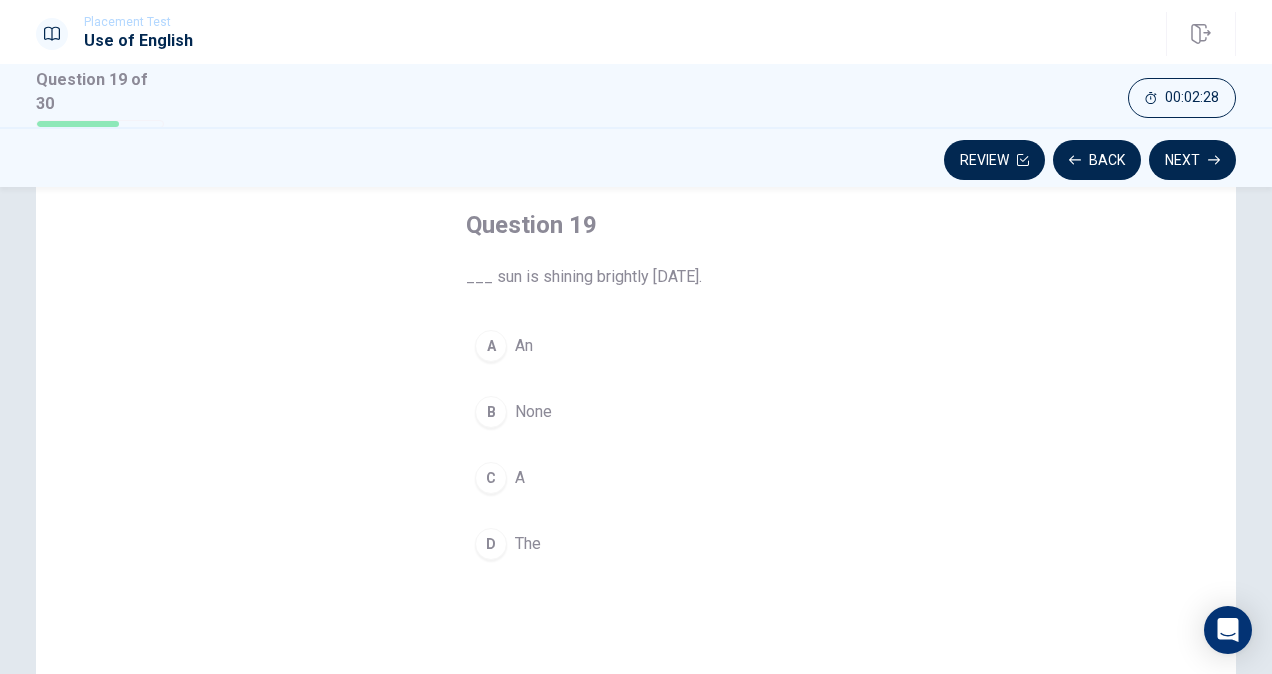 click on "The" at bounding box center [528, 544] 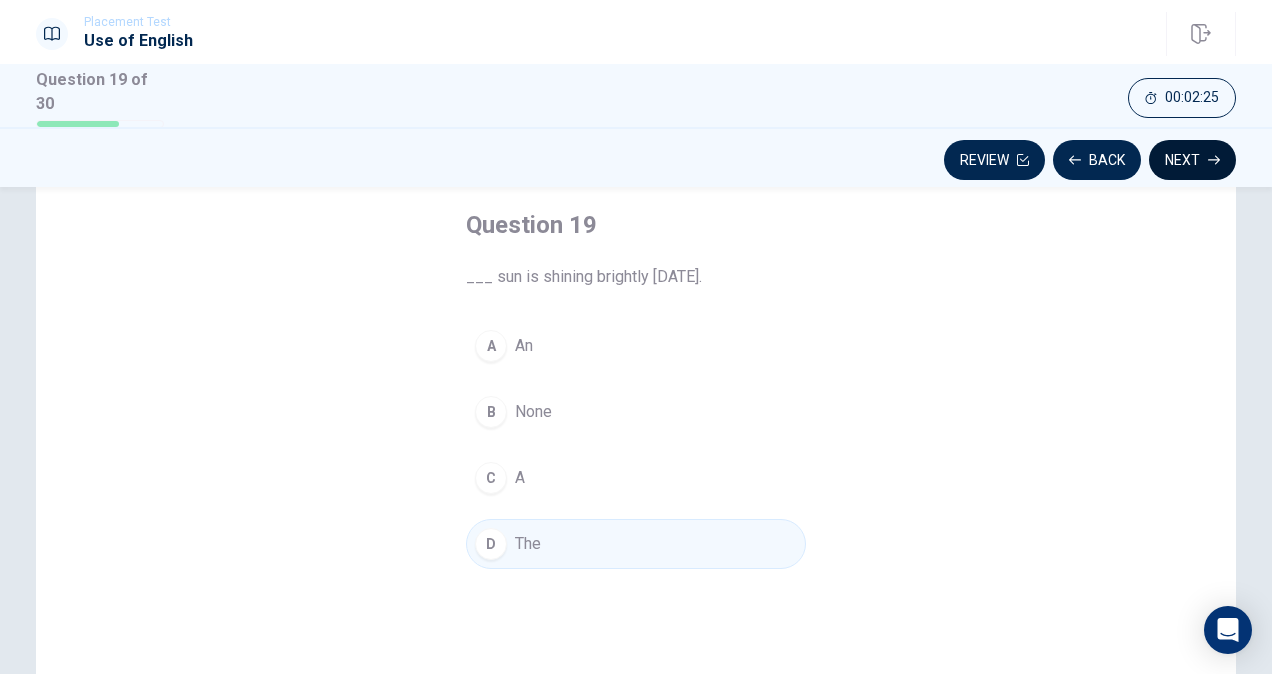 click on "Next" at bounding box center (1192, 160) 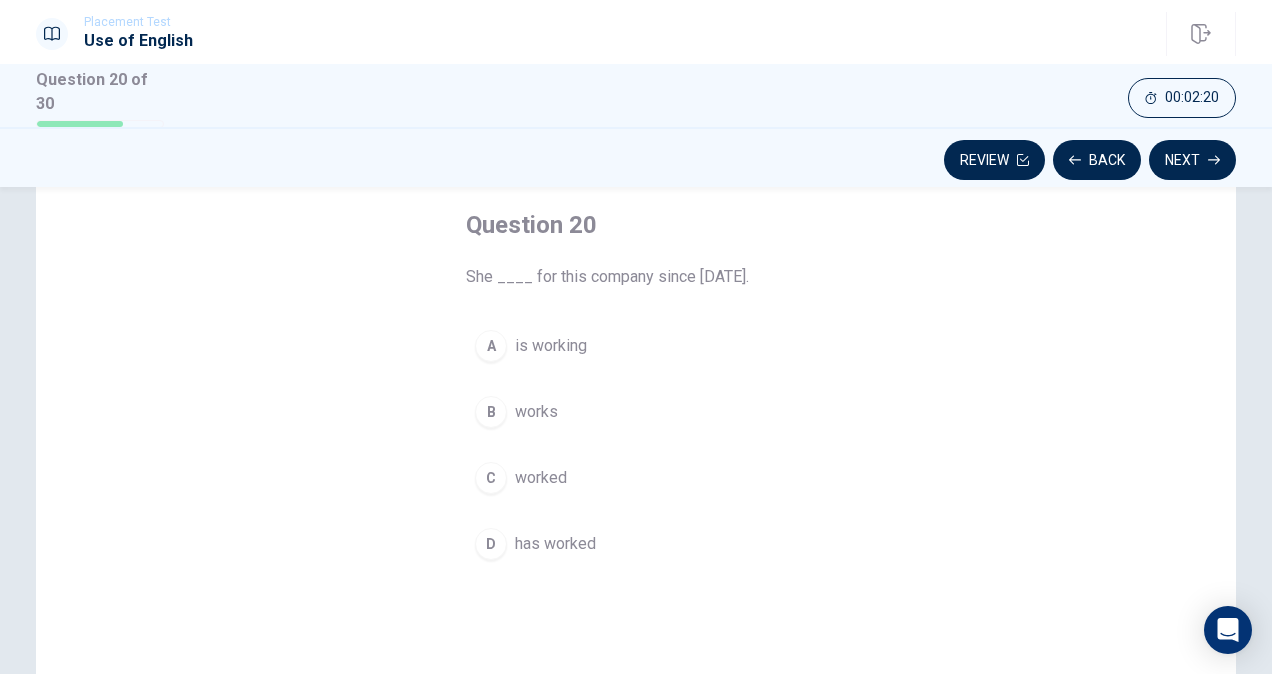 click on "has worked" at bounding box center [555, 544] 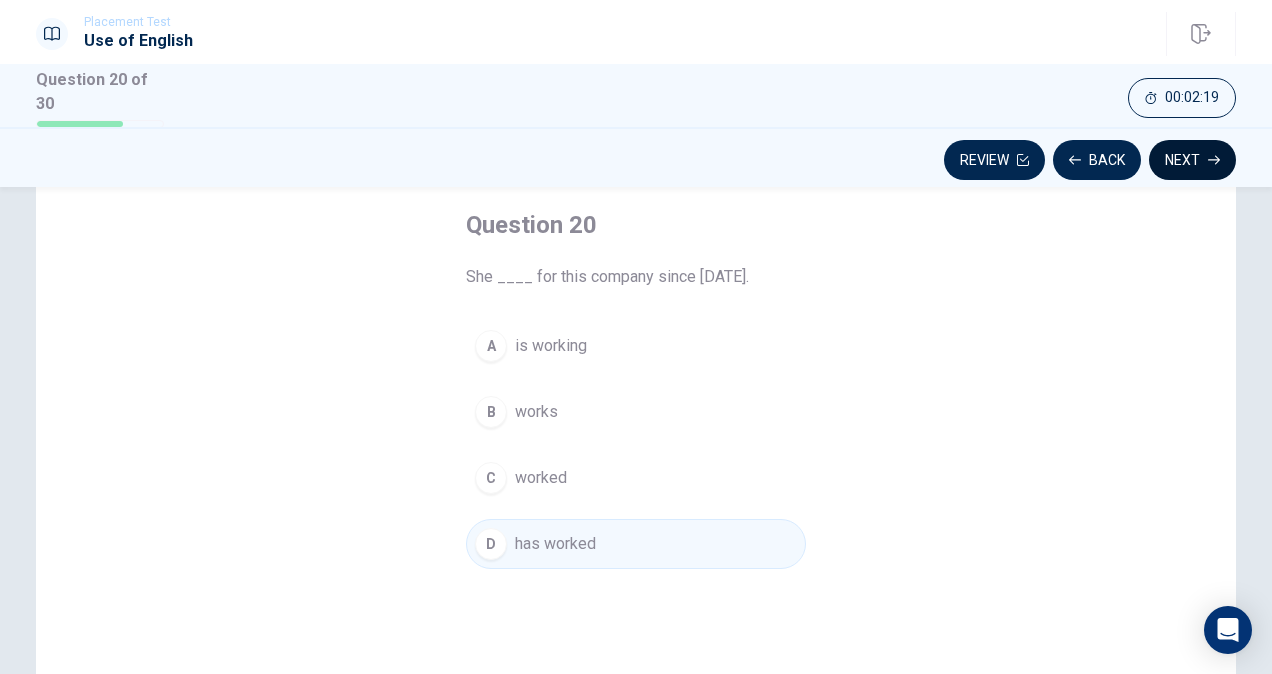 click on "Next" at bounding box center (1192, 160) 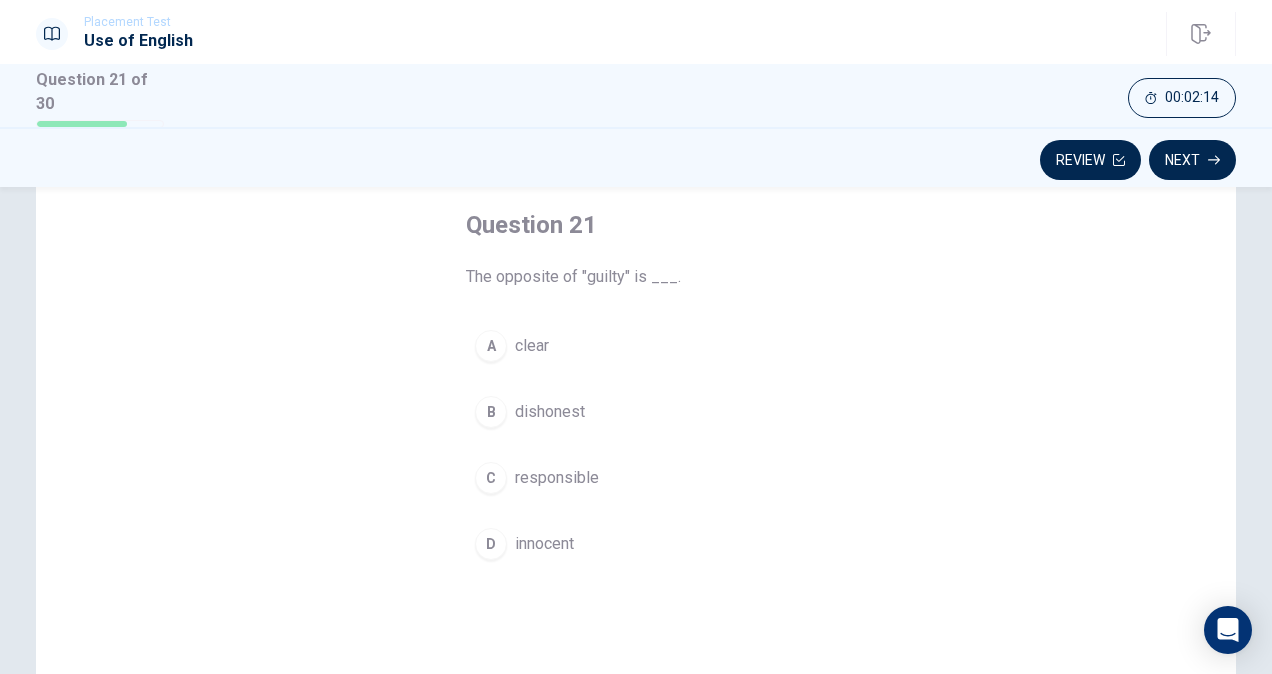 scroll, scrollTop: 100, scrollLeft: 0, axis: vertical 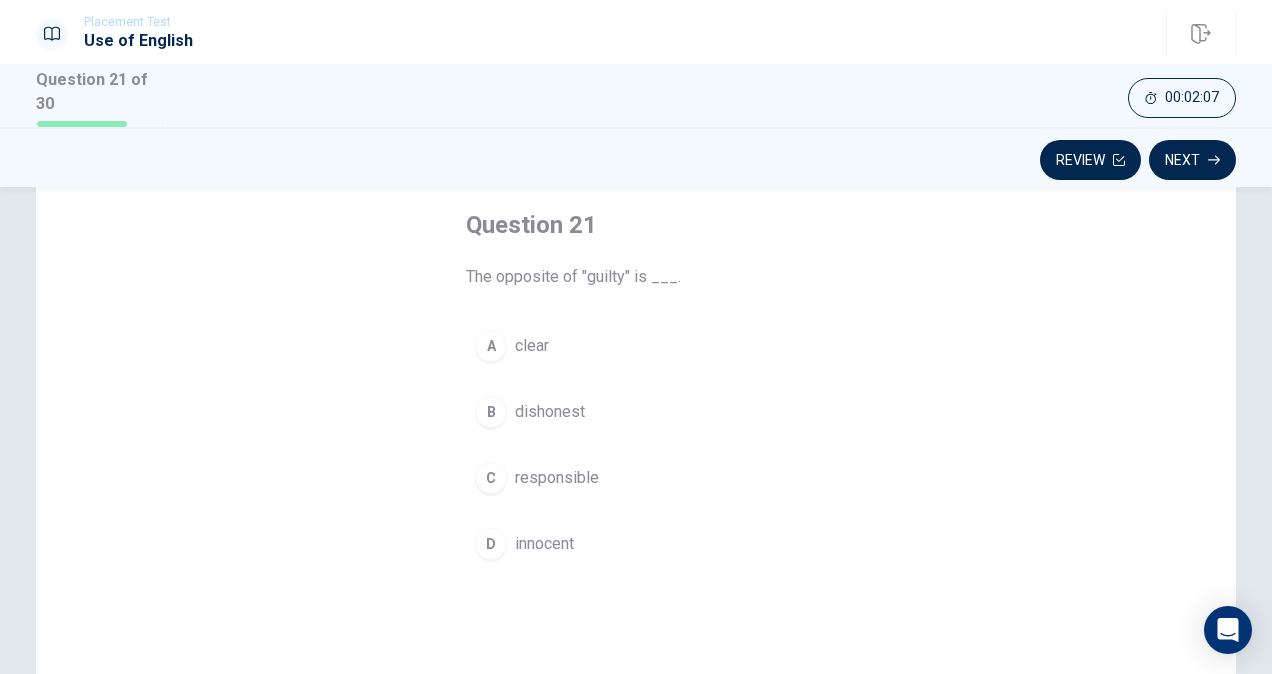 click on "innocent" at bounding box center (544, 544) 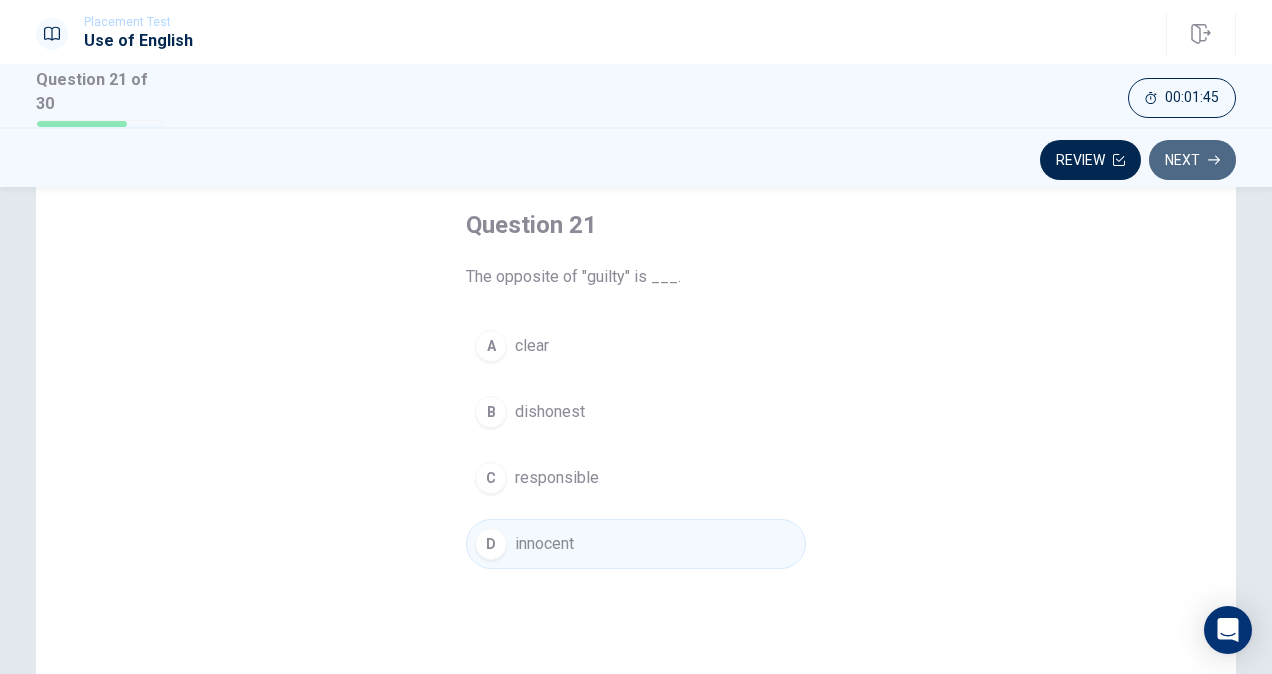 click on "Next" at bounding box center (1192, 160) 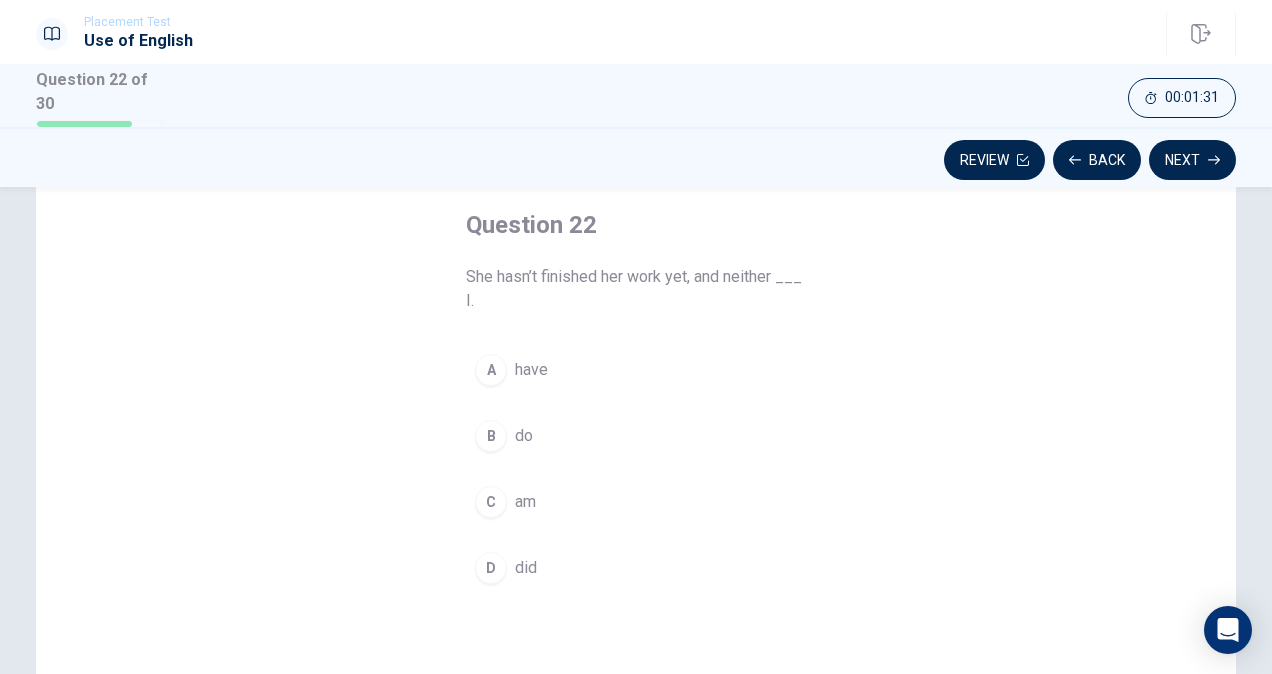 click on "A have" at bounding box center (636, 370) 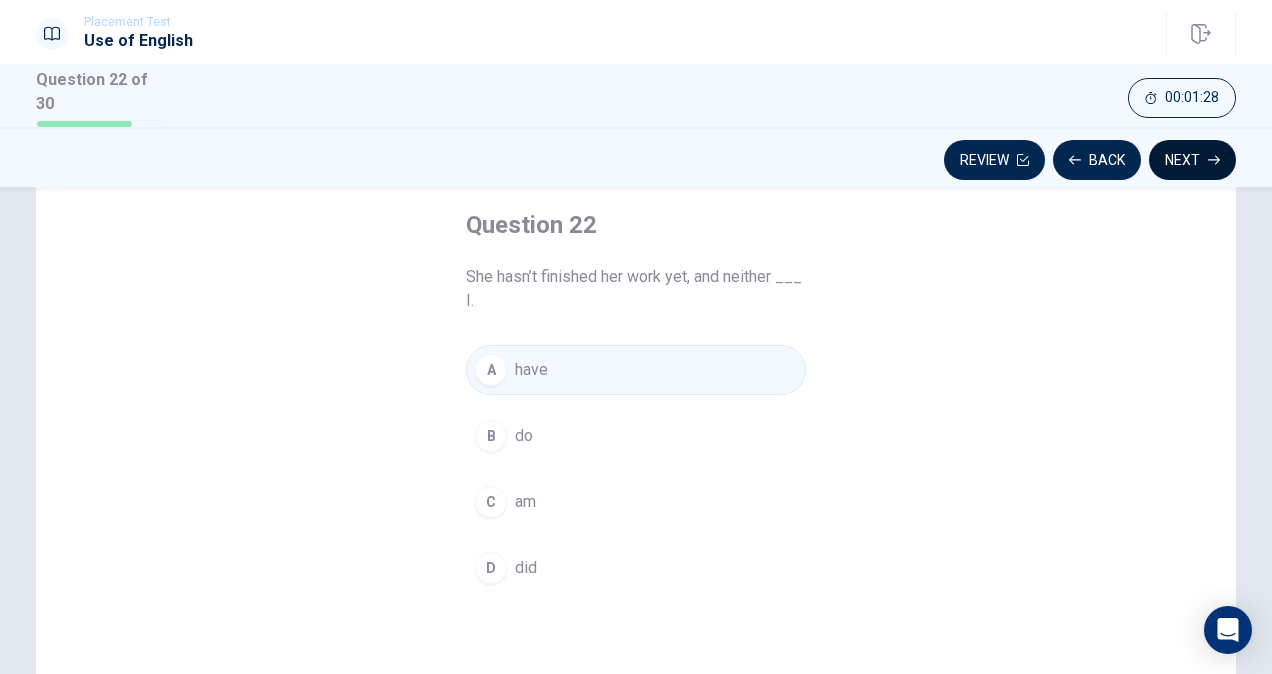 click on "Next" at bounding box center [1192, 160] 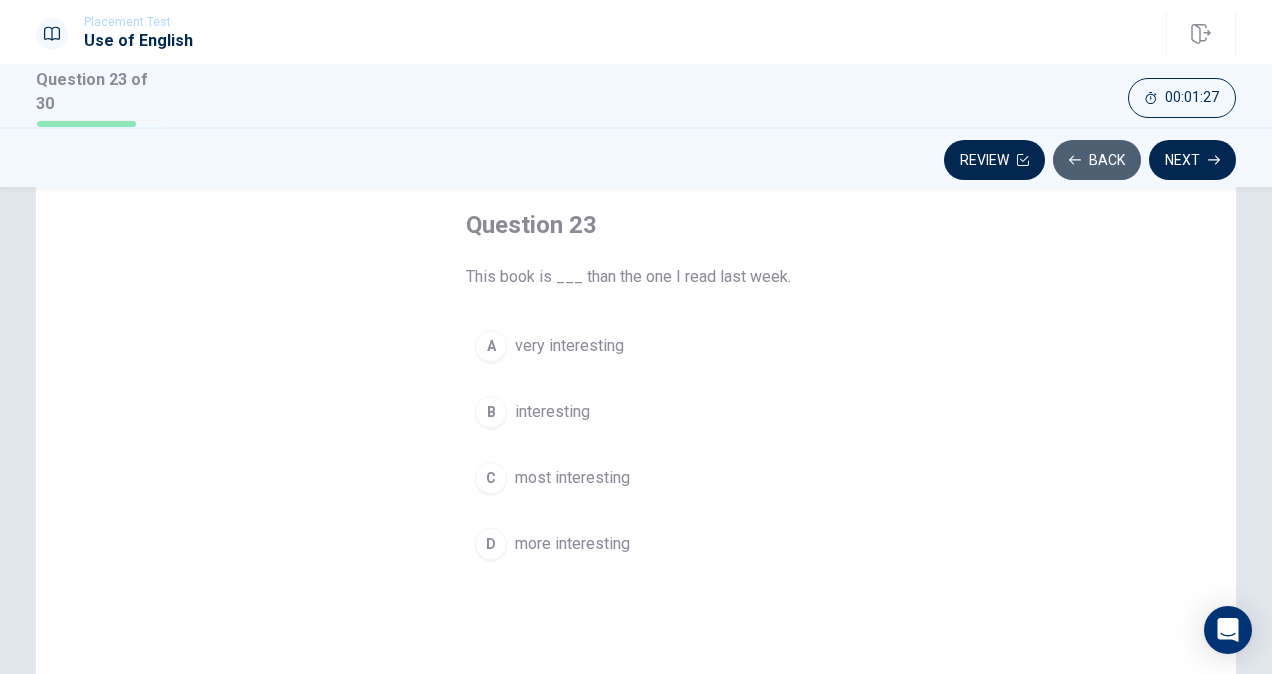 click on "Back" at bounding box center (1097, 160) 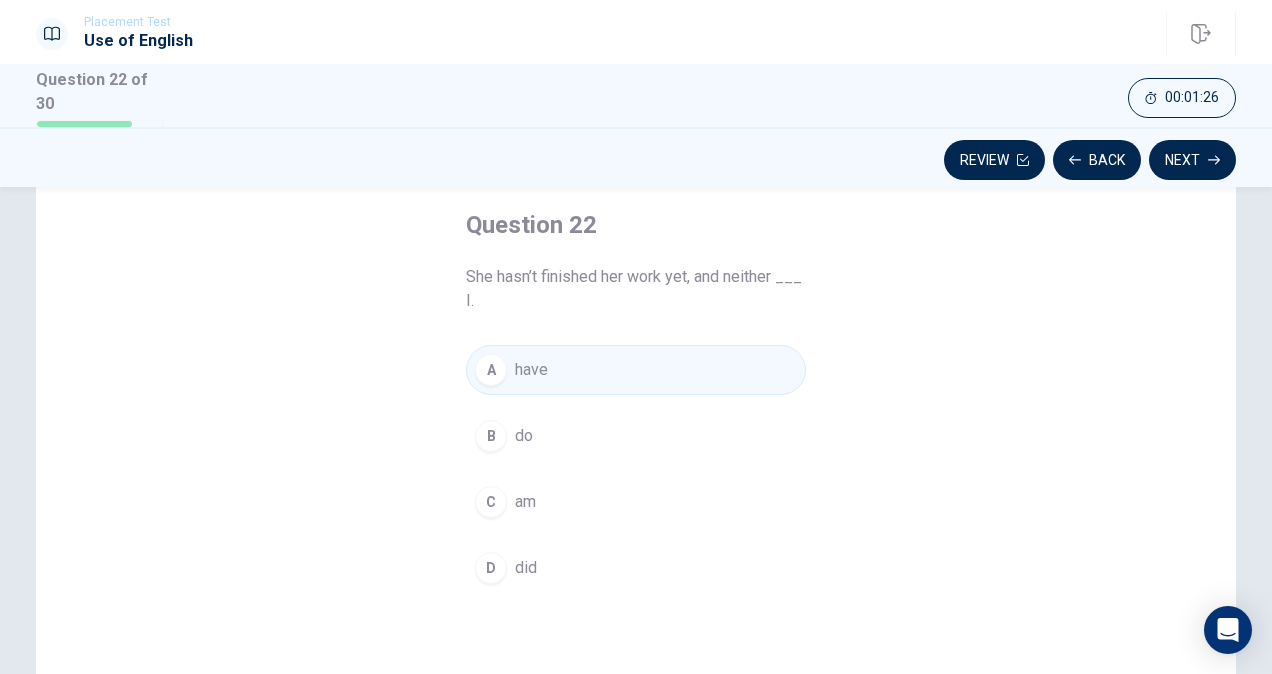 click on "B do" at bounding box center [636, 436] 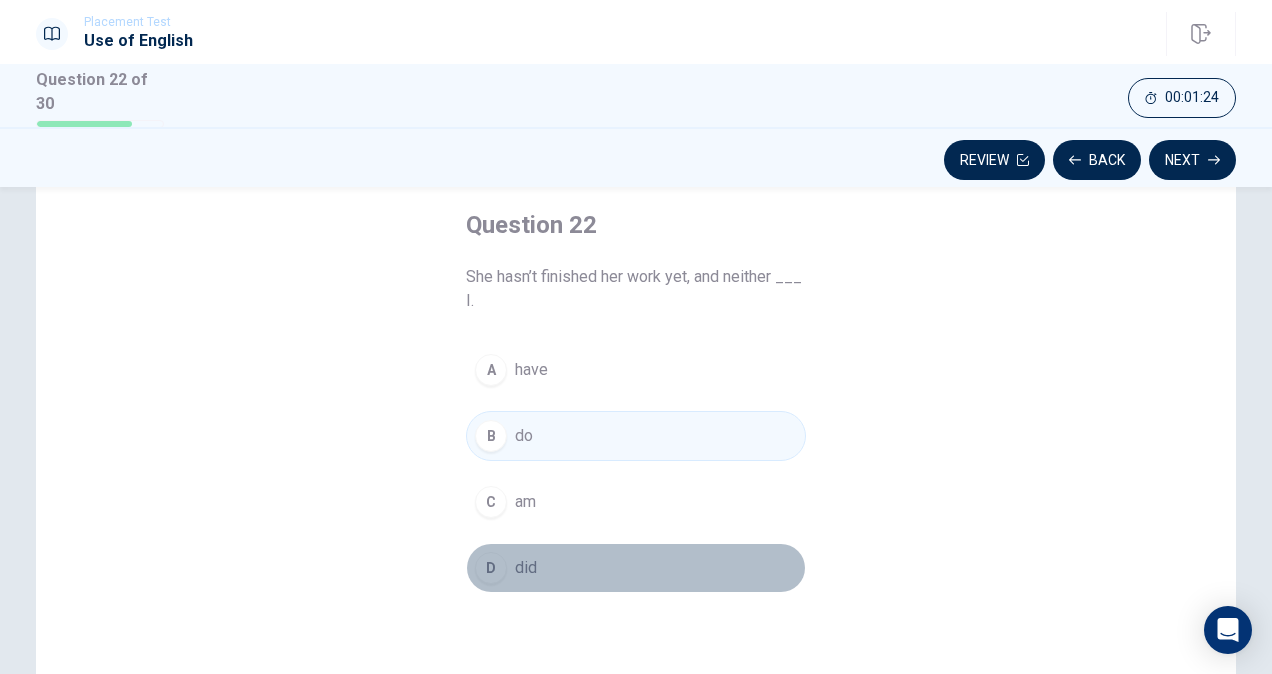 click on "D did" at bounding box center [636, 568] 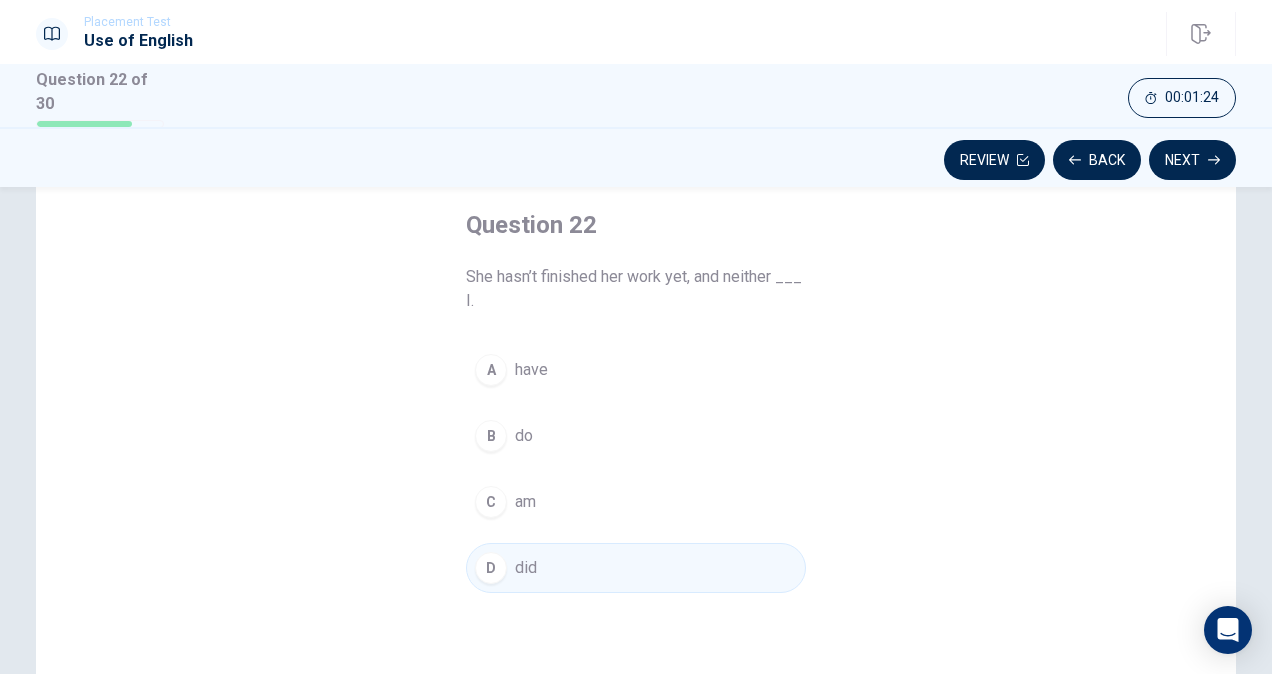 click on "A have" at bounding box center [636, 370] 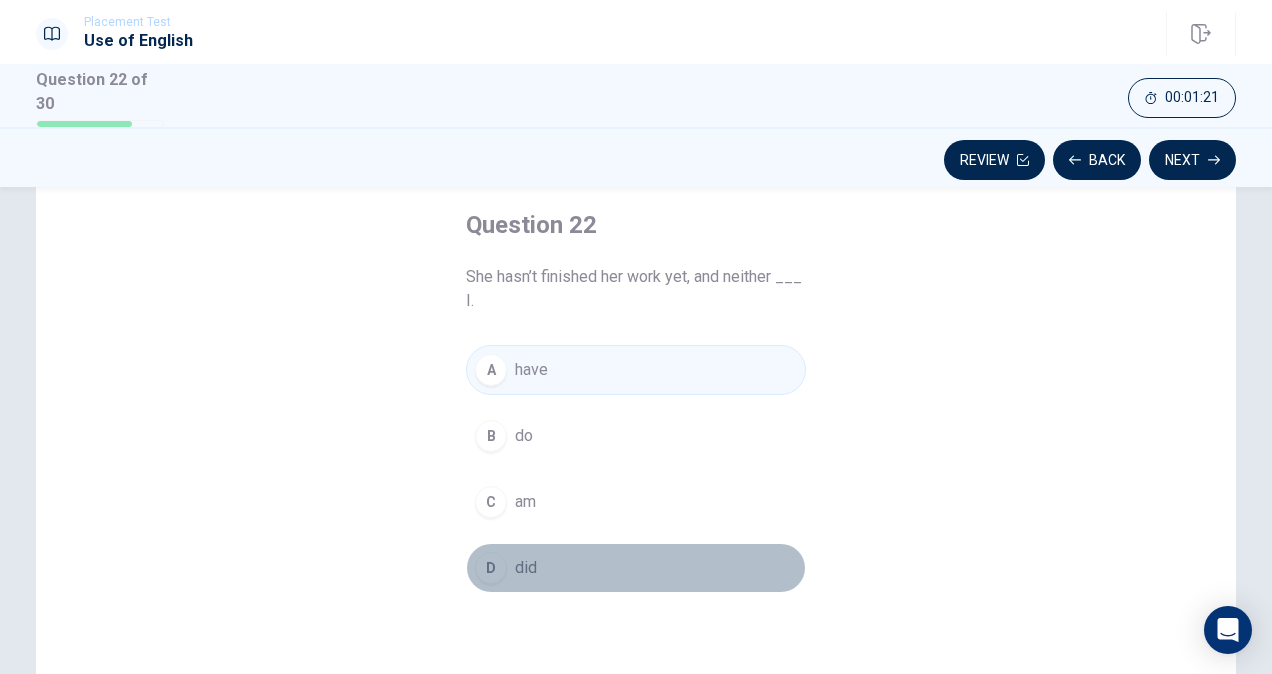 click on "D did" at bounding box center (636, 568) 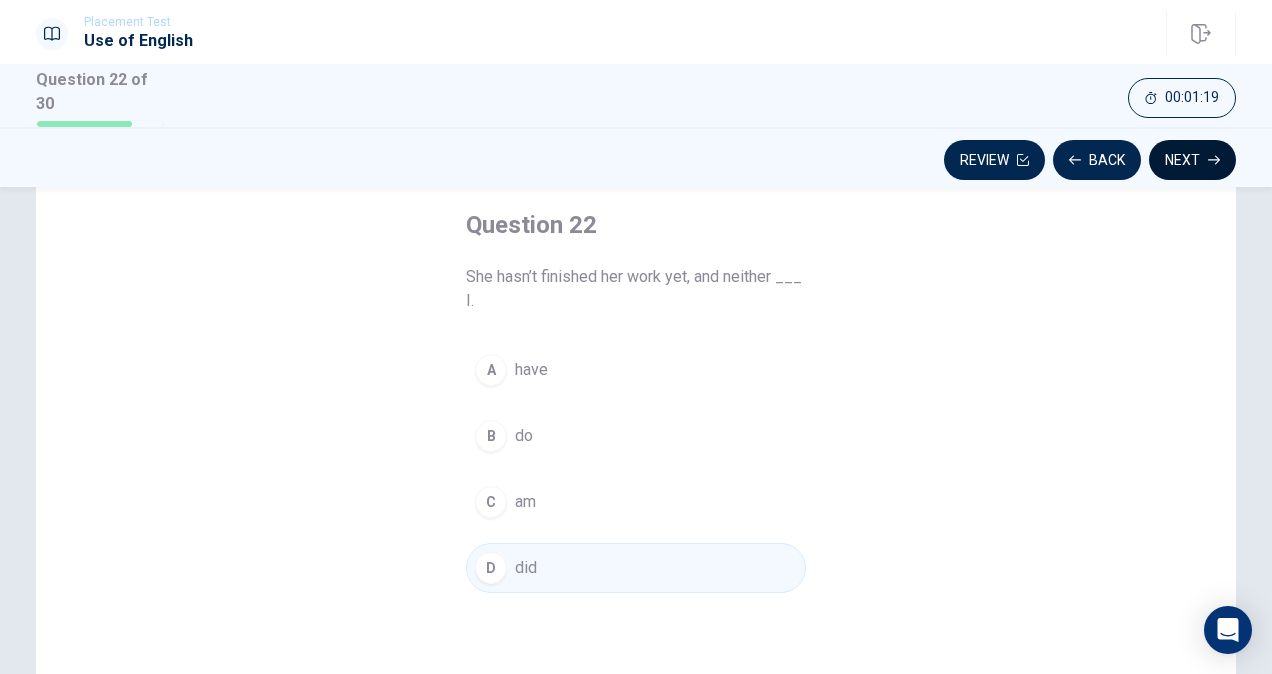 click on "Next" at bounding box center (1192, 160) 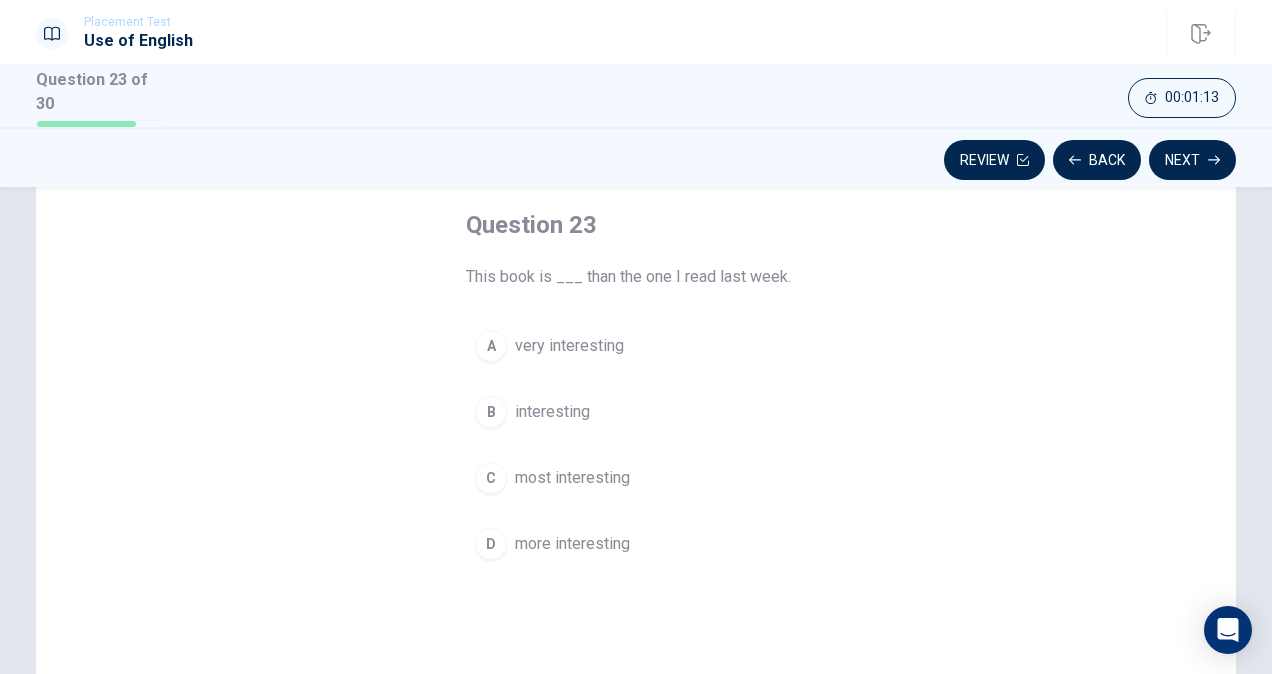 click on "D more interesting" at bounding box center (636, 544) 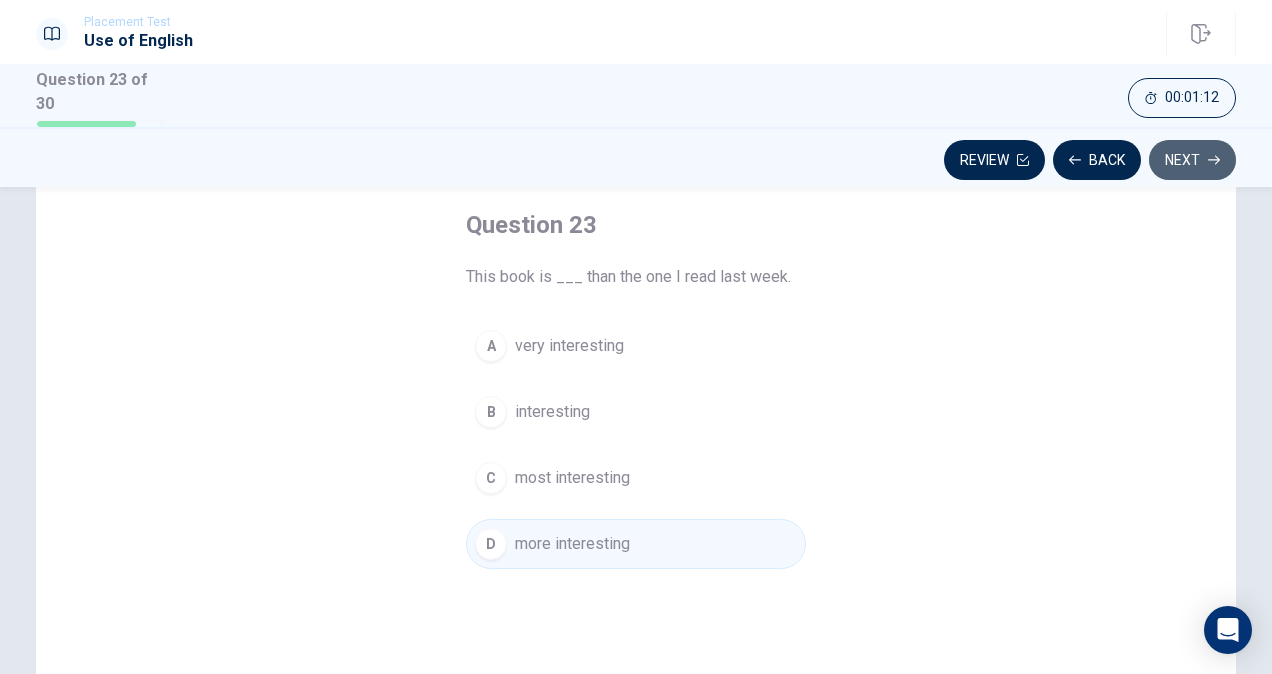 click on "Next" at bounding box center [1192, 160] 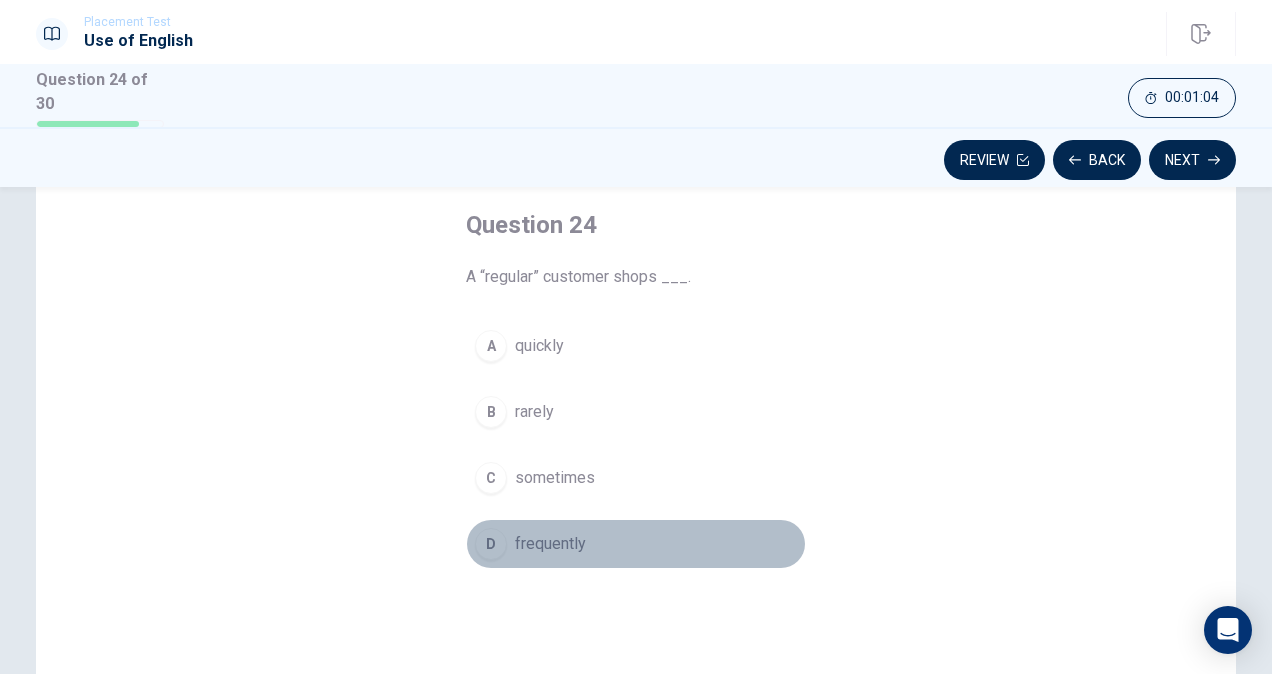 click on "frequently" at bounding box center (550, 544) 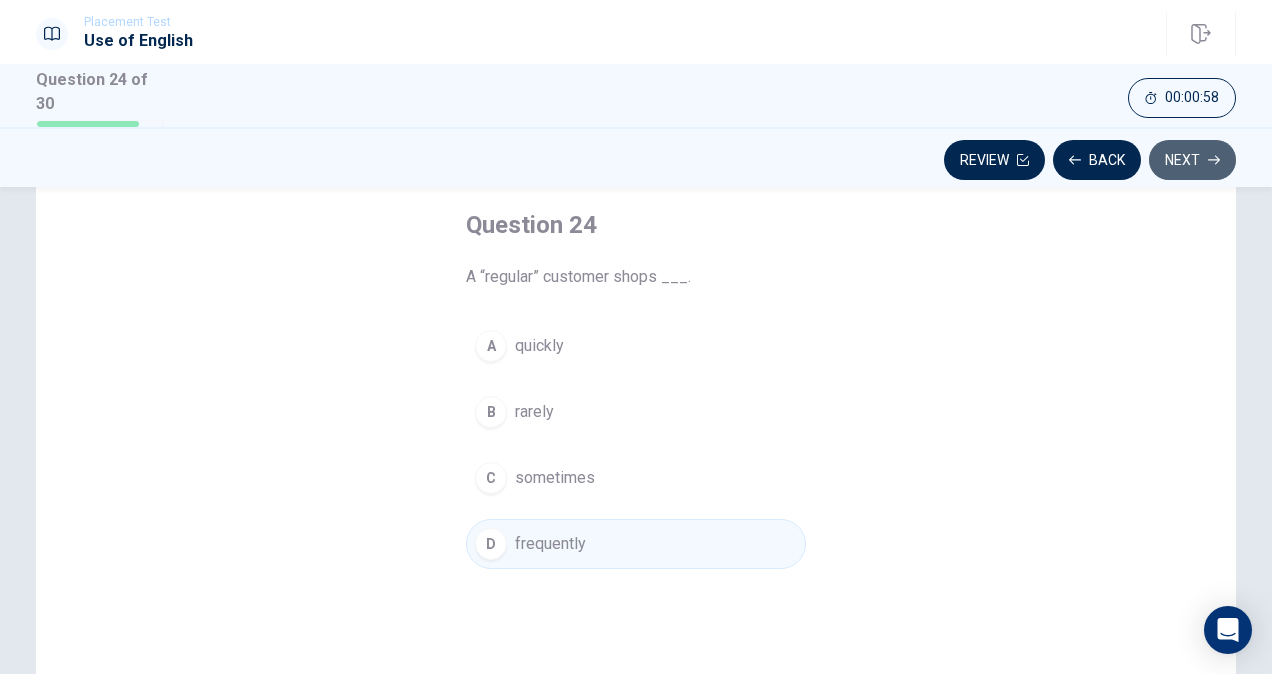 click 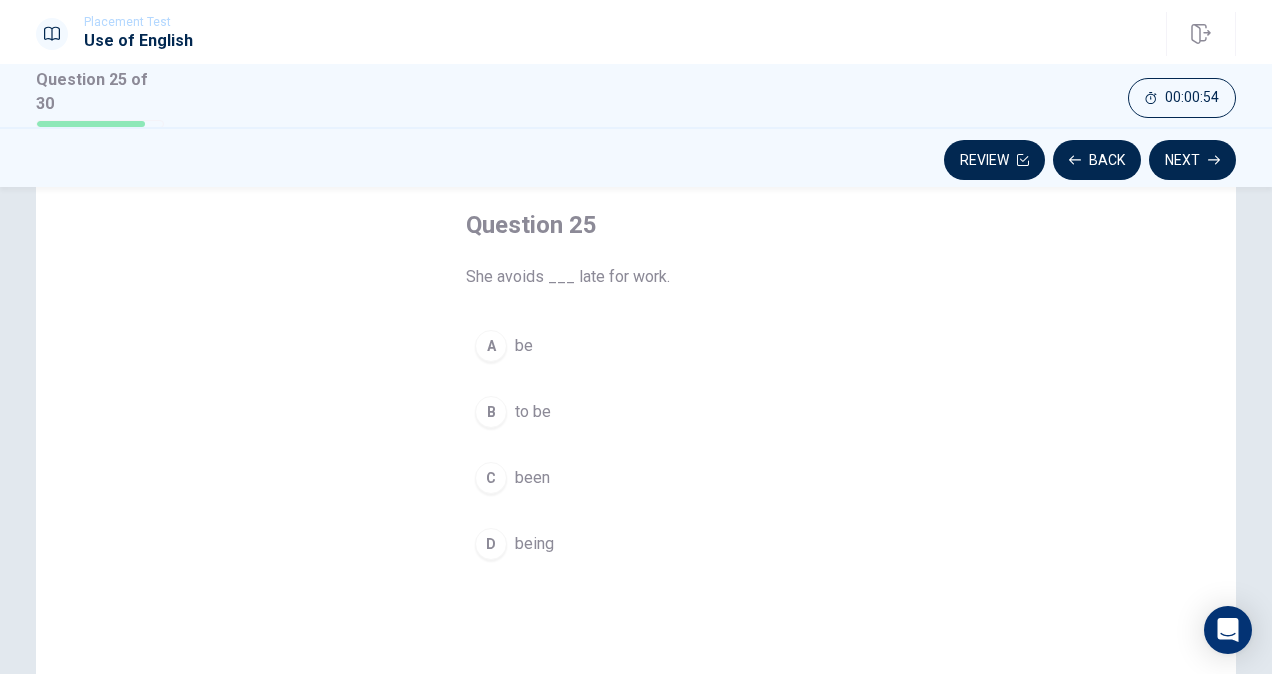 click on "being" at bounding box center [534, 544] 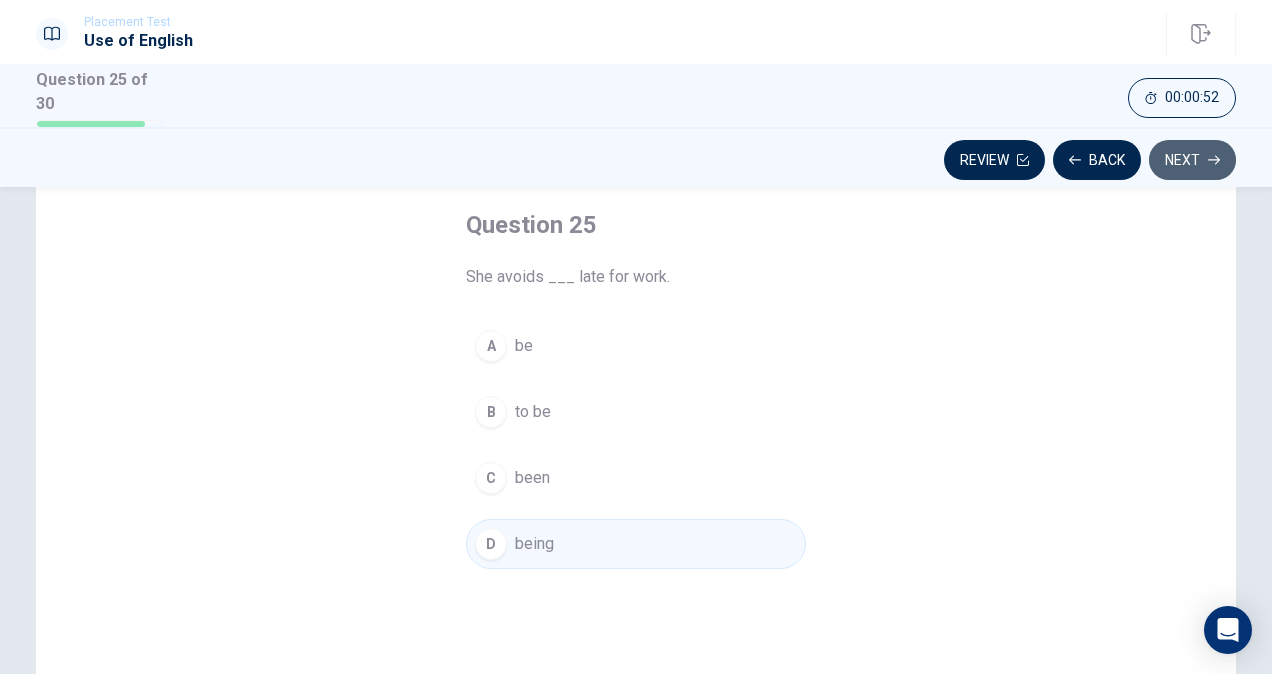 click on "Next" at bounding box center (1192, 160) 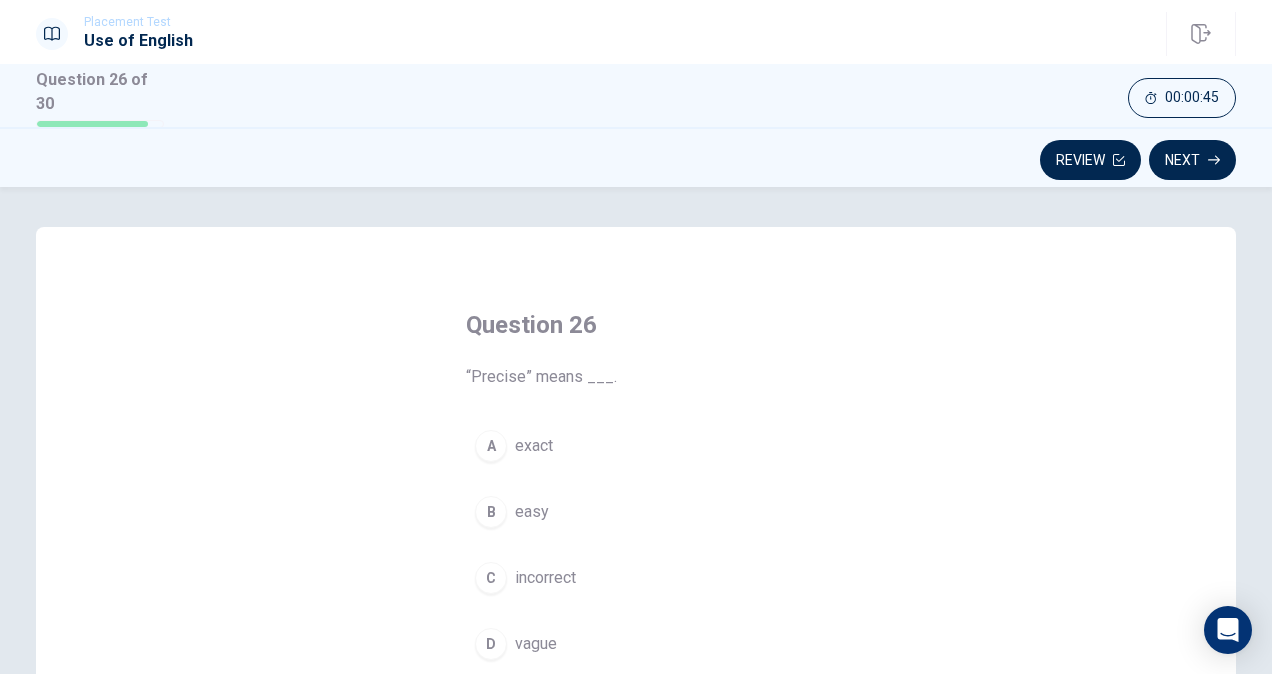 scroll, scrollTop: 100, scrollLeft: 0, axis: vertical 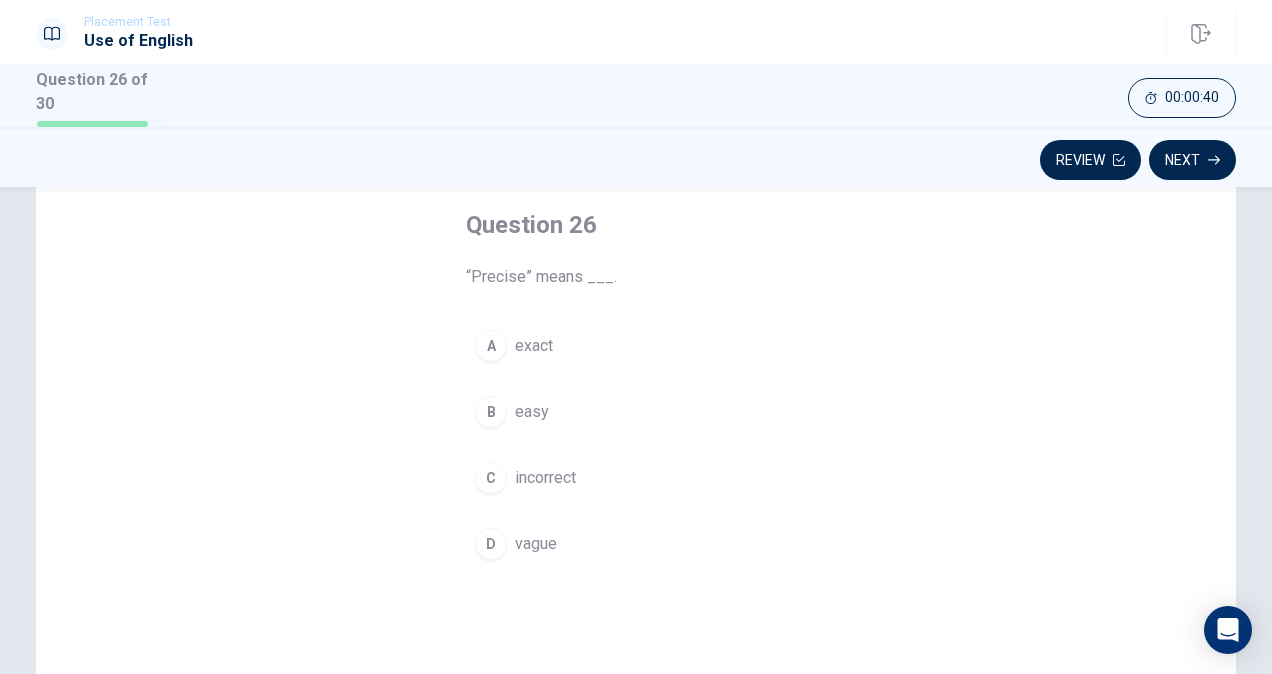 click on "exact" at bounding box center [534, 346] 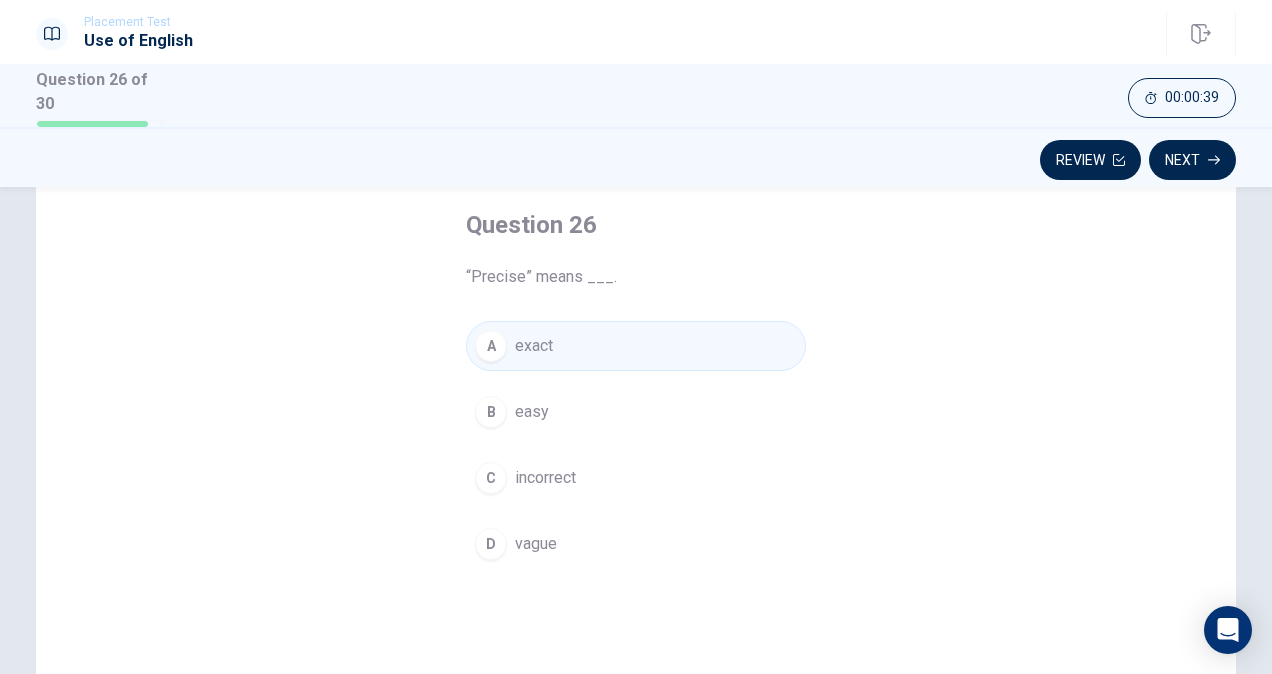 click on "B easy" at bounding box center (636, 412) 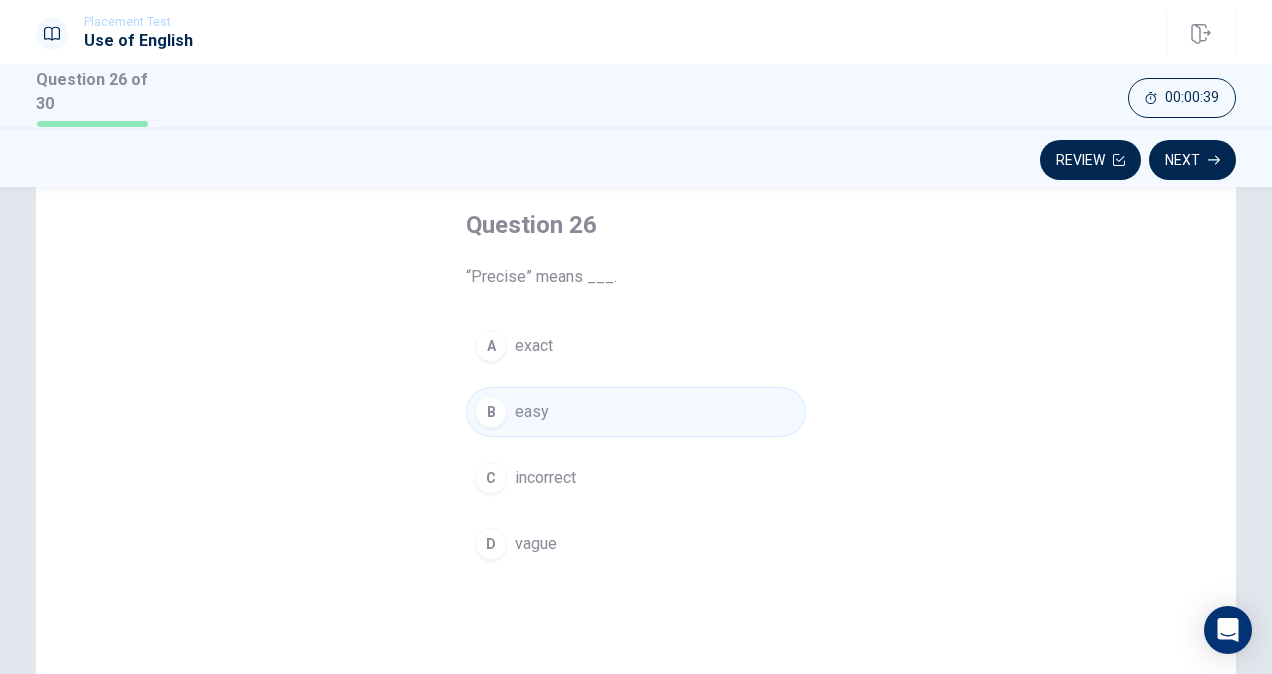 click on "vague" at bounding box center [536, 544] 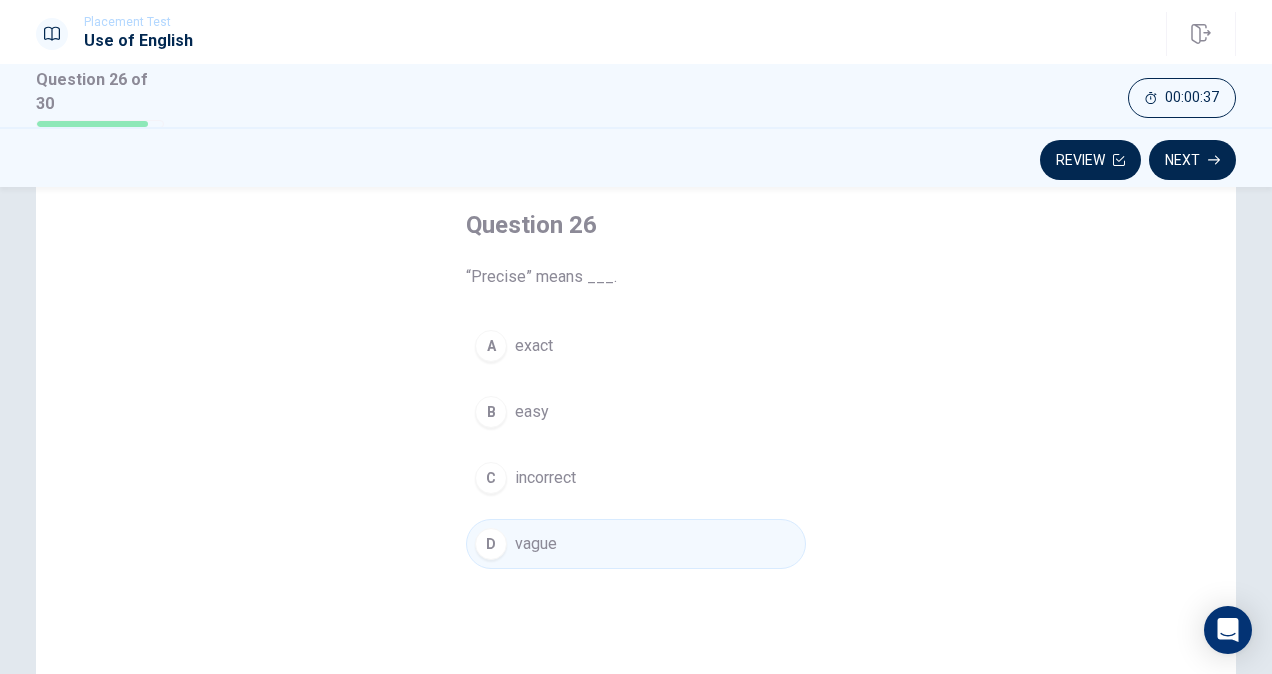 click on "Next" at bounding box center (1192, 160) 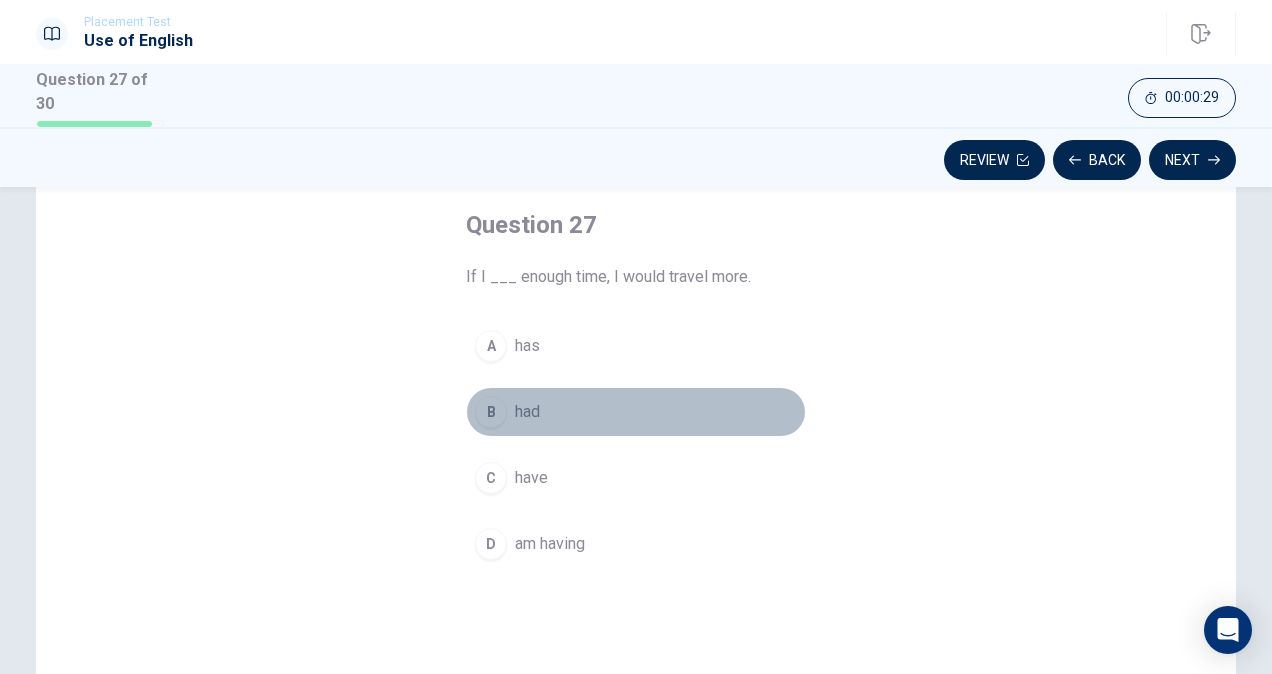 click on "had" at bounding box center (527, 412) 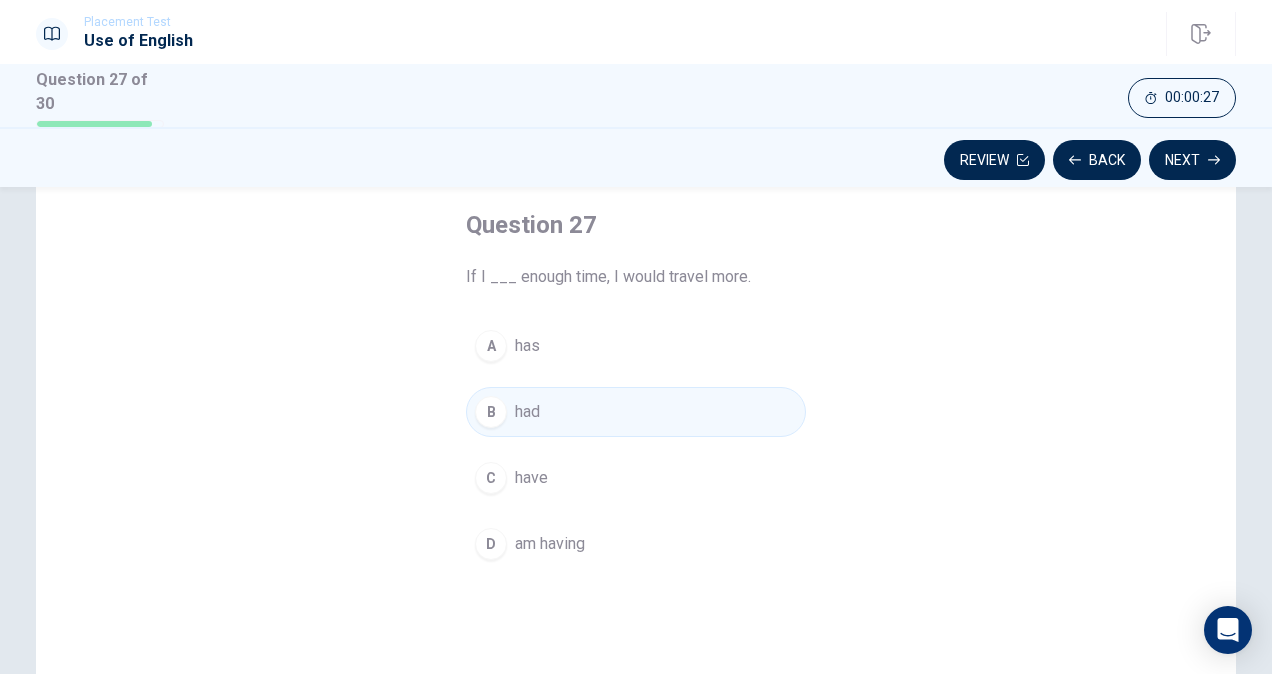 click on "Next" at bounding box center [1192, 160] 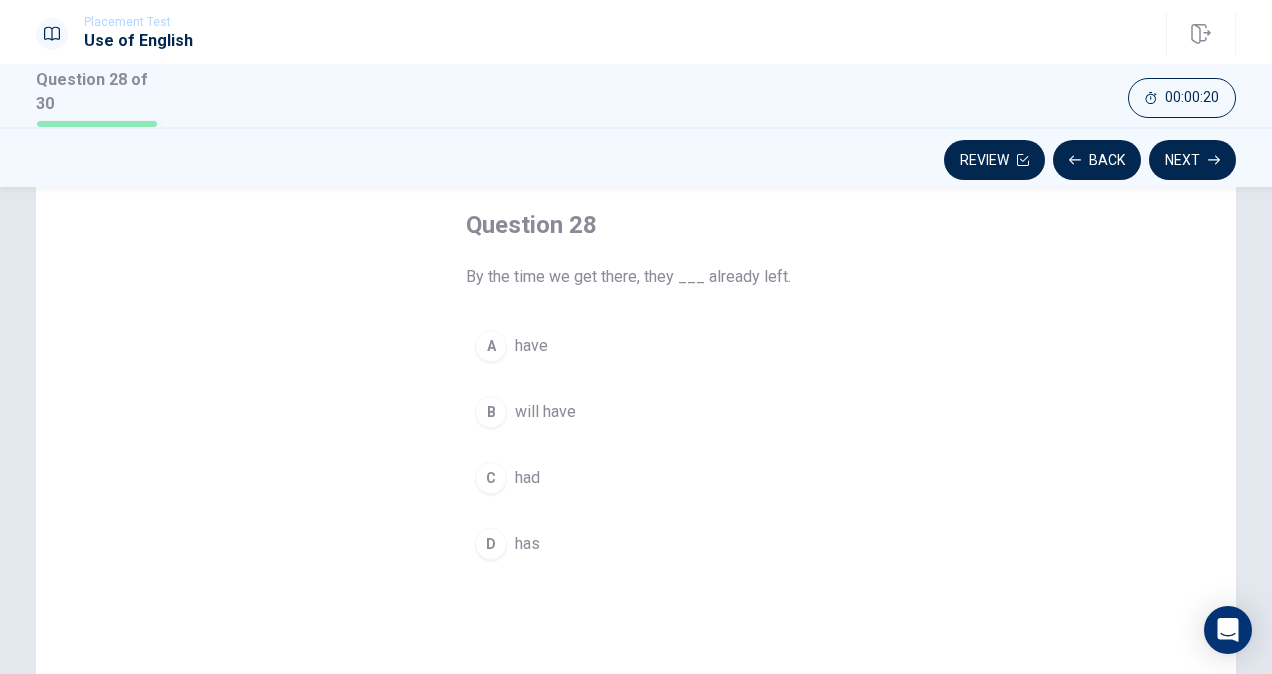 click on "have" at bounding box center (531, 346) 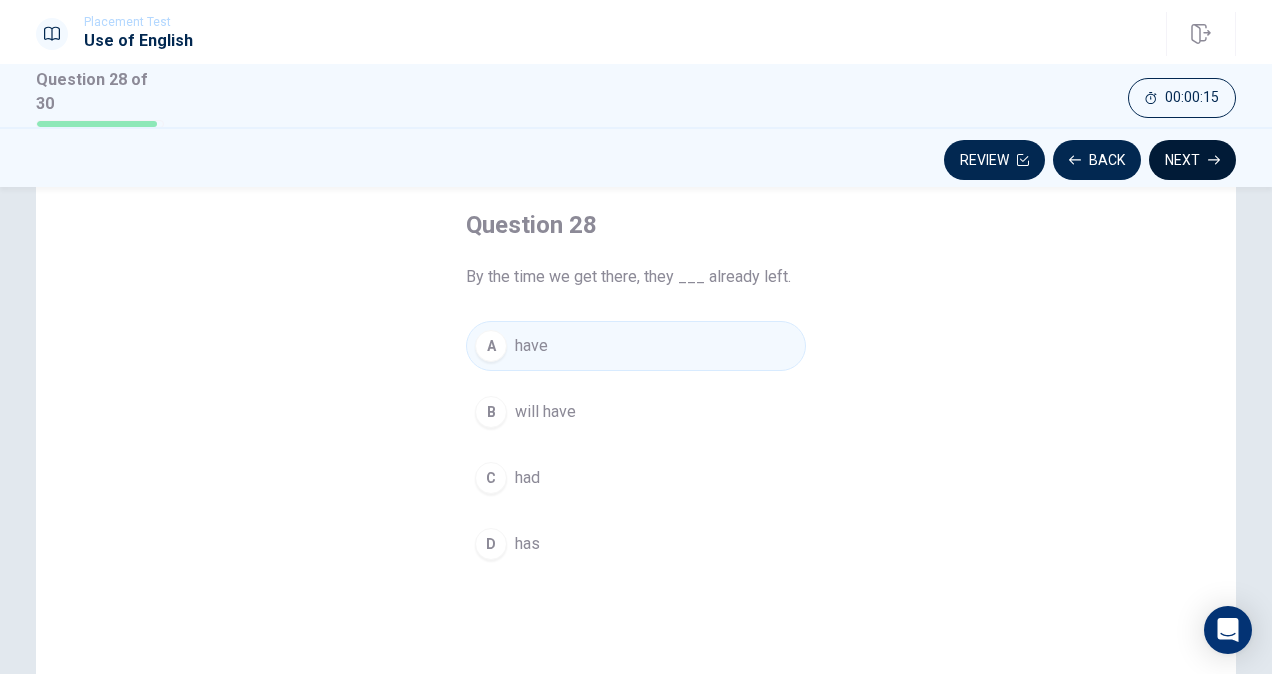 click on "Next" at bounding box center (1192, 160) 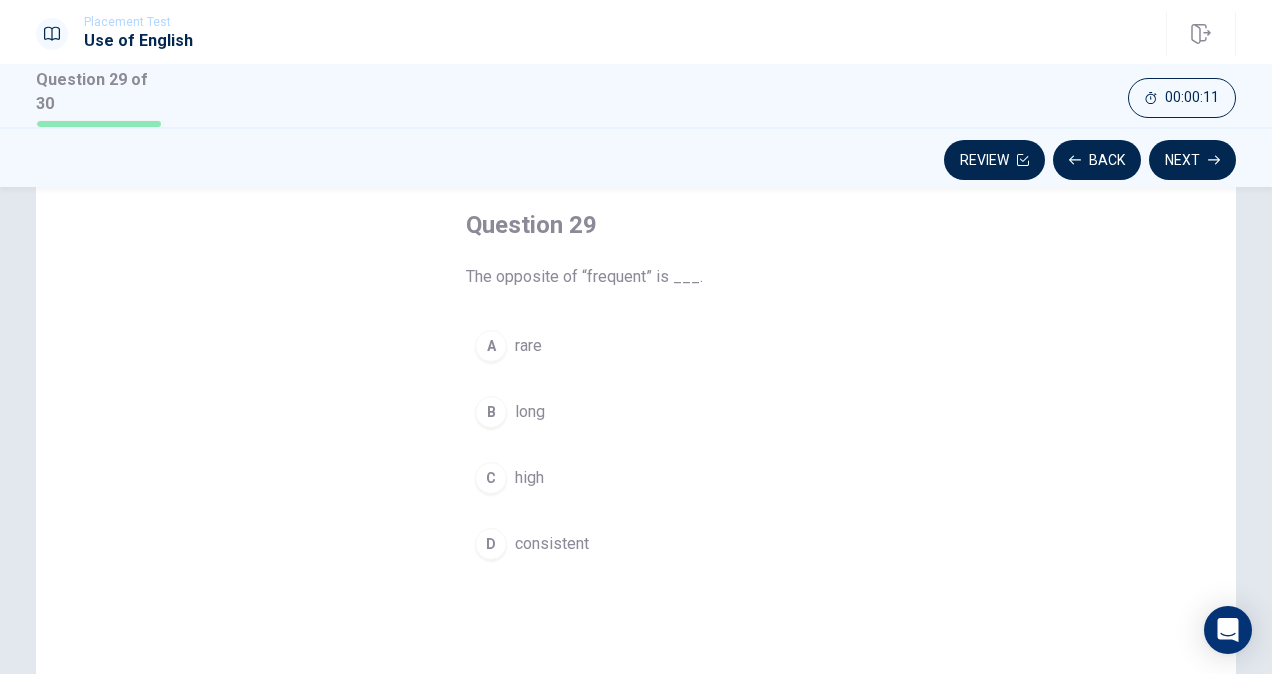 click on "rare" at bounding box center [528, 346] 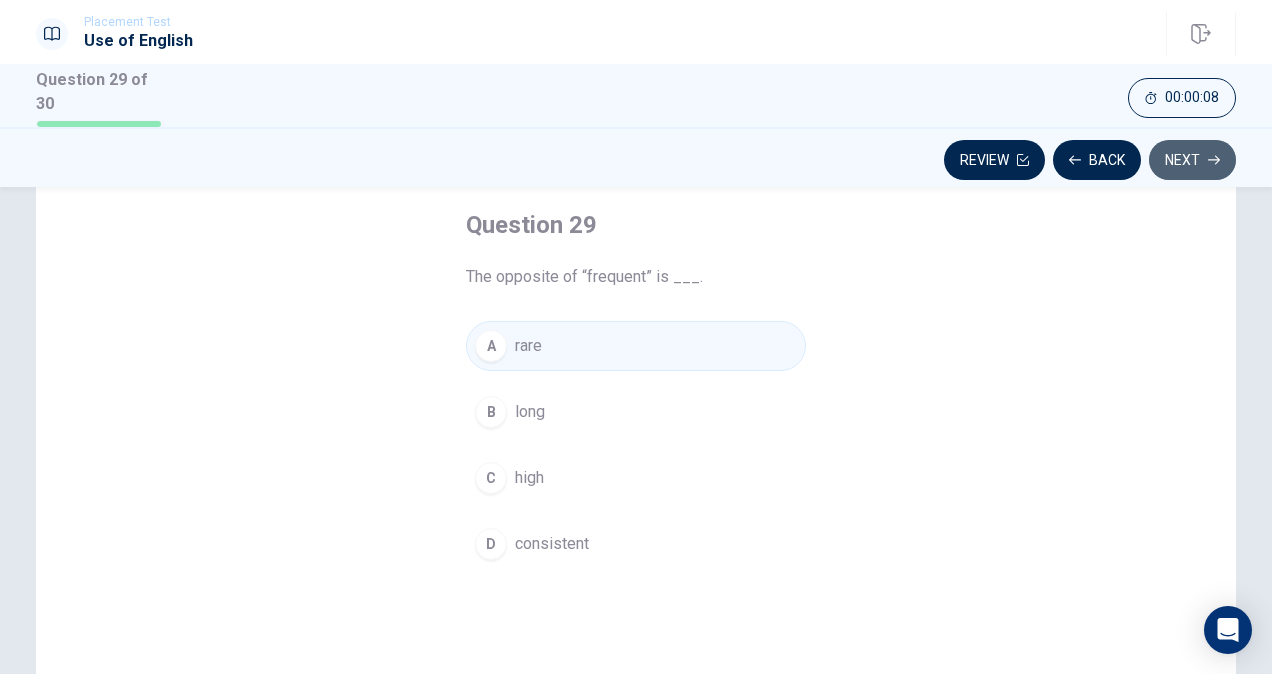 click on "Next" at bounding box center [1192, 160] 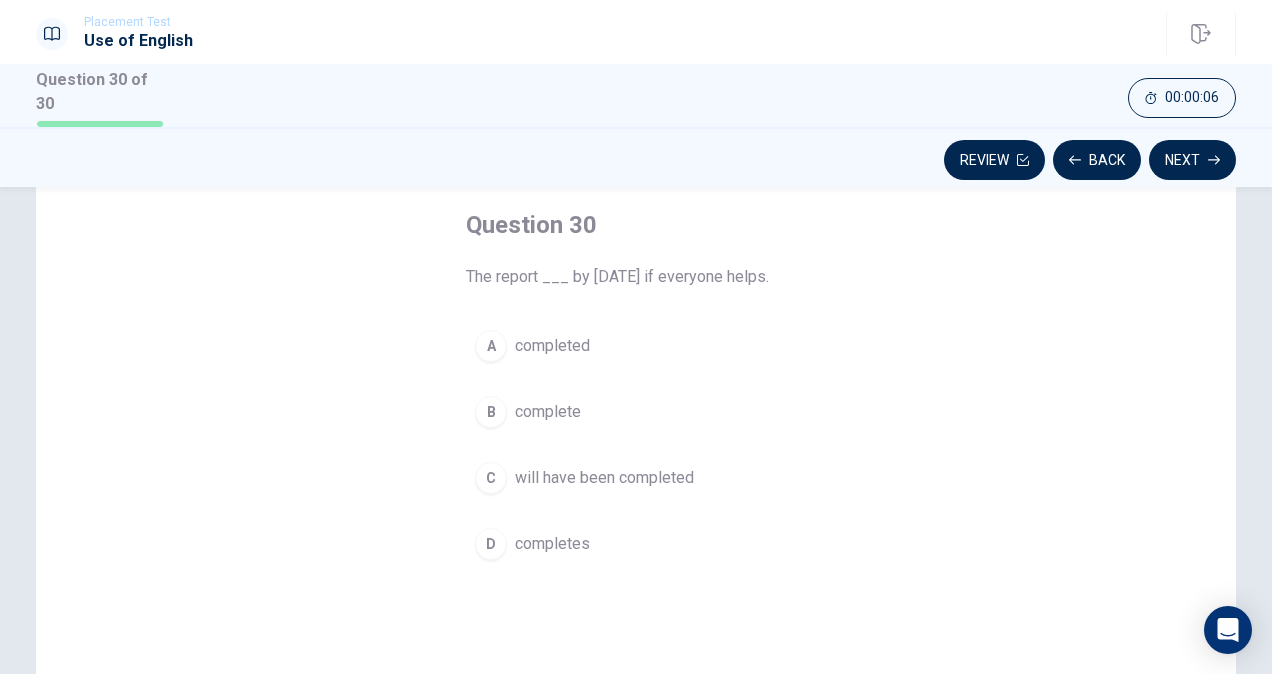 click on "completed" at bounding box center [552, 346] 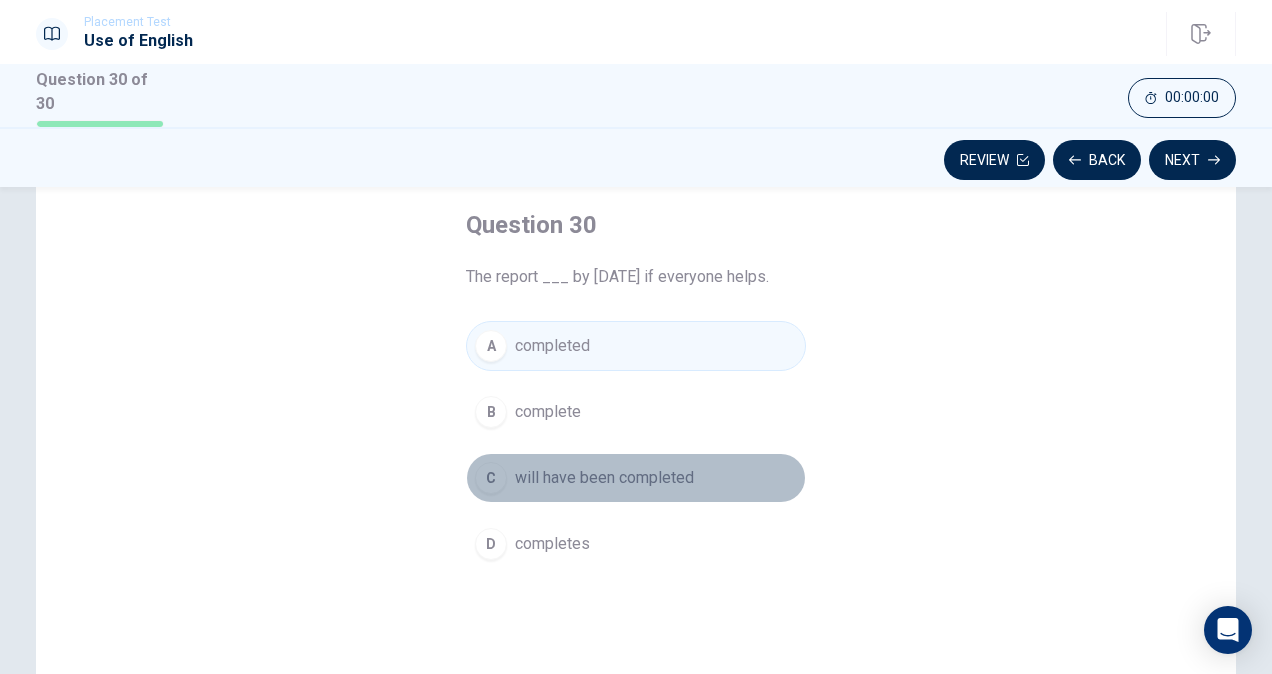 click on "C will have been completed" at bounding box center (636, 478) 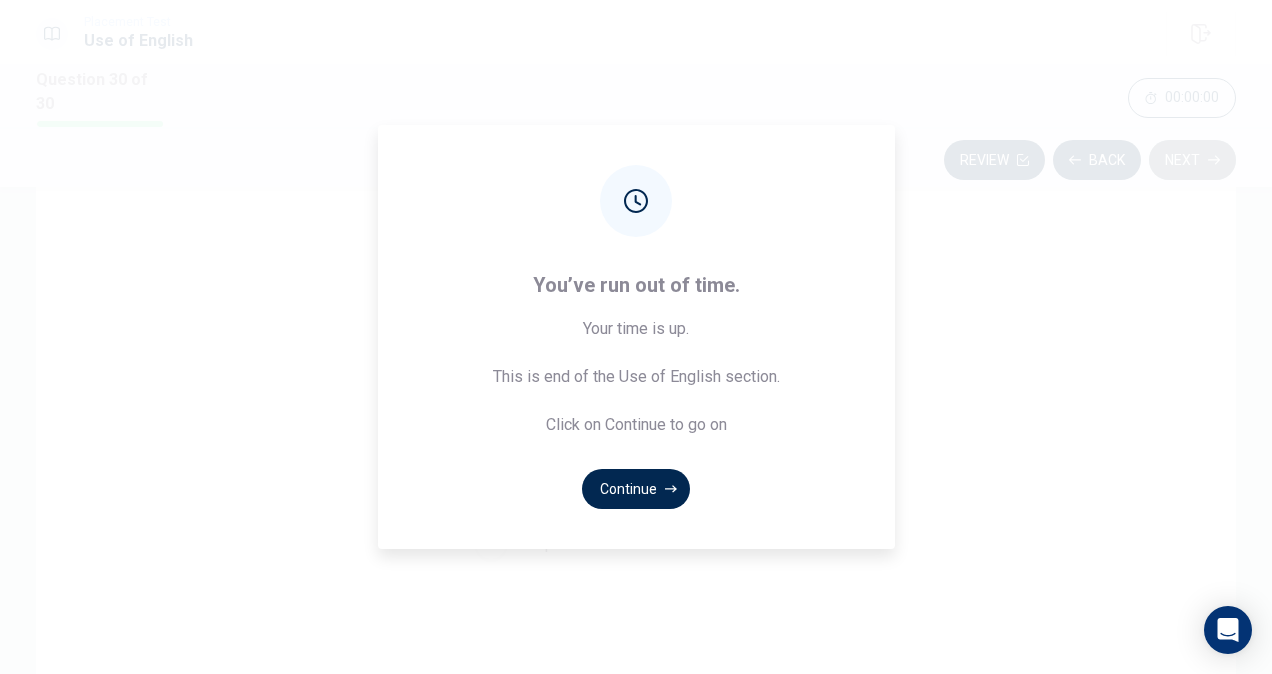 click on "Placement Test   Use of English Question 30 of 30 Review Back Next 00:00:00 Question 30 of 30 00:00:00 Review Back Next Question 30 The report ___ by [DATE] if everyone helps. A completed B complete C will have been completed D completes © Copyright  2025 Going somewhere? You are not allowed to open other tabs/pages or switch windows during a test. Doing this will be reported as cheating to the Administrators. Are you sure you want to leave this page? Please continue until you finish your test. It looks like there is a problem with your internet connection. You have 10 minutes to reconnect. 00:00 Click to reconnect WARNING:  If you lose connection for more than 10 minute(s), you will need to contact us for another exam. You’ve run out of time. Your time is up. This is end of the Use of English section. Click on Continue to go on Continue" at bounding box center [636, 337] 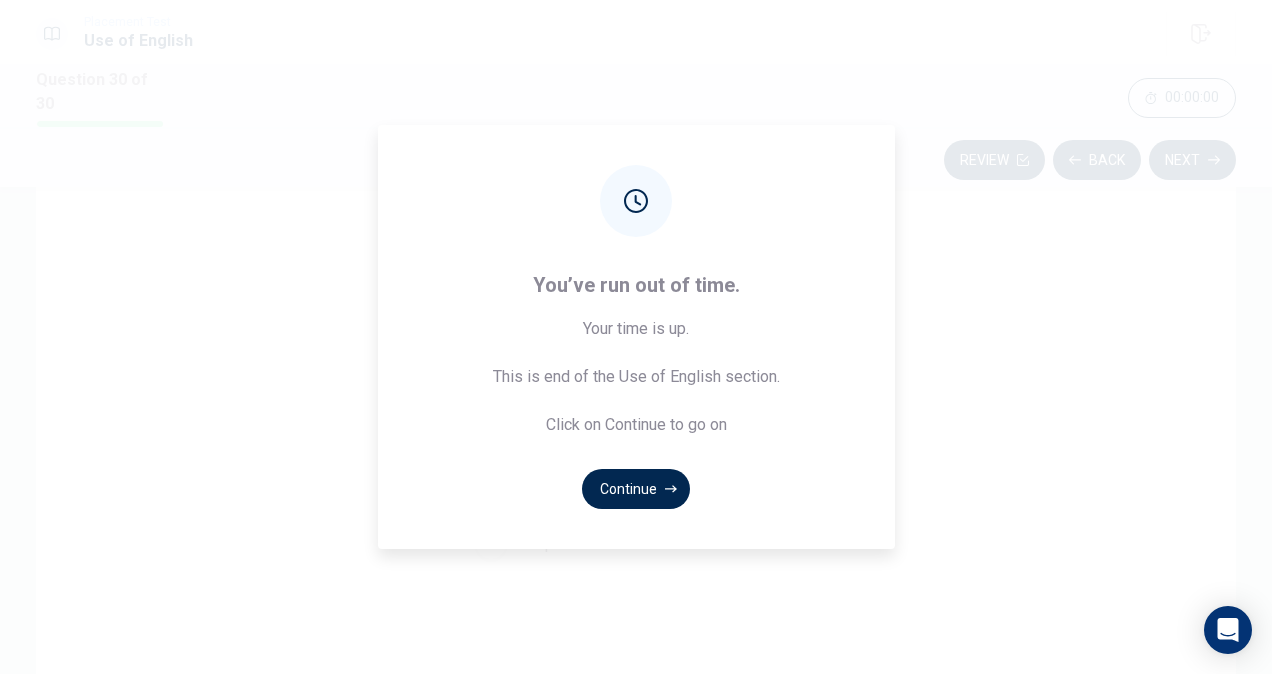 drag, startPoint x: 498, startPoint y: 378, endPoint x: 719, endPoint y: 383, distance: 221.05655 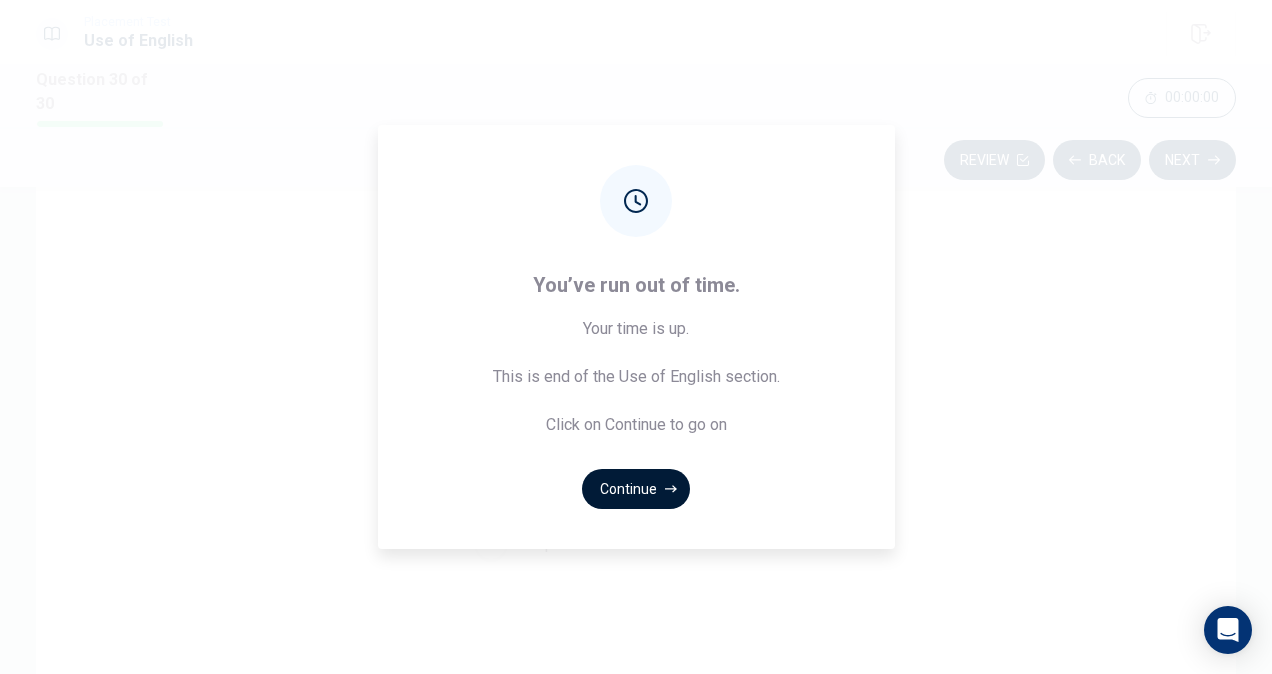 click on "Continue" at bounding box center (636, 489) 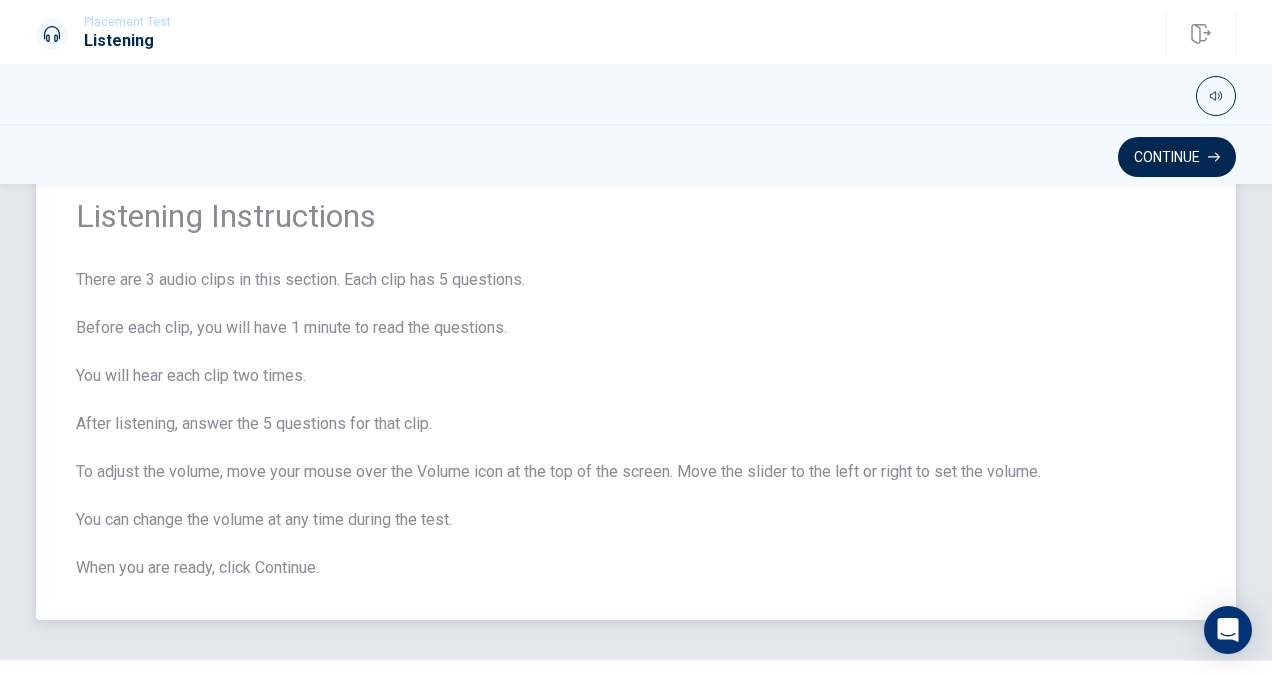 scroll, scrollTop: 100, scrollLeft: 0, axis: vertical 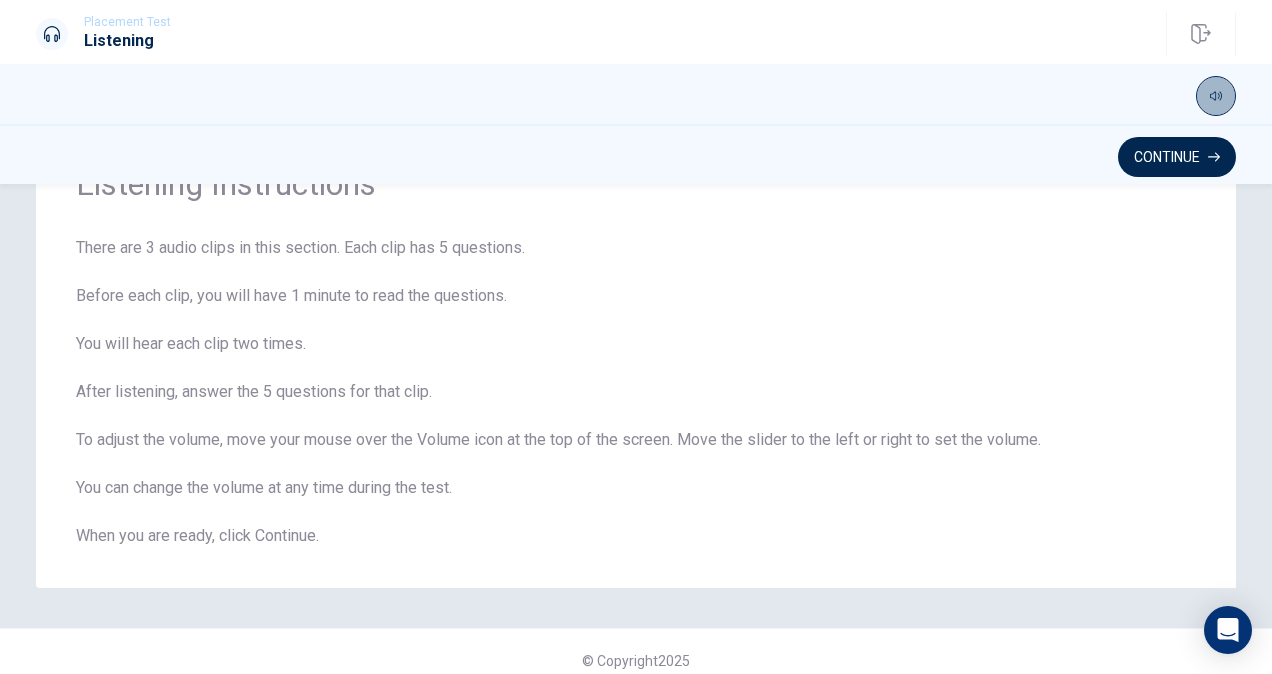 click at bounding box center (1216, 96) 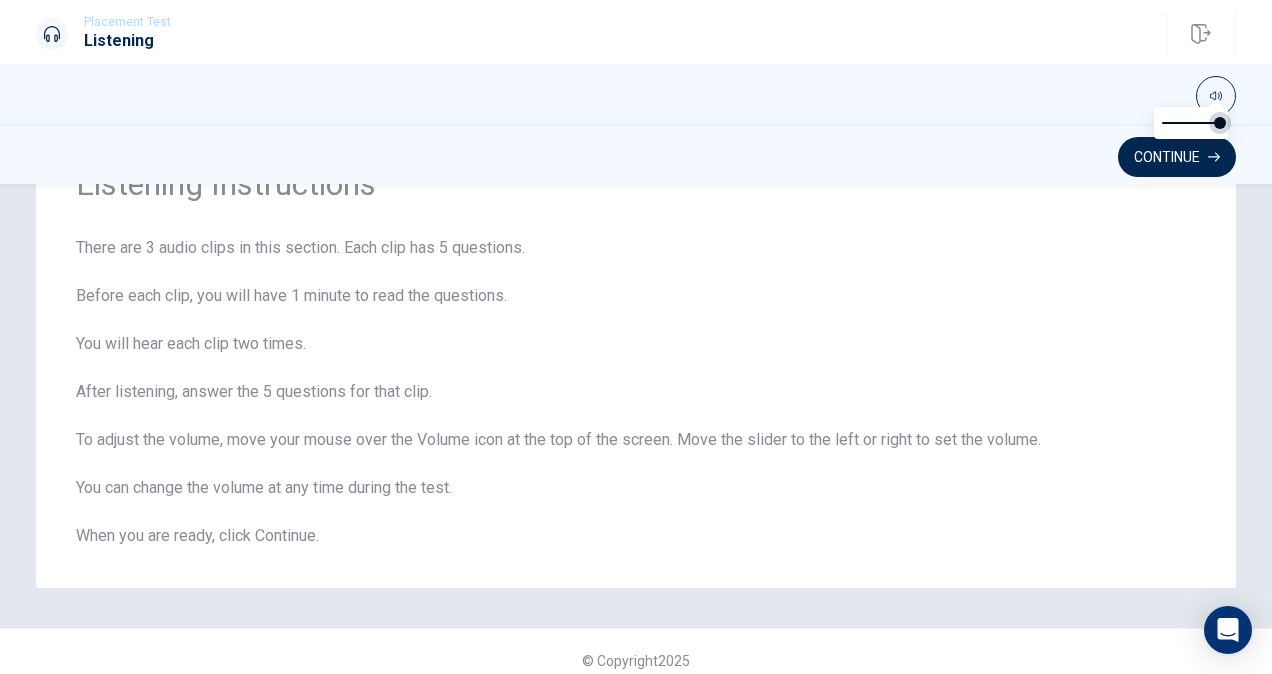 click at bounding box center (1220, 123) 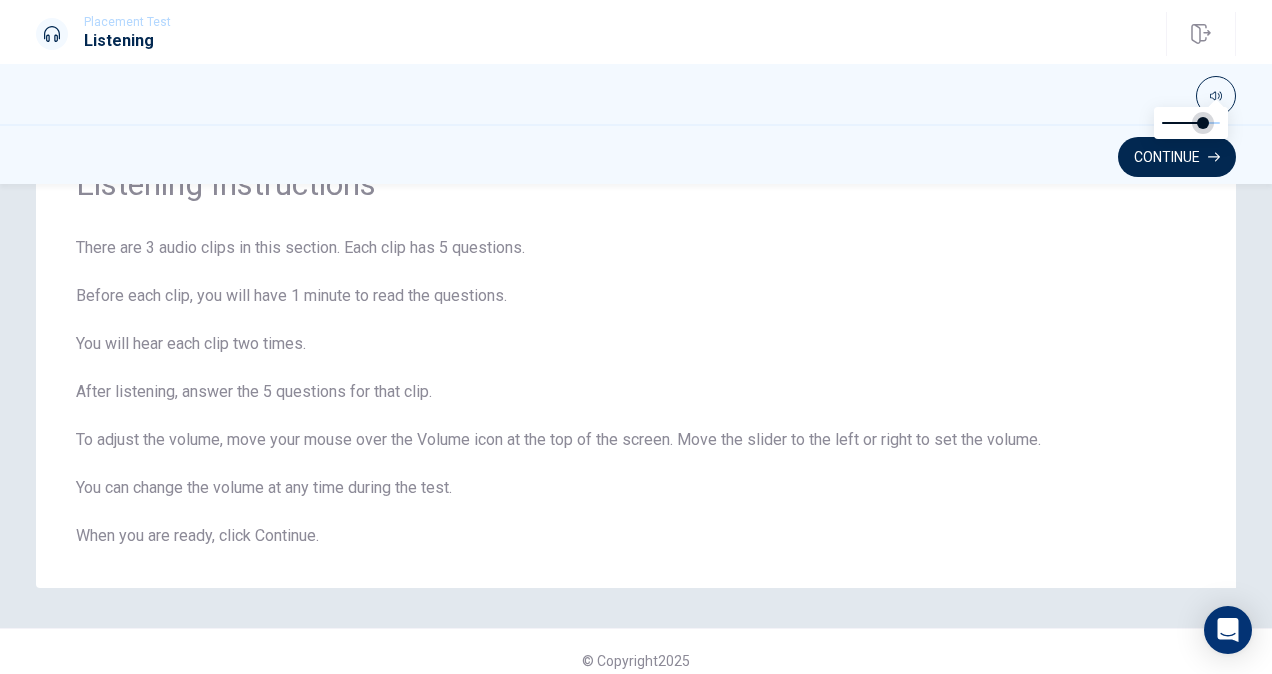 type on "1" 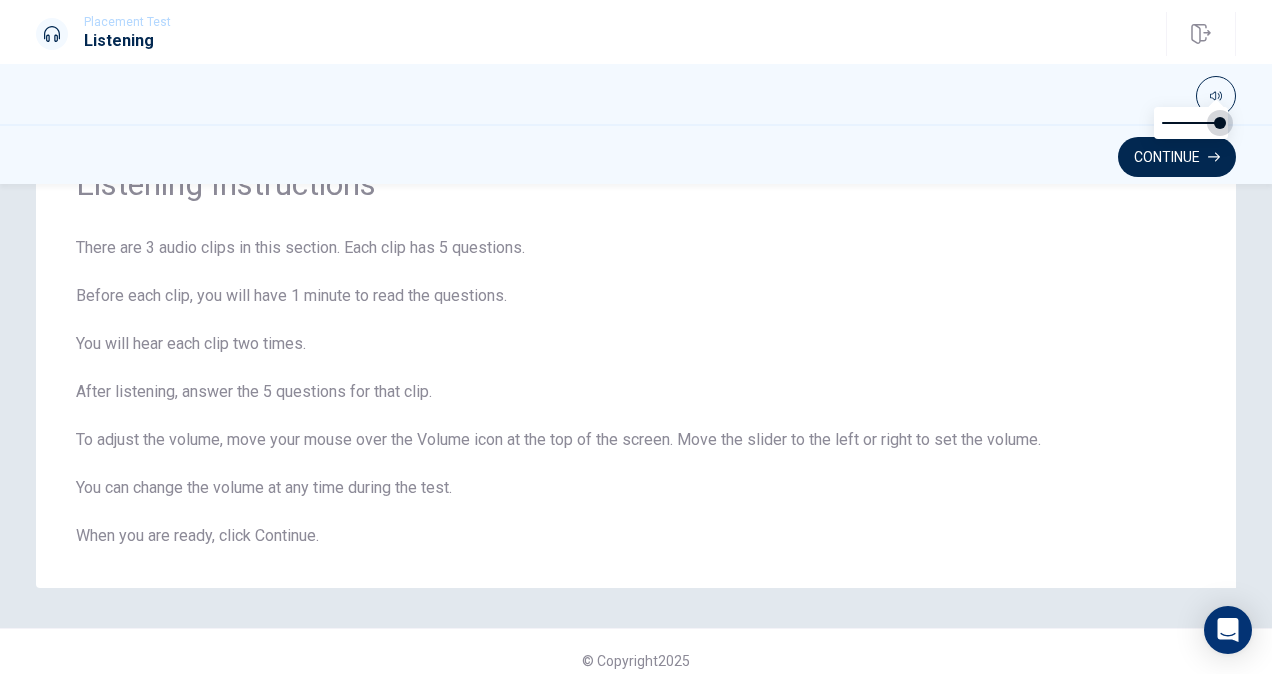 click at bounding box center [1220, 123] 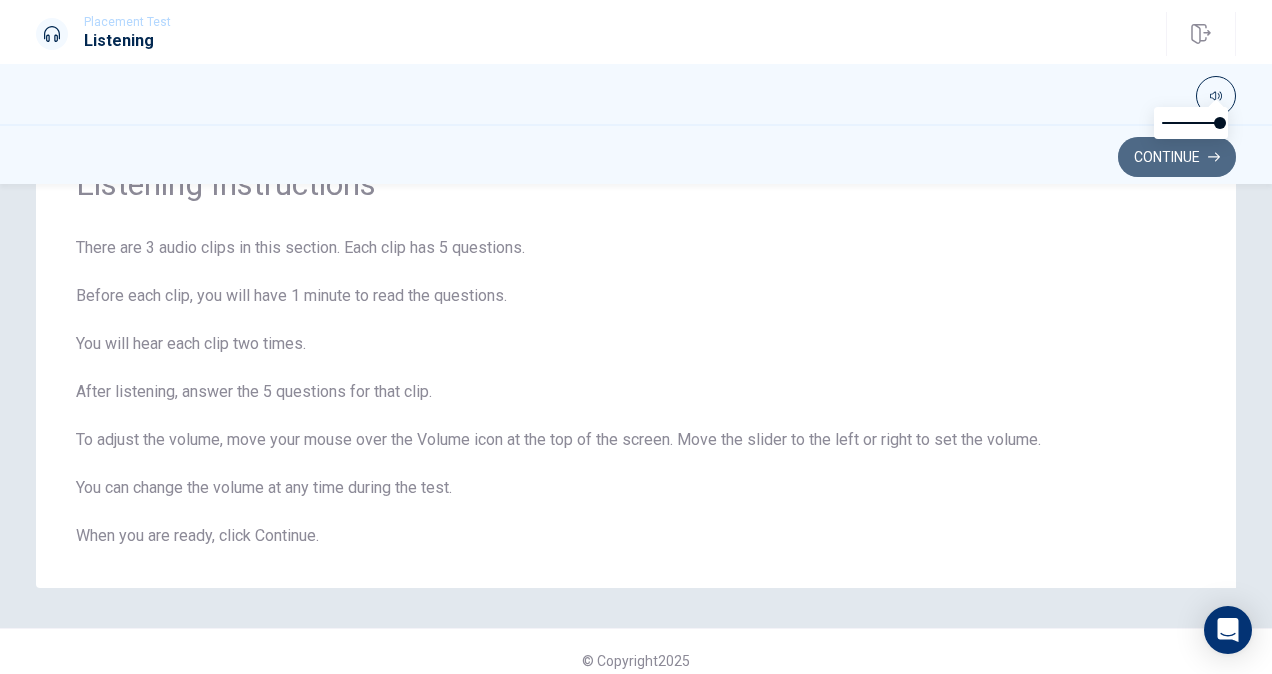 click on "Continue" at bounding box center (1177, 157) 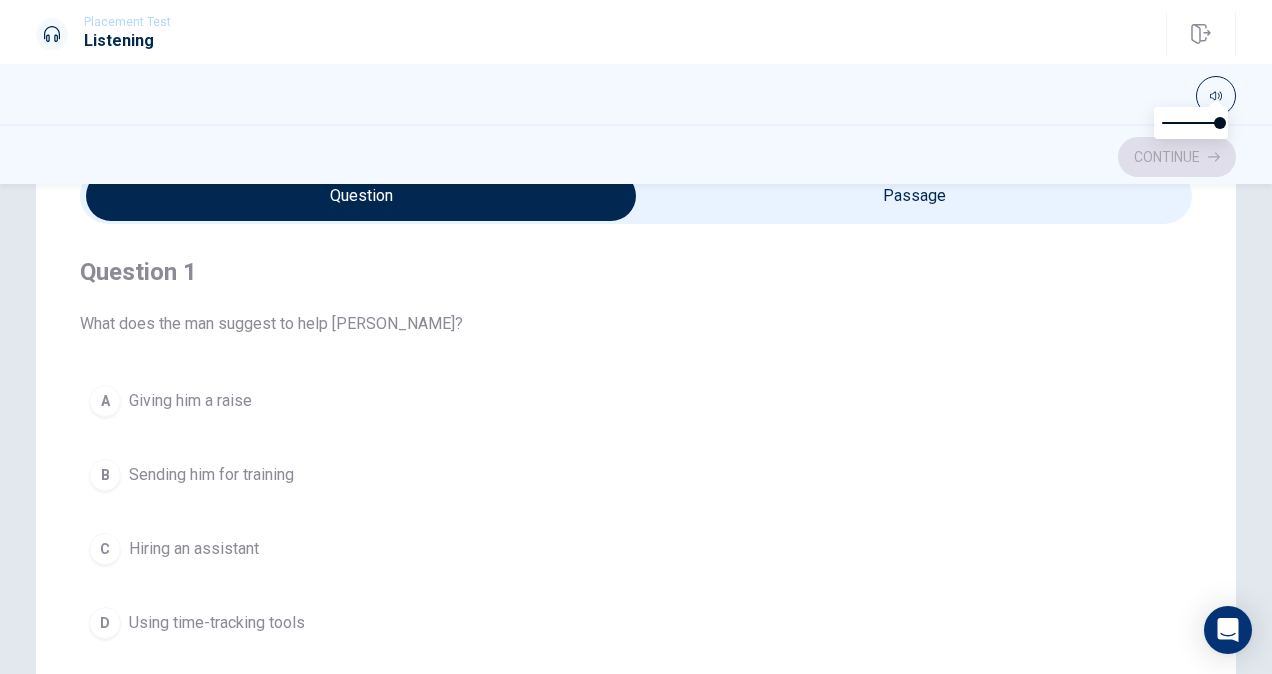 scroll, scrollTop: 0, scrollLeft: 0, axis: both 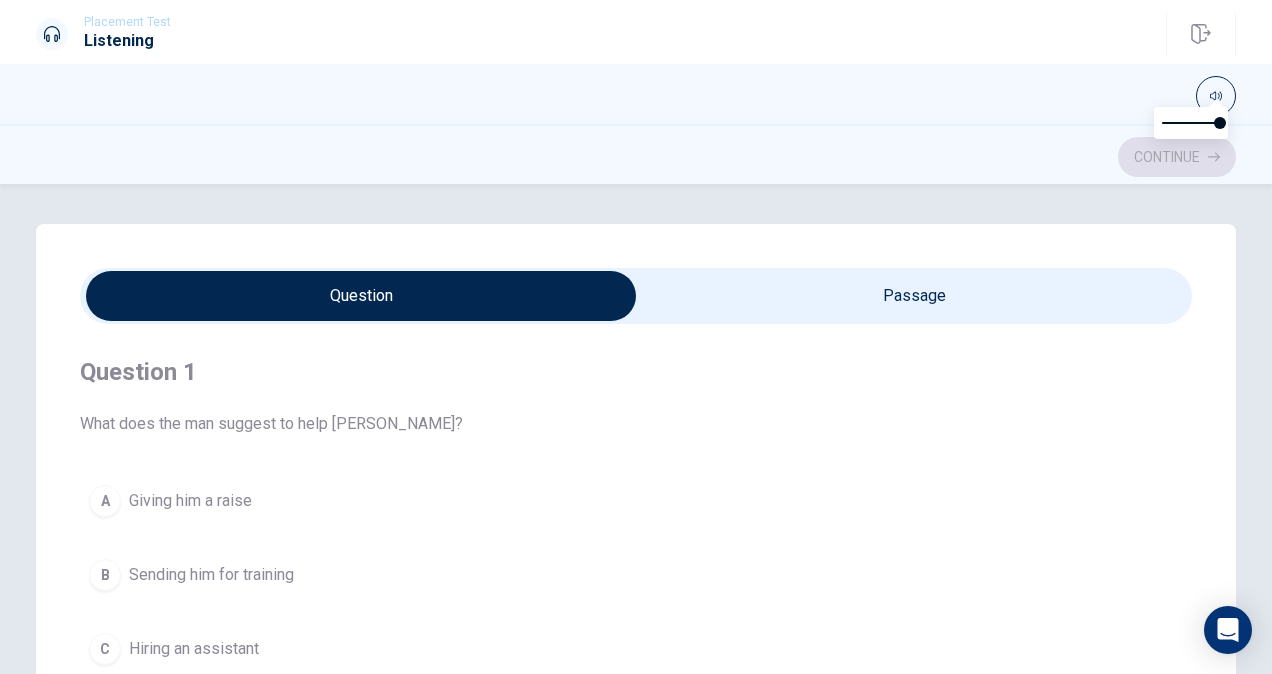 type on "8" 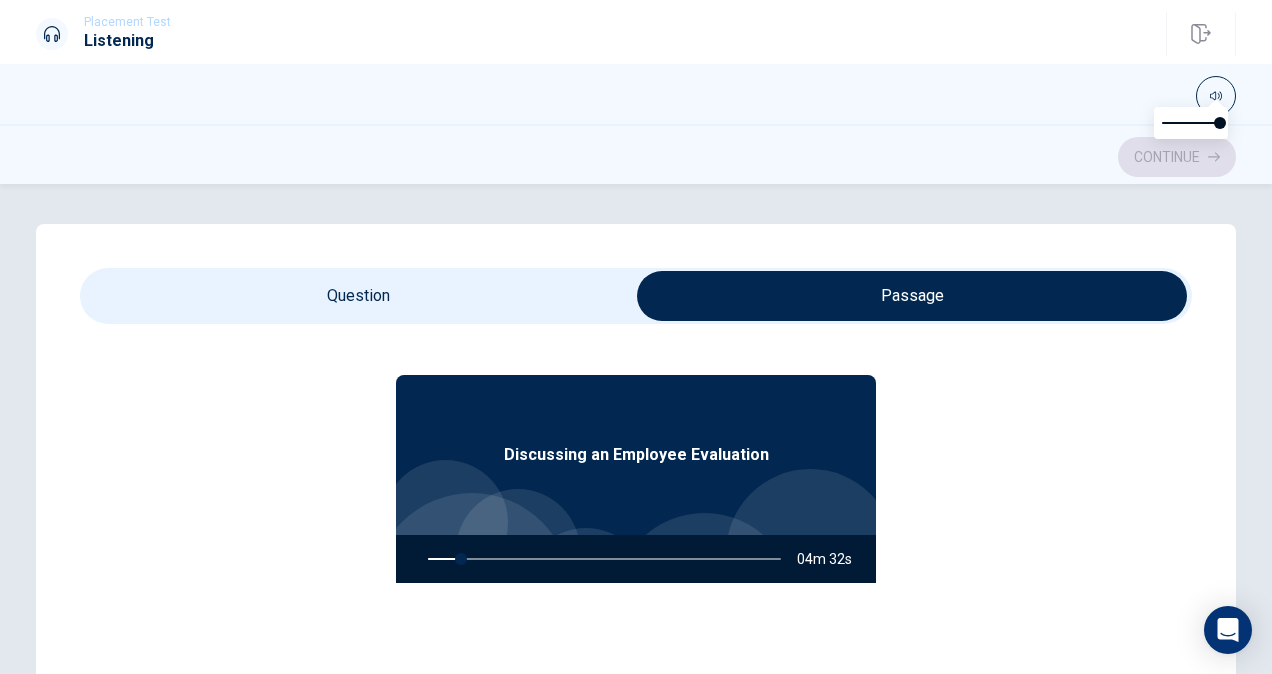 scroll, scrollTop: 100, scrollLeft: 0, axis: vertical 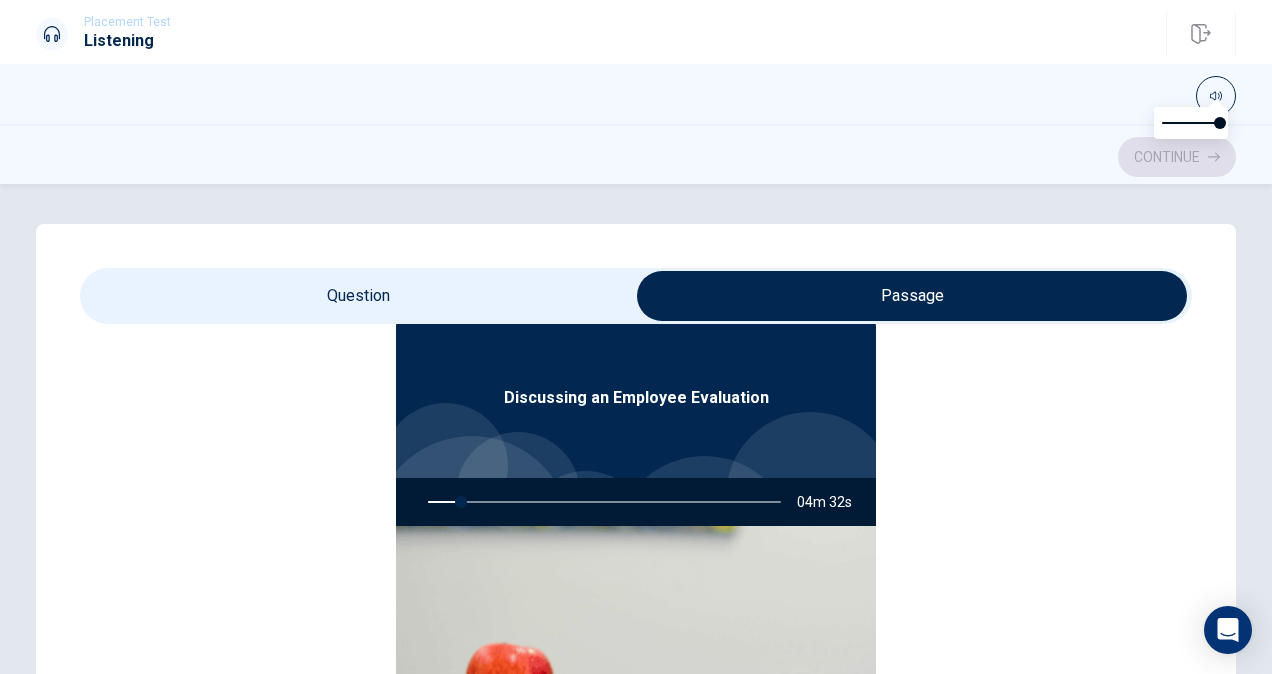click on "Question Passage Question 1 What does the man suggest to help [PERSON_NAME]? A Giving him a raise B Sending him for training C Hiring an assistant D Using time-tracking tools Question 2 Which area needs improvement for [PERSON_NAME]? A Punctuality B Communication C Time management D Technical skills Question 3 What is [PERSON_NAME] doing well in? A His time management B Overall performance C Communication skills D His writing skills Question 4 When will the woman discuss these suggestions with [PERSON_NAME]? A [DATE] B Next month C During the next meeting D After the next project Question 5 What is the main topic of this conversation? A A project deadline B A budget review C An employee evaluation D A job interview Discussing an Employee Evaluation 04m 32s" at bounding box center [636, 626] 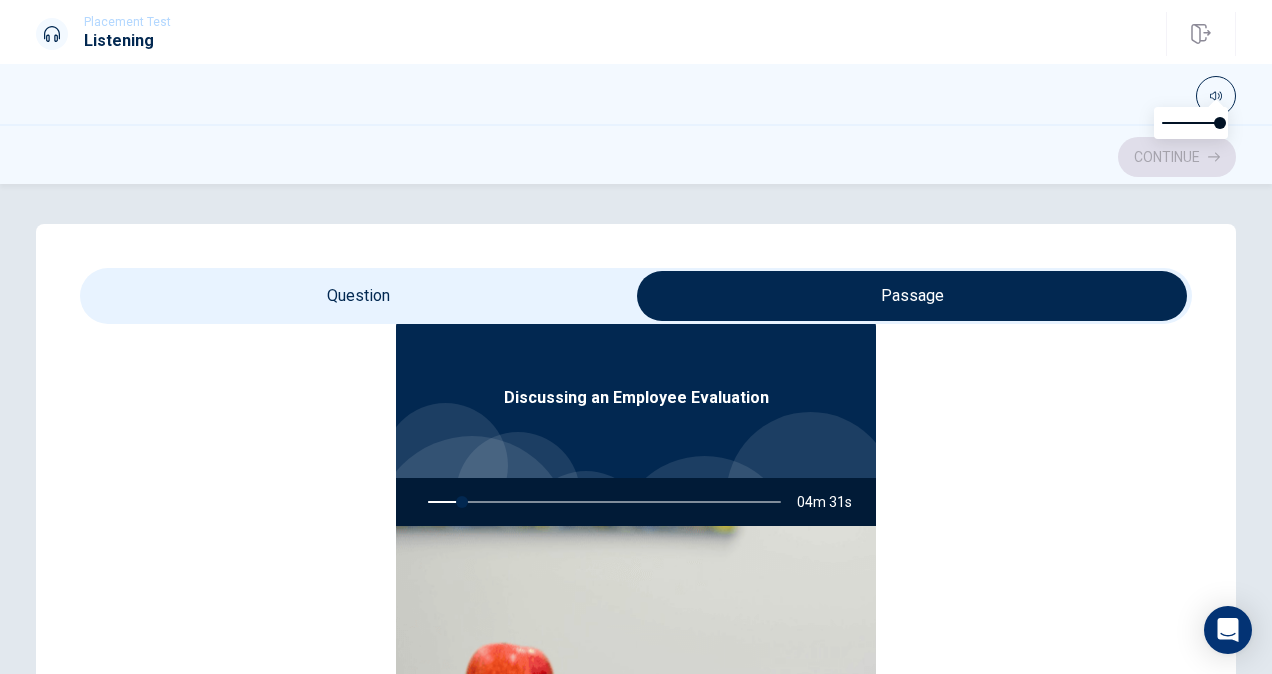 scroll, scrollTop: 112, scrollLeft: 0, axis: vertical 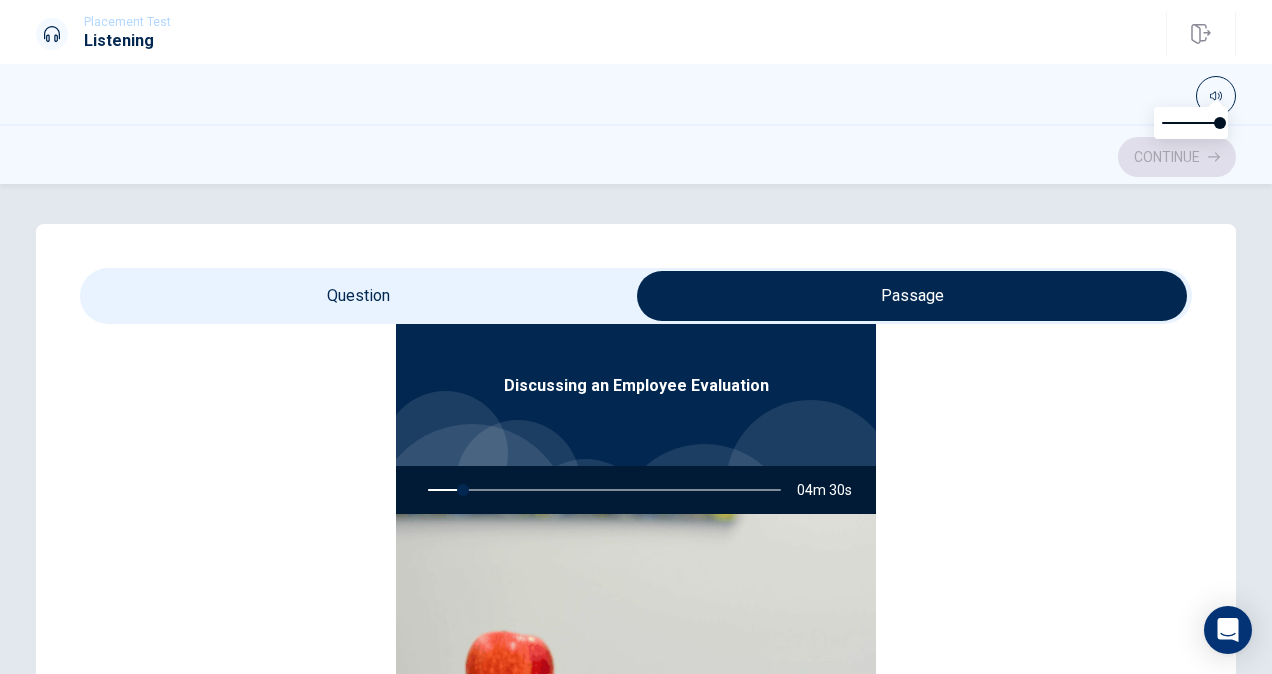 type on "10" 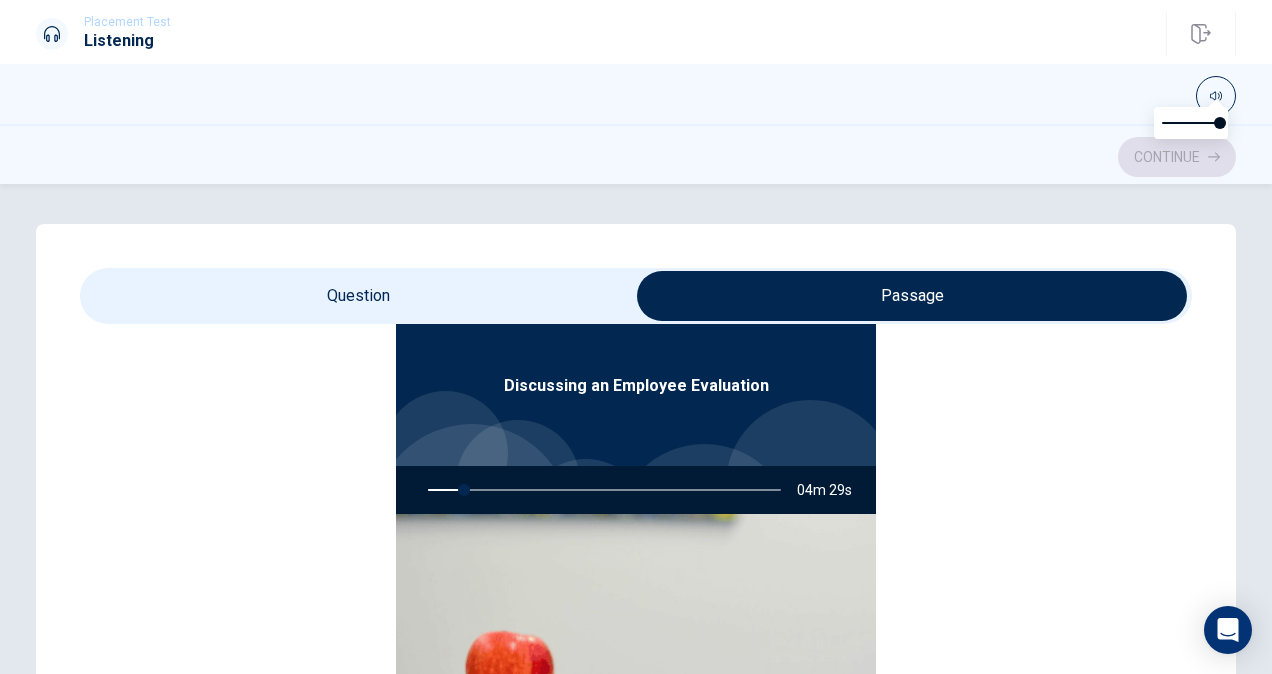 click at bounding box center [912, 296] 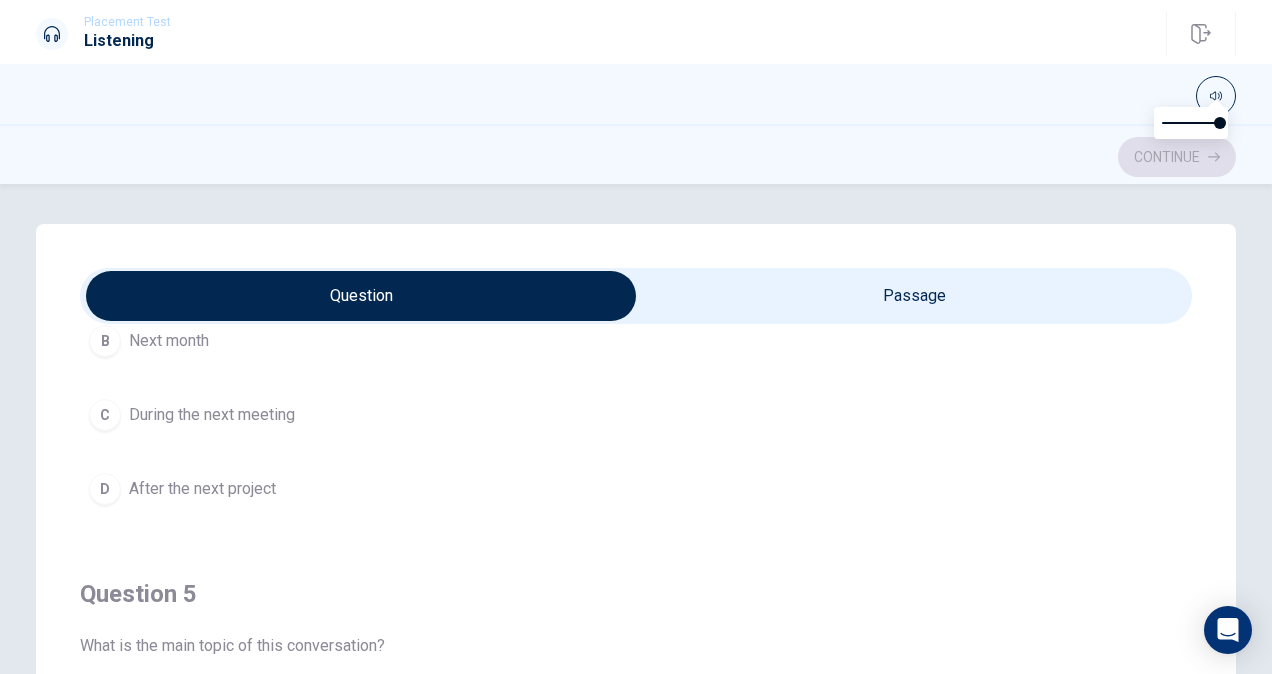 scroll, scrollTop: 1606, scrollLeft: 0, axis: vertical 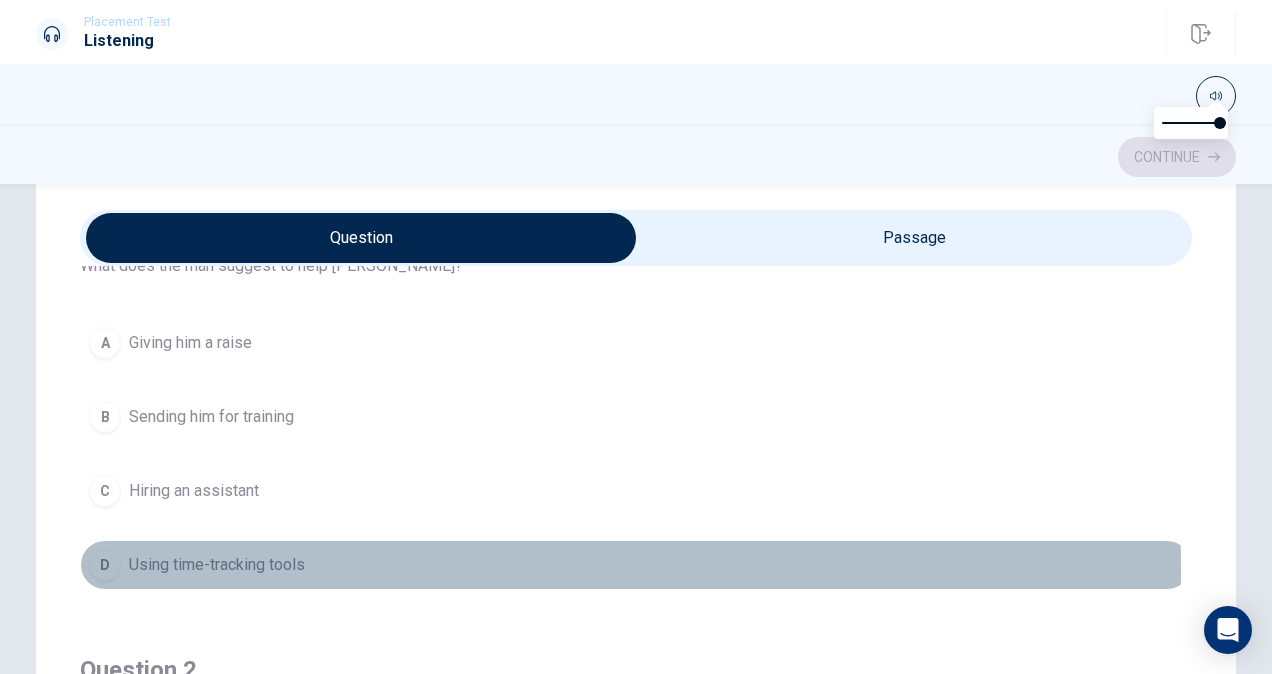 click on "Using time-tracking tools" at bounding box center (217, 565) 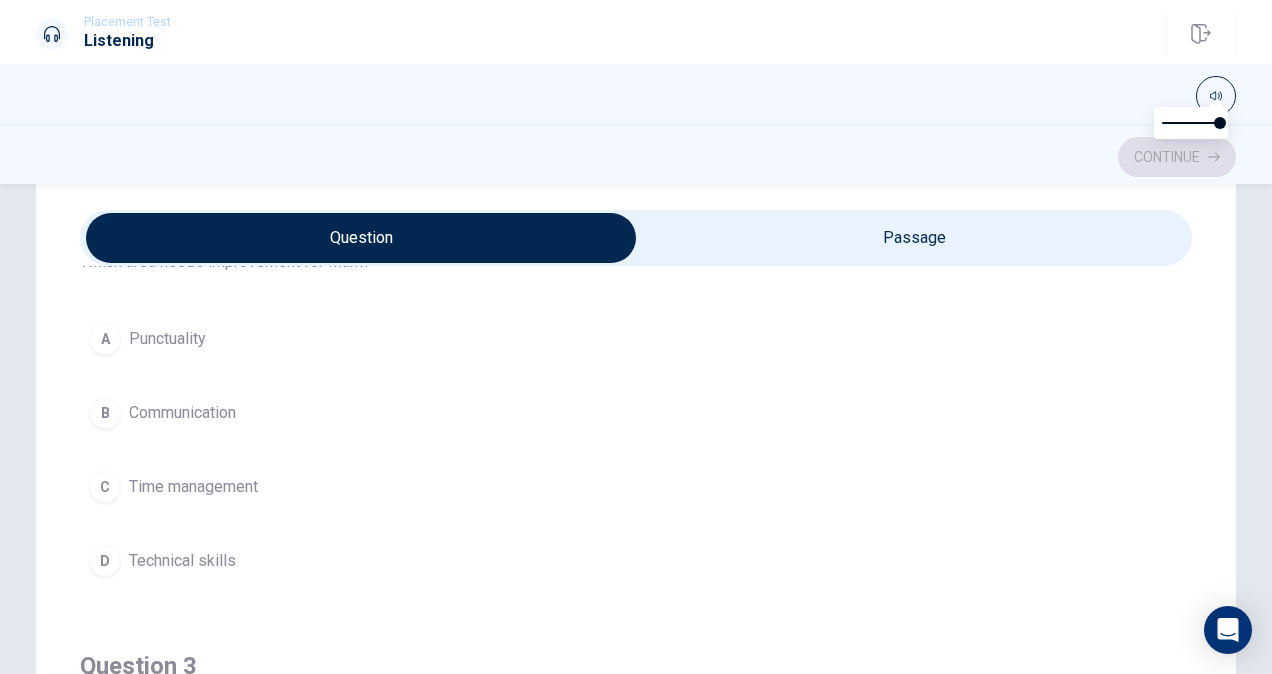 scroll, scrollTop: 600, scrollLeft: 0, axis: vertical 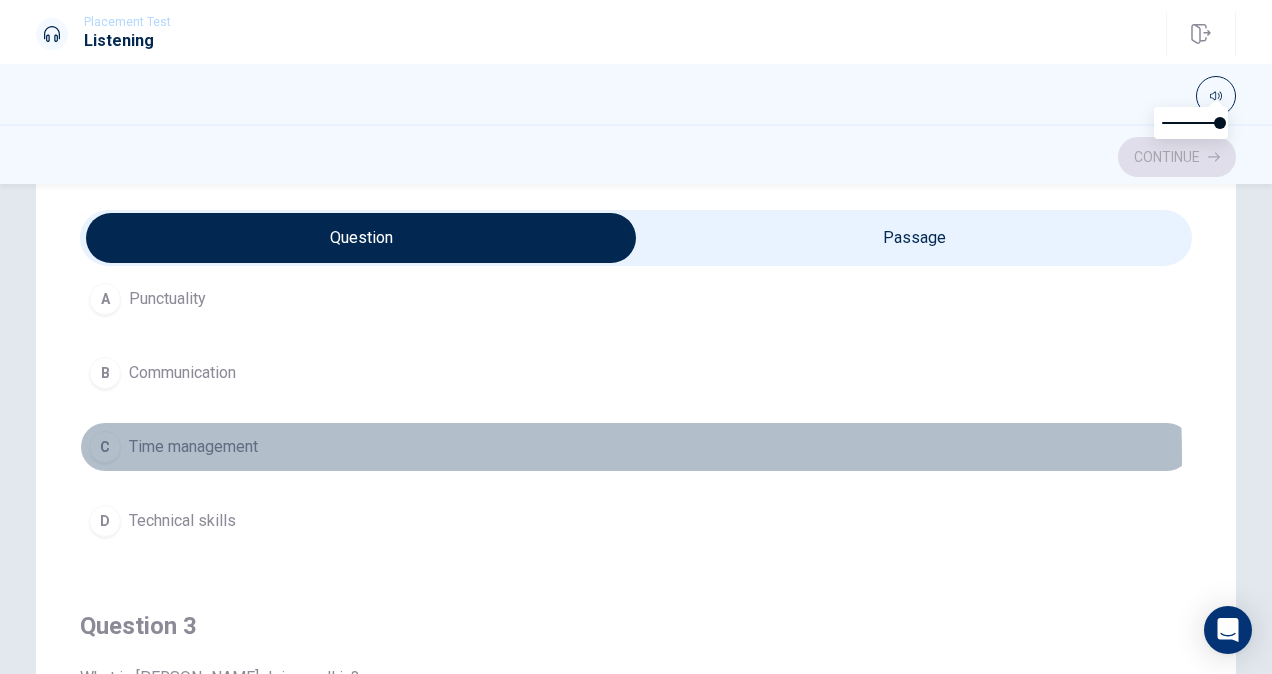 click on "C Time management" at bounding box center [636, 447] 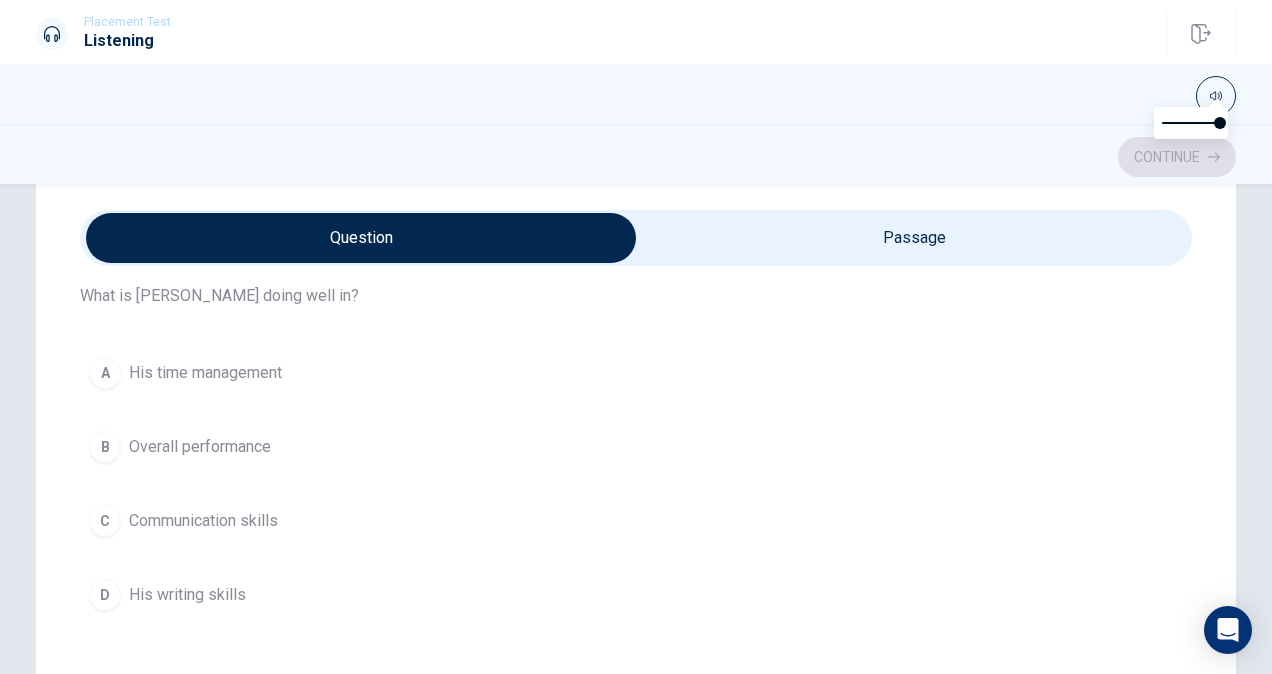 scroll, scrollTop: 1000, scrollLeft: 0, axis: vertical 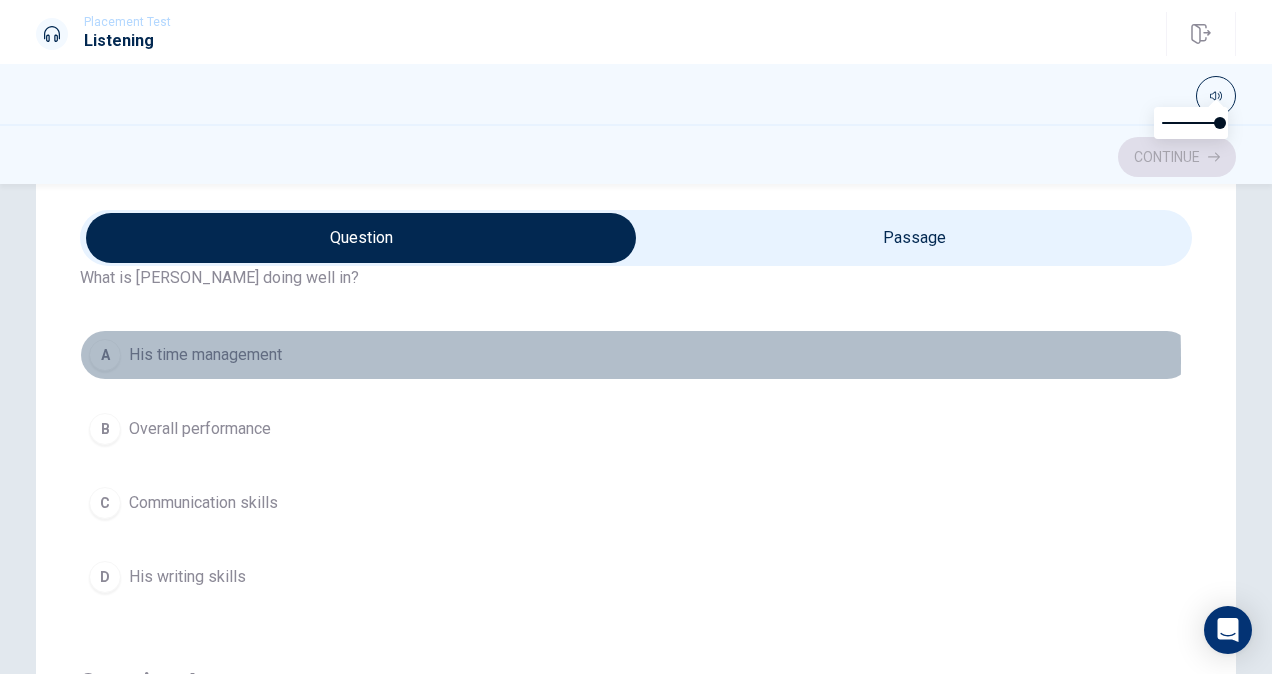 click on "His time management" at bounding box center [205, 355] 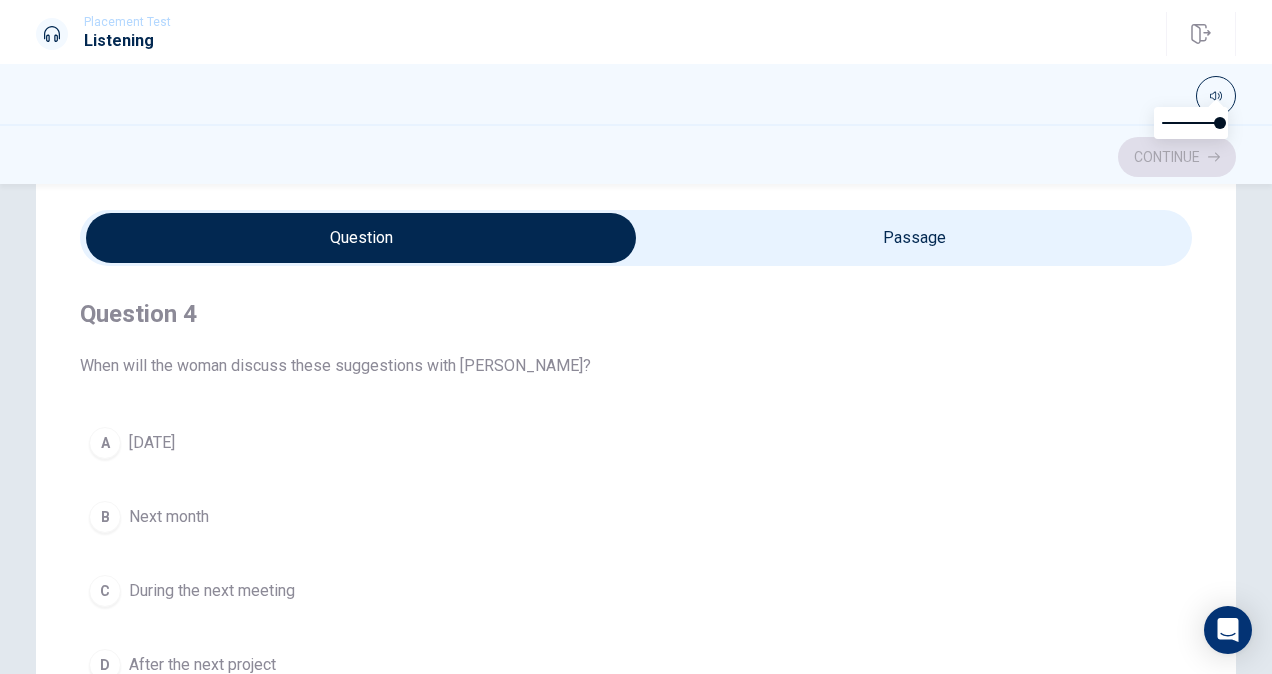 scroll, scrollTop: 1400, scrollLeft: 0, axis: vertical 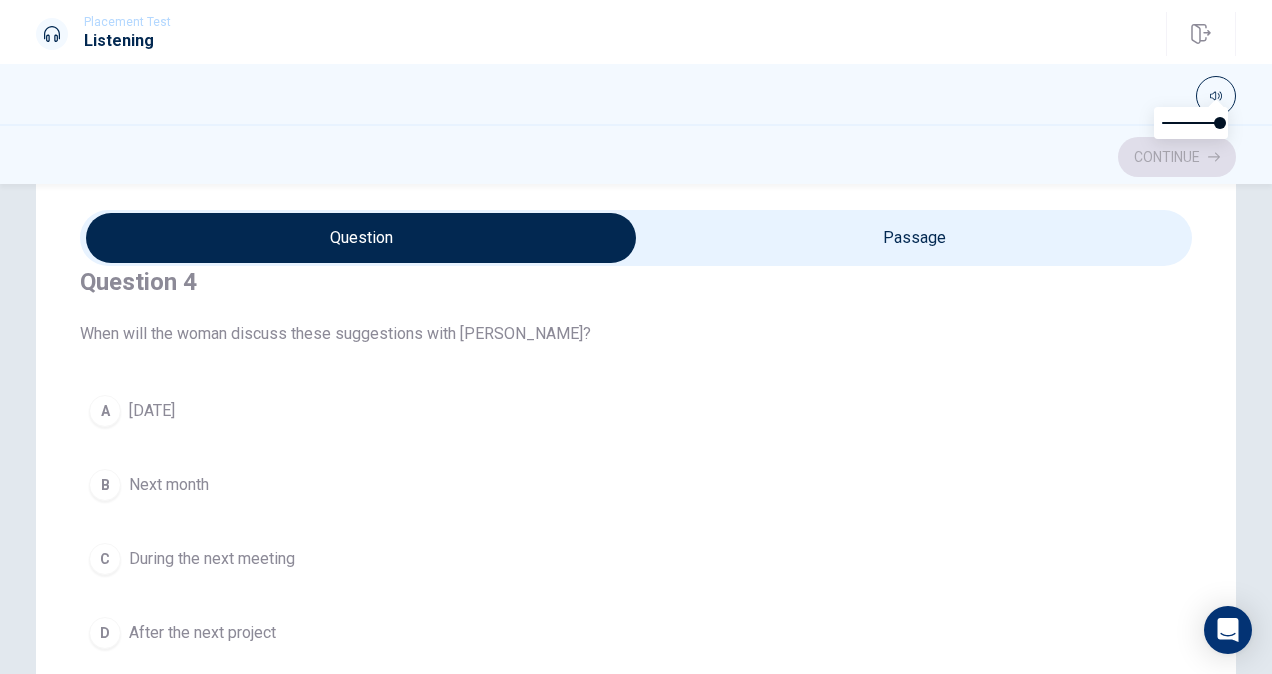click on "During the next meeting" at bounding box center (212, 559) 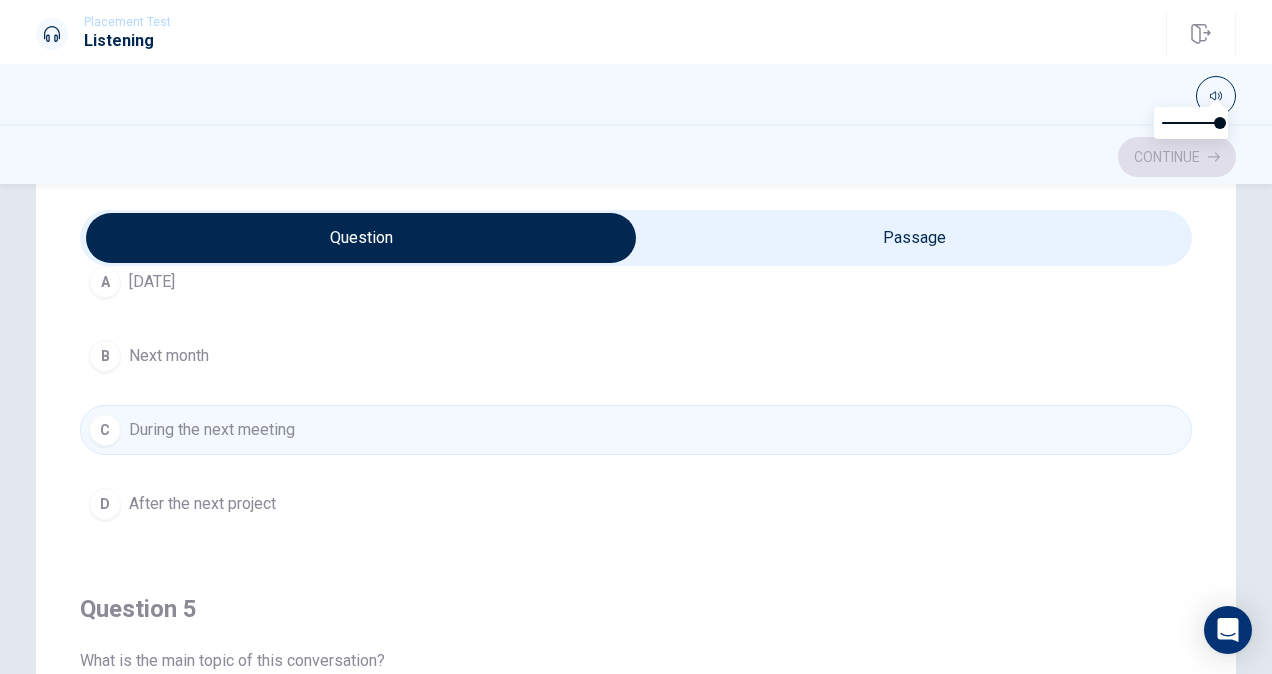 scroll, scrollTop: 1606, scrollLeft: 0, axis: vertical 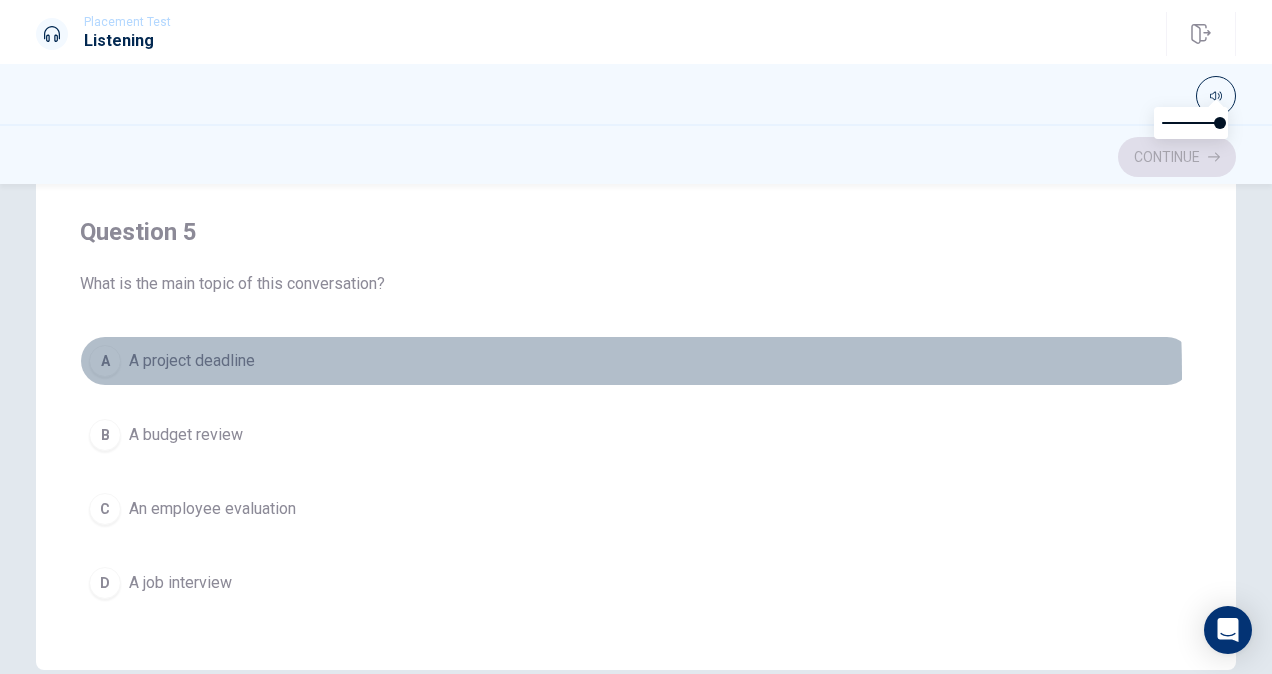 click on "A A project deadline" at bounding box center (636, 361) 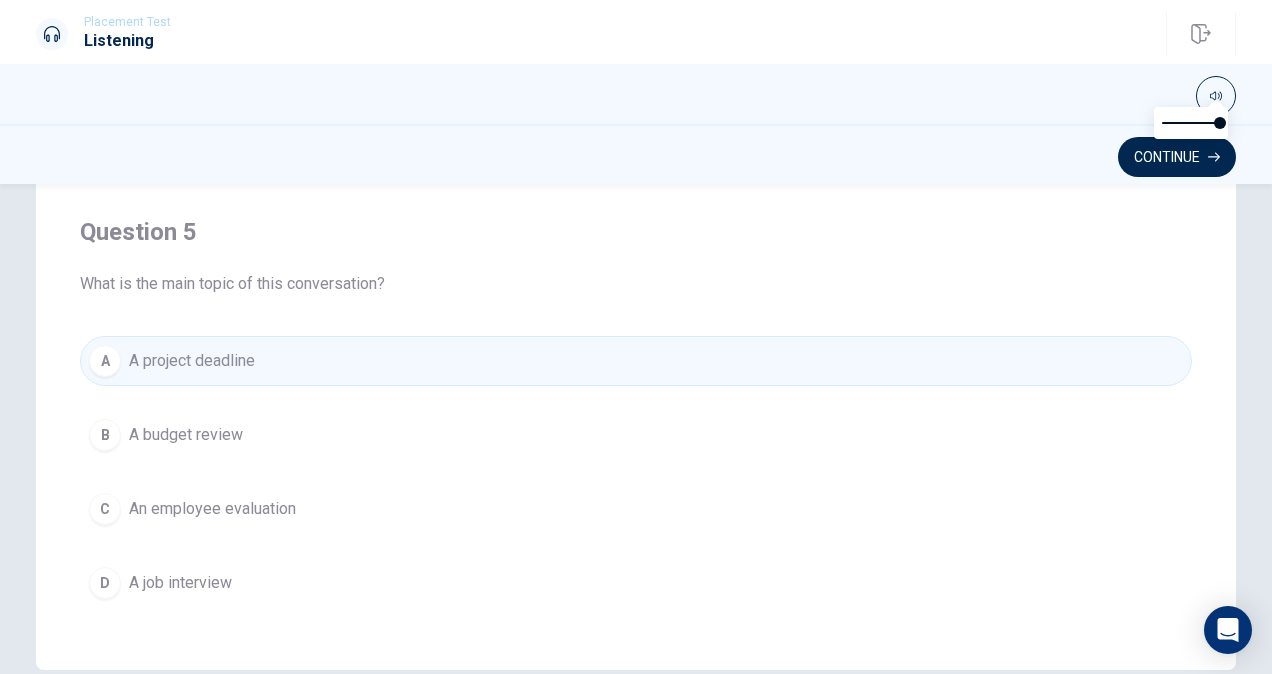 click on "C An employee evaluation" at bounding box center (636, 509) 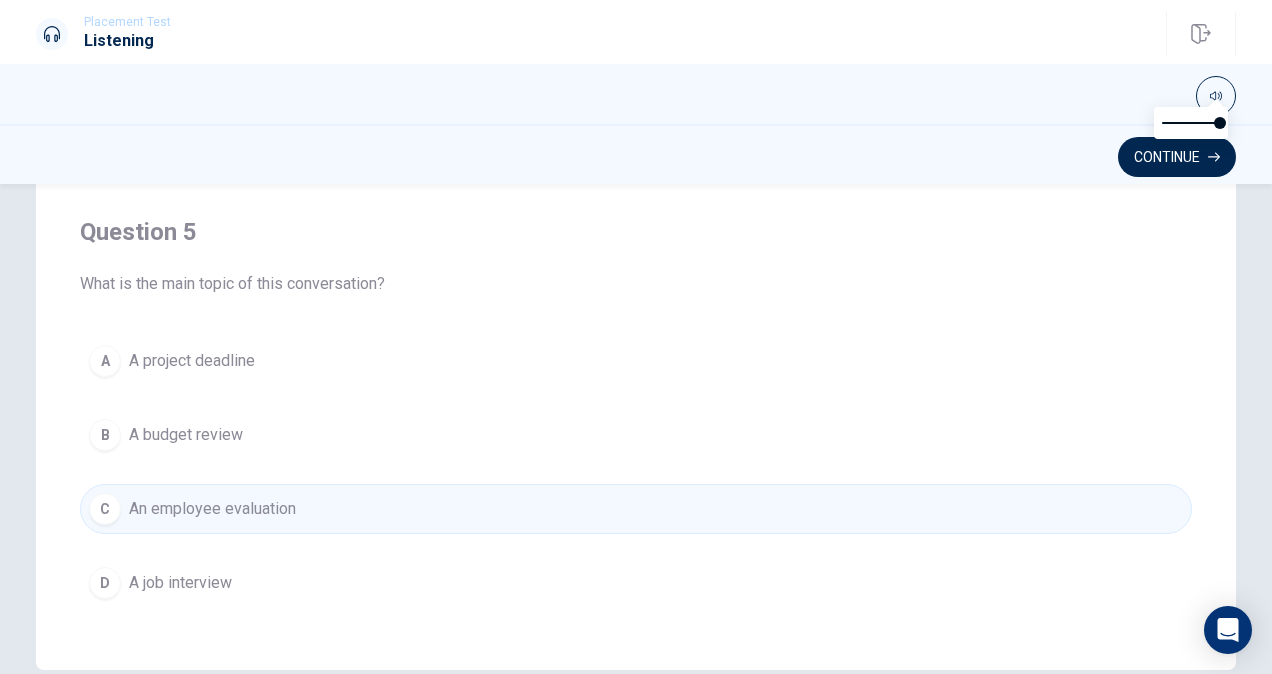 click on "B A budget review" at bounding box center (636, 435) 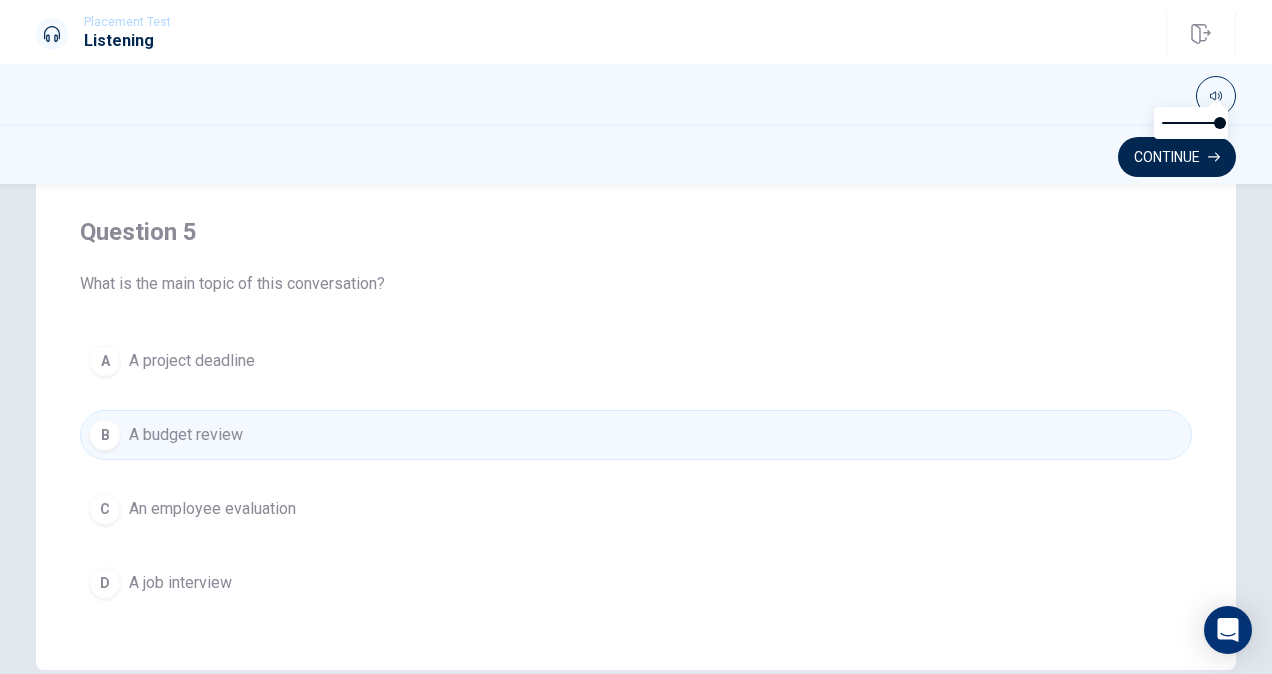 click on "A A project deadline" at bounding box center (636, 361) 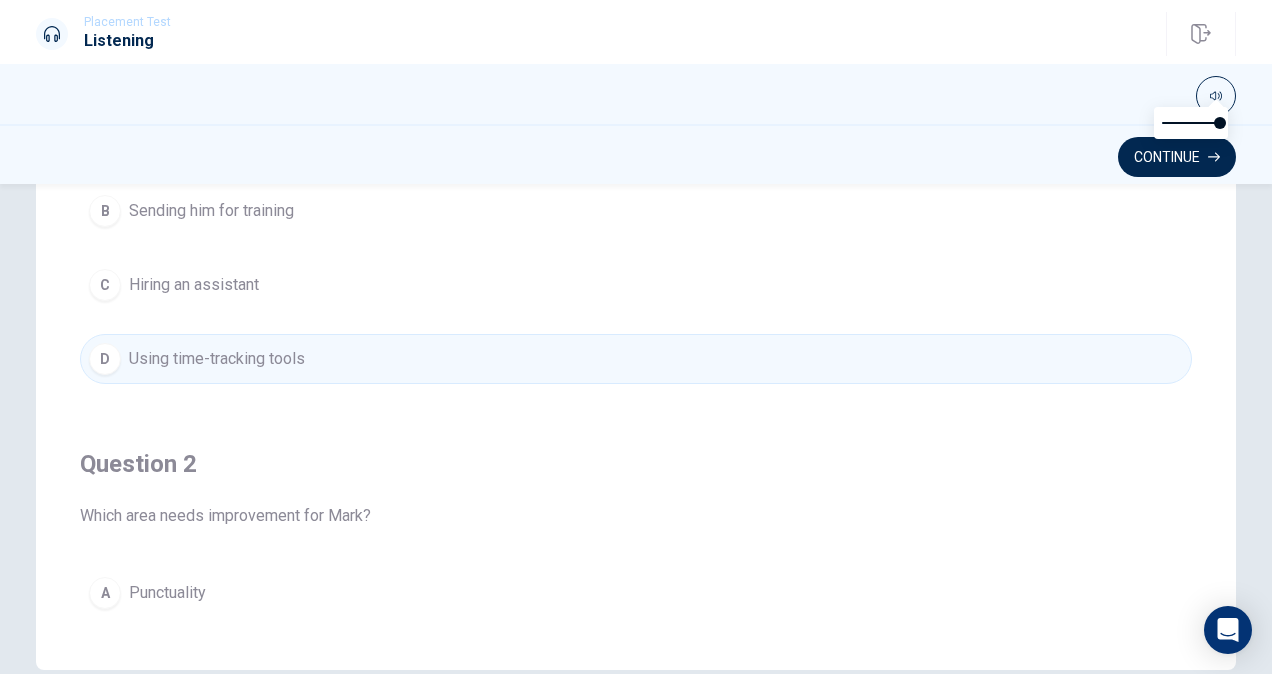 scroll, scrollTop: 0, scrollLeft: 0, axis: both 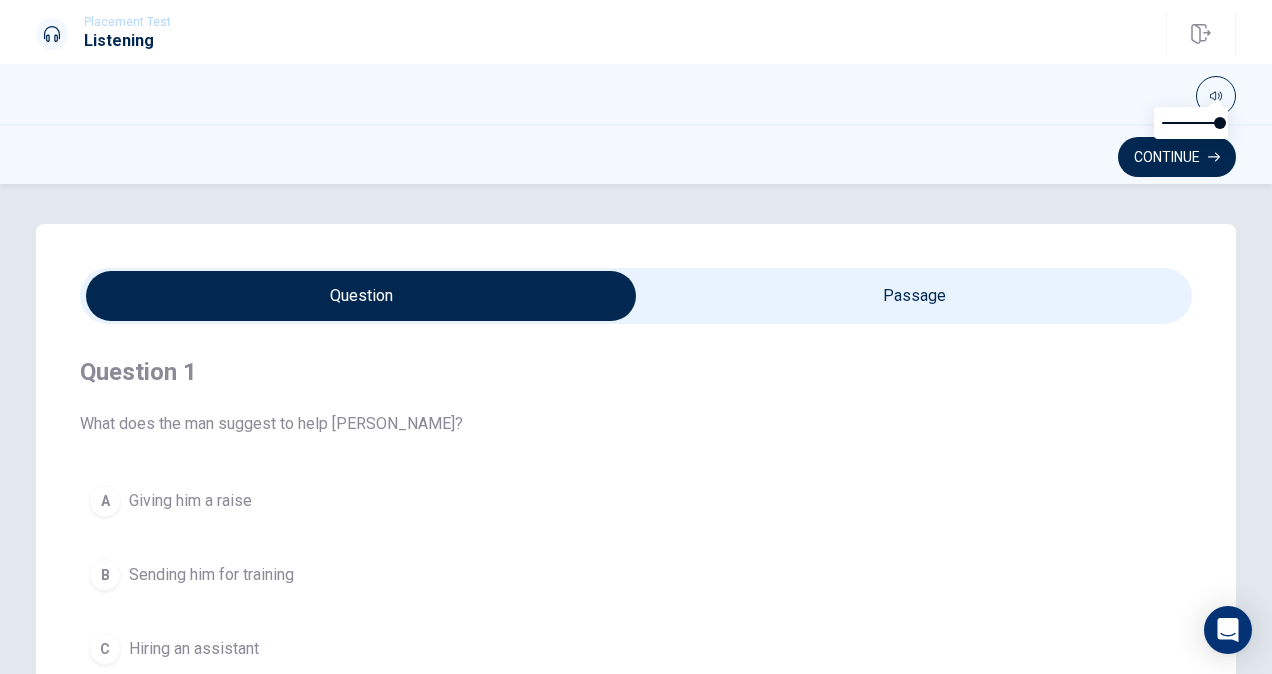click on "Question 1 What does the man suggest to help [PERSON_NAME]? A Giving him a raise B Sending him for training C Hiring an assistant D Using time-tracking tools" at bounding box center [636, 552] 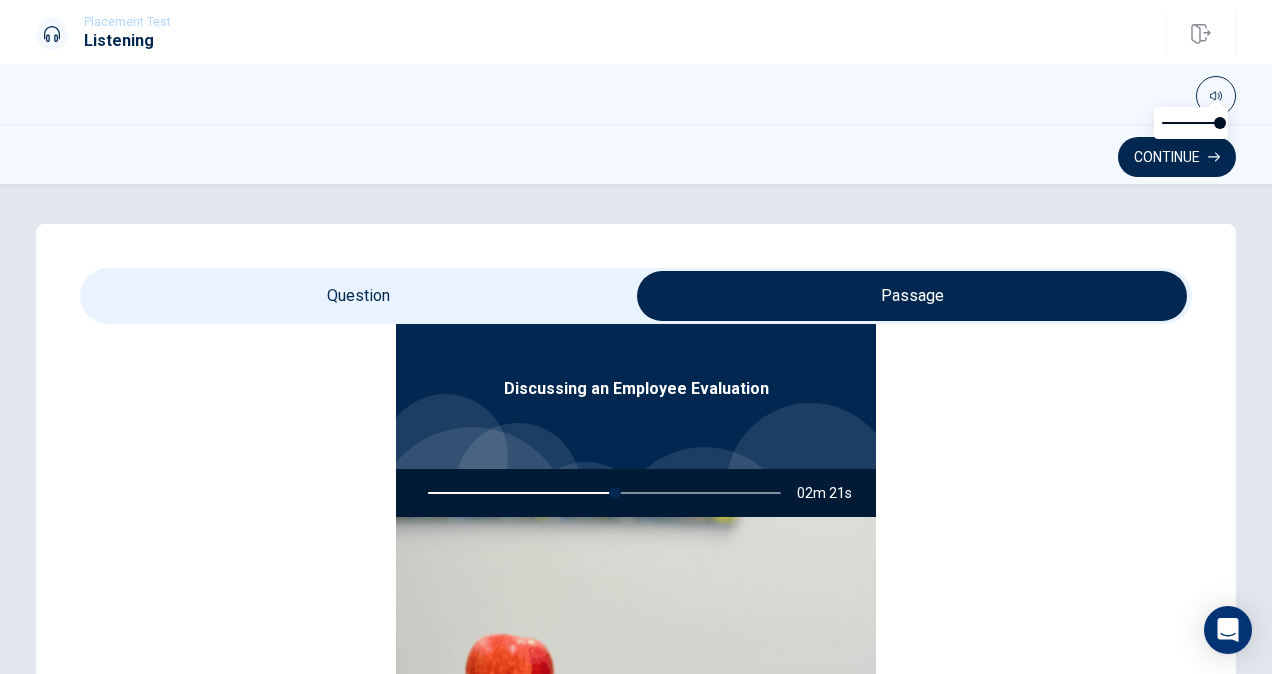 scroll, scrollTop: 112, scrollLeft: 0, axis: vertical 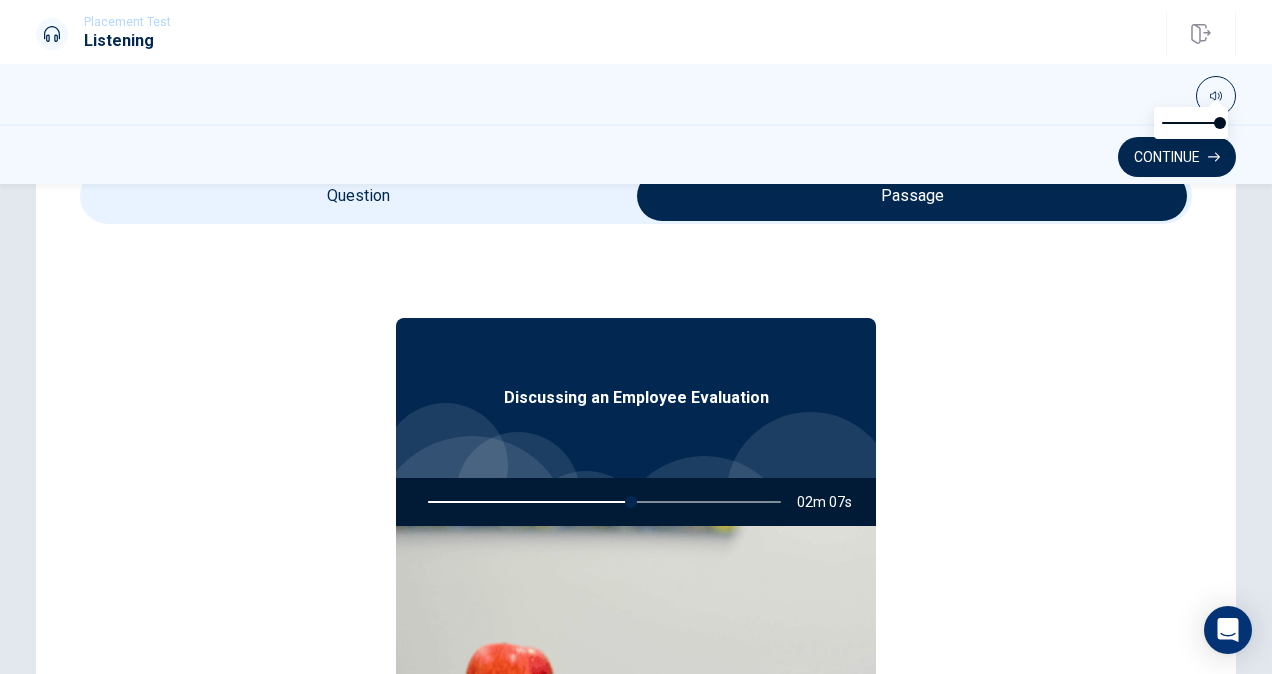 click at bounding box center (600, 502) 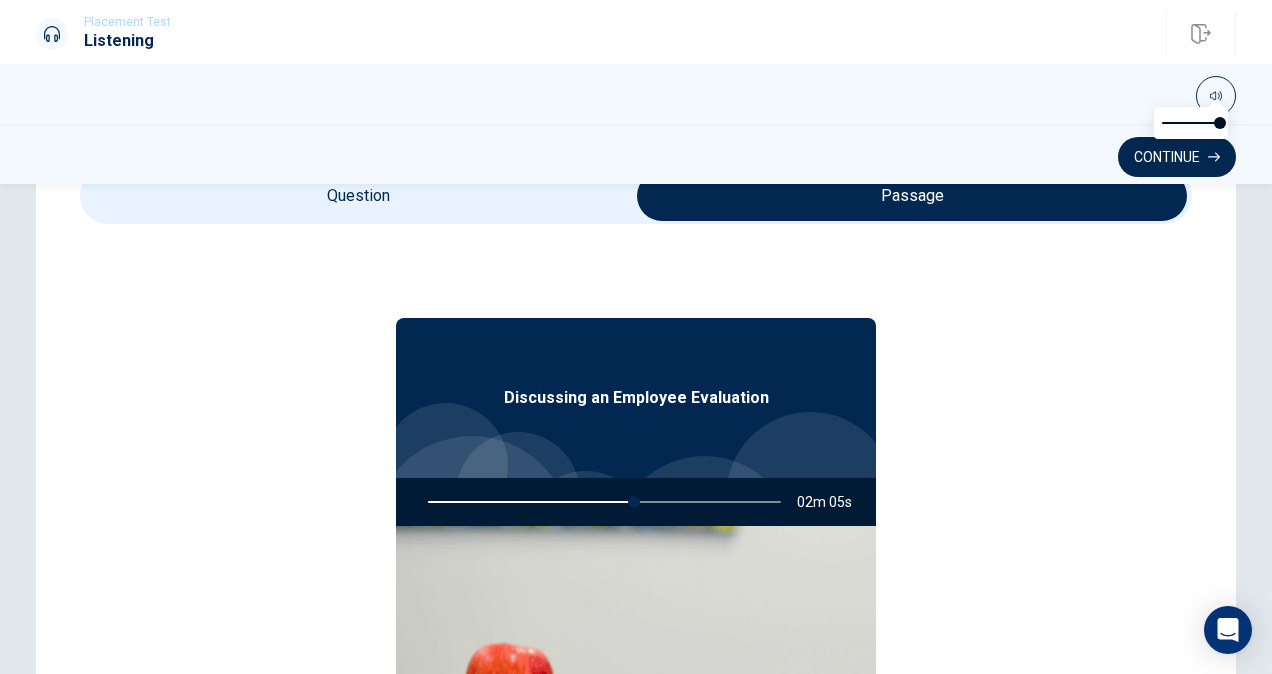 click at bounding box center (600, 502) 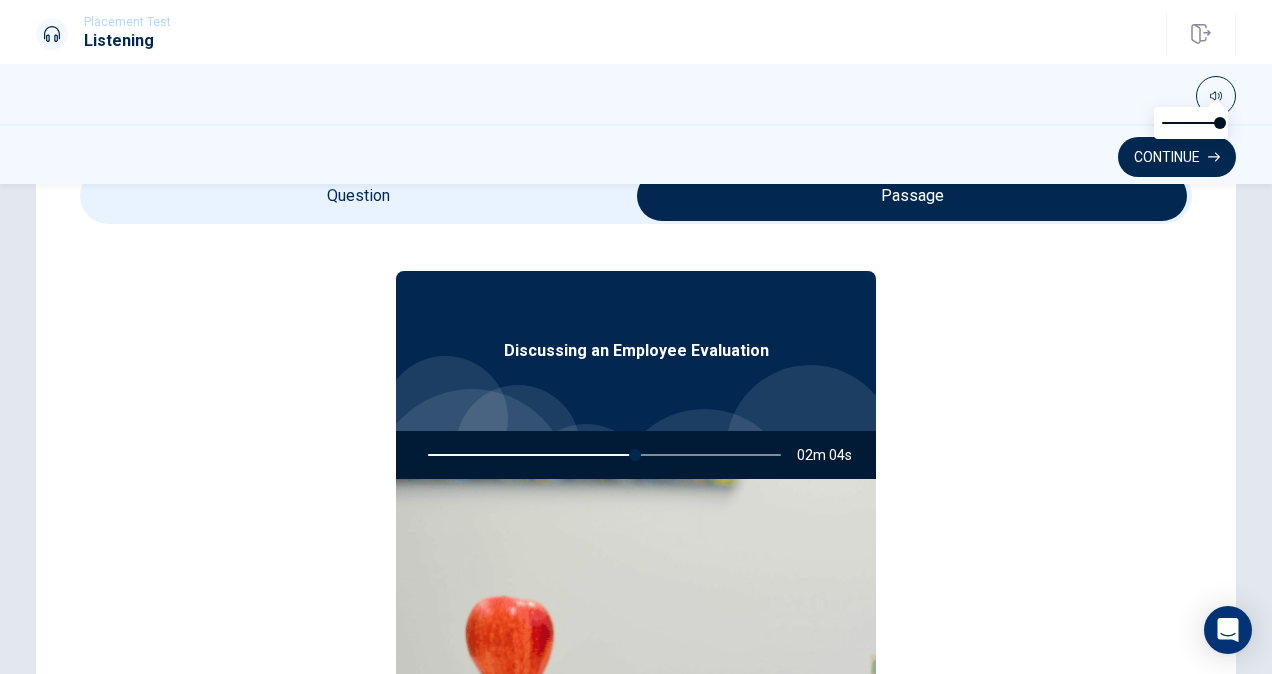 scroll, scrollTop: 112, scrollLeft: 0, axis: vertical 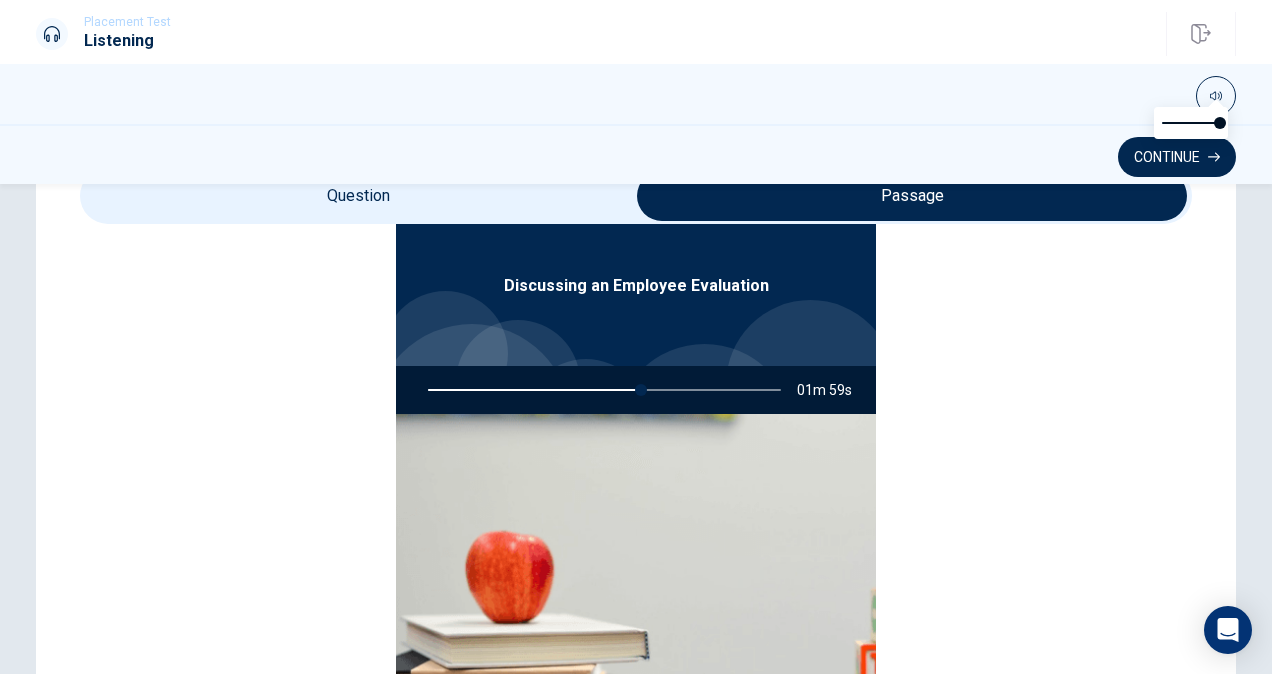 type on "61" 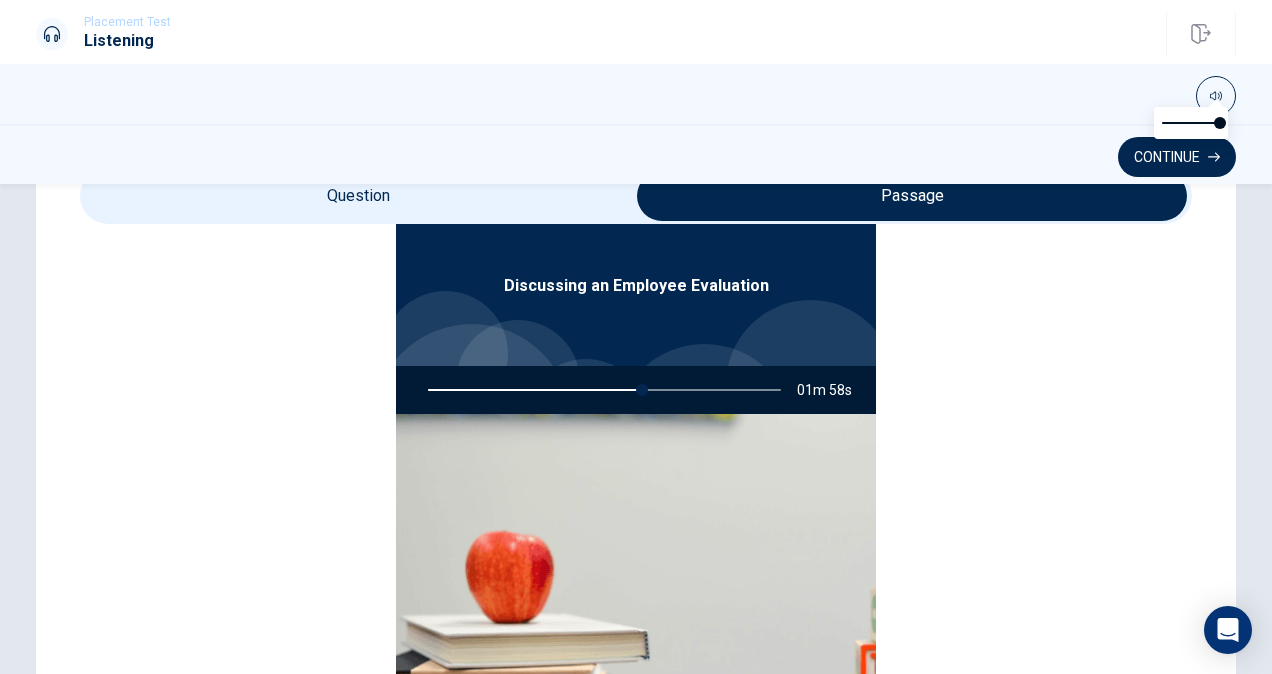 click at bounding box center (912, 196) 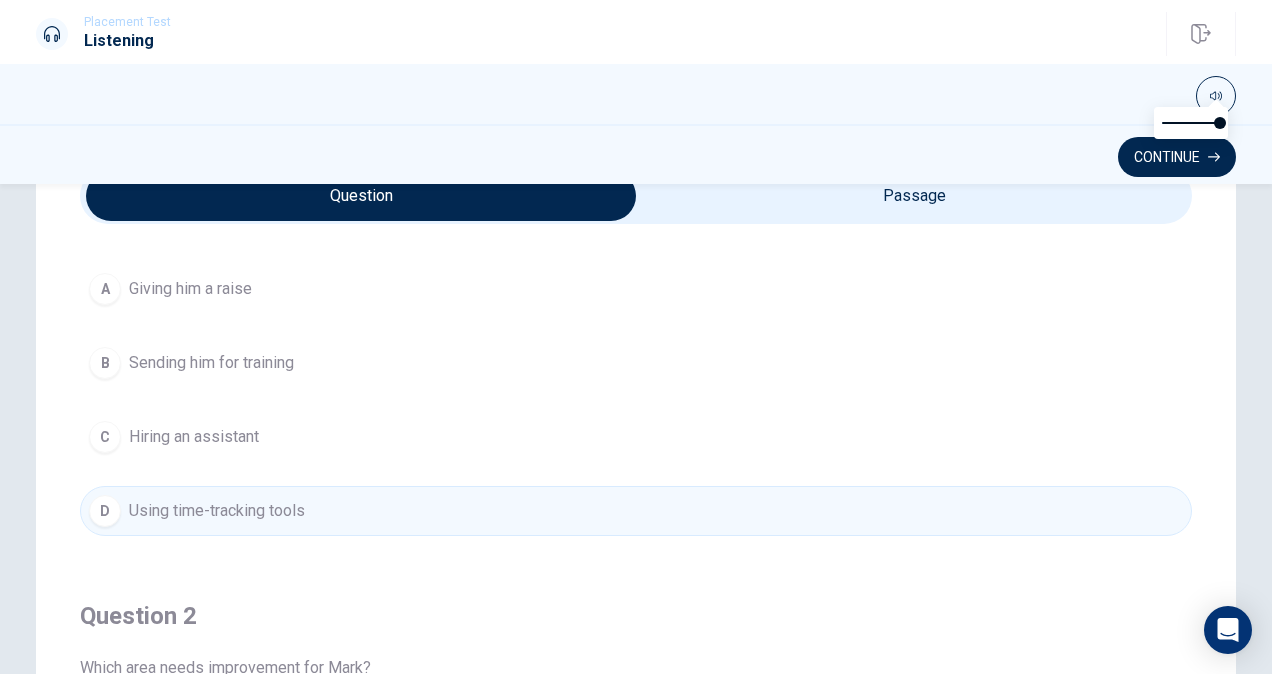 scroll 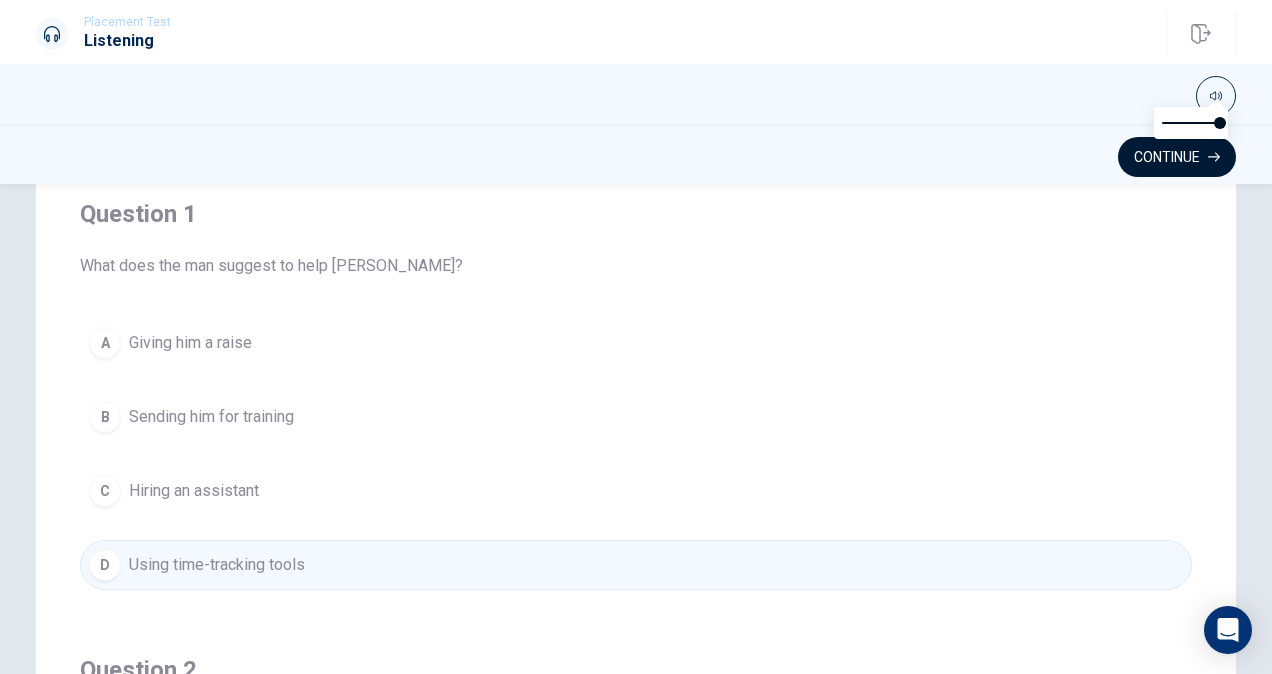 click on "Continue" at bounding box center [1177, 157] 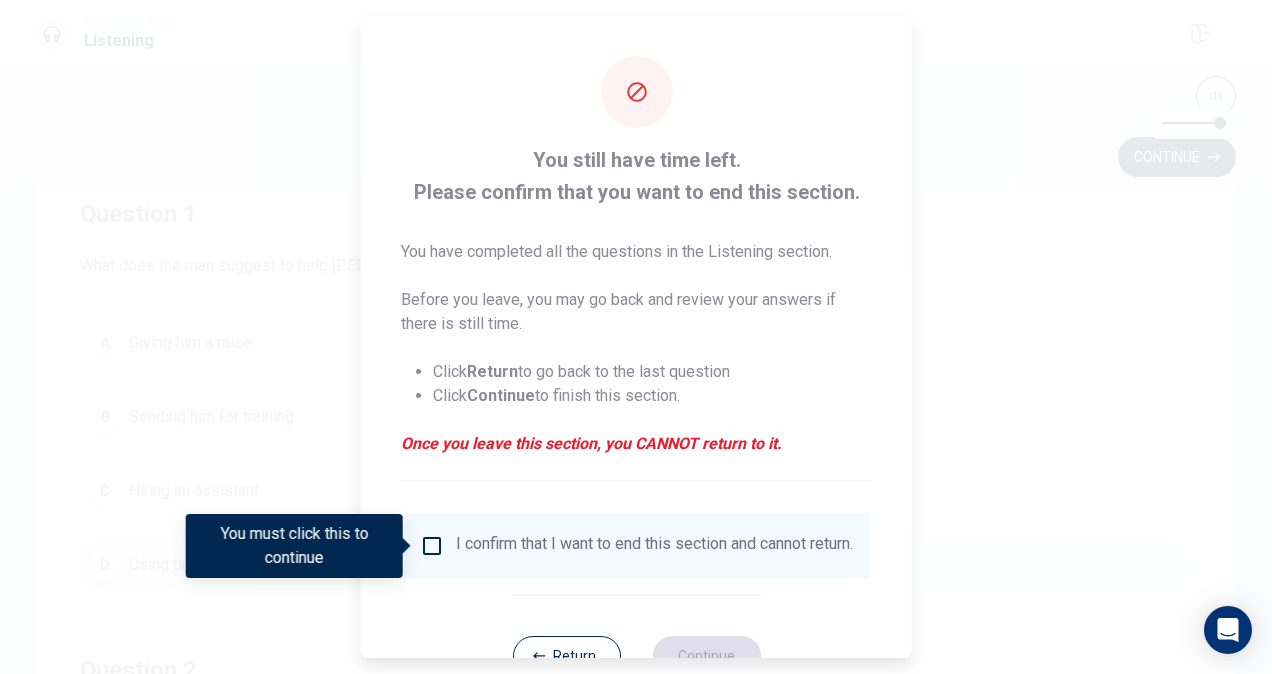 click at bounding box center [636, 337] 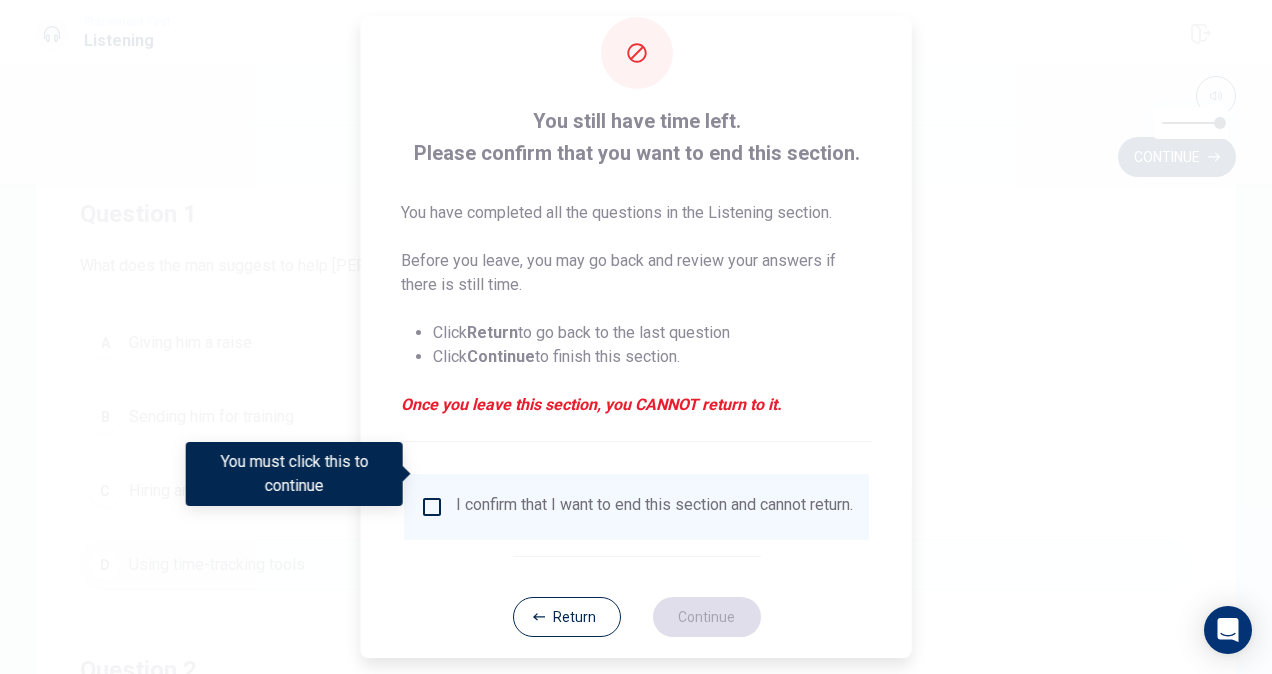 scroll, scrollTop: 72, scrollLeft: 0, axis: vertical 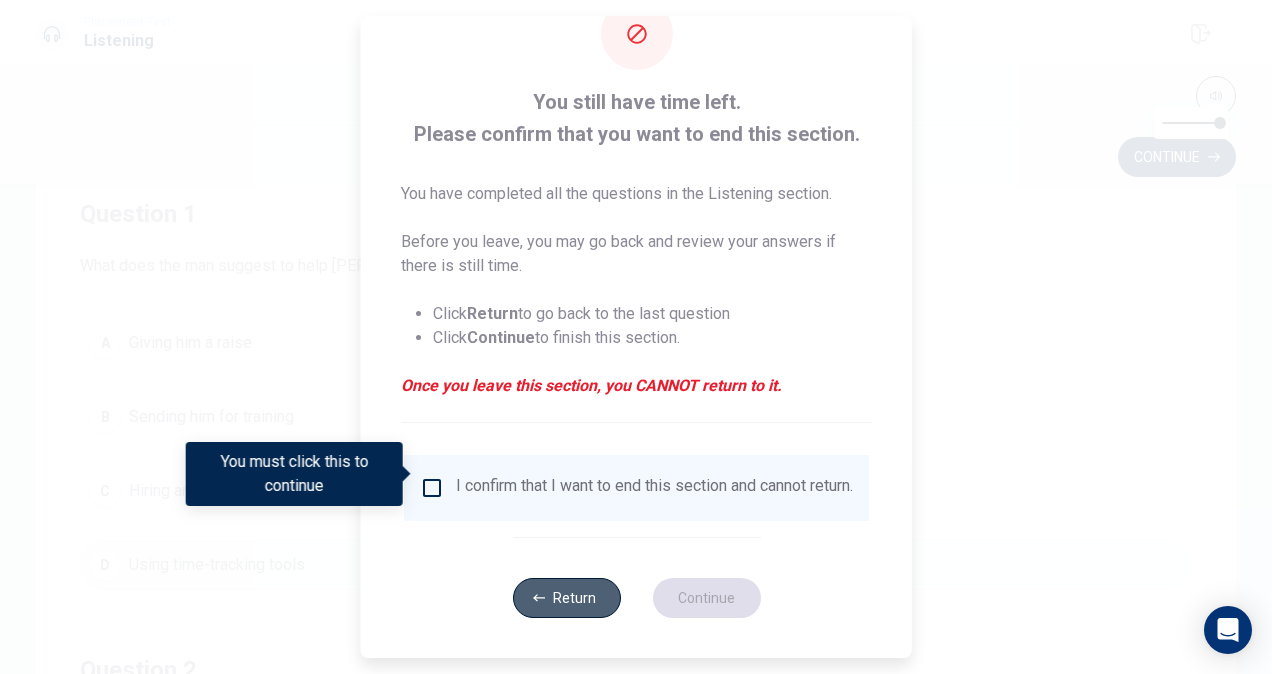 click on "Return" at bounding box center (566, 598) 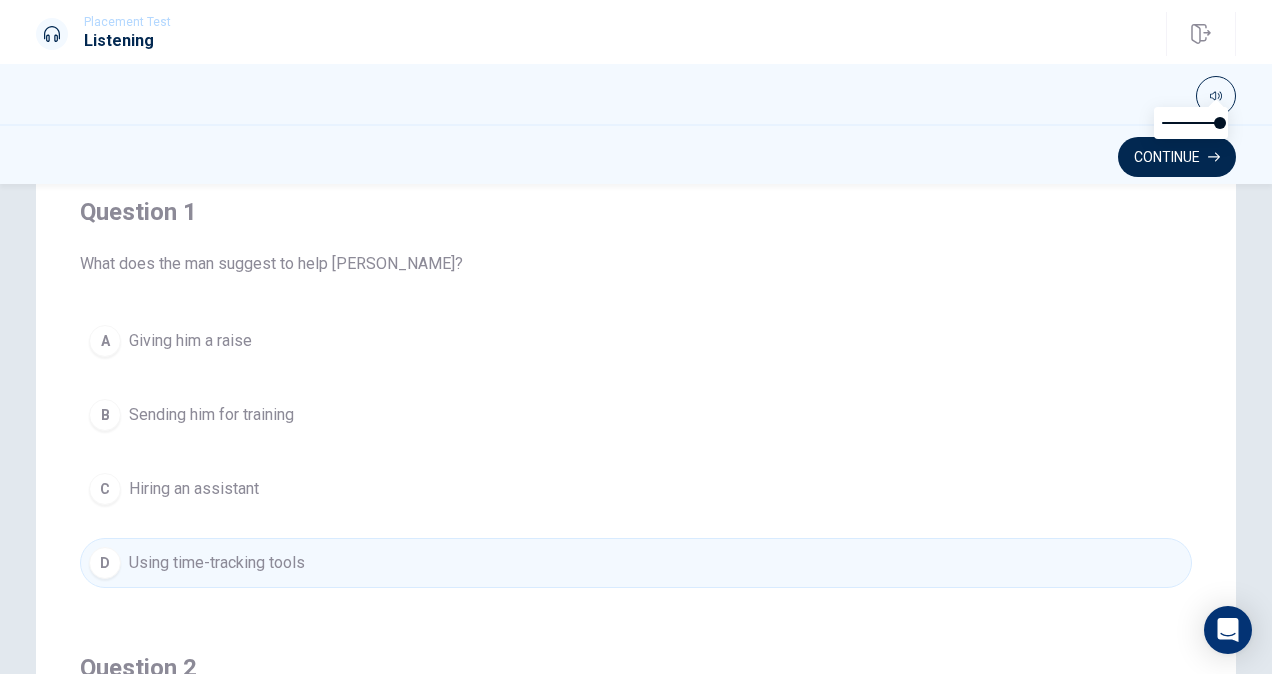 scroll, scrollTop: 0, scrollLeft: 0, axis: both 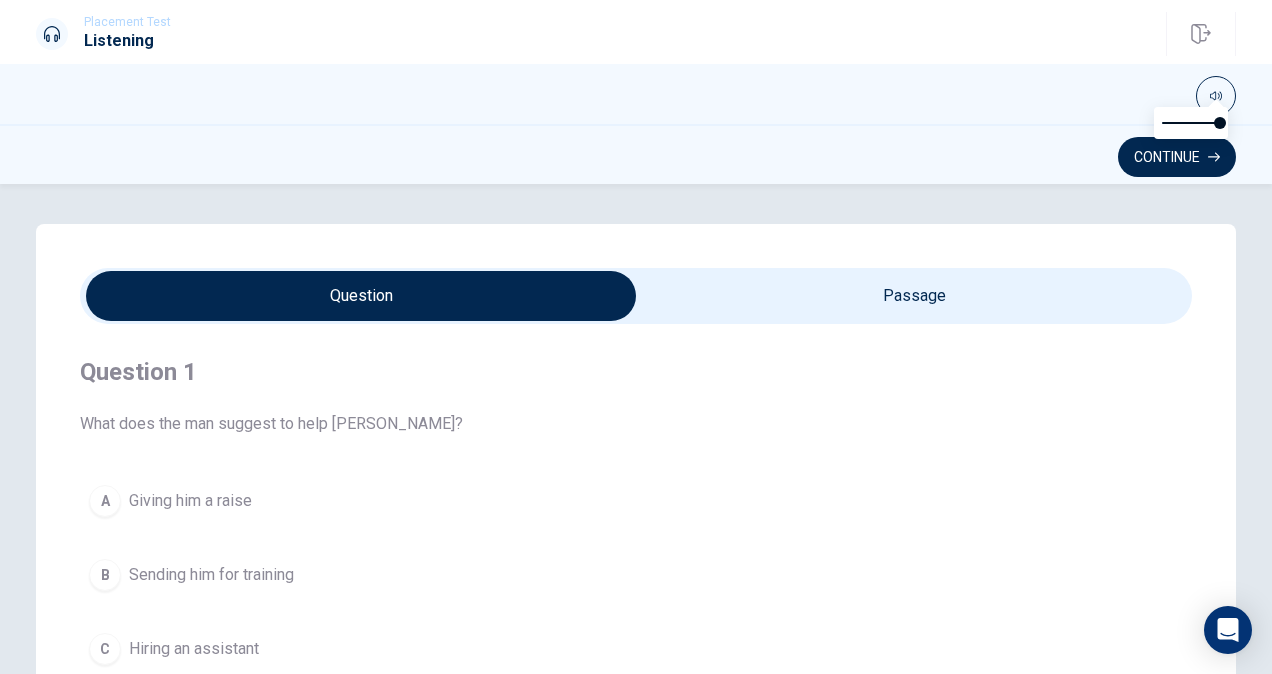 click at bounding box center [361, 296] 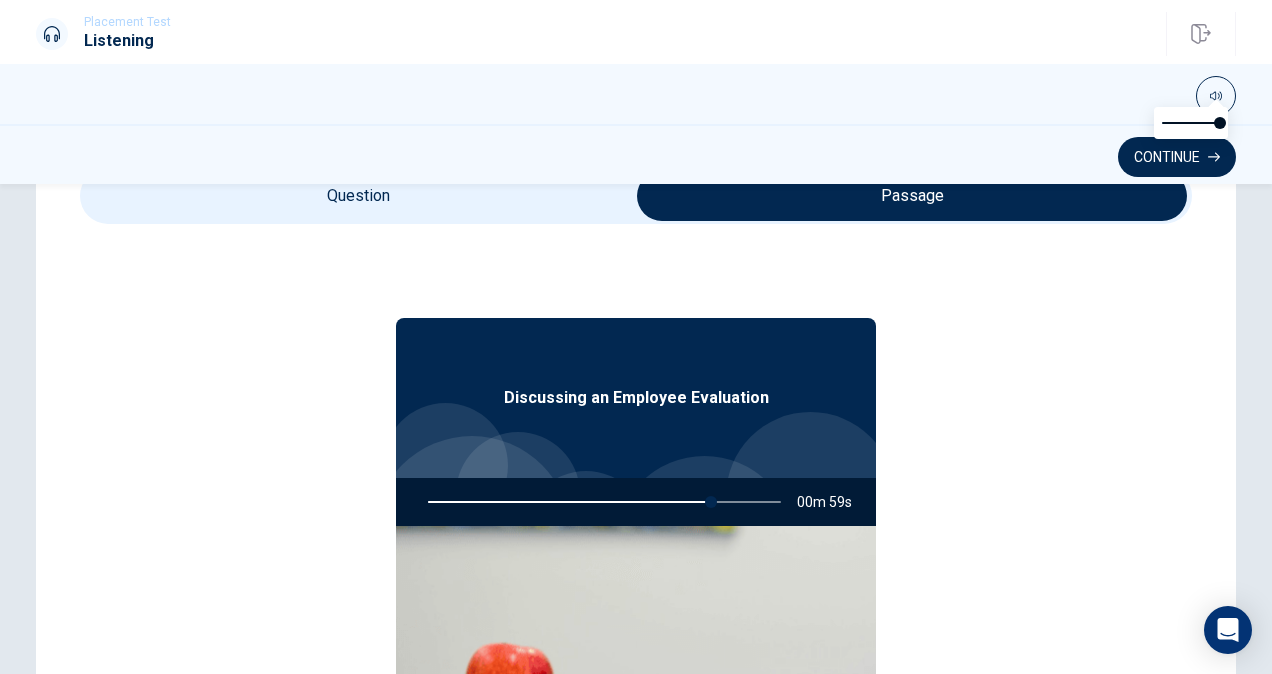 scroll, scrollTop: 0, scrollLeft: 0, axis: both 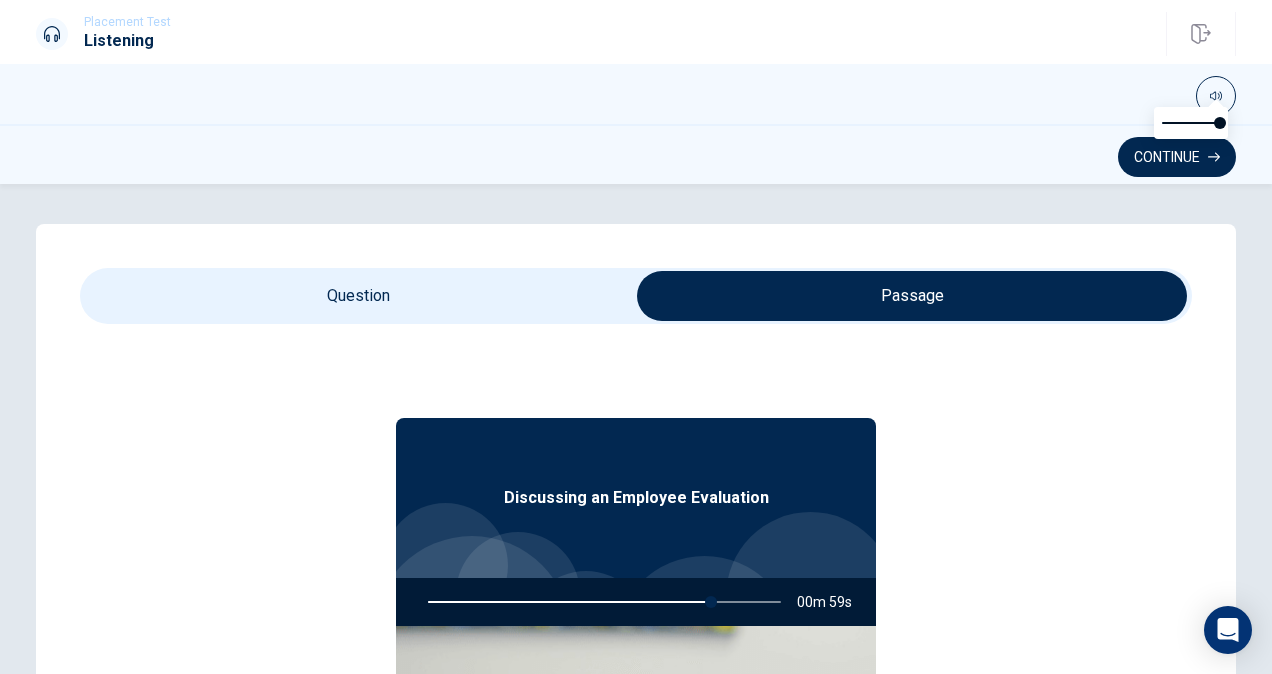 type on "81" 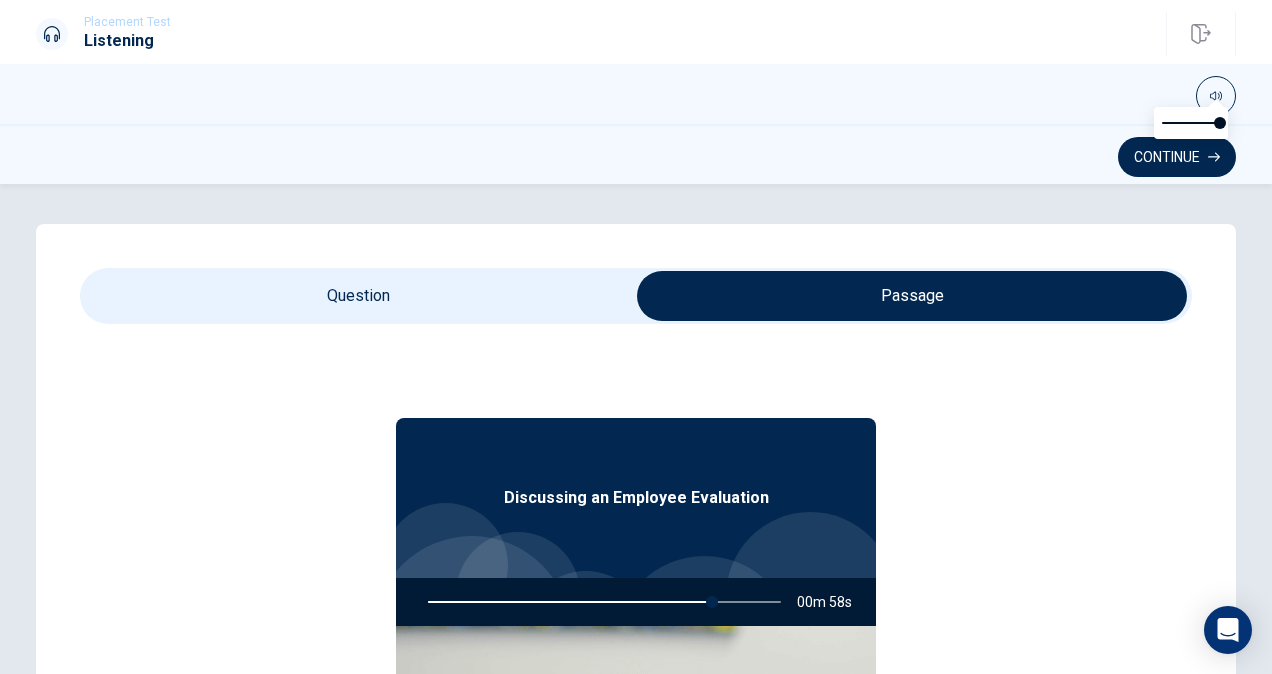 click at bounding box center [912, 296] 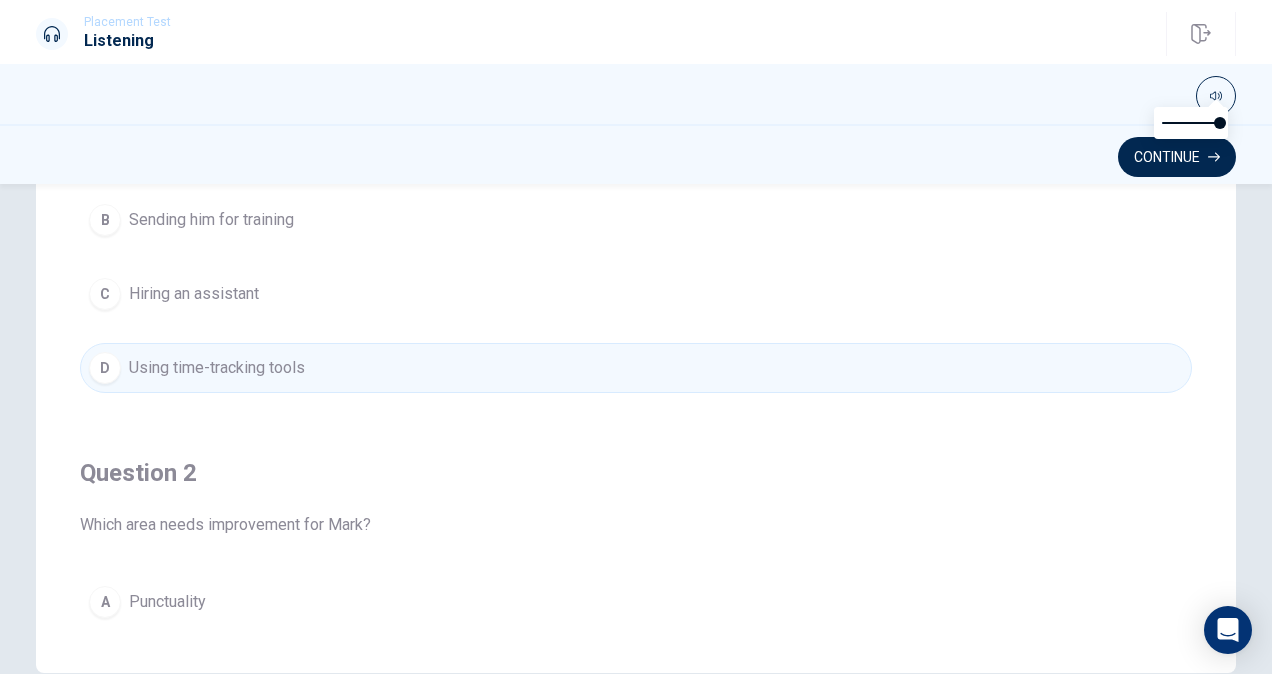 scroll, scrollTop: 458, scrollLeft: 0, axis: vertical 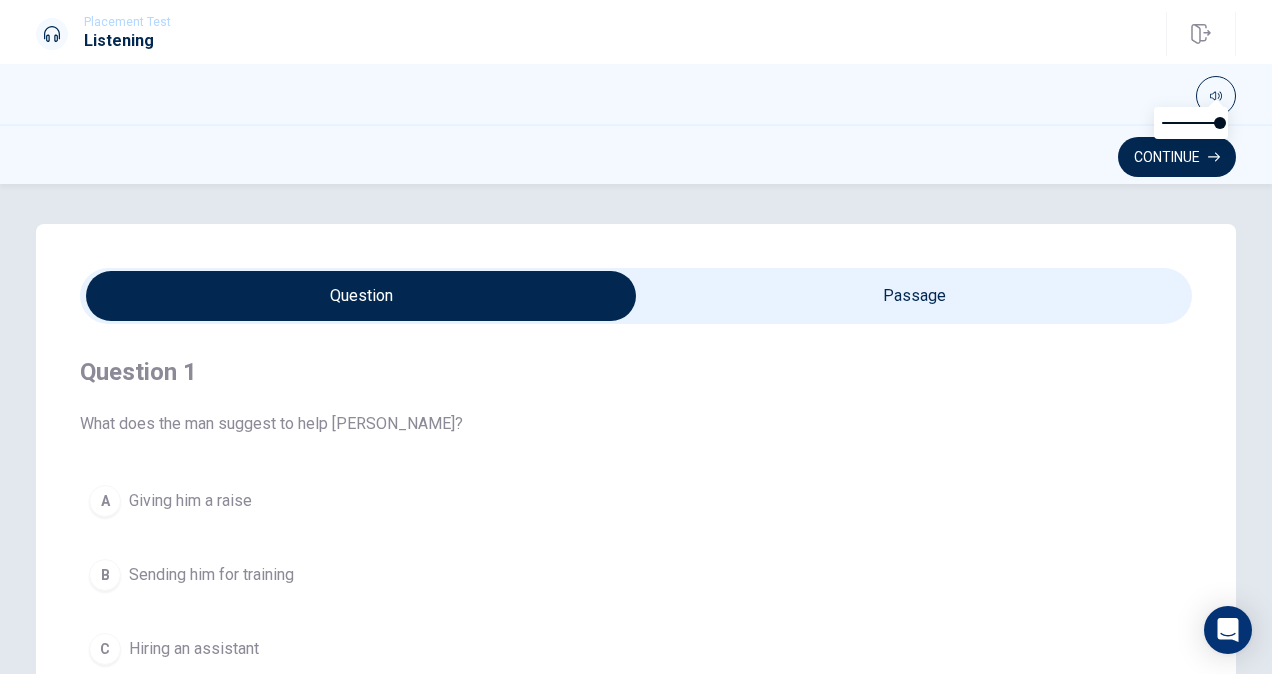 click at bounding box center (636, 296) 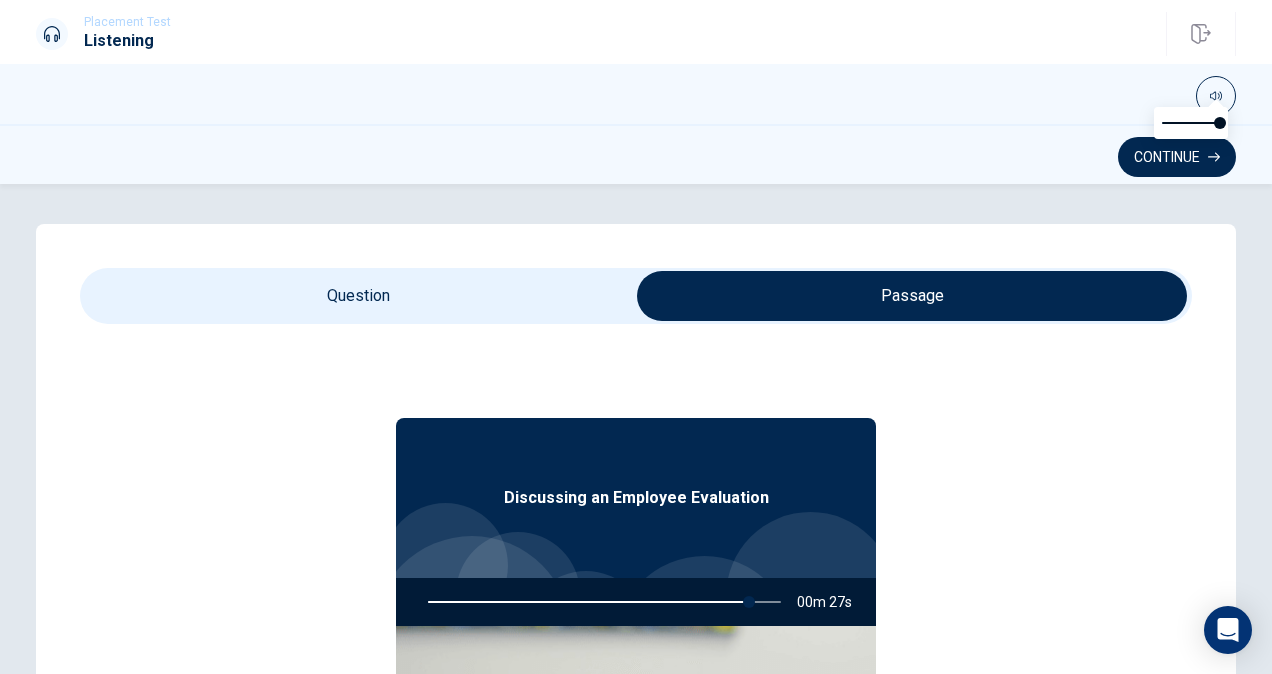 type on "91" 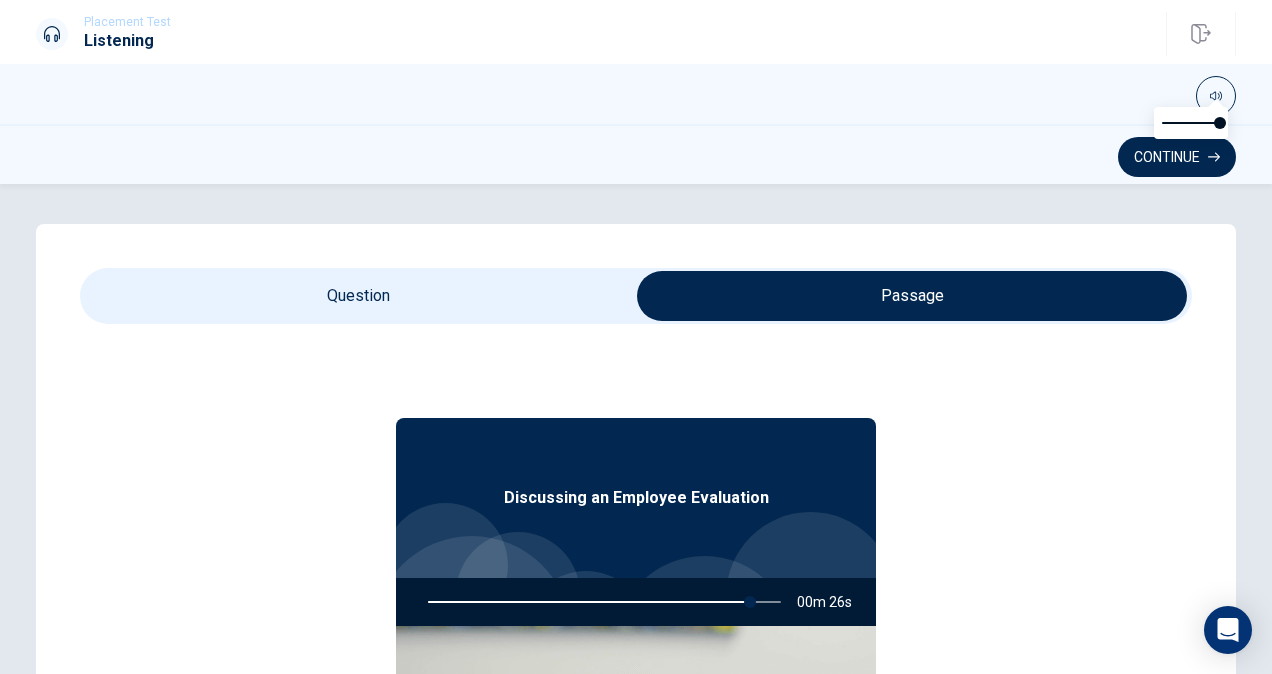 click at bounding box center [912, 296] 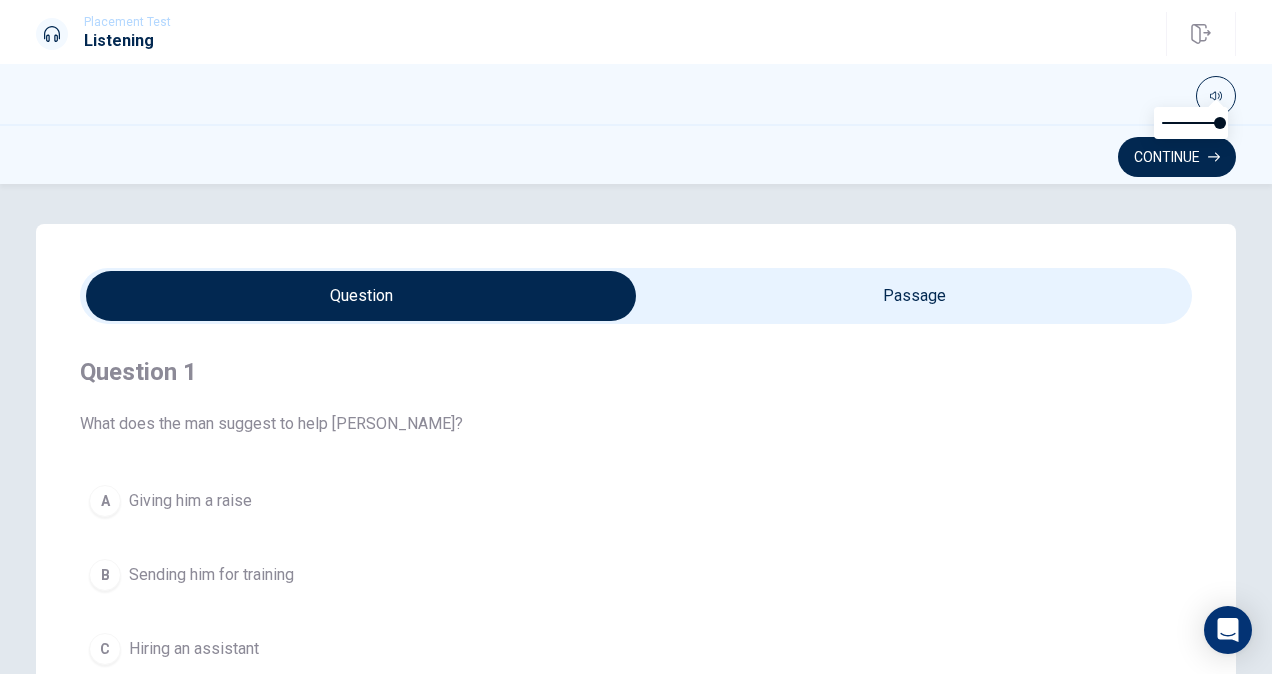 click at bounding box center (361, 296) 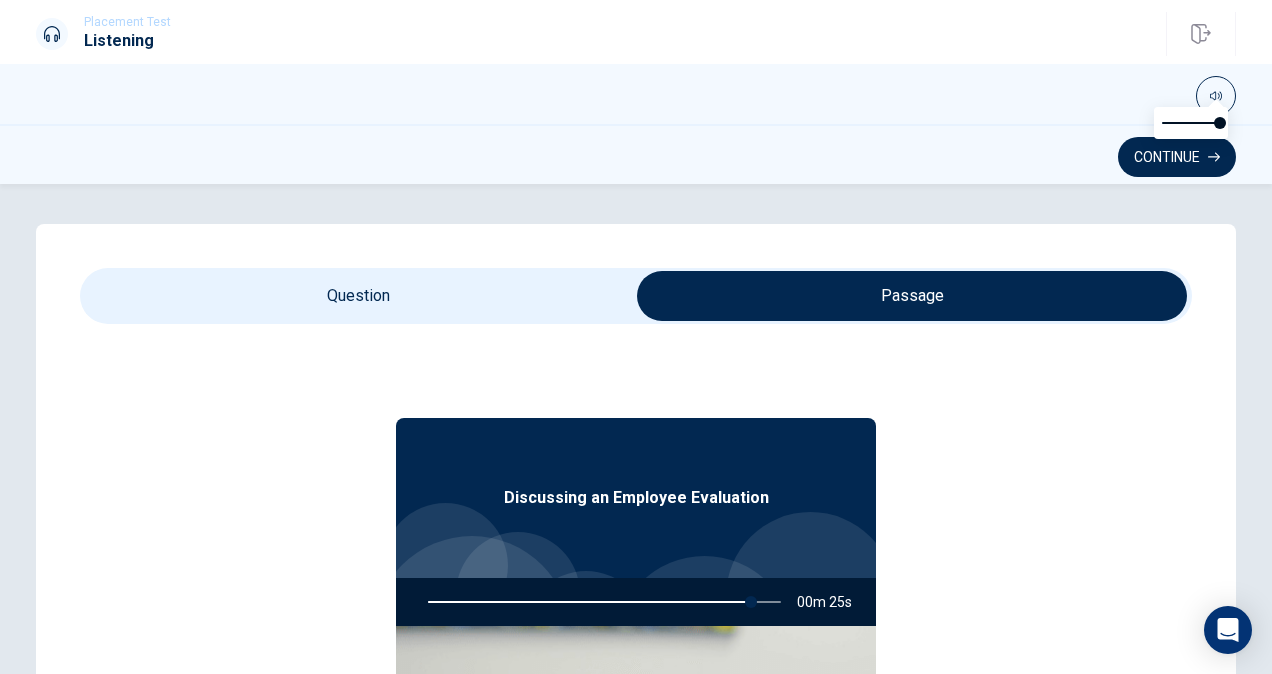 click at bounding box center (912, 296) 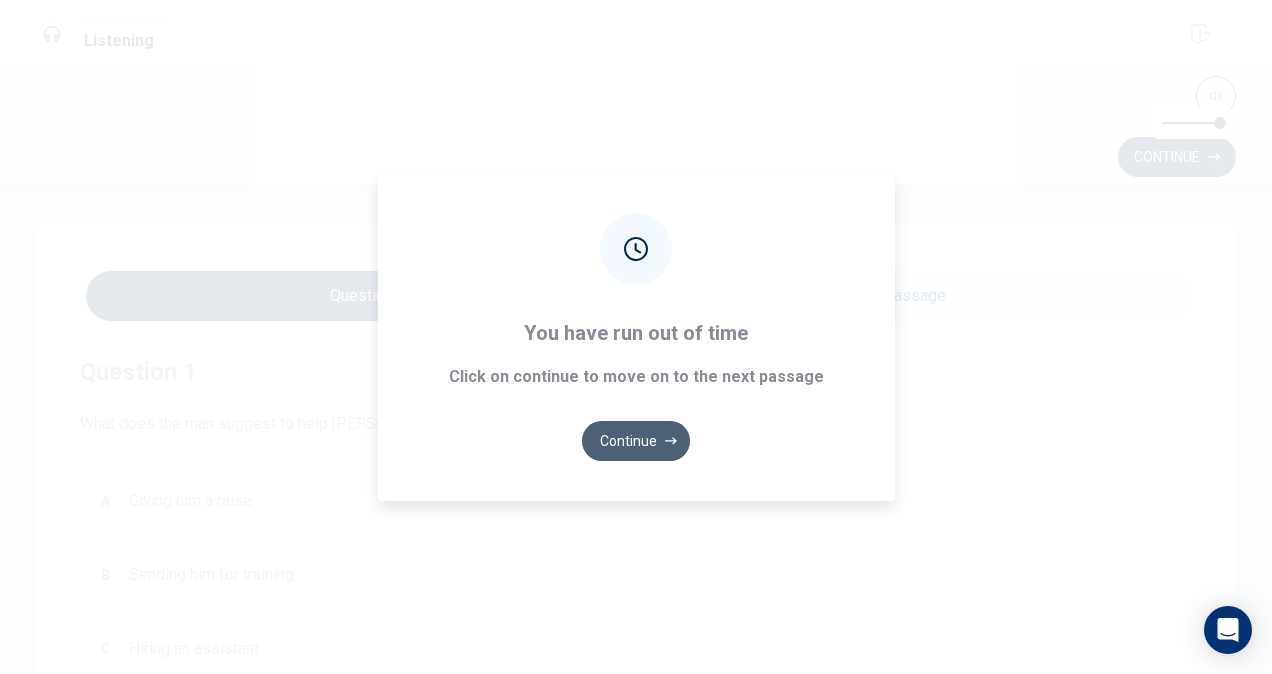 click on "Continue" at bounding box center [636, 441] 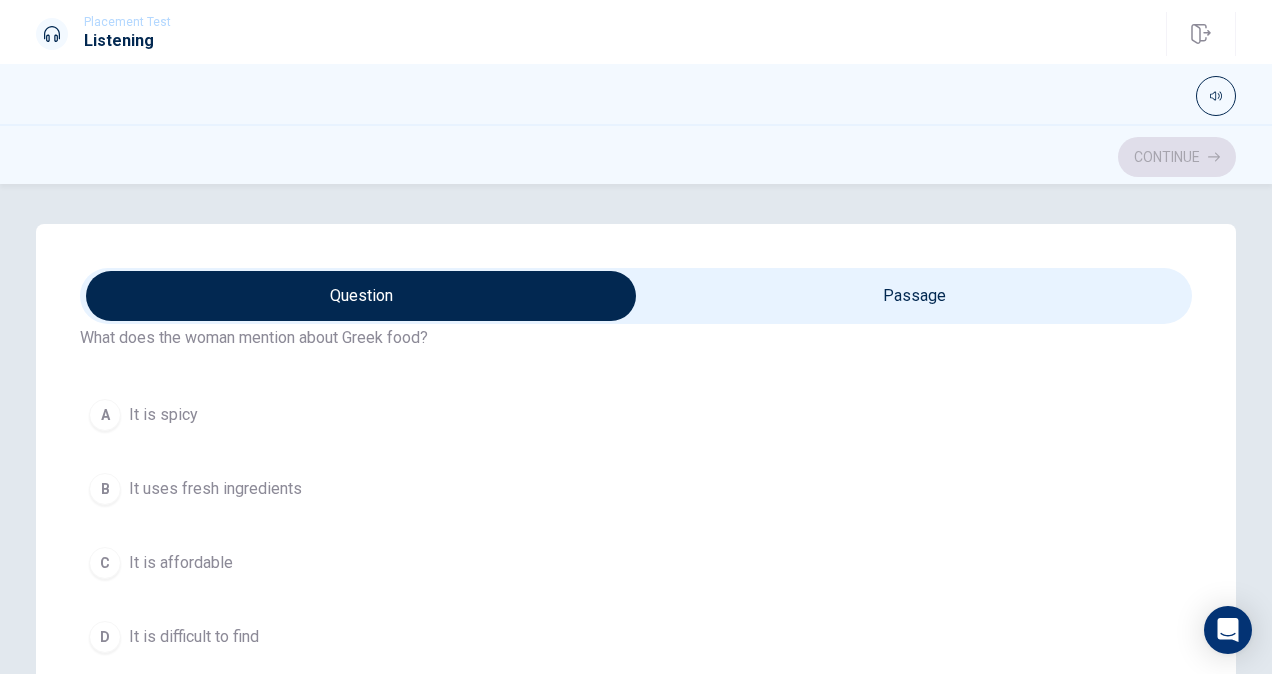 scroll, scrollTop: 700, scrollLeft: 0, axis: vertical 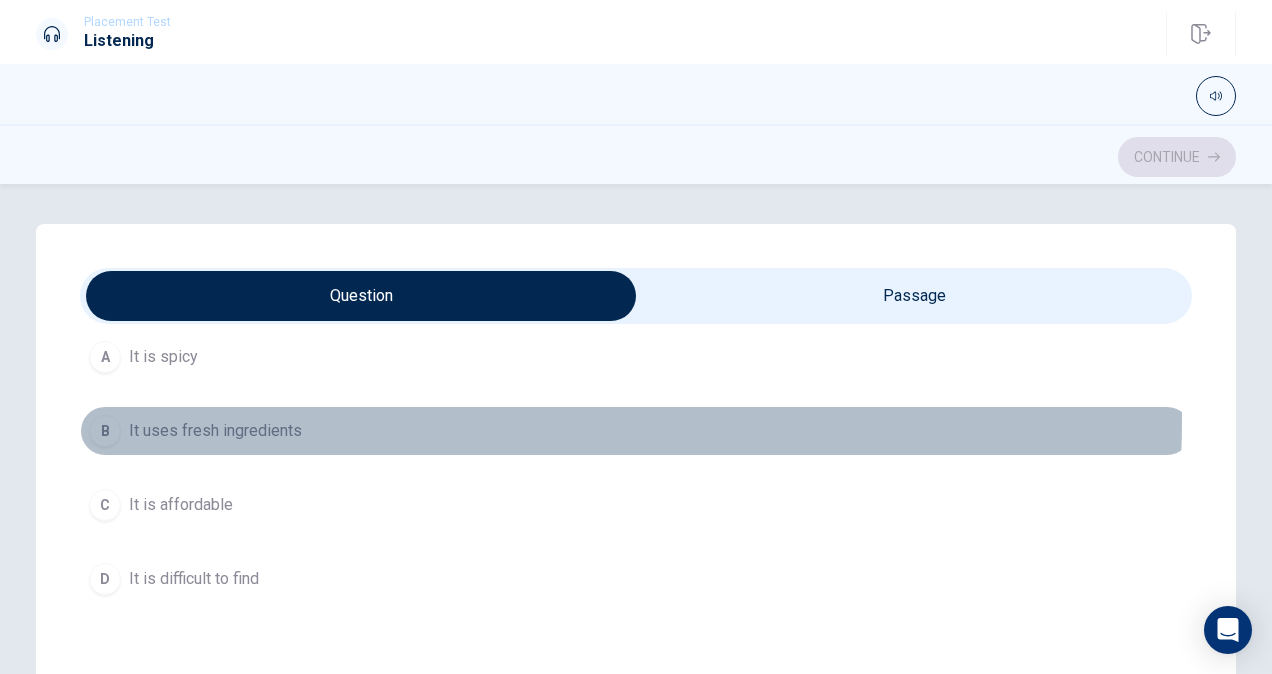 click on "B It uses fresh ingredients" at bounding box center [636, 431] 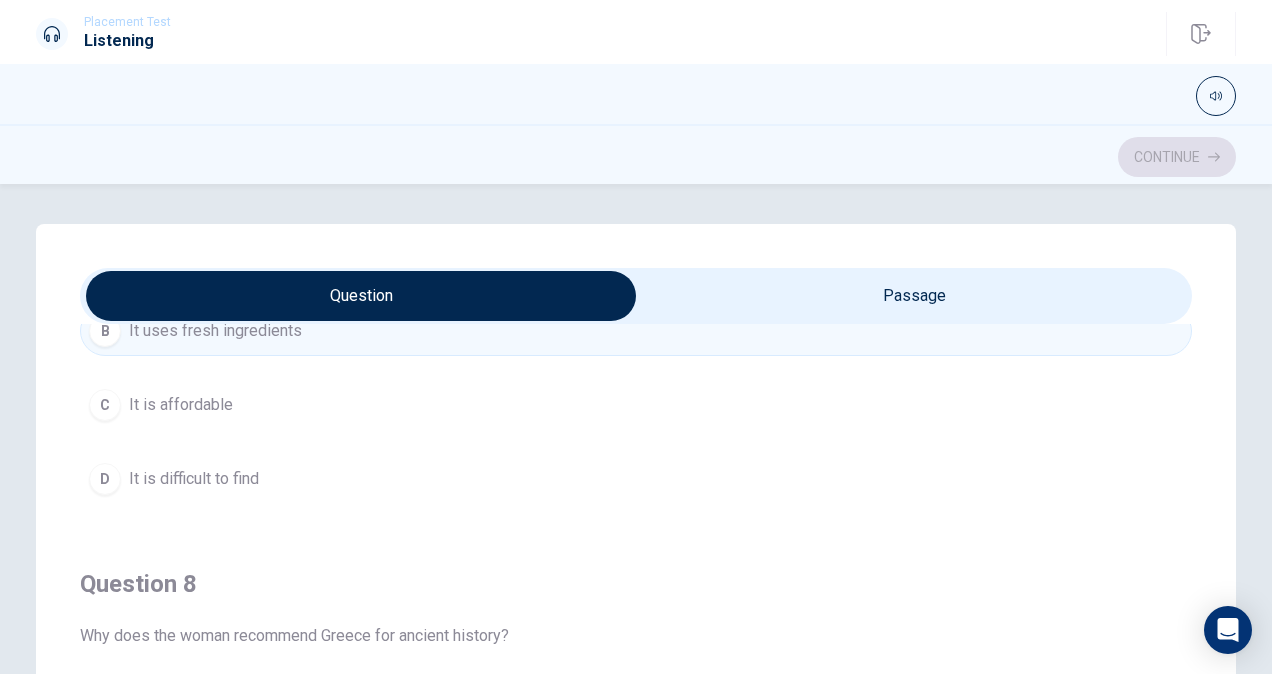 scroll, scrollTop: 600, scrollLeft: 0, axis: vertical 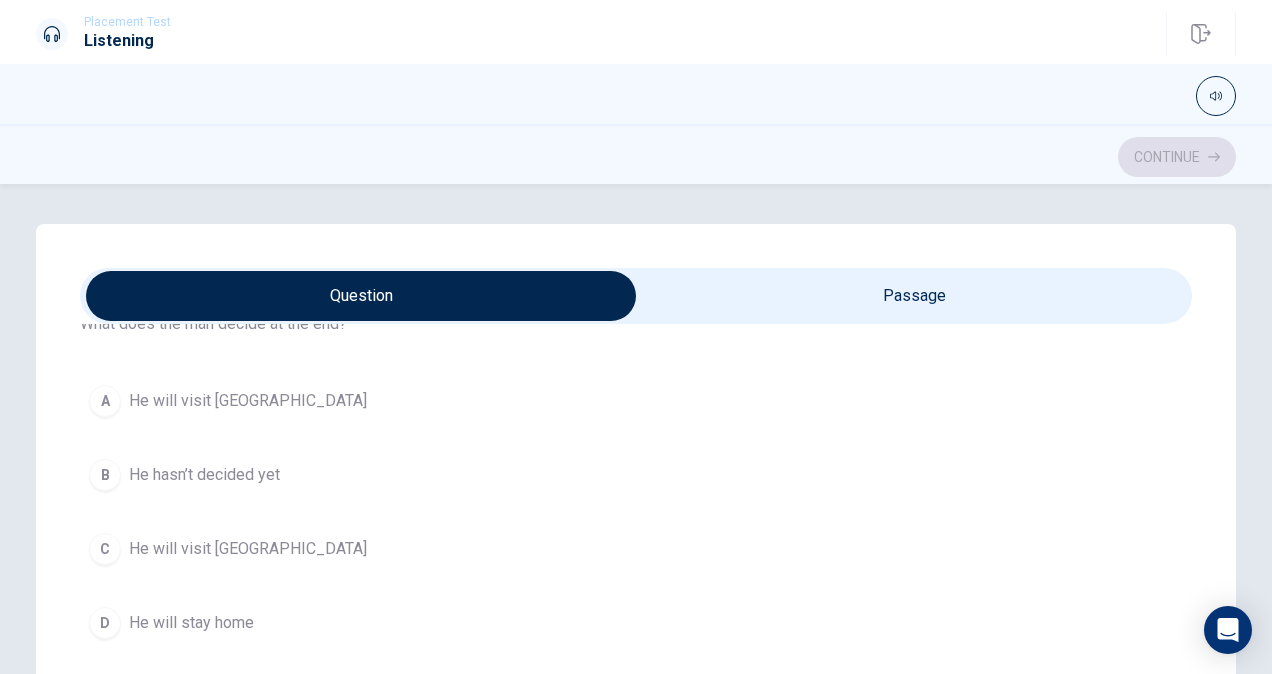 click on "A He will visit [GEOGRAPHIC_DATA]" at bounding box center (636, 401) 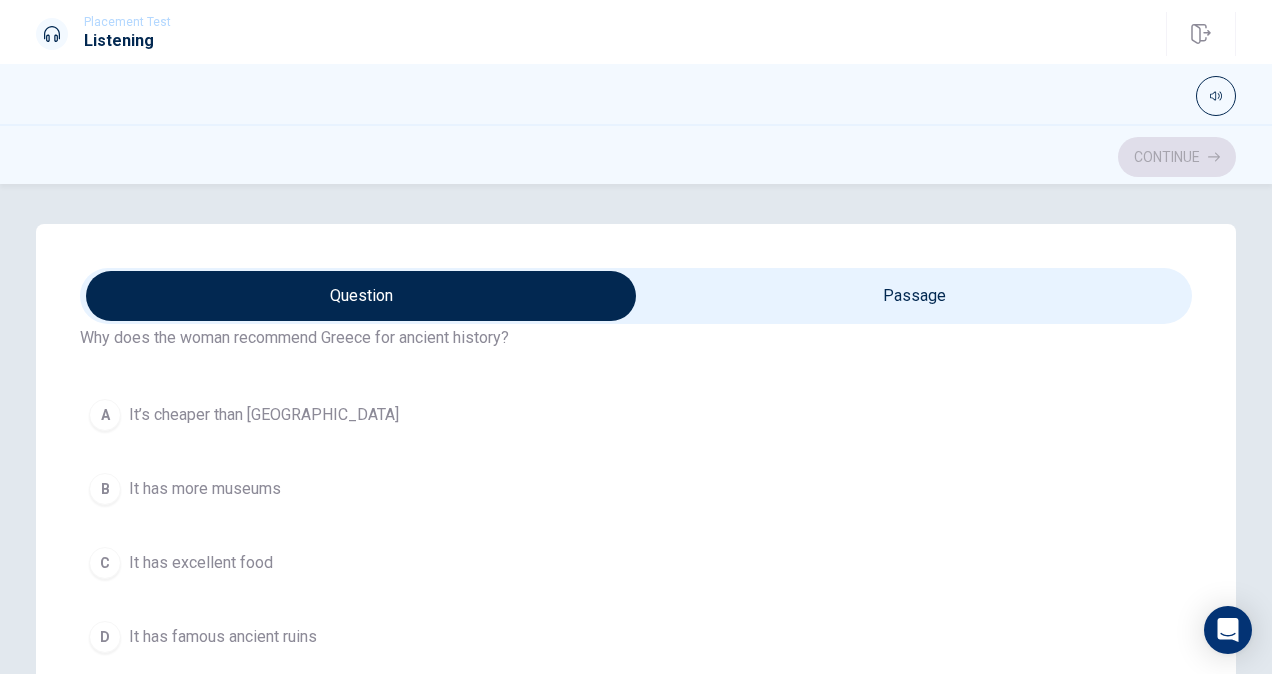 scroll, scrollTop: 1000, scrollLeft: 0, axis: vertical 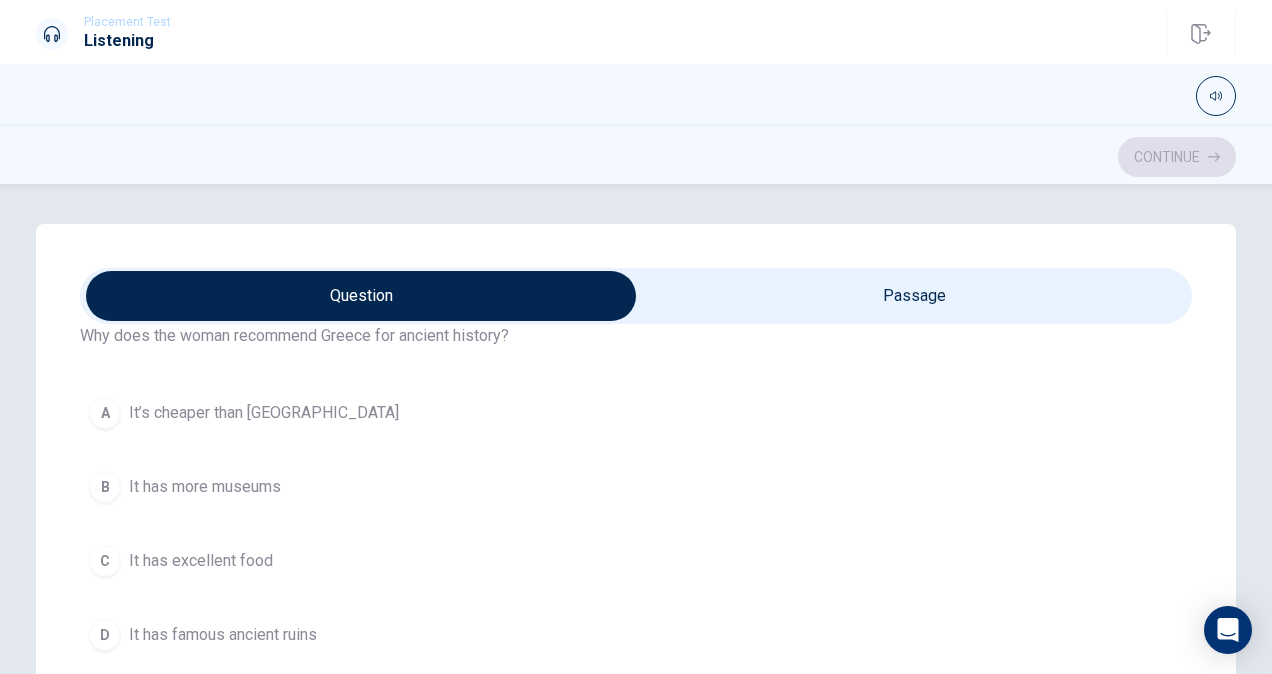 click on "It has famous ancient ruins" at bounding box center (223, 635) 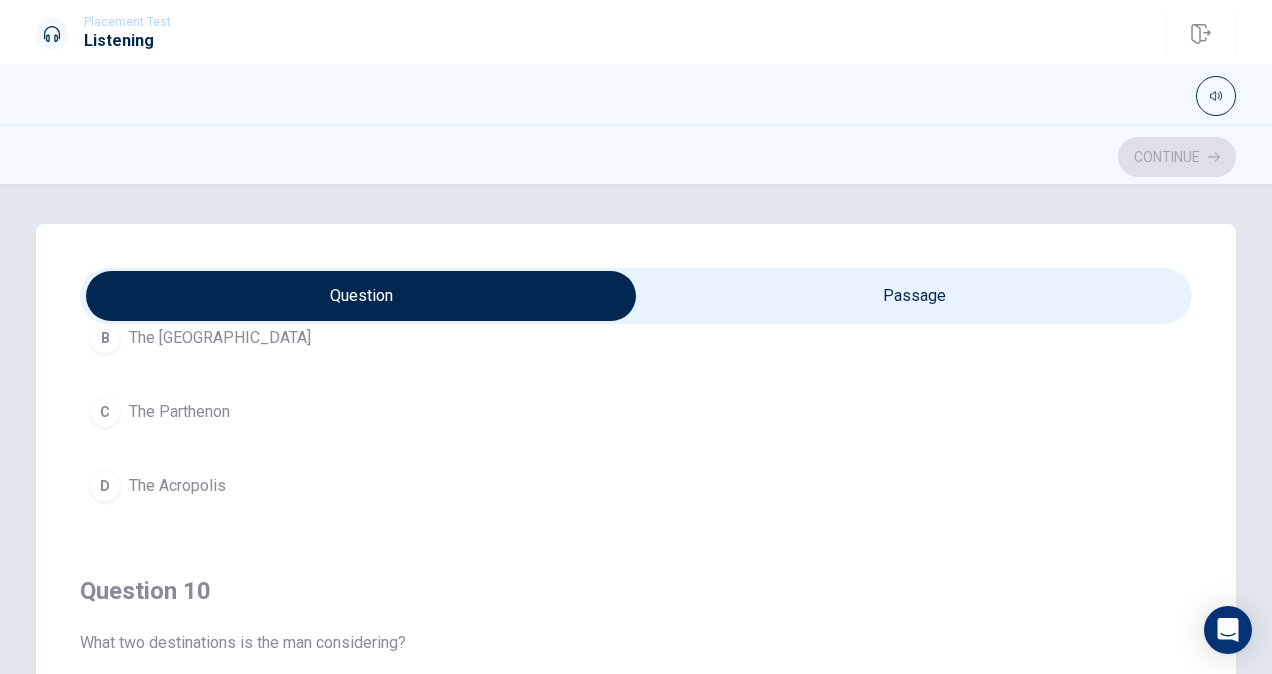 scroll, scrollTop: 1606, scrollLeft: 0, axis: vertical 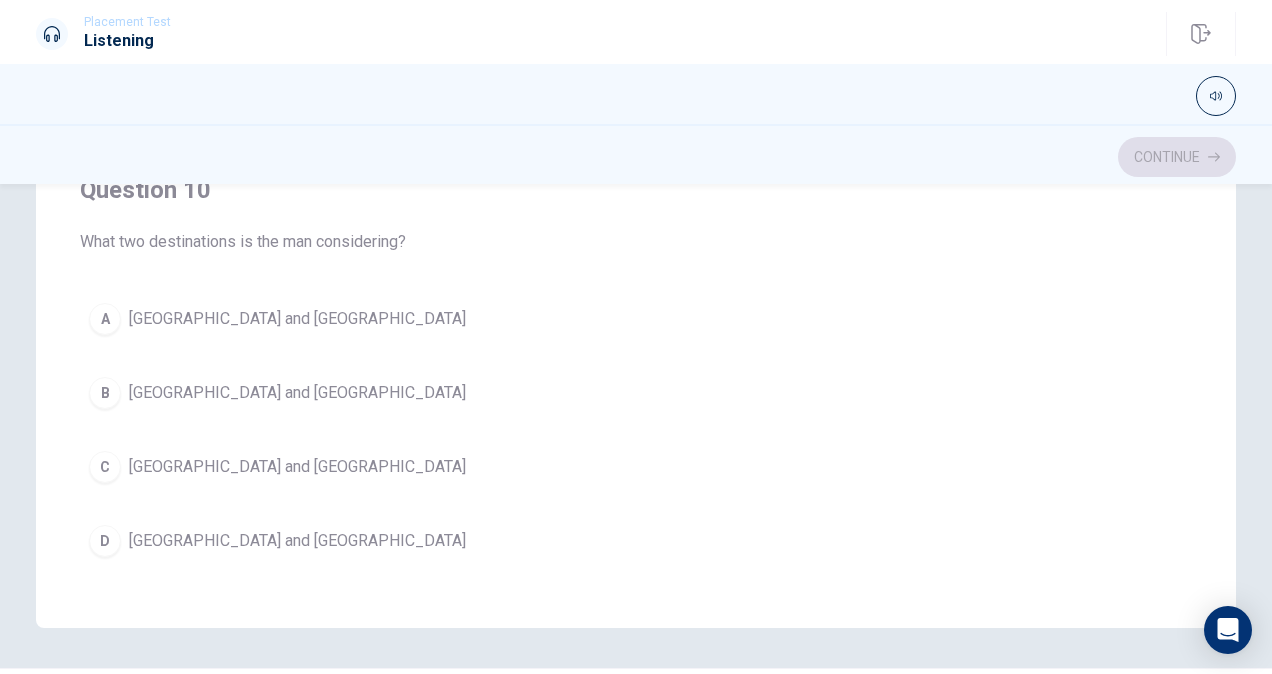 click on "B [GEOGRAPHIC_DATA] and [GEOGRAPHIC_DATA]" at bounding box center [636, 393] 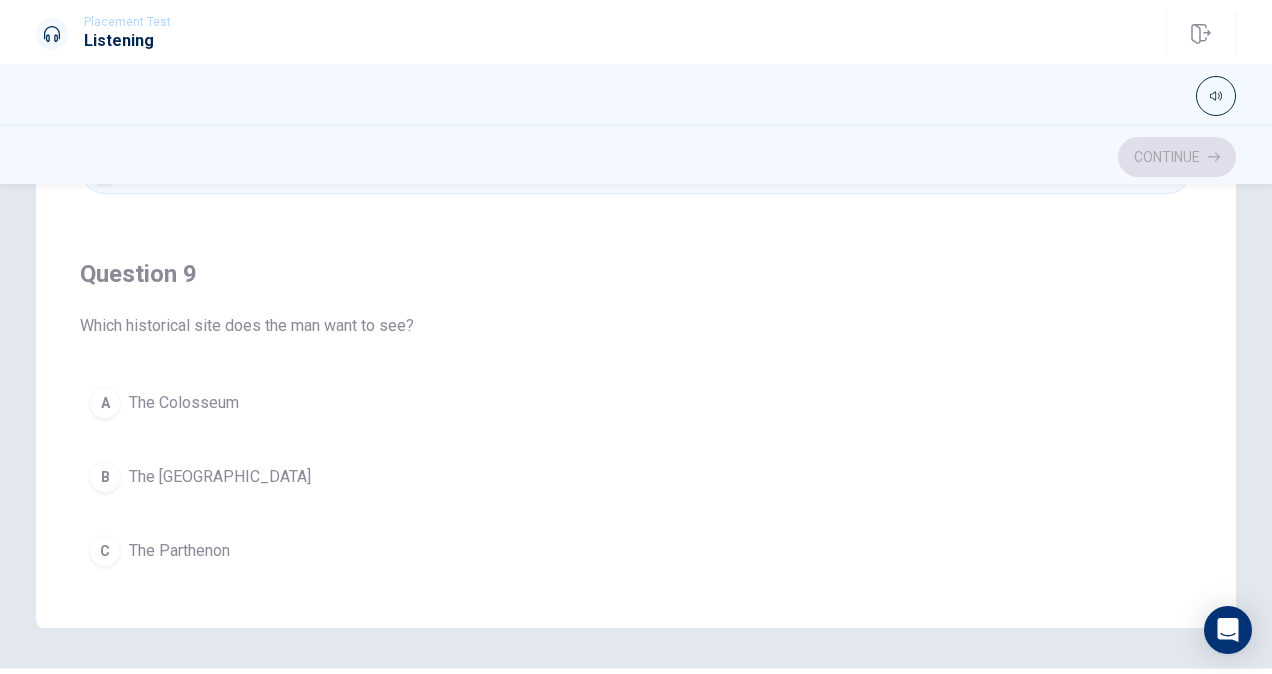 scroll, scrollTop: 1106, scrollLeft: 0, axis: vertical 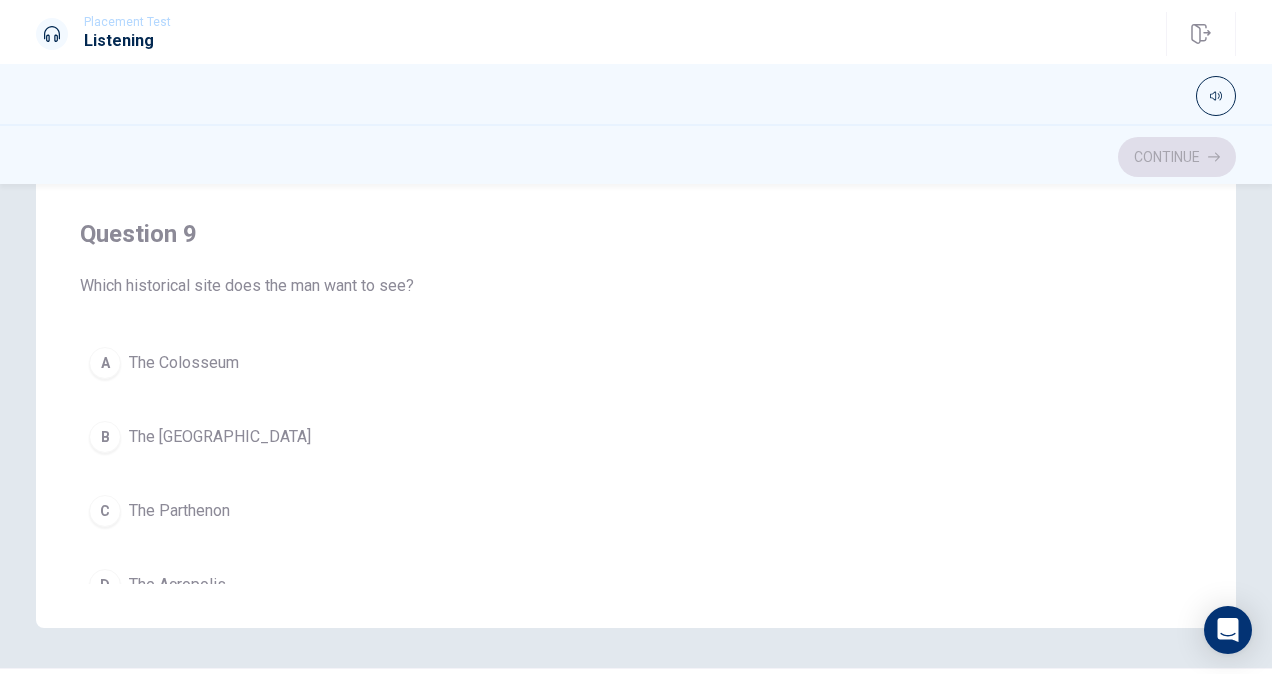 click on "A The Colosseum" at bounding box center (636, 363) 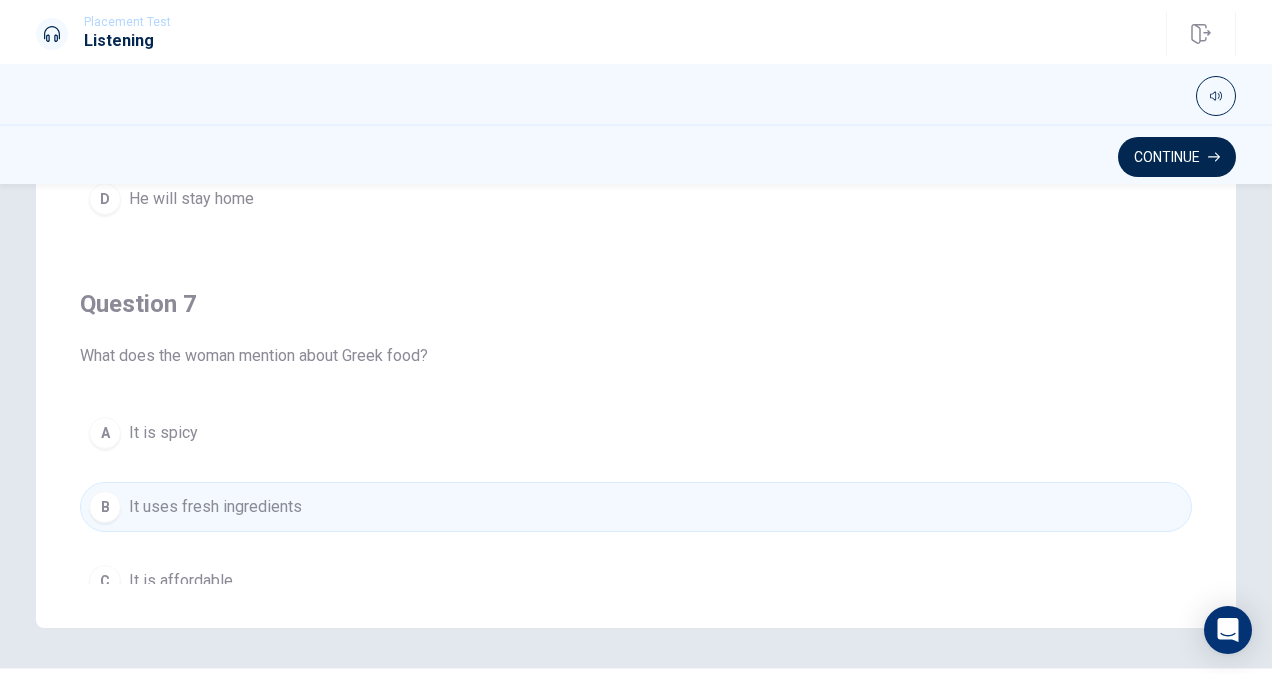 scroll, scrollTop: 0, scrollLeft: 0, axis: both 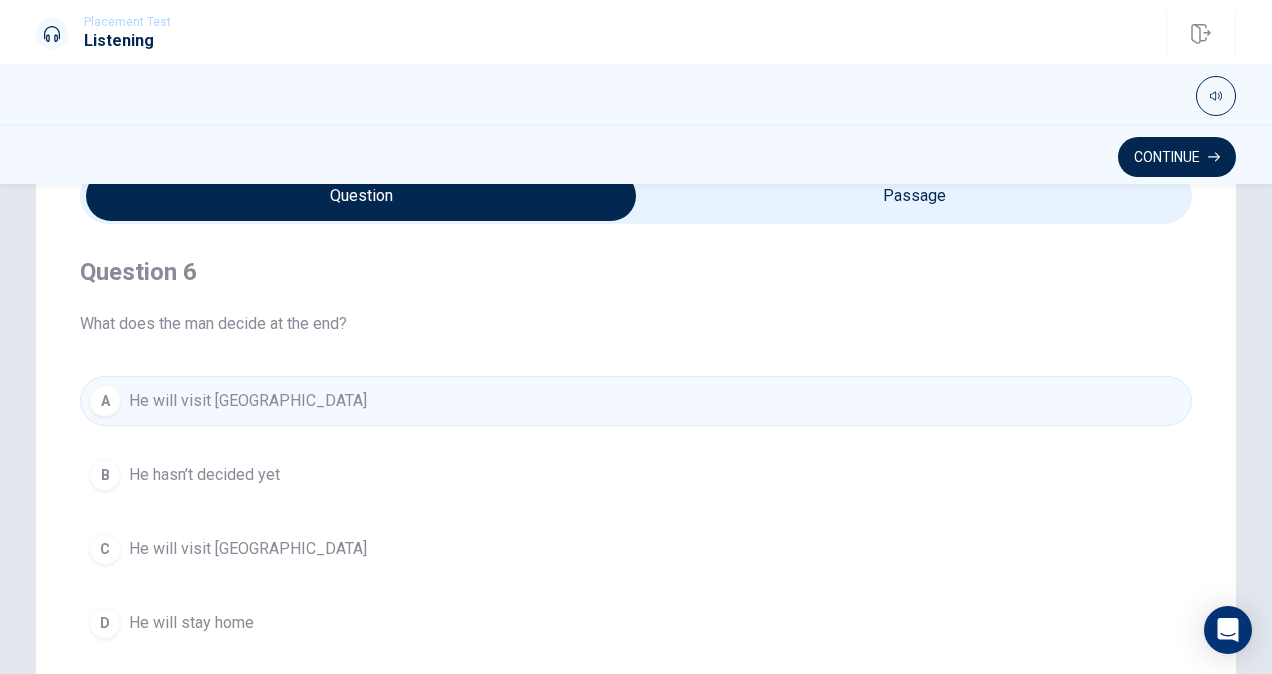 type on "59" 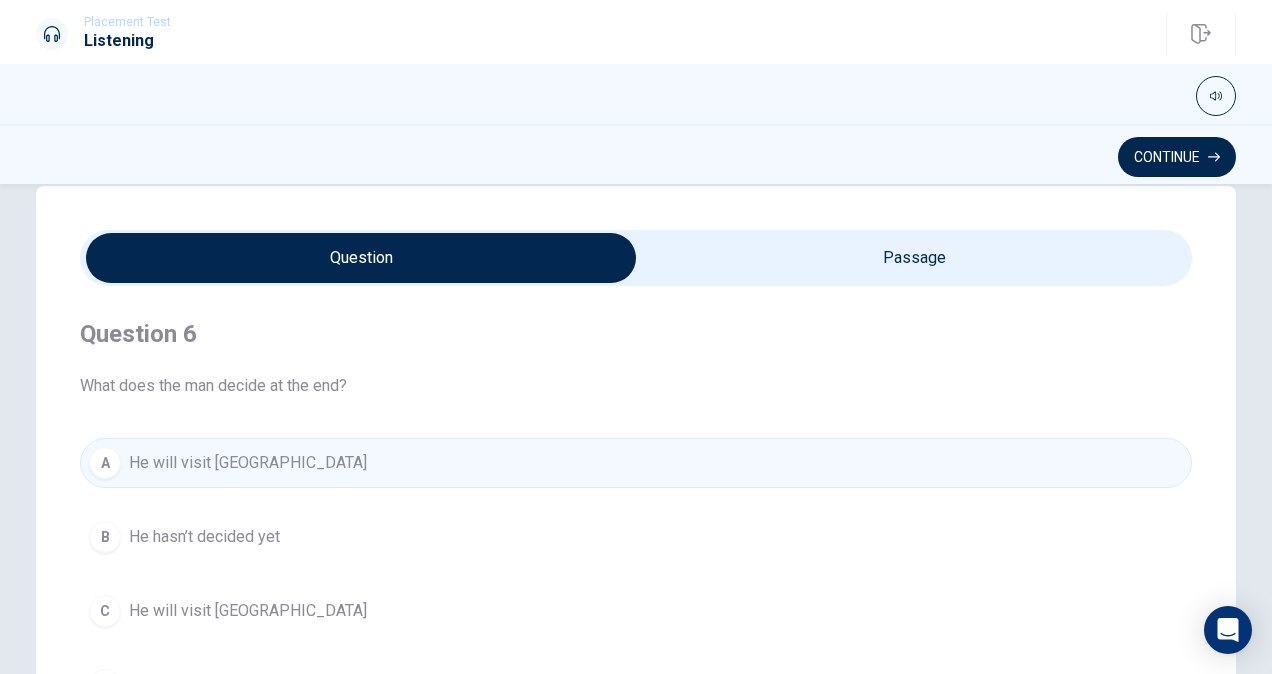 scroll, scrollTop: 0, scrollLeft: 0, axis: both 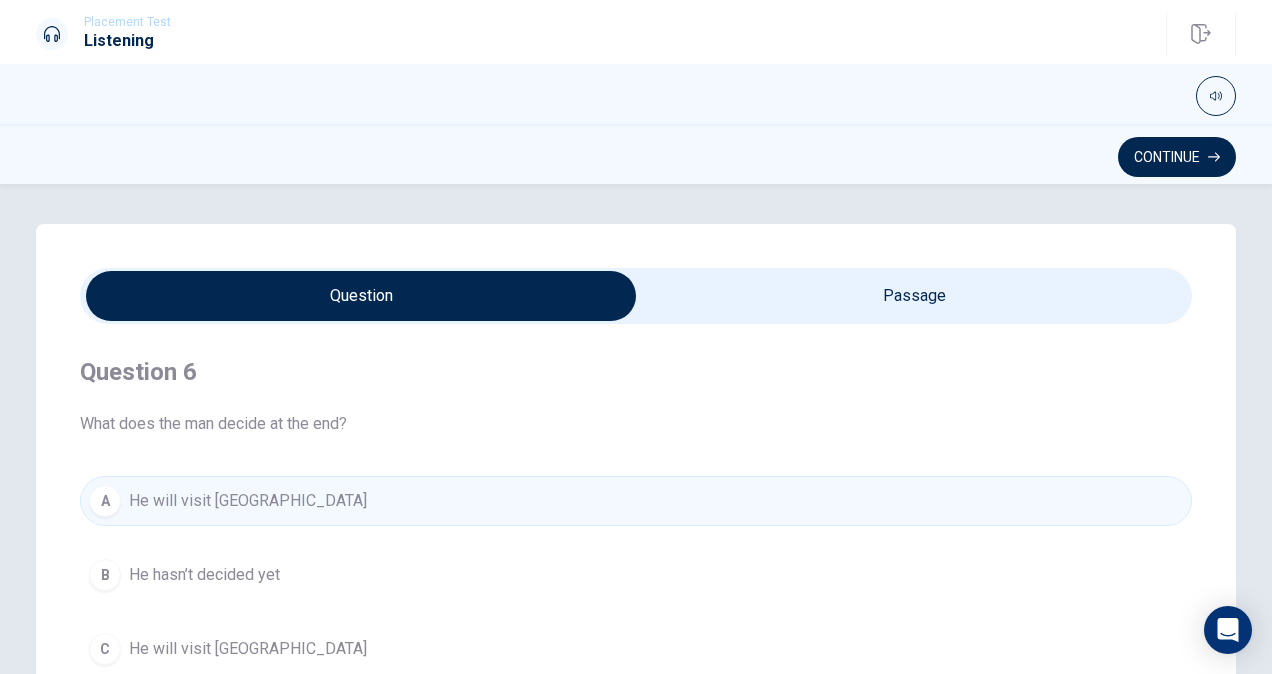 click at bounding box center (361, 296) 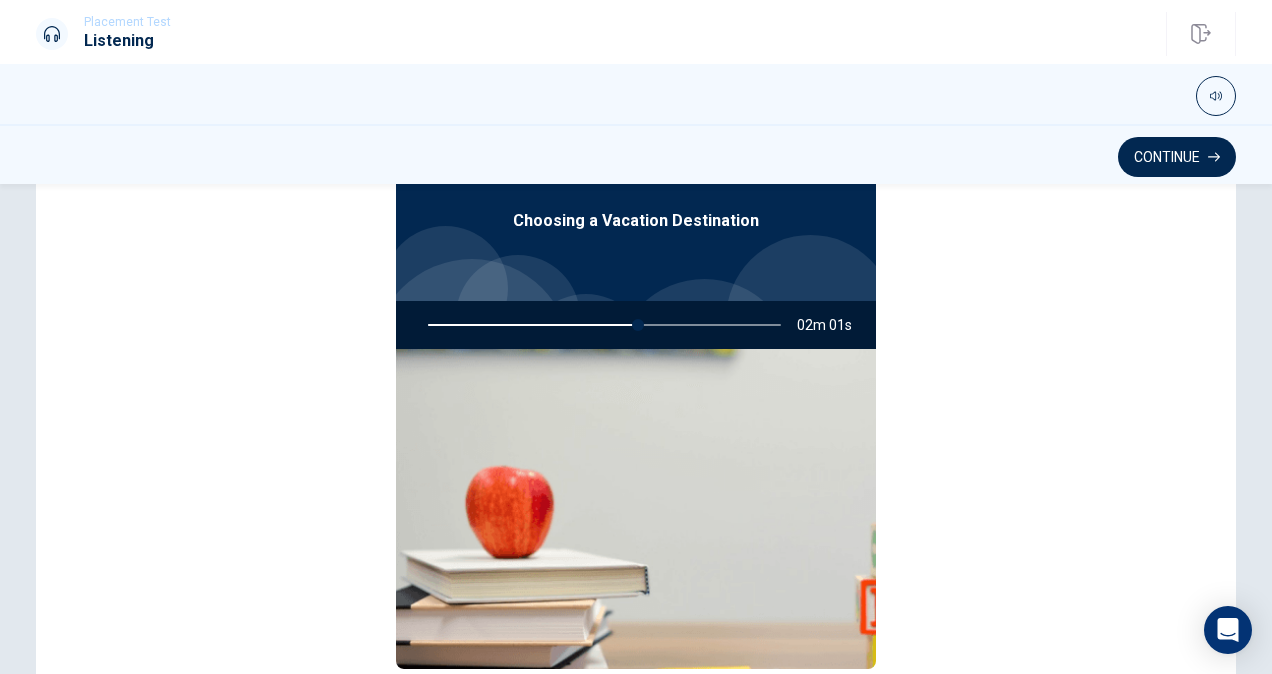 type on "60" 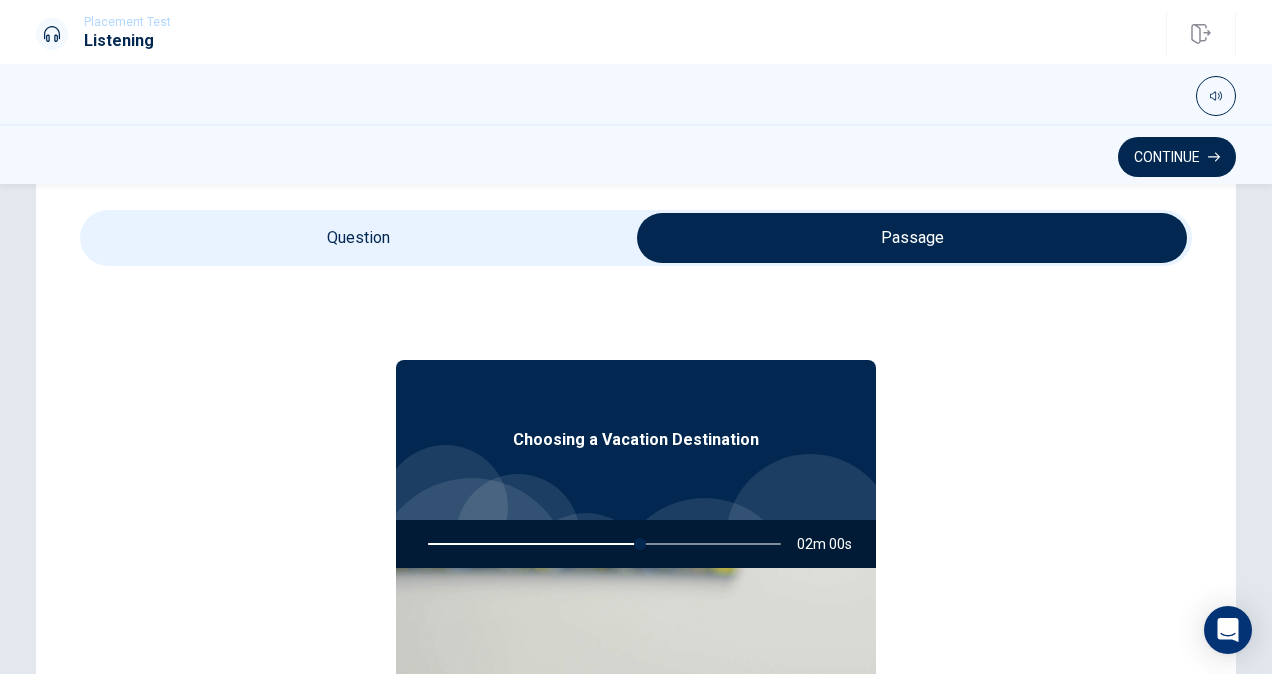 click at bounding box center [912, 238] 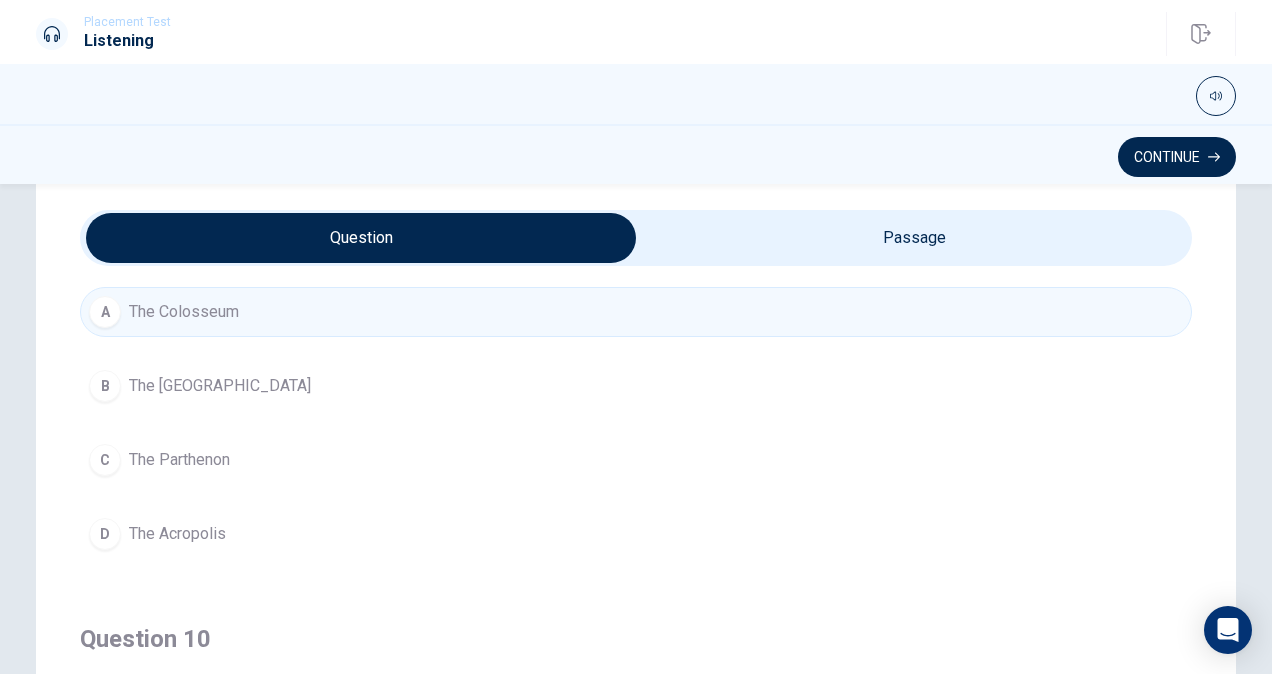 scroll, scrollTop: 1500, scrollLeft: 0, axis: vertical 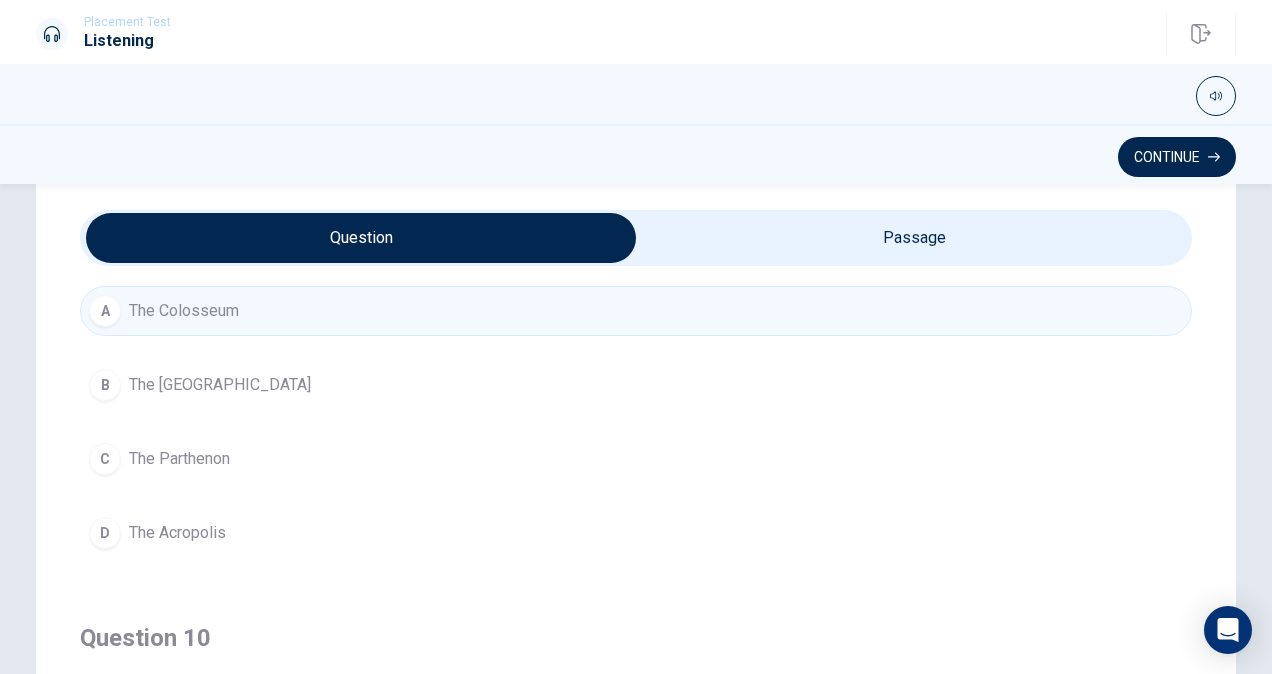 click on "The Parthenon" at bounding box center [179, 459] 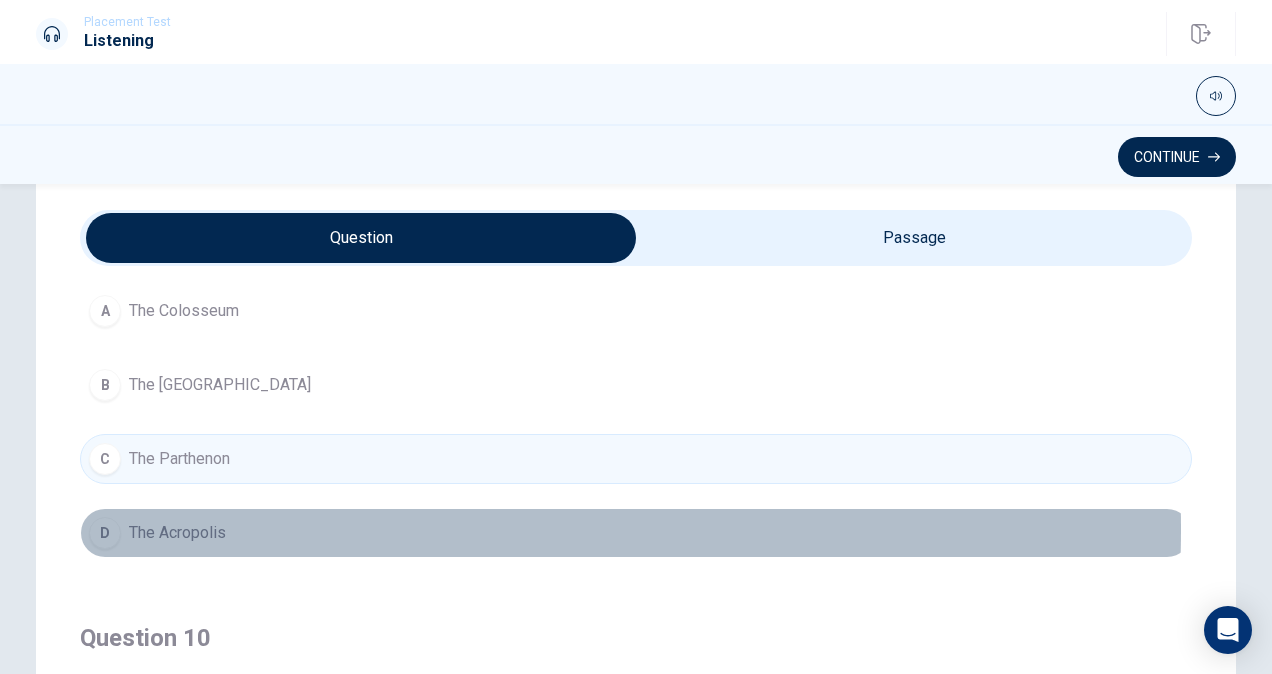 click on "D The Acropolis" at bounding box center (636, 533) 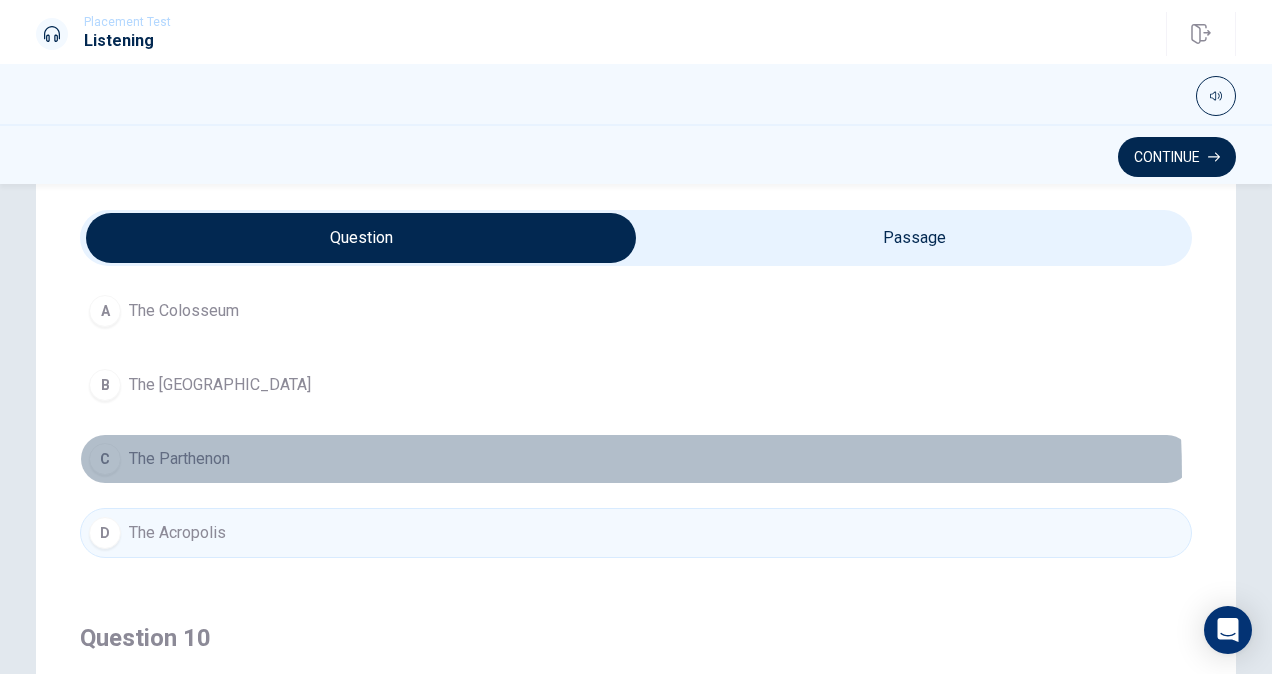 click on "C The Parthenon" at bounding box center [636, 459] 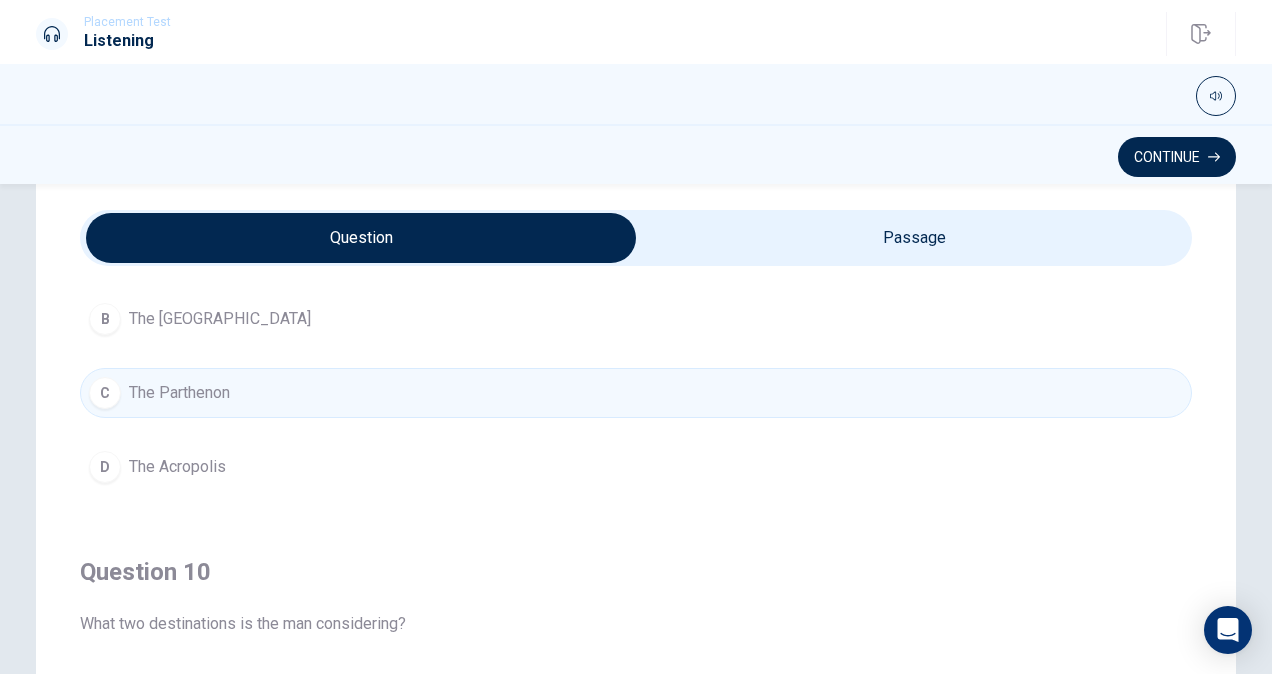 scroll, scrollTop: 1606, scrollLeft: 0, axis: vertical 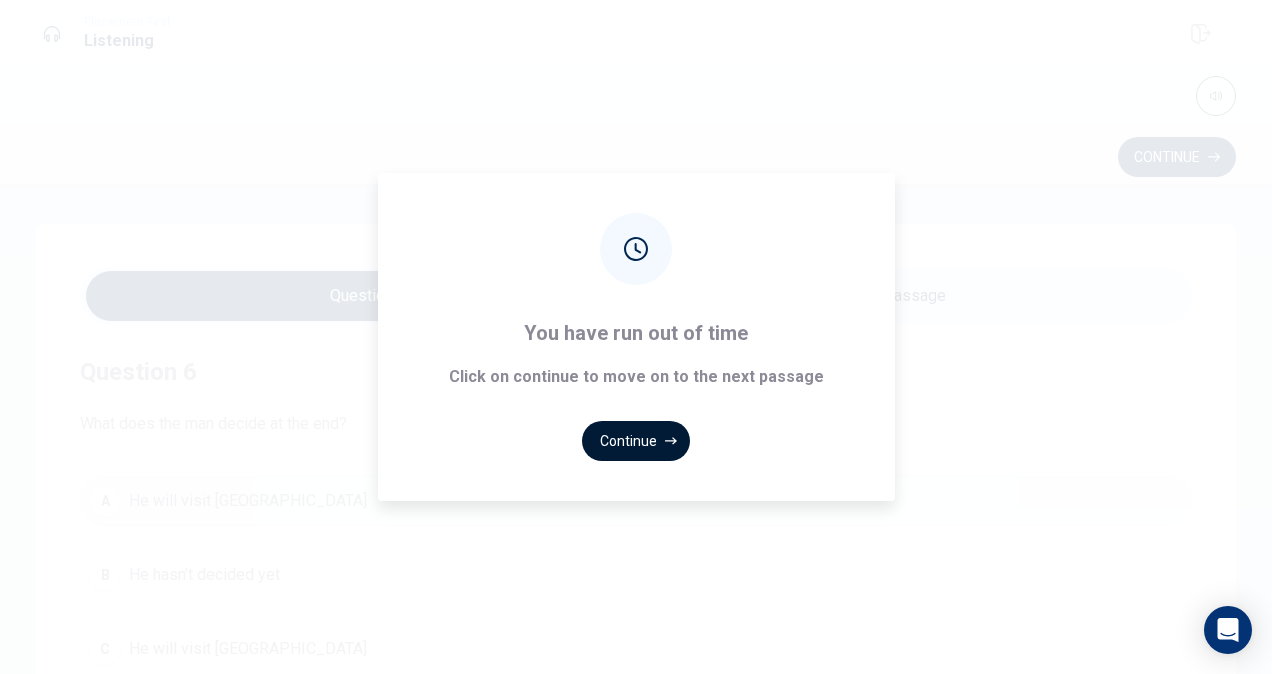 click on "Continue" at bounding box center [636, 441] 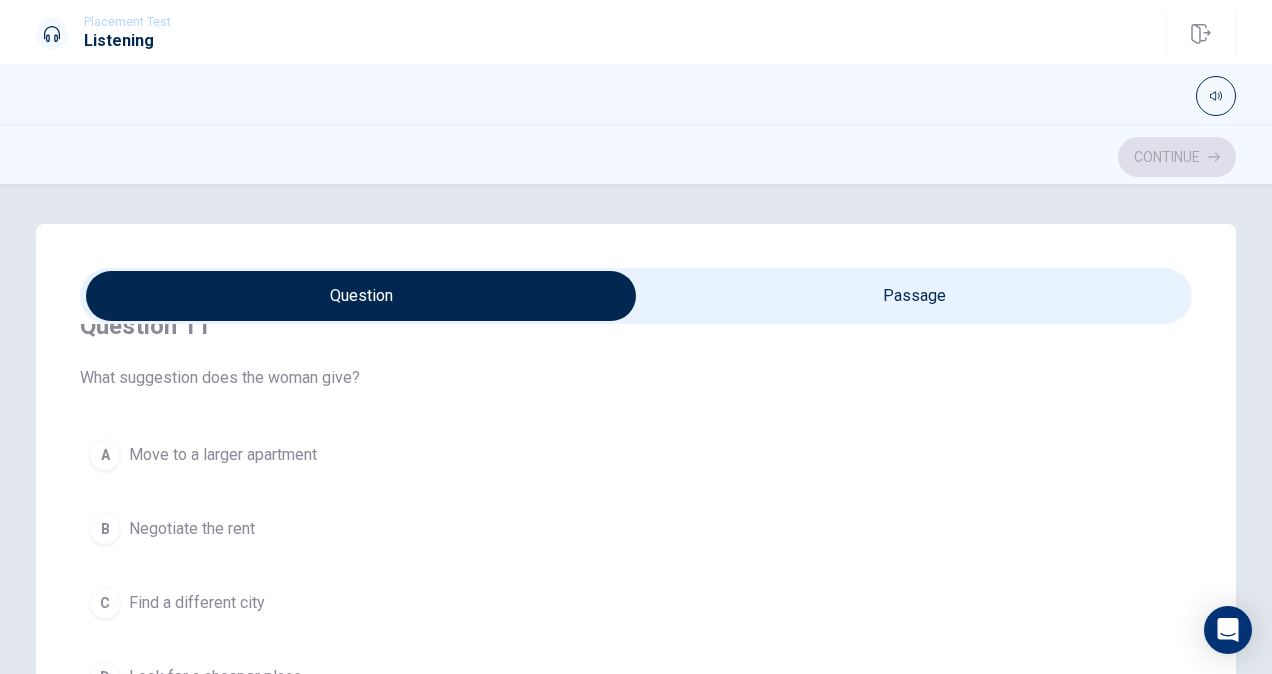 scroll, scrollTop: 0, scrollLeft: 0, axis: both 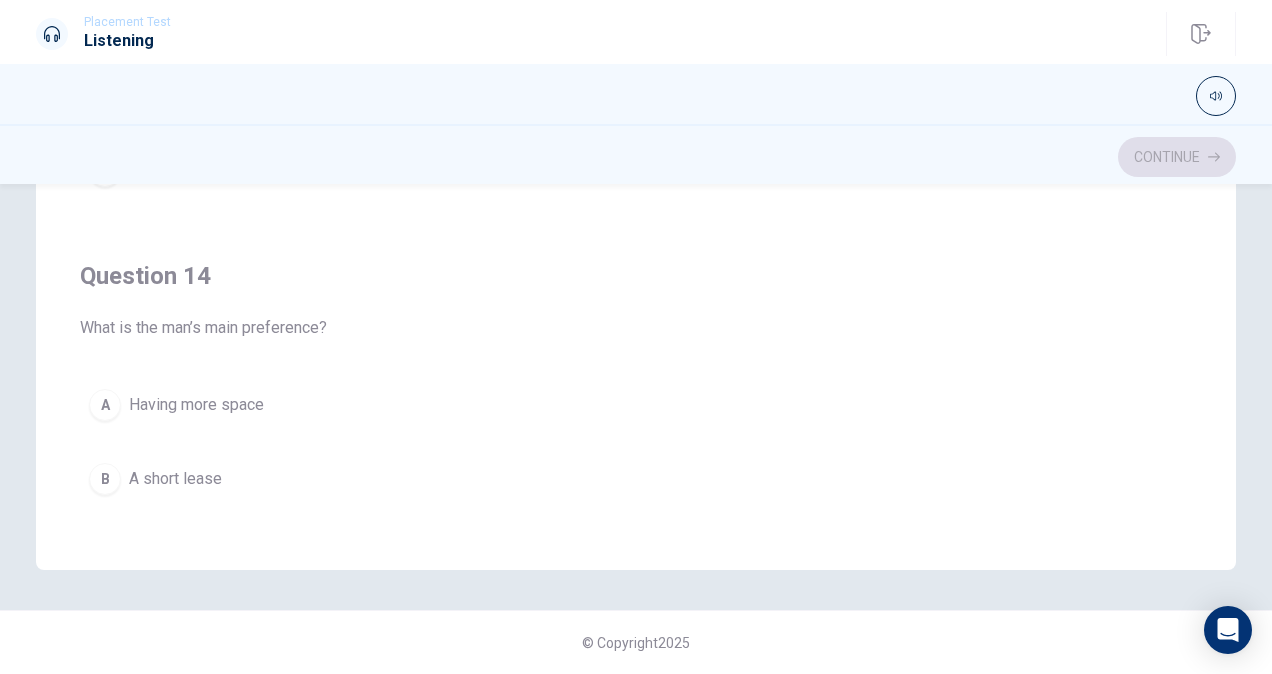click on "Having more space" at bounding box center [196, 405] 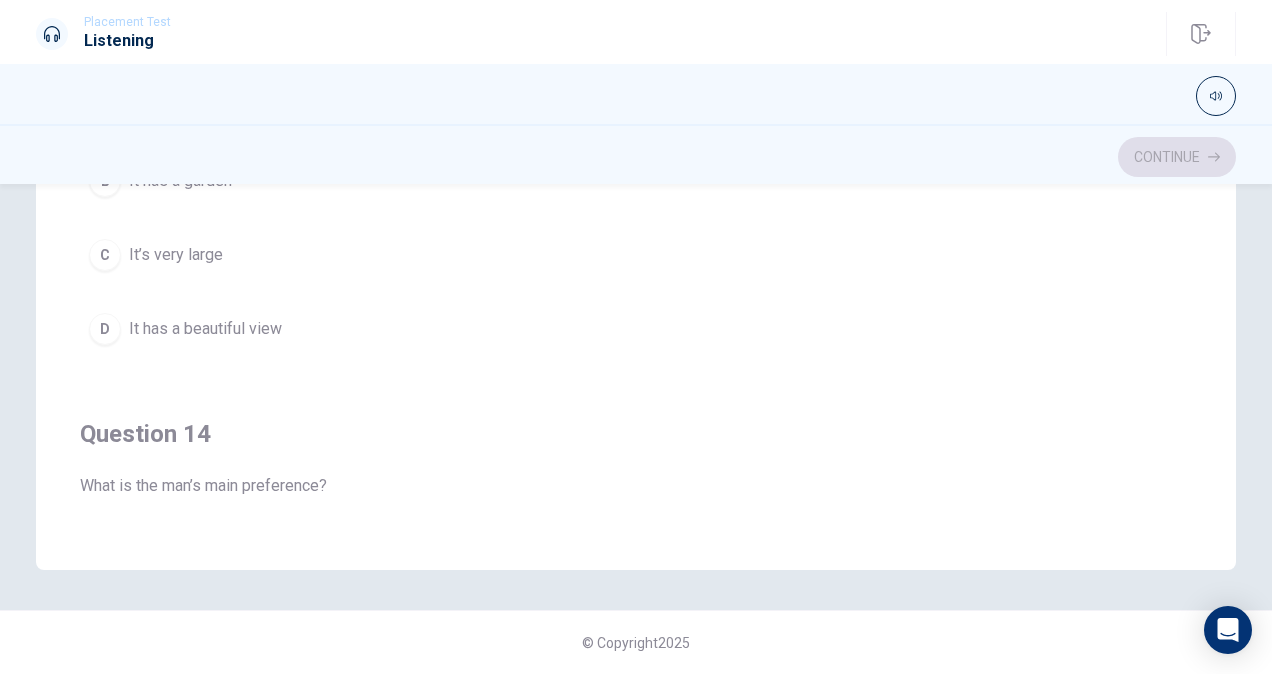 scroll, scrollTop: 806, scrollLeft: 0, axis: vertical 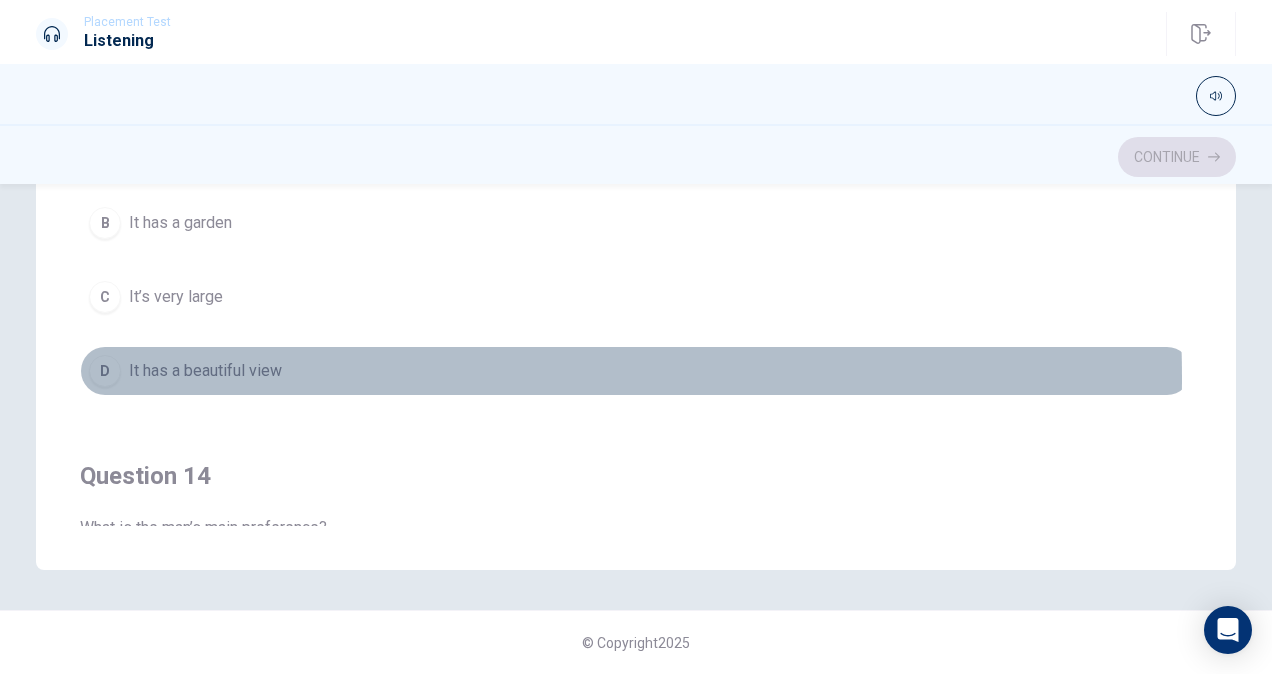 click on "It has a beautiful view" at bounding box center (205, 371) 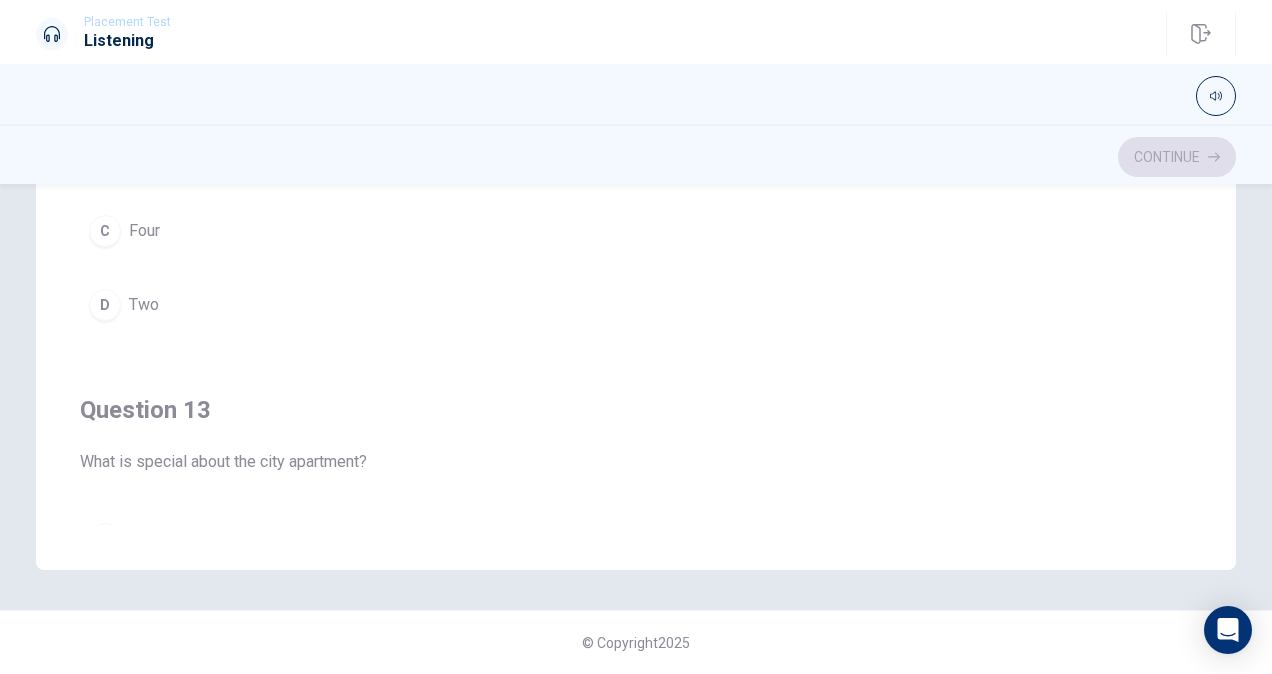 scroll, scrollTop: 306, scrollLeft: 0, axis: vertical 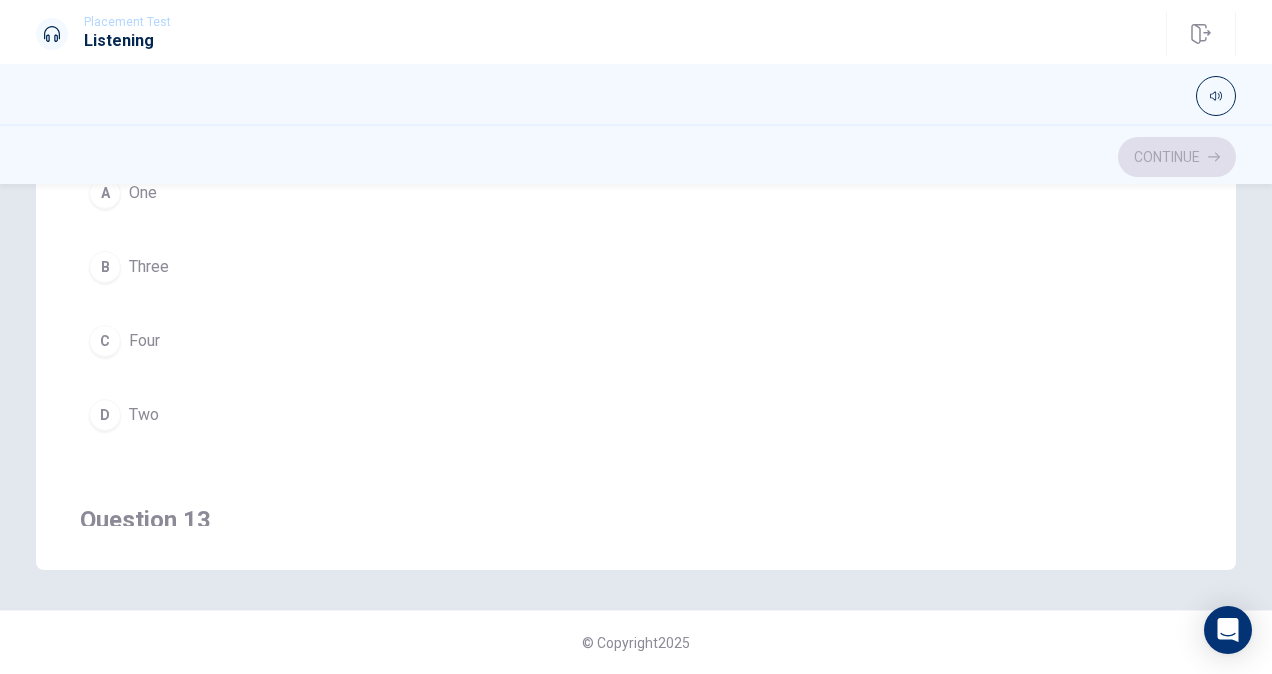 click on "B Three" at bounding box center [636, 267] 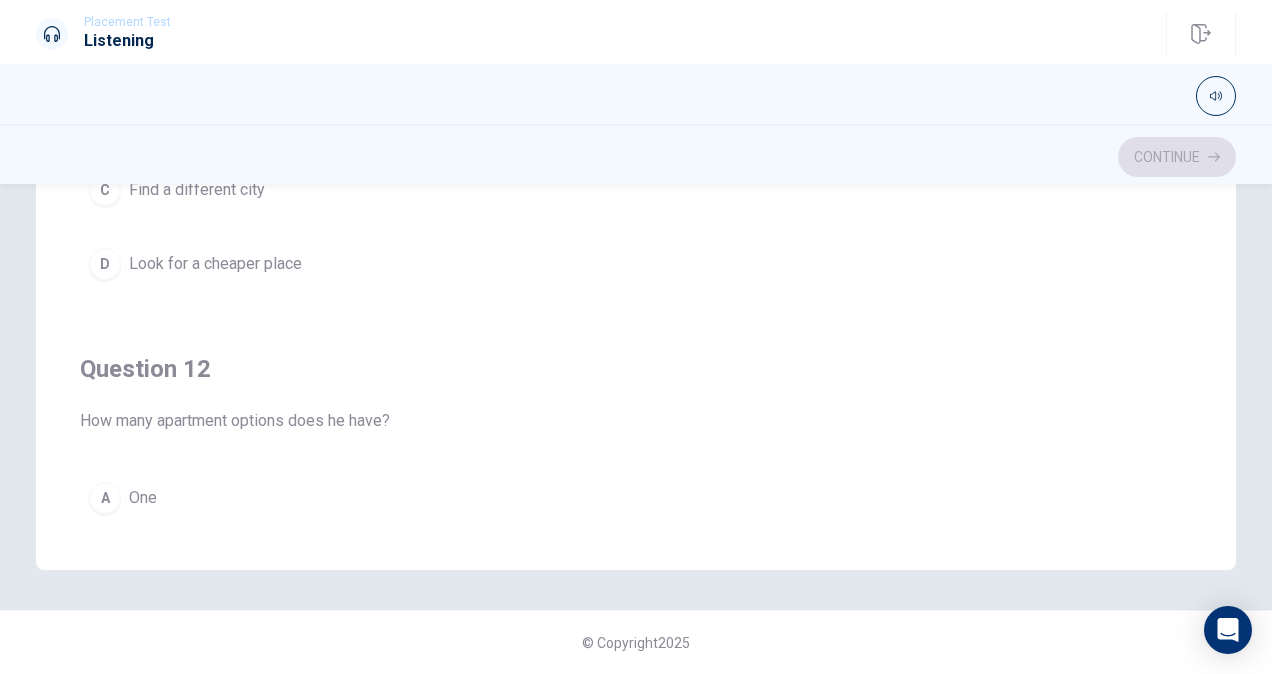 scroll, scrollTop: 0, scrollLeft: 0, axis: both 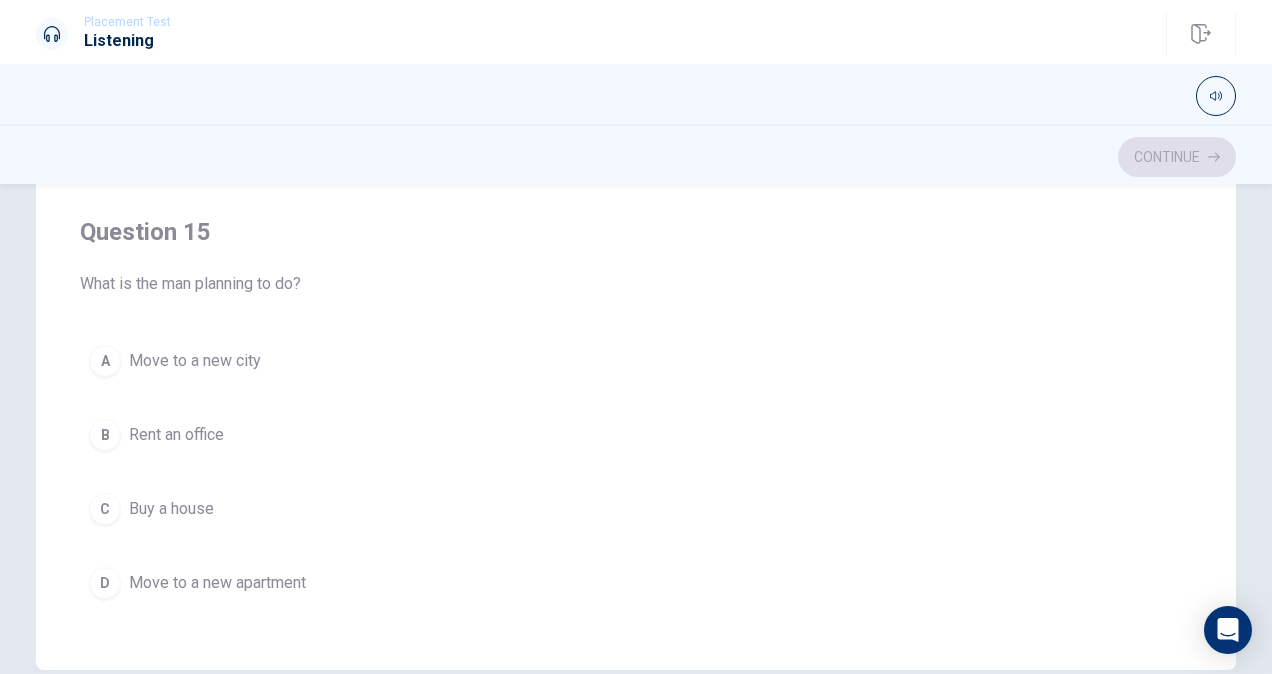 click on "Move to a new city" at bounding box center (195, 361) 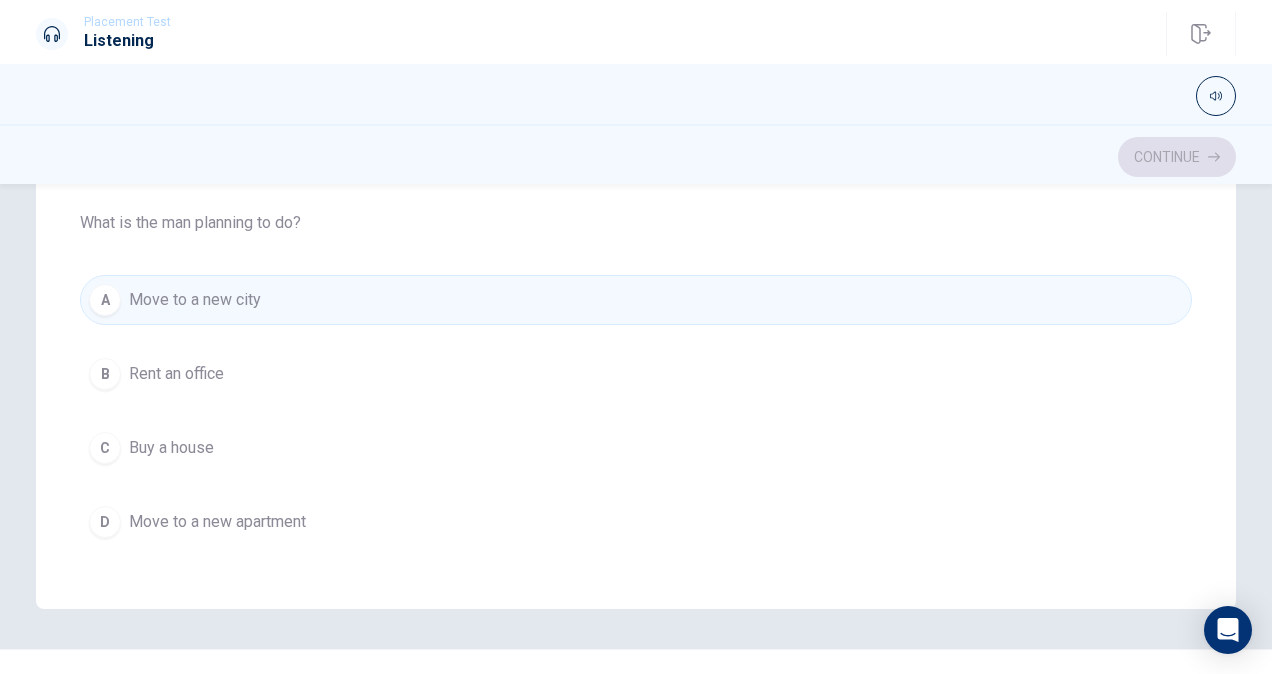 scroll, scrollTop: 358, scrollLeft: 0, axis: vertical 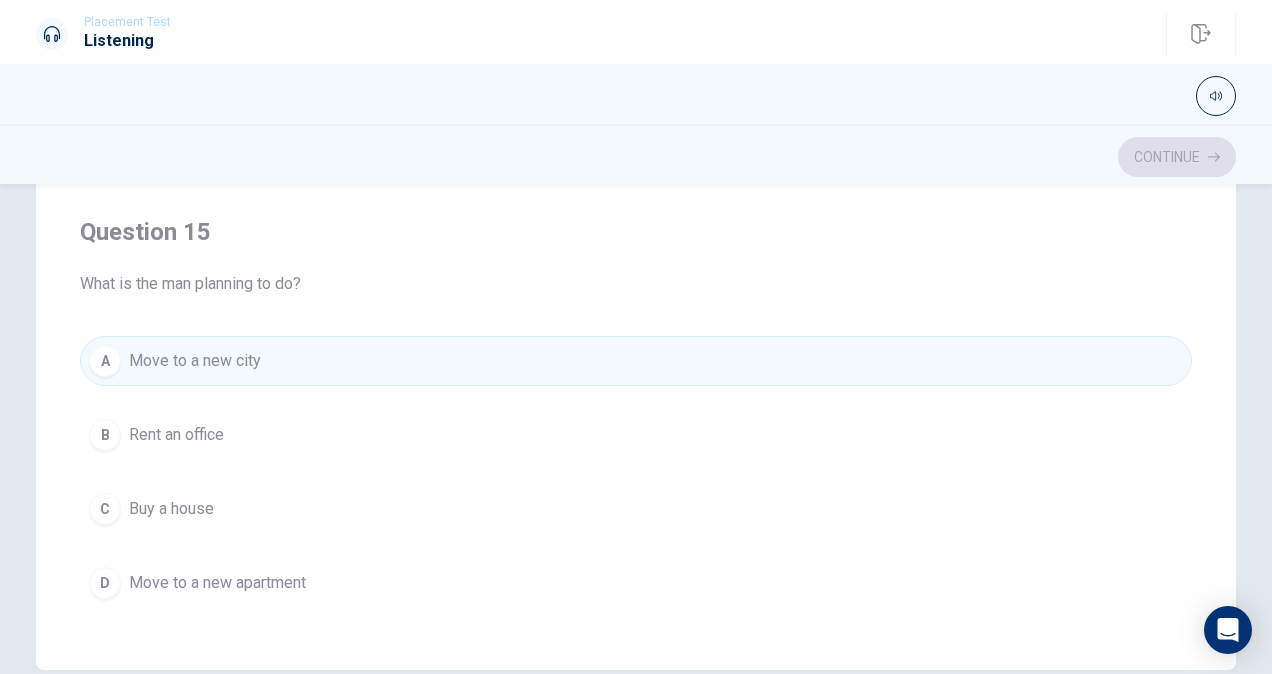 click on "A Move to a new city B Rent an office C Buy a house D Move to a new apartment" at bounding box center [636, 472] 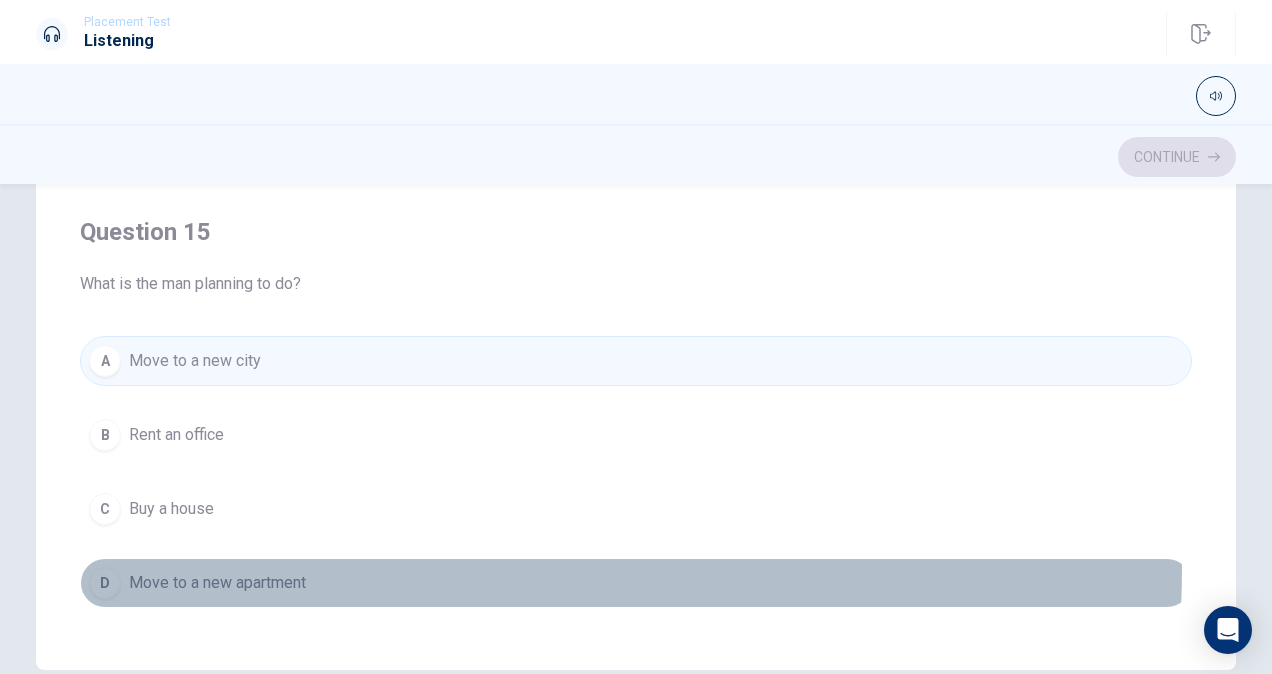 click on "D Move to a new apartment" at bounding box center (636, 583) 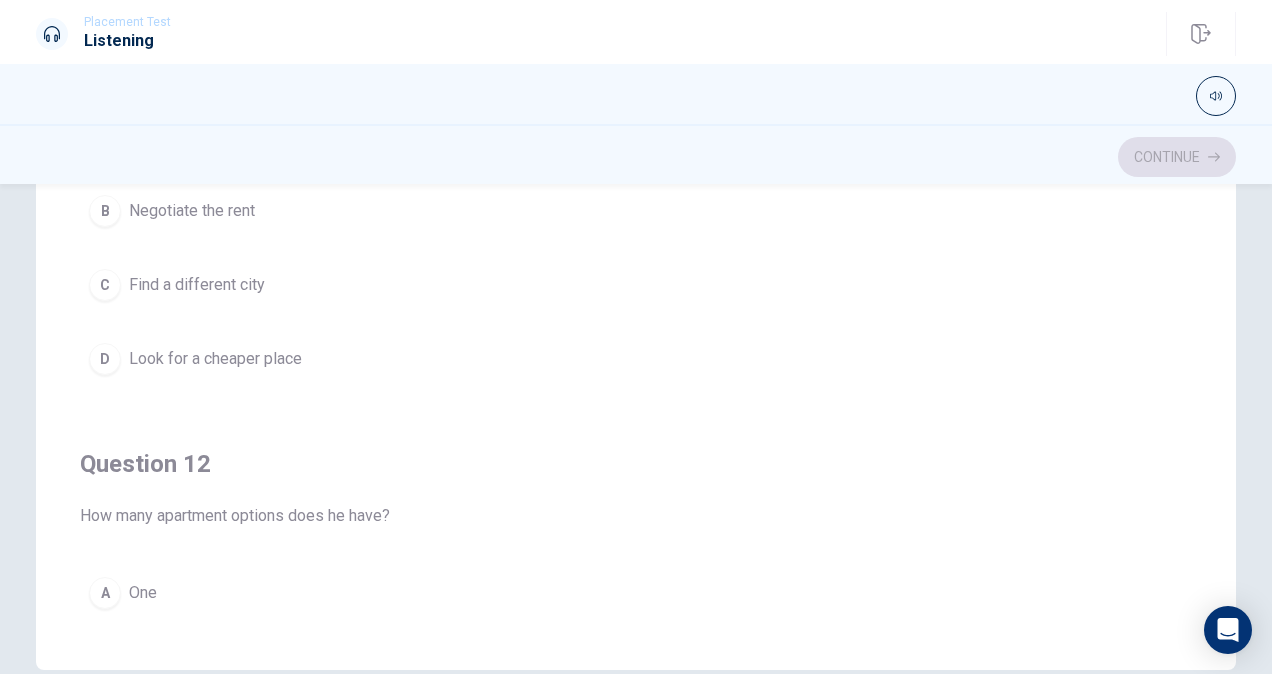 scroll, scrollTop: 0, scrollLeft: 0, axis: both 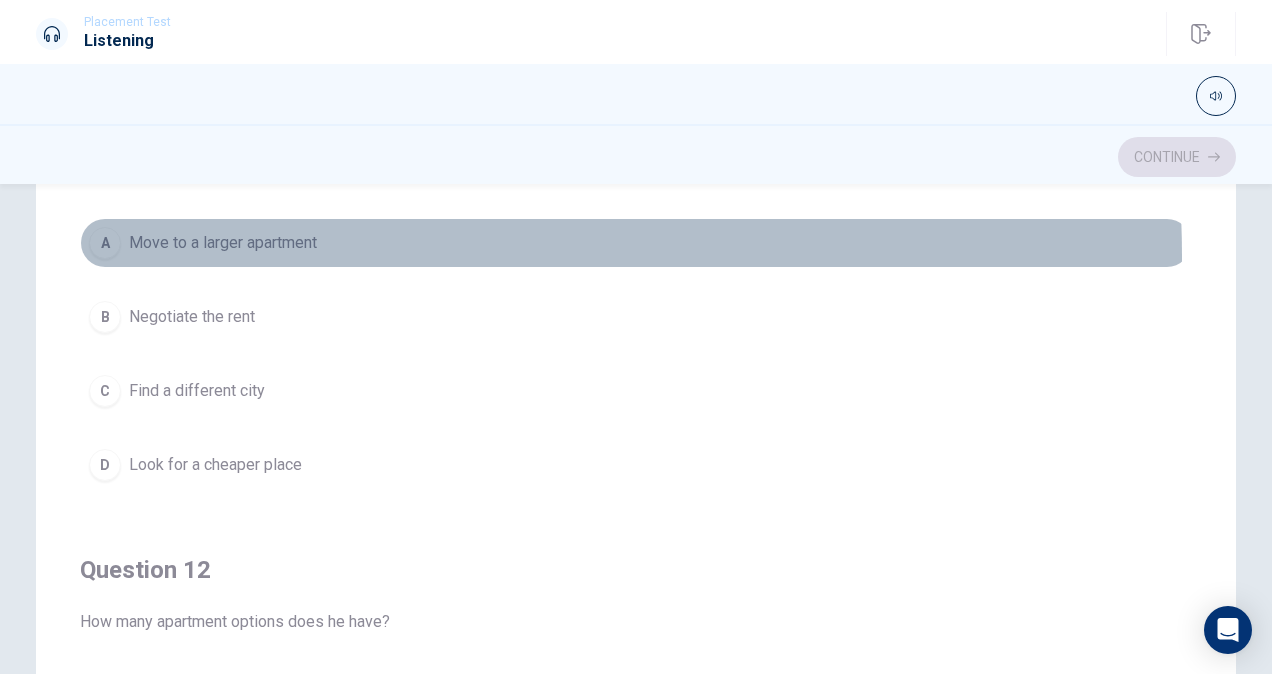 click on "A Move to a larger apartment" at bounding box center [636, 243] 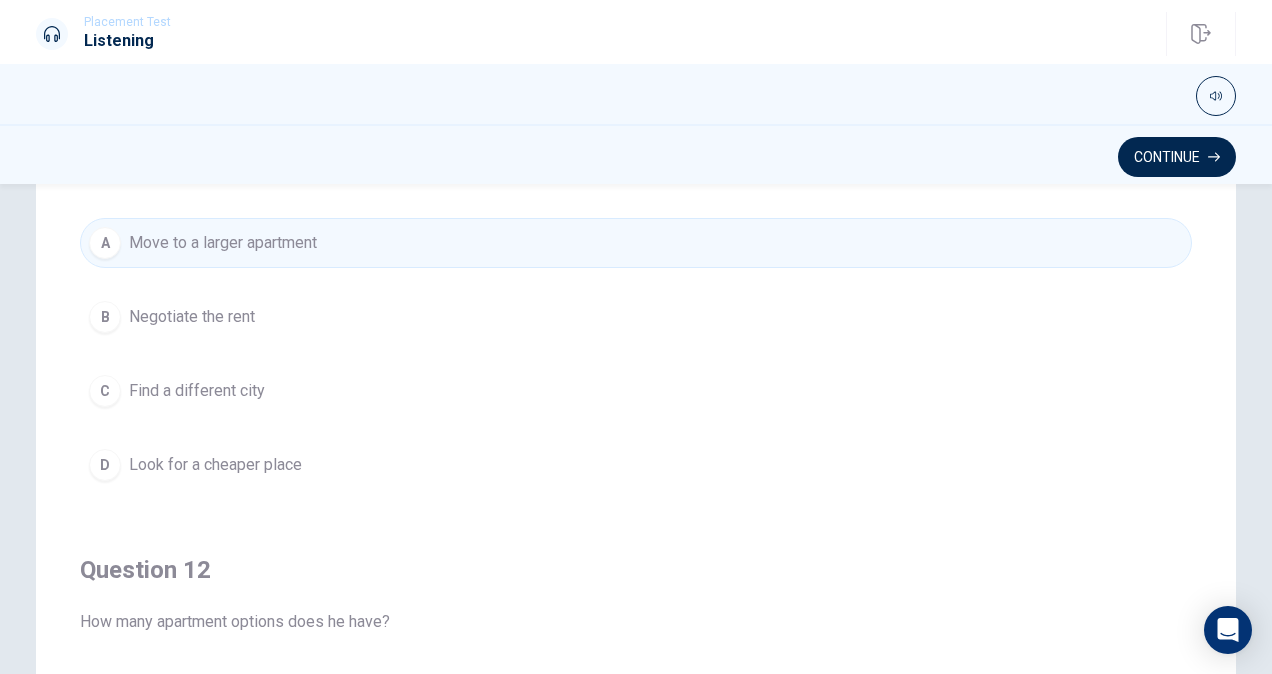 scroll, scrollTop: 158, scrollLeft: 0, axis: vertical 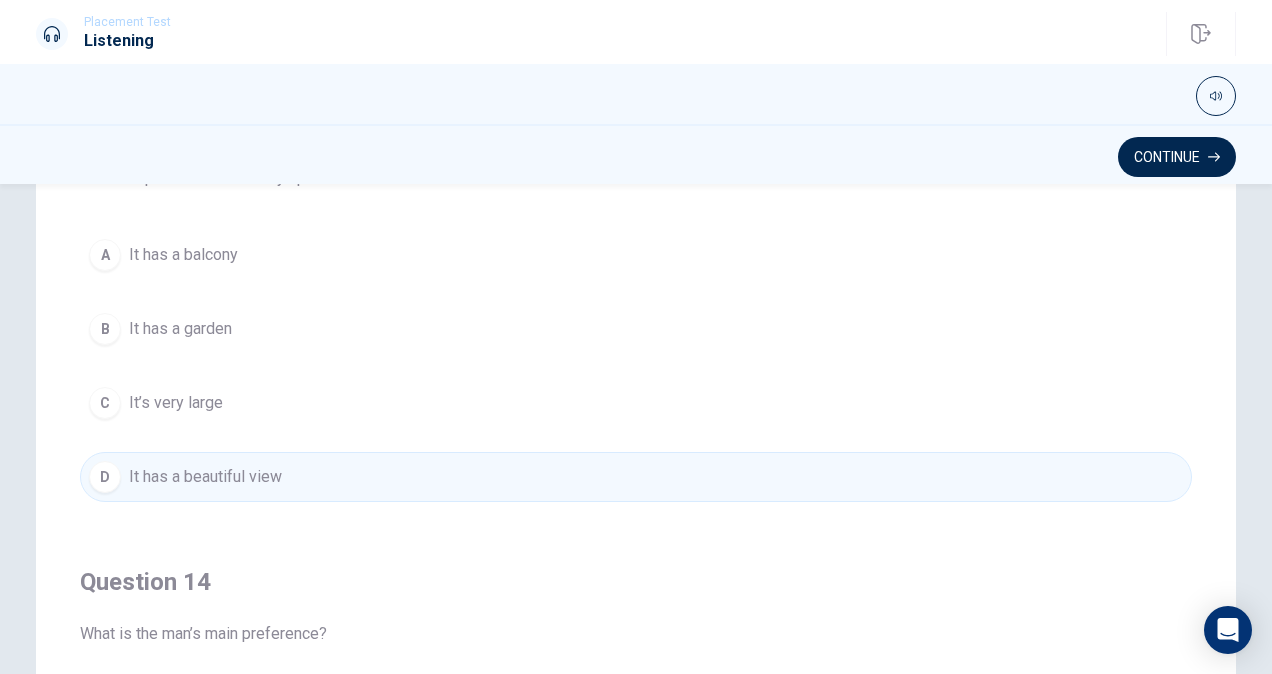 click on "C It’s very large" at bounding box center (636, 403) 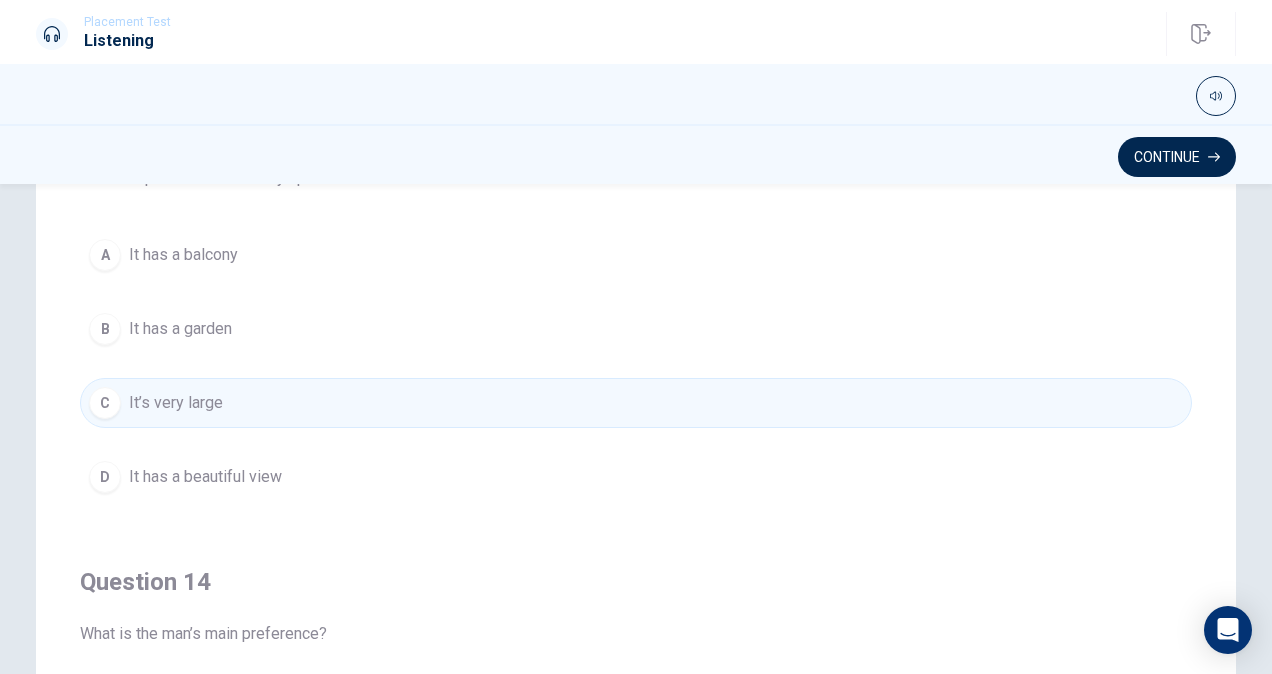 click on "D It has a beautiful view" at bounding box center (636, 477) 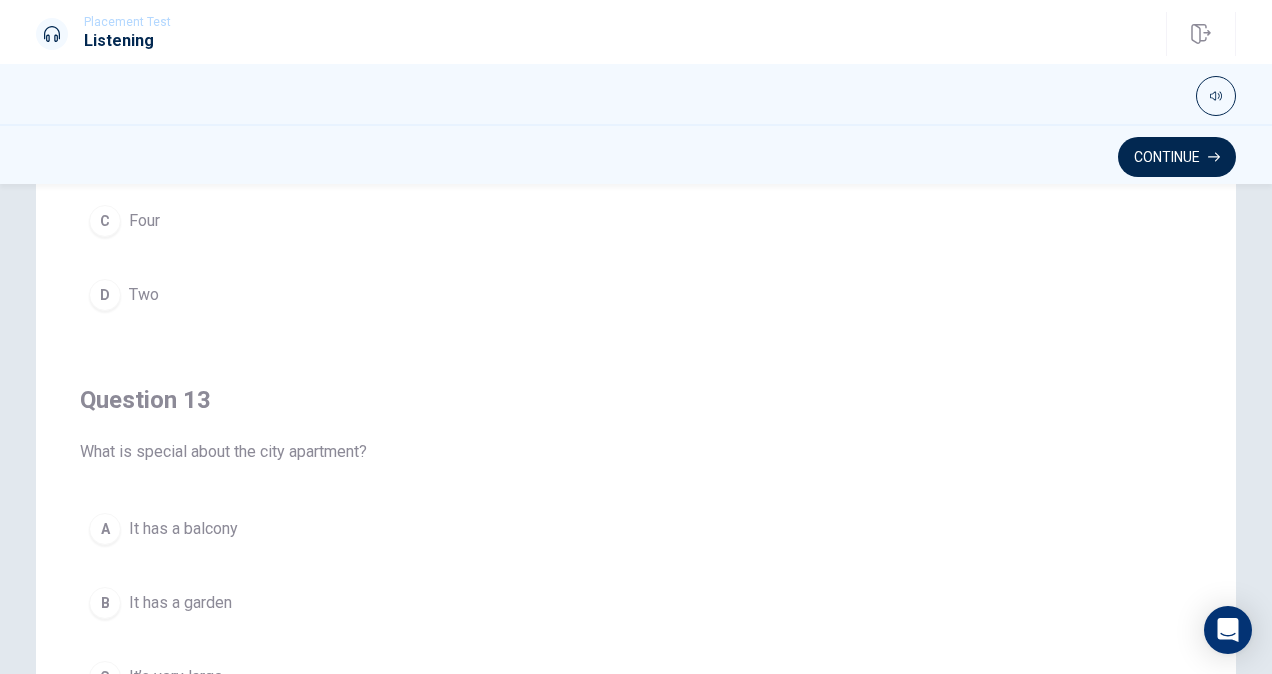 scroll, scrollTop: 500, scrollLeft: 0, axis: vertical 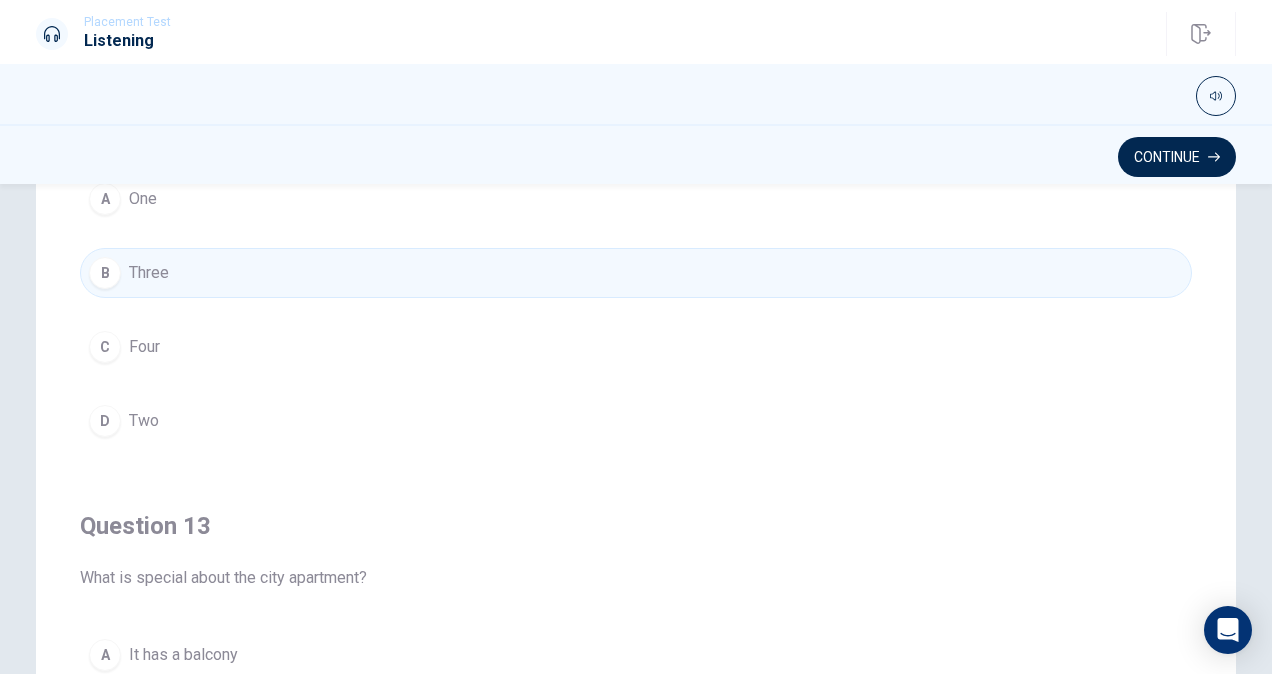 click on "C Four" at bounding box center (636, 347) 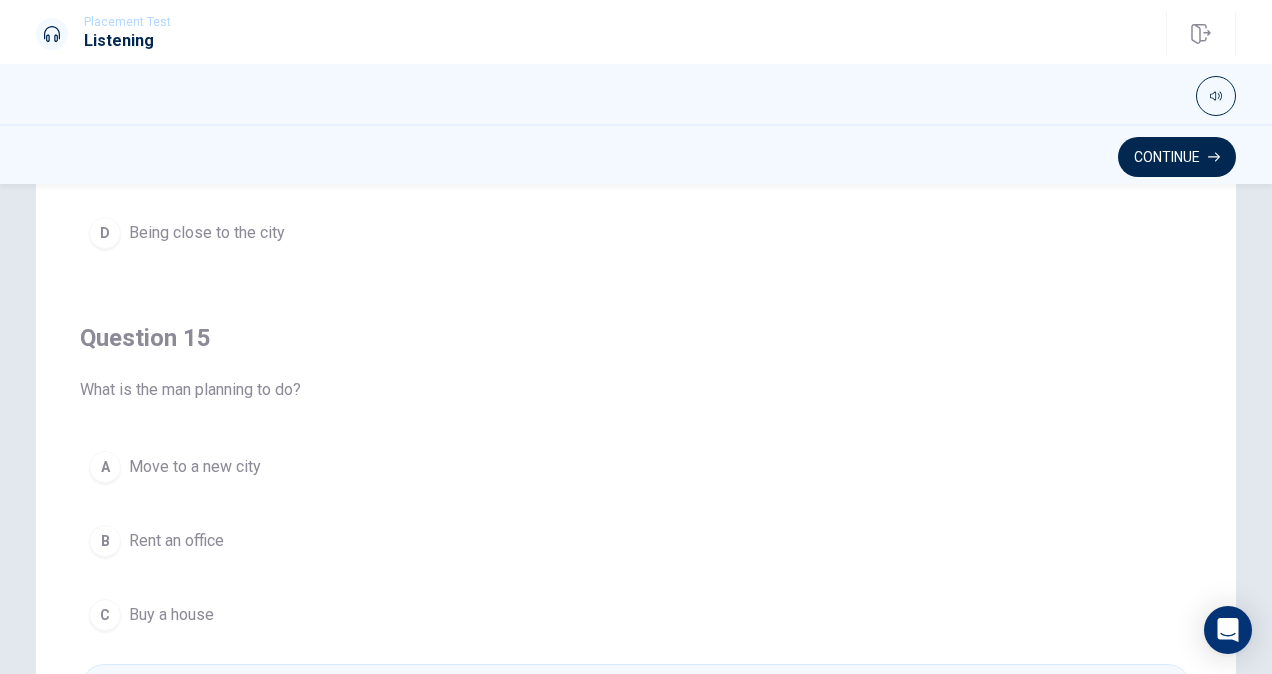 scroll, scrollTop: 1606, scrollLeft: 0, axis: vertical 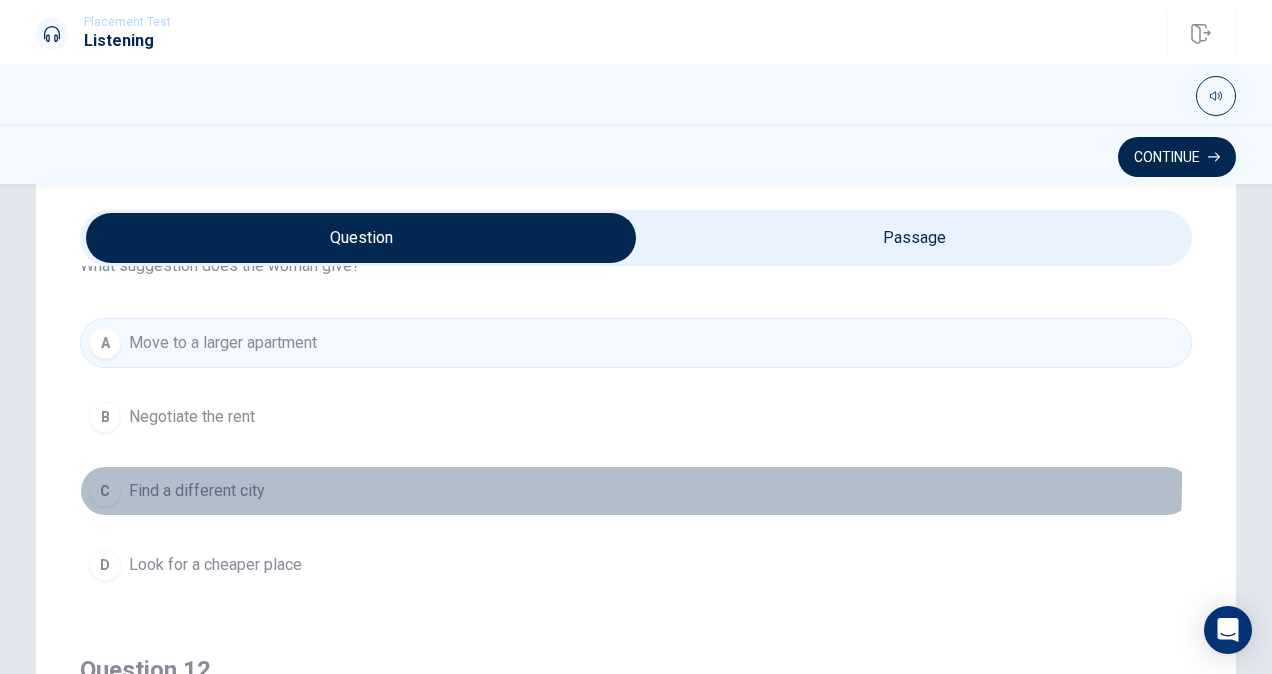 click on "C Find a different city" at bounding box center [636, 491] 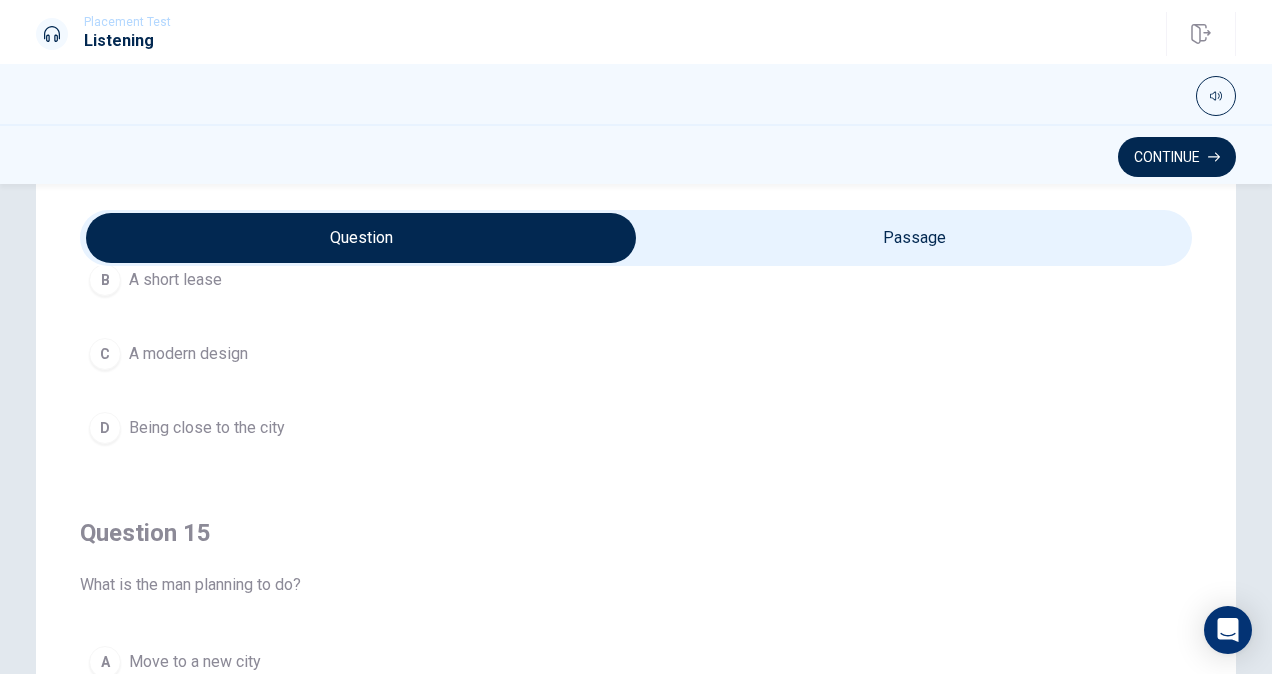 scroll, scrollTop: 1606, scrollLeft: 0, axis: vertical 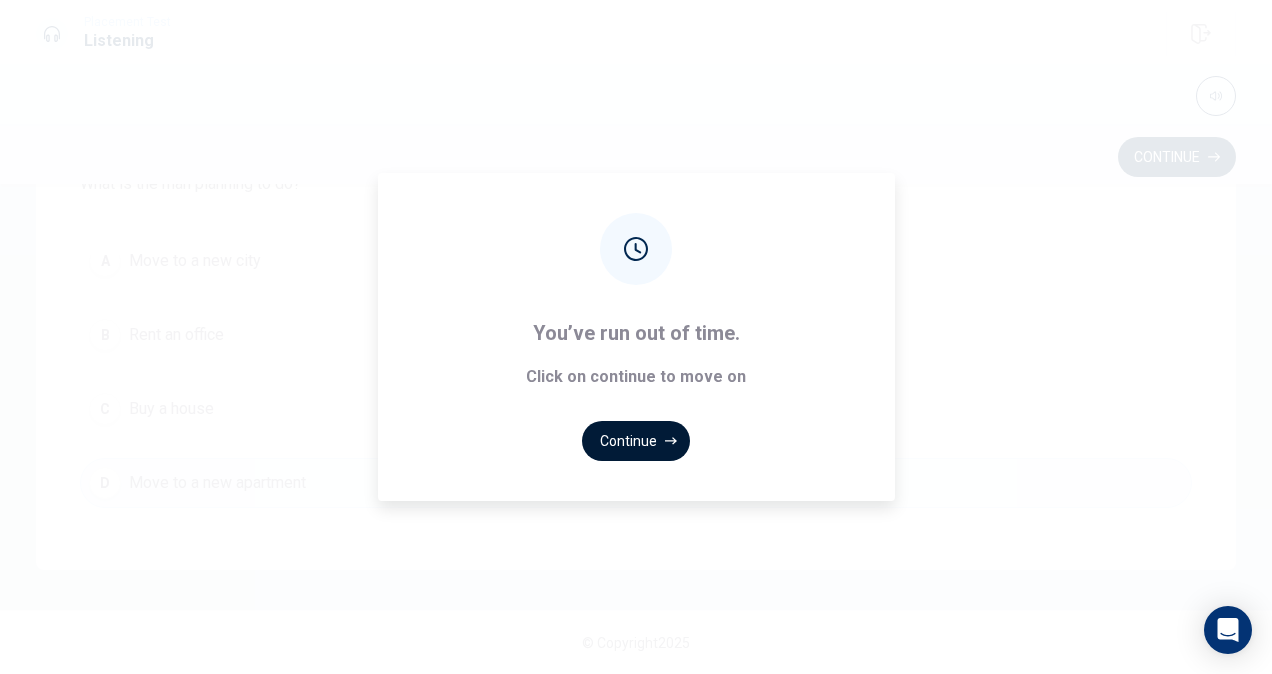 click on "Continue" at bounding box center [636, 441] 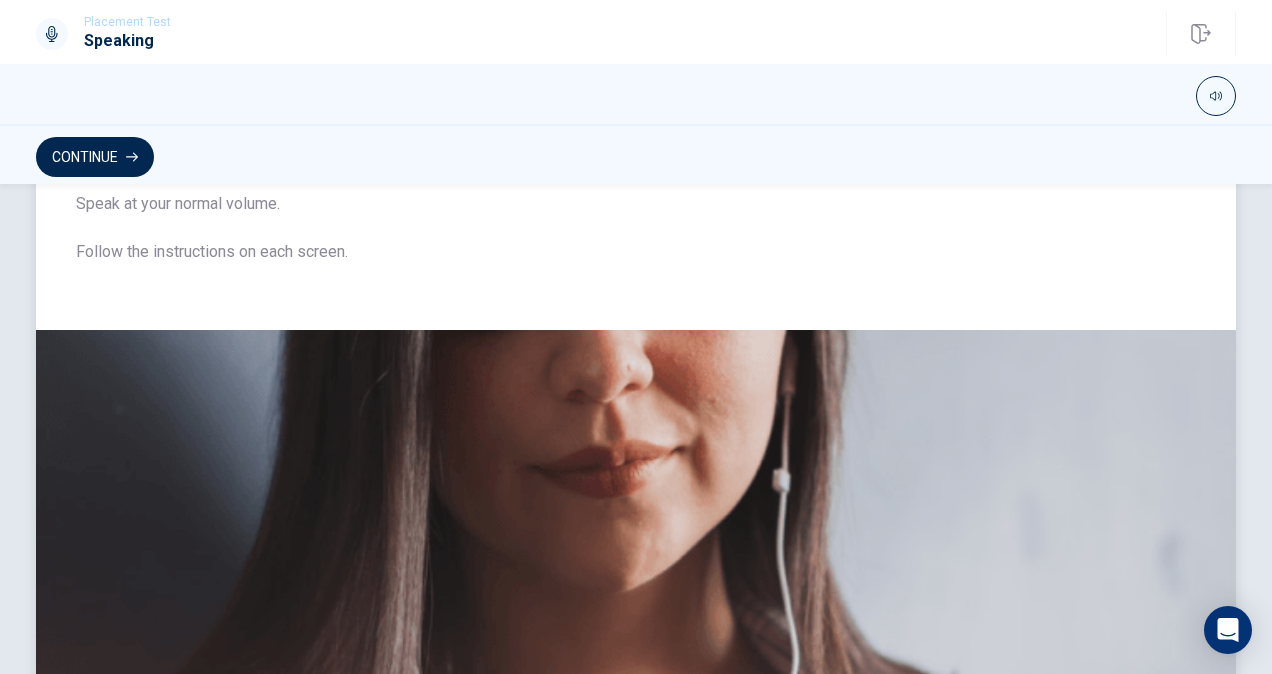 scroll, scrollTop: 0, scrollLeft: 0, axis: both 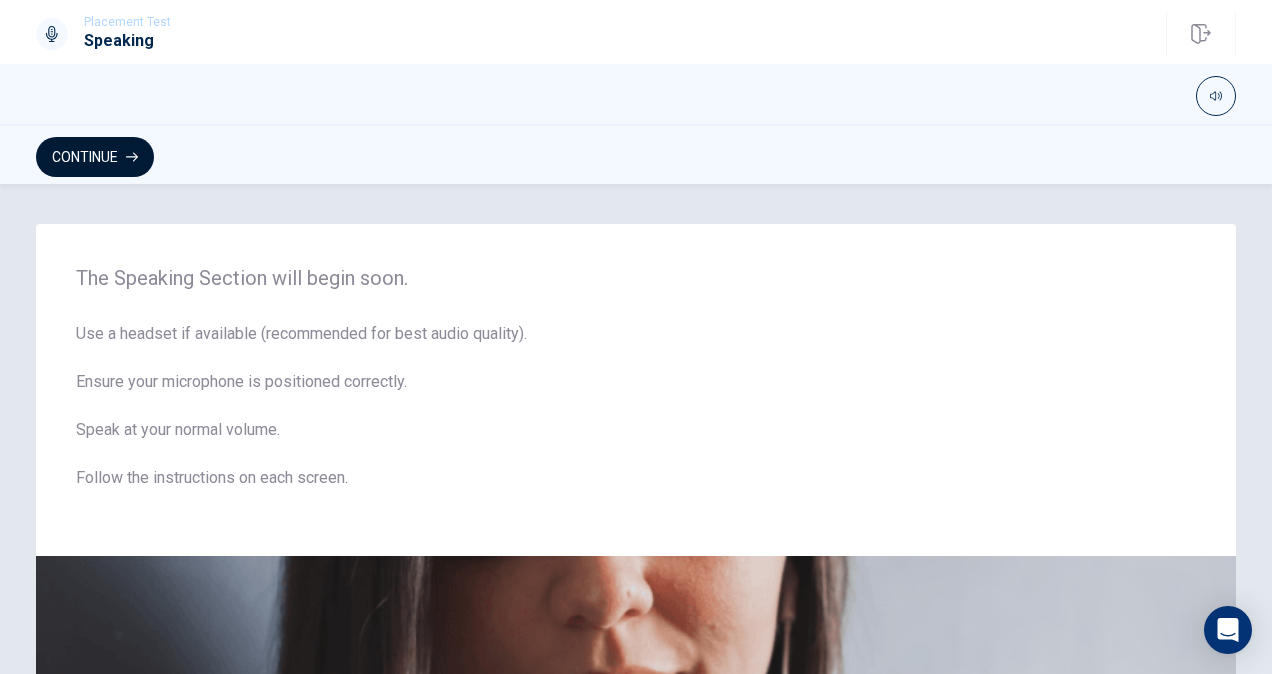 click on "Continue" at bounding box center [95, 157] 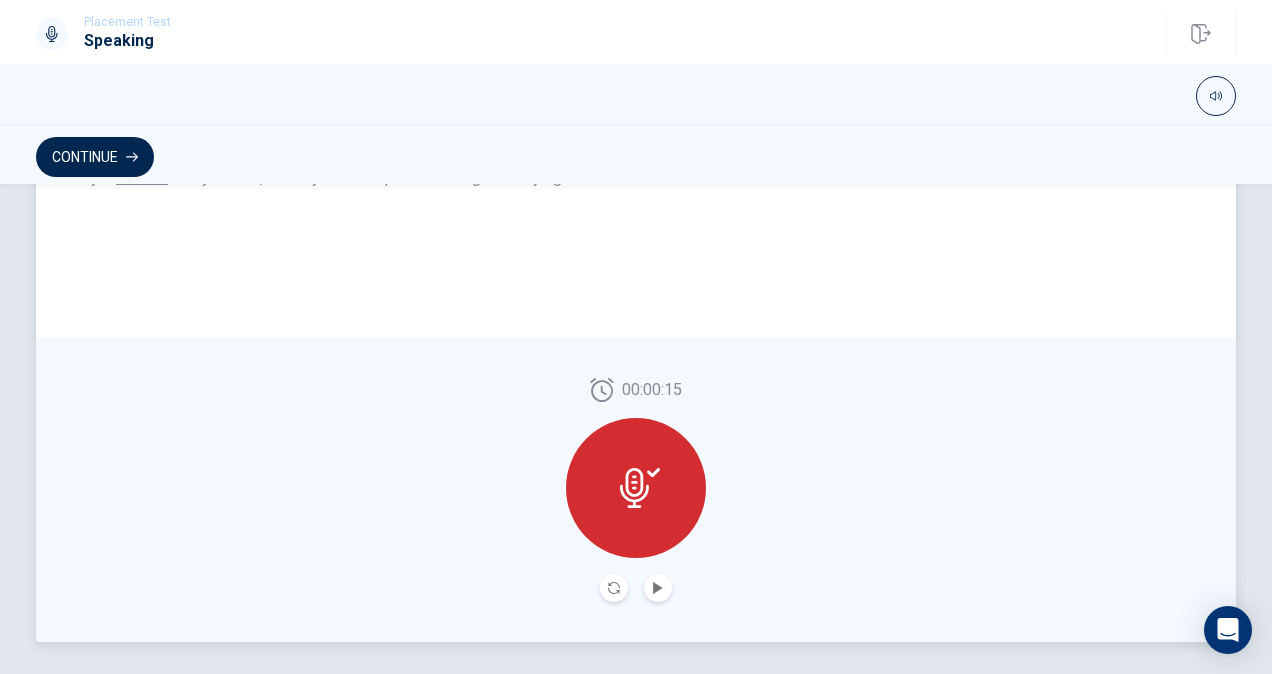 scroll, scrollTop: 486, scrollLeft: 0, axis: vertical 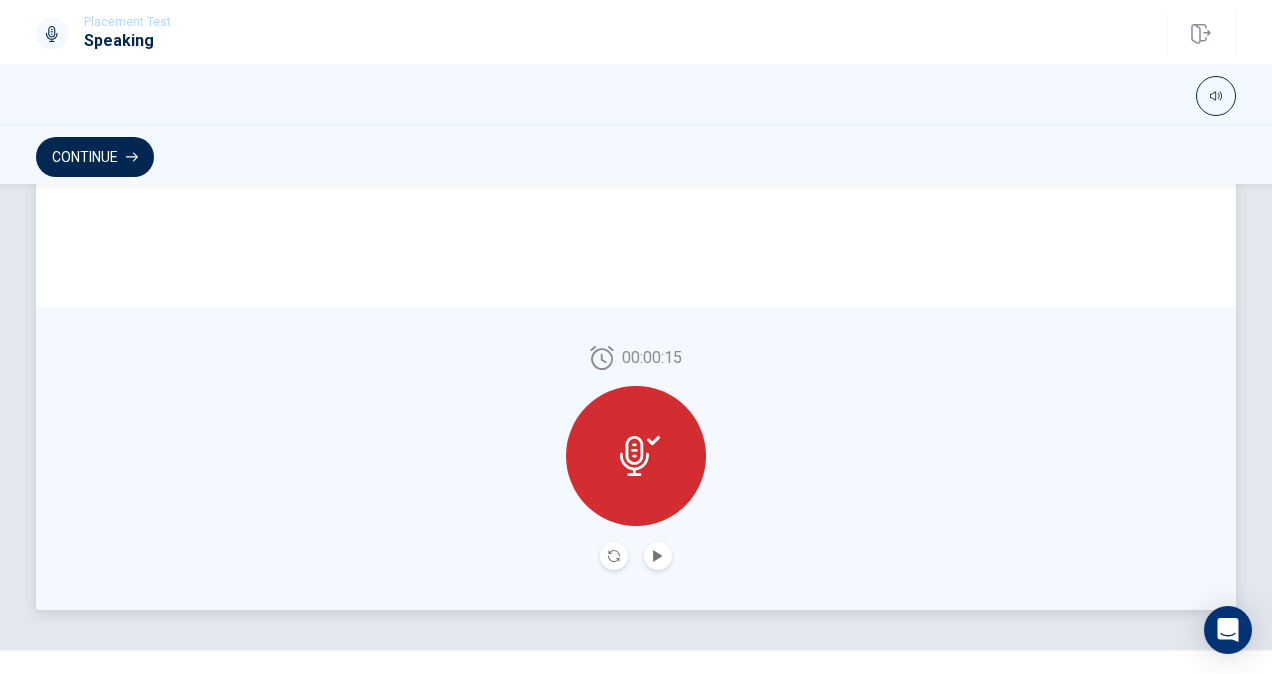 click 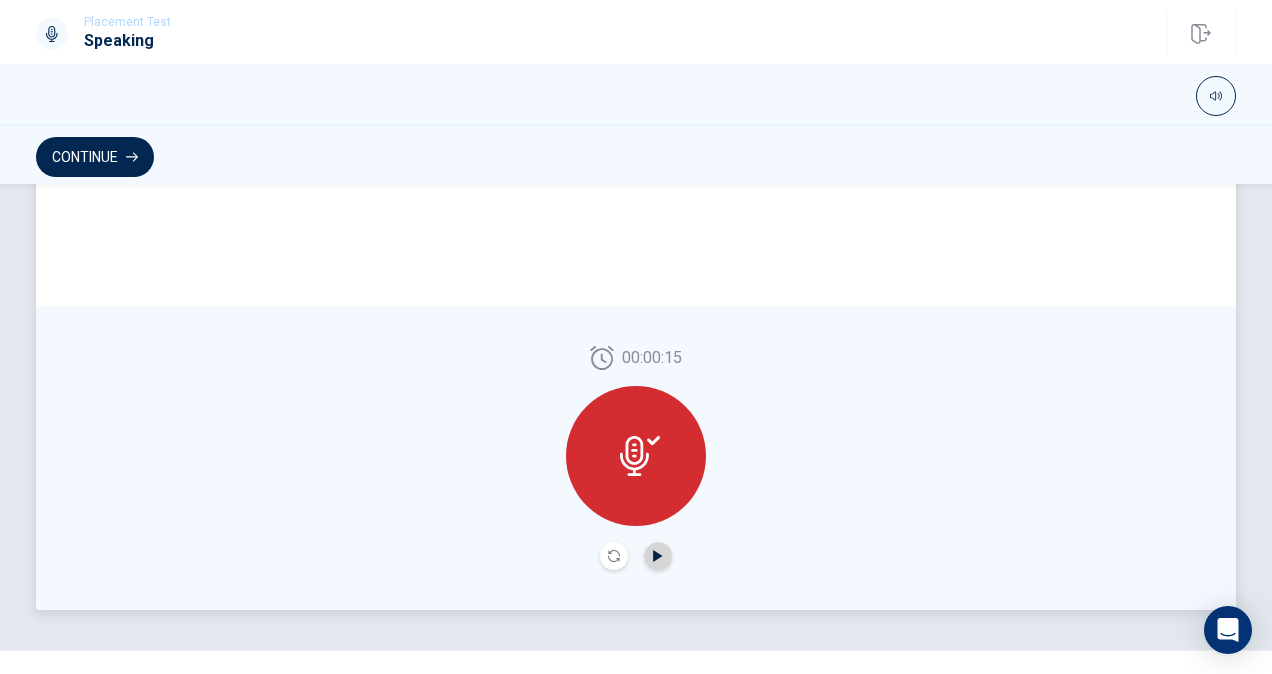click 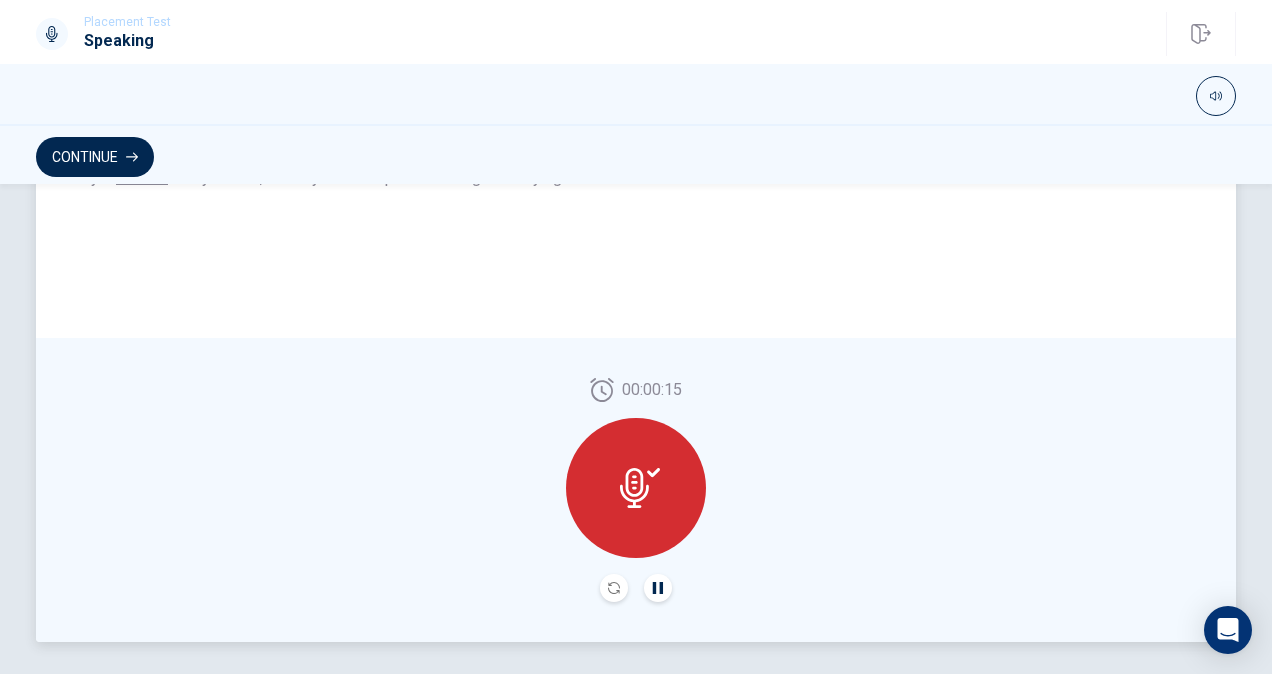 scroll, scrollTop: 500, scrollLeft: 0, axis: vertical 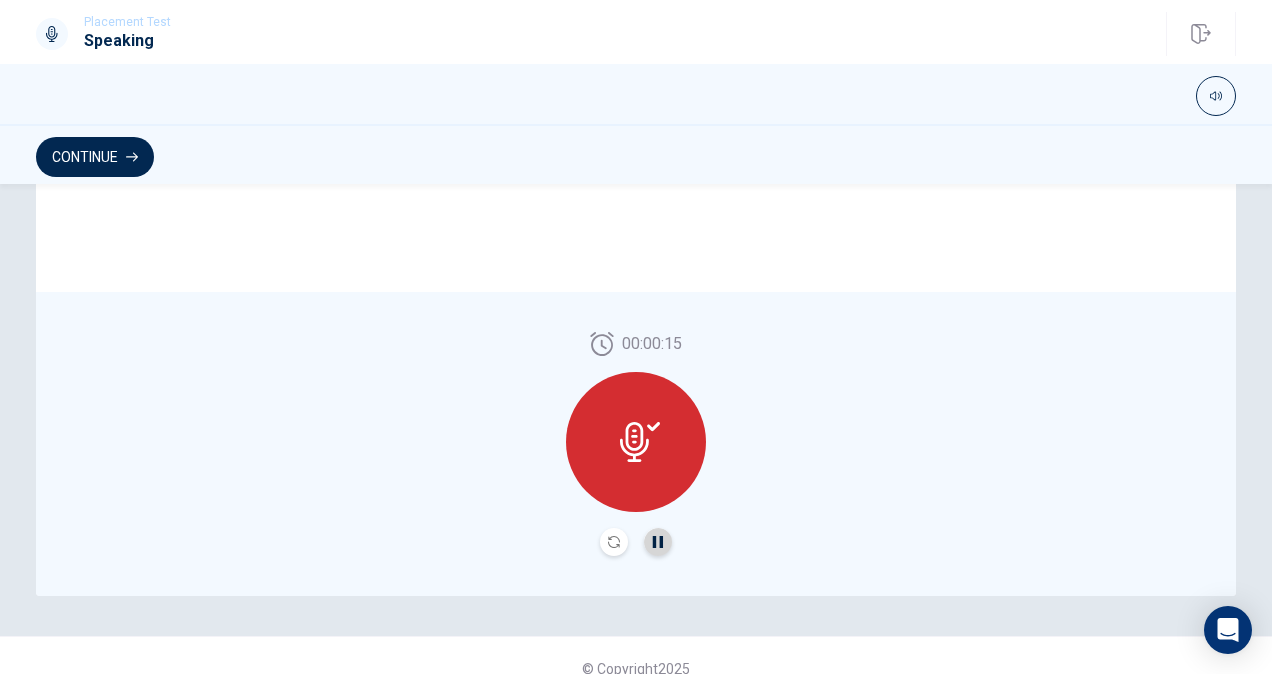 click at bounding box center [658, 542] 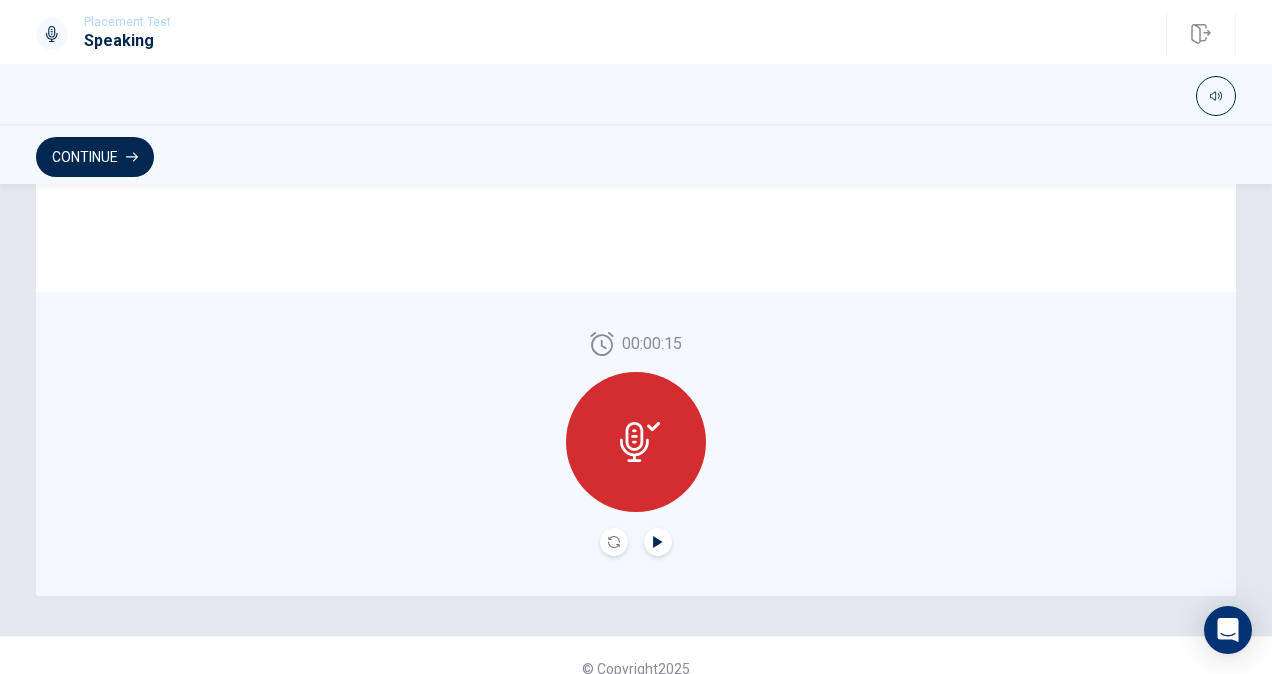 click at bounding box center [614, 542] 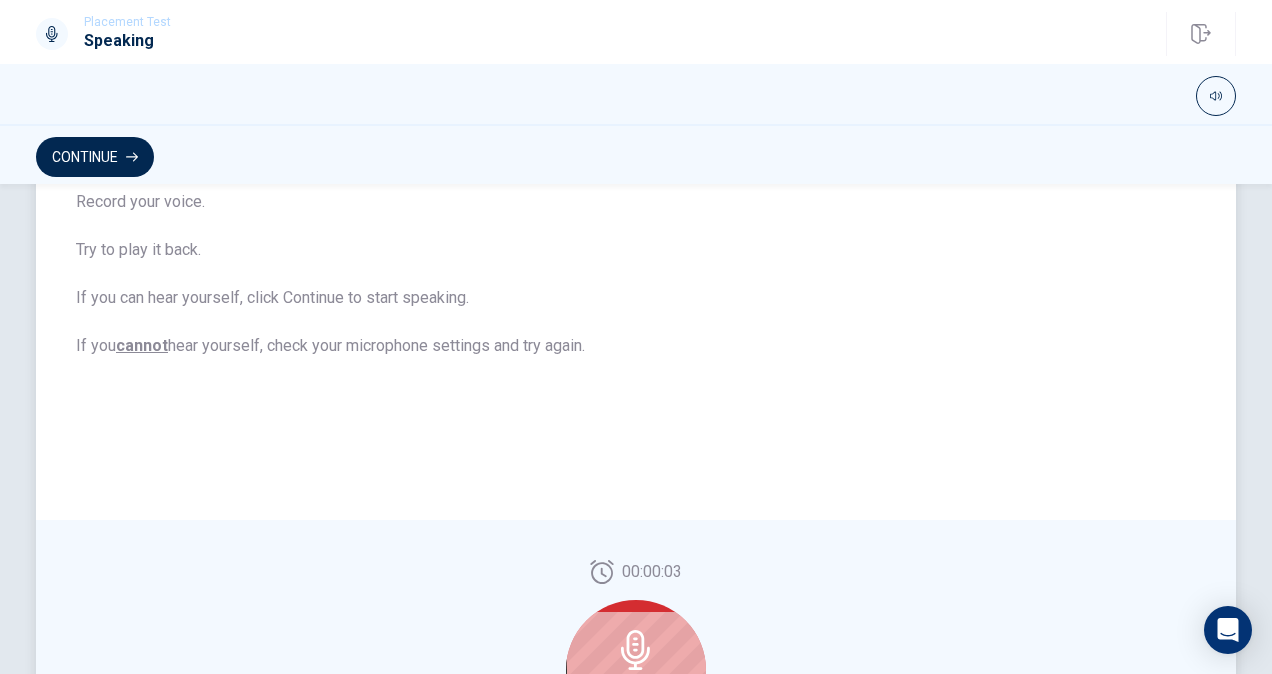 scroll, scrollTop: 400, scrollLeft: 0, axis: vertical 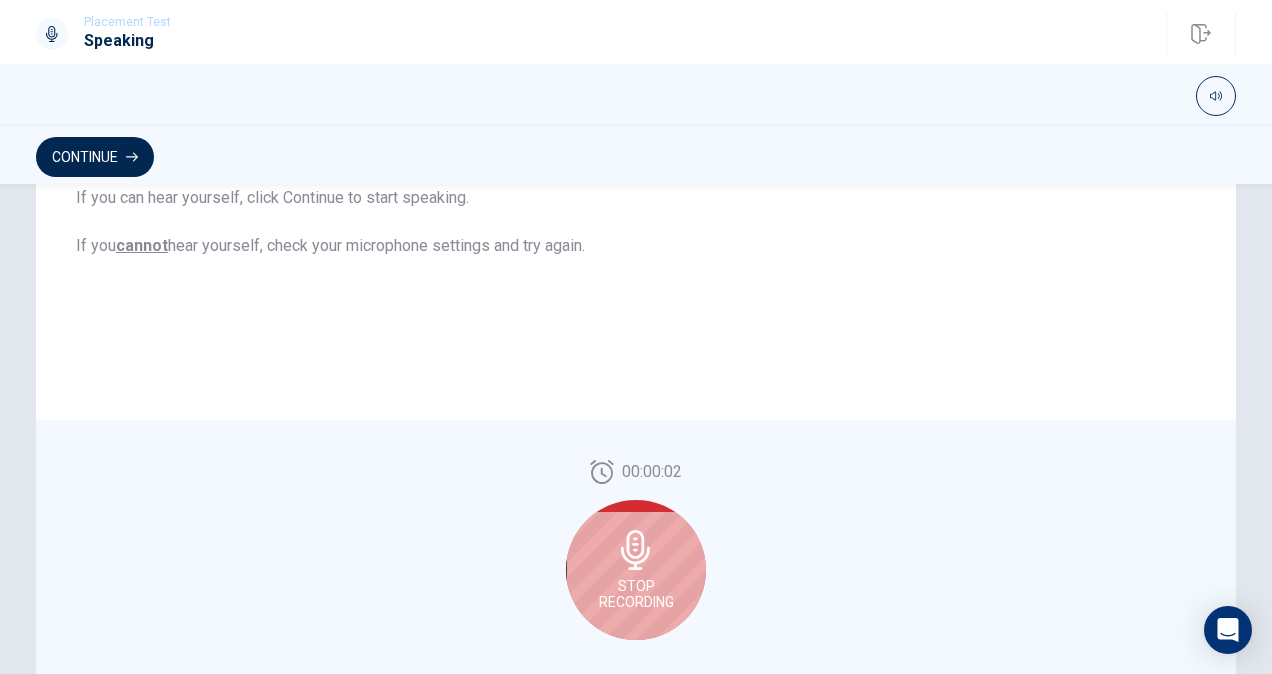 click on "Stop   Recording" at bounding box center (636, 570) 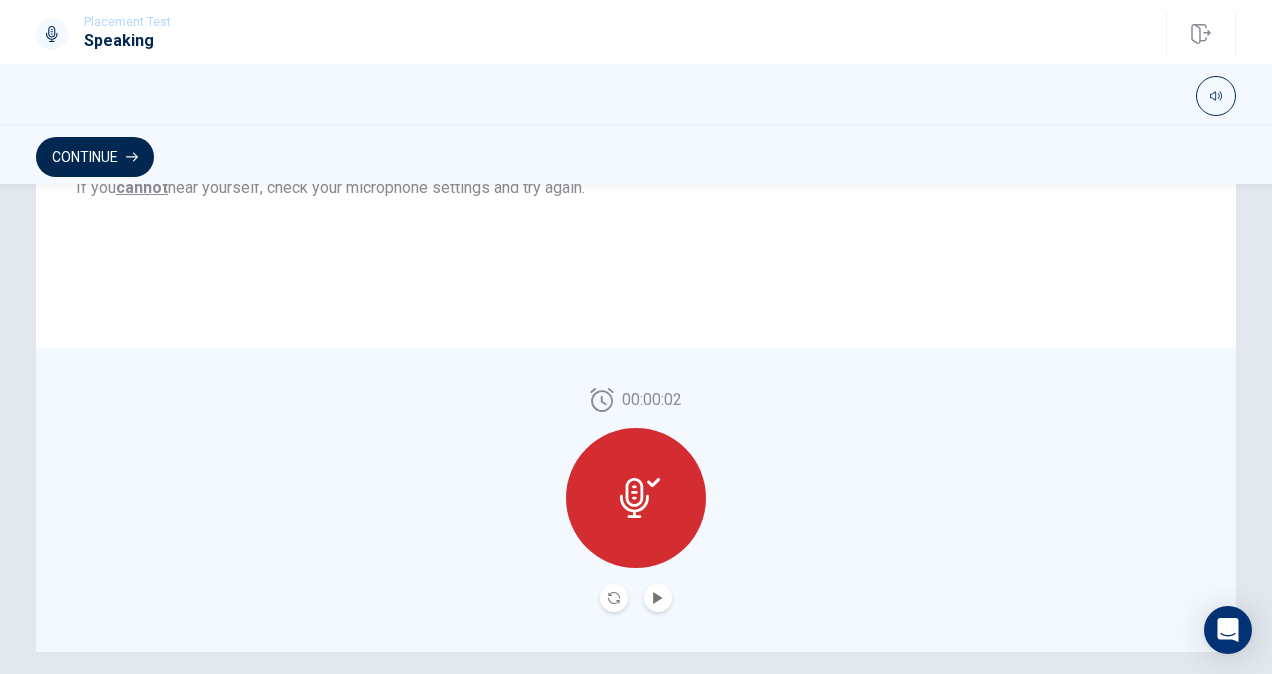 scroll, scrollTop: 526, scrollLeft: 0, axis: vertical 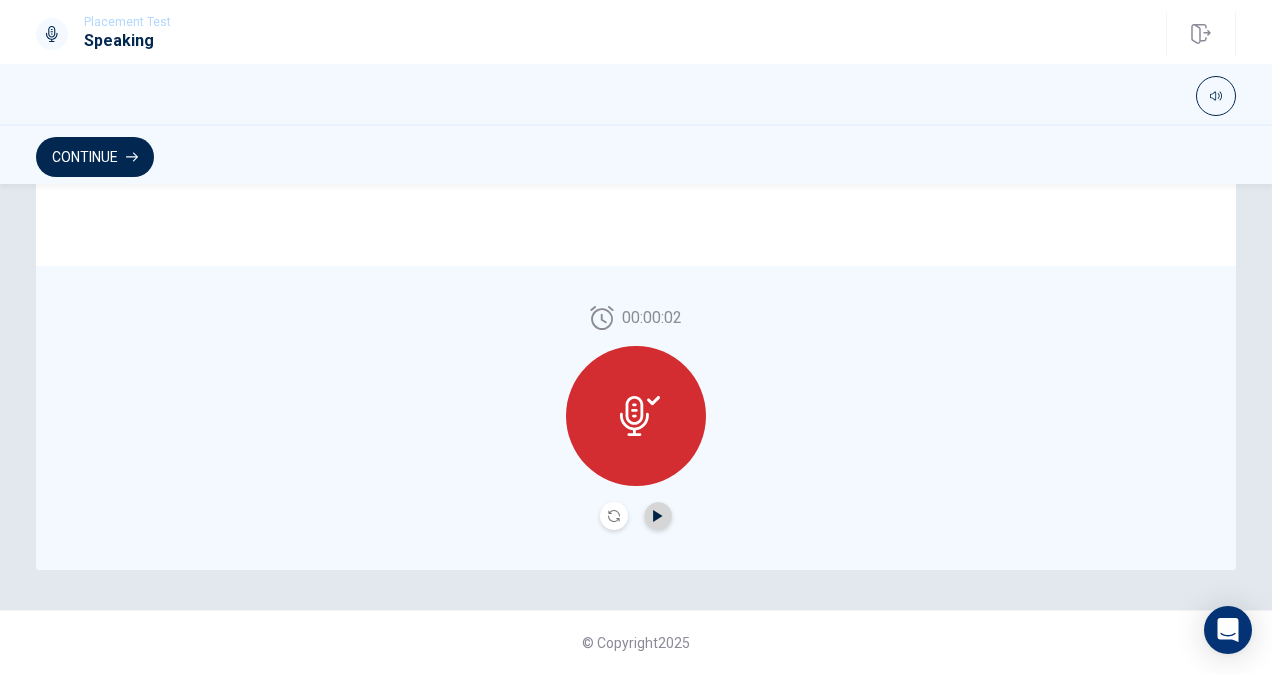 click 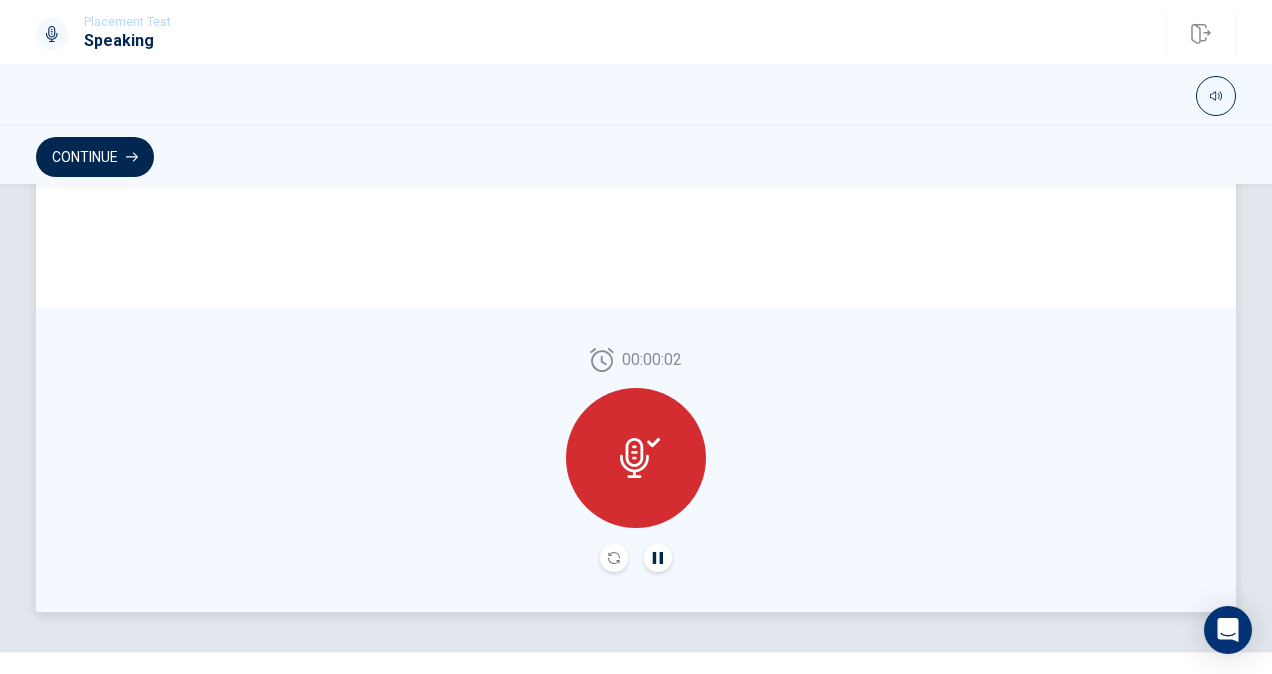 scroll, scrollTop: 526, scrollLeft: 0, axis: vertical 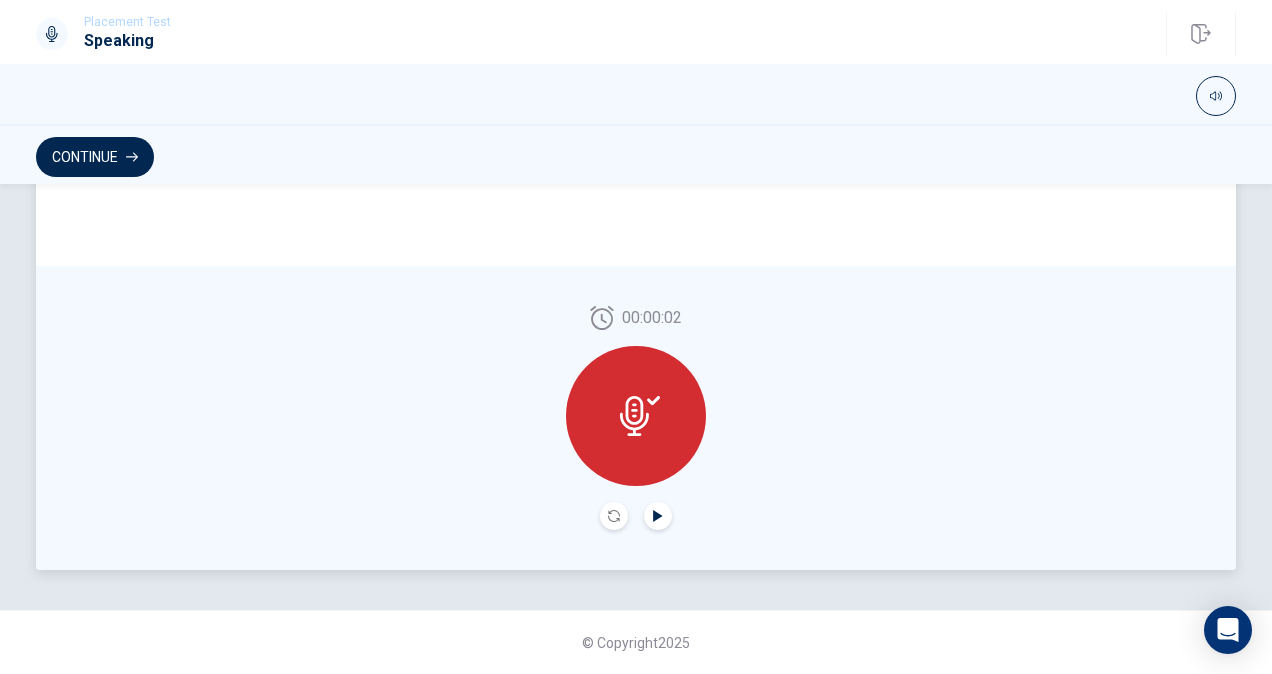 click 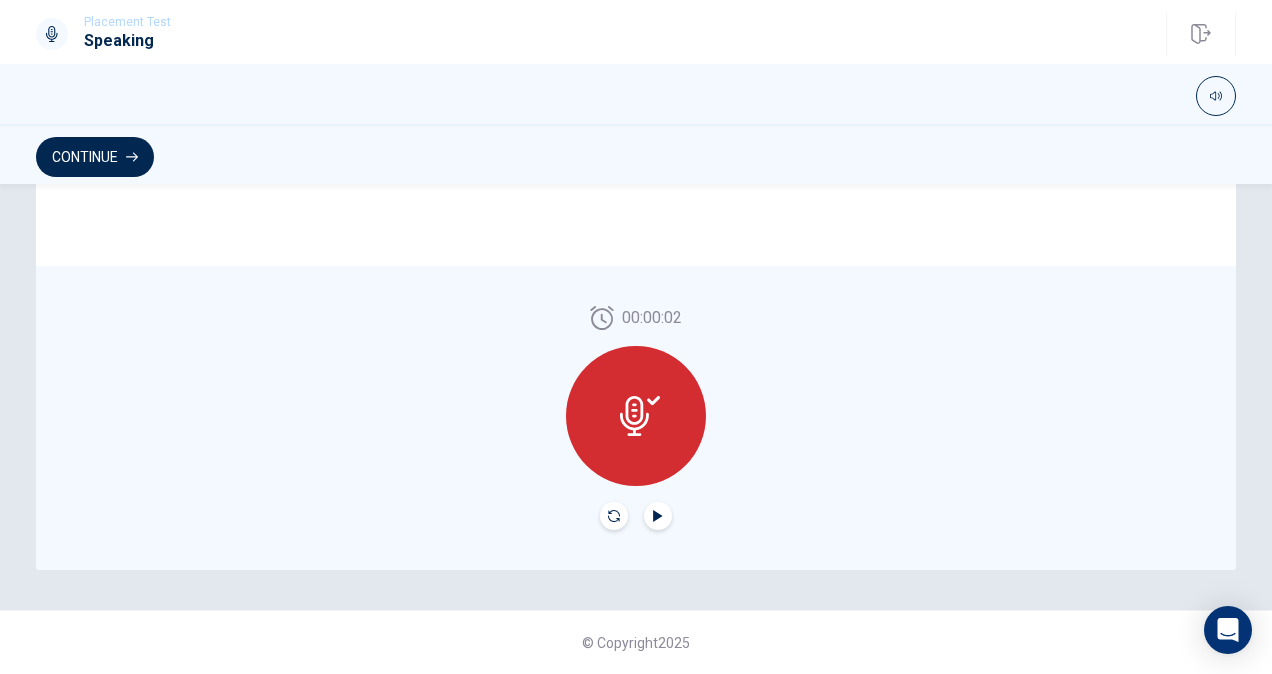 click 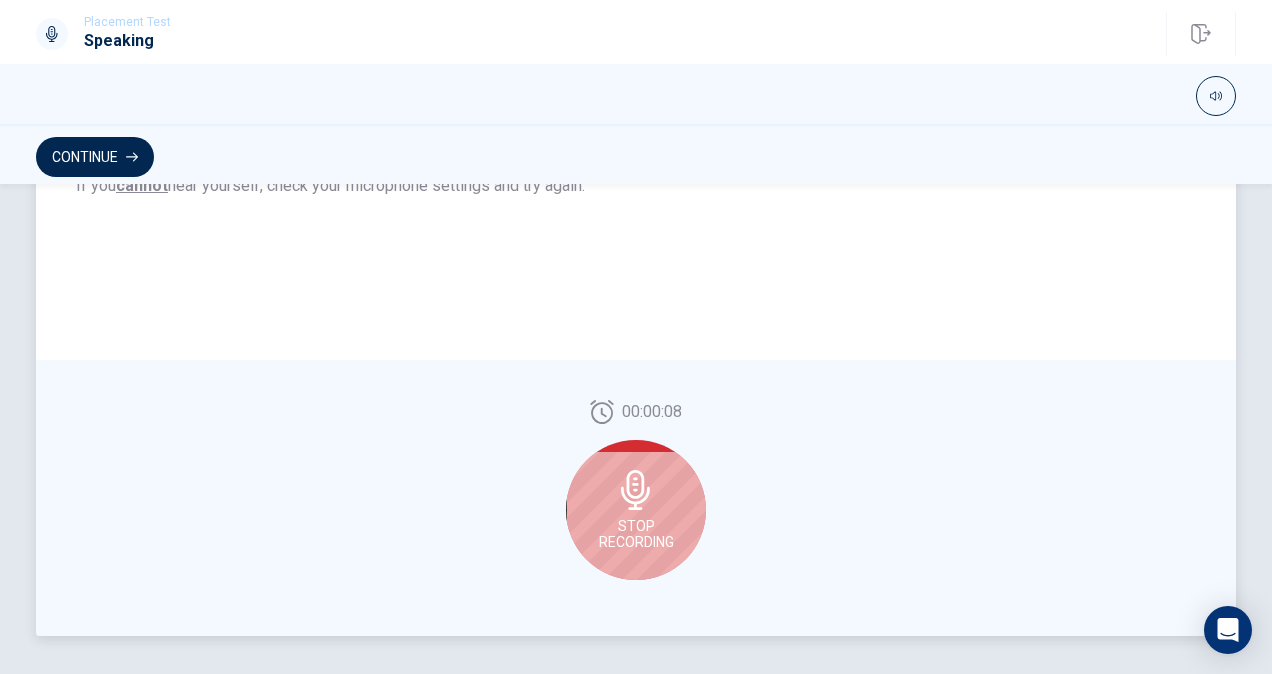 scroll, scrollTop: 526, scrollLeft: 0, axis: vertical 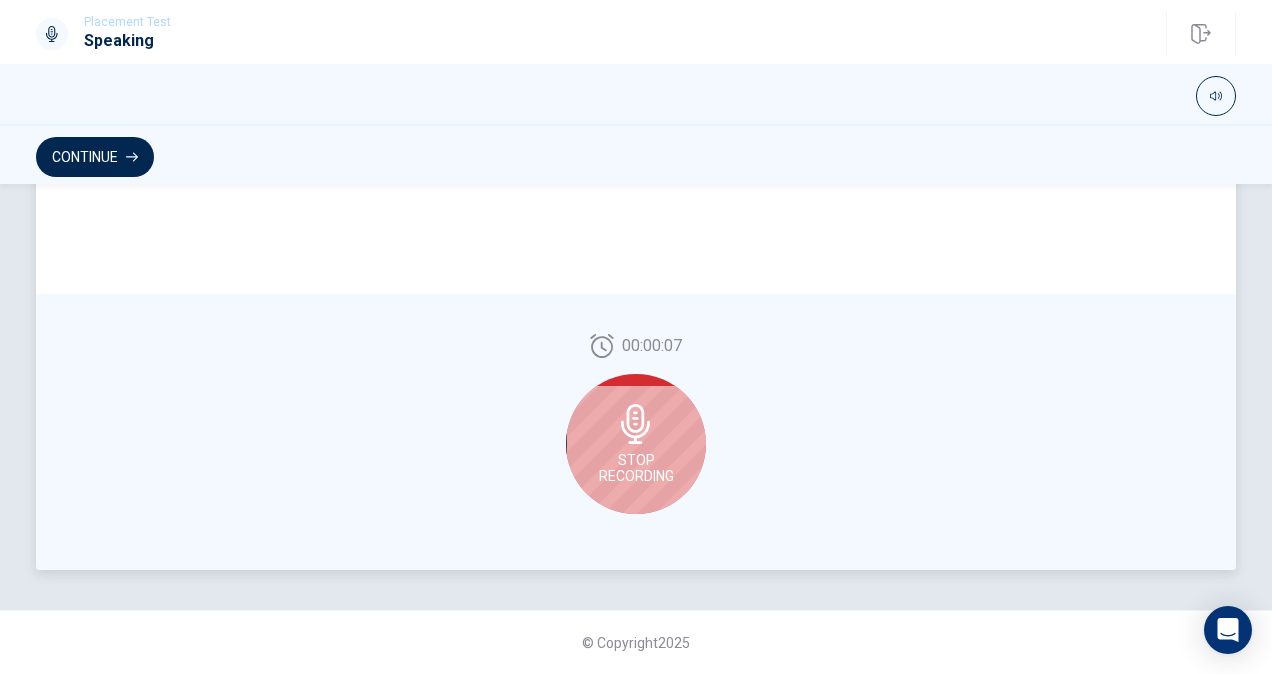 click on "Stop   Recording" at bounding box center (636, 468) 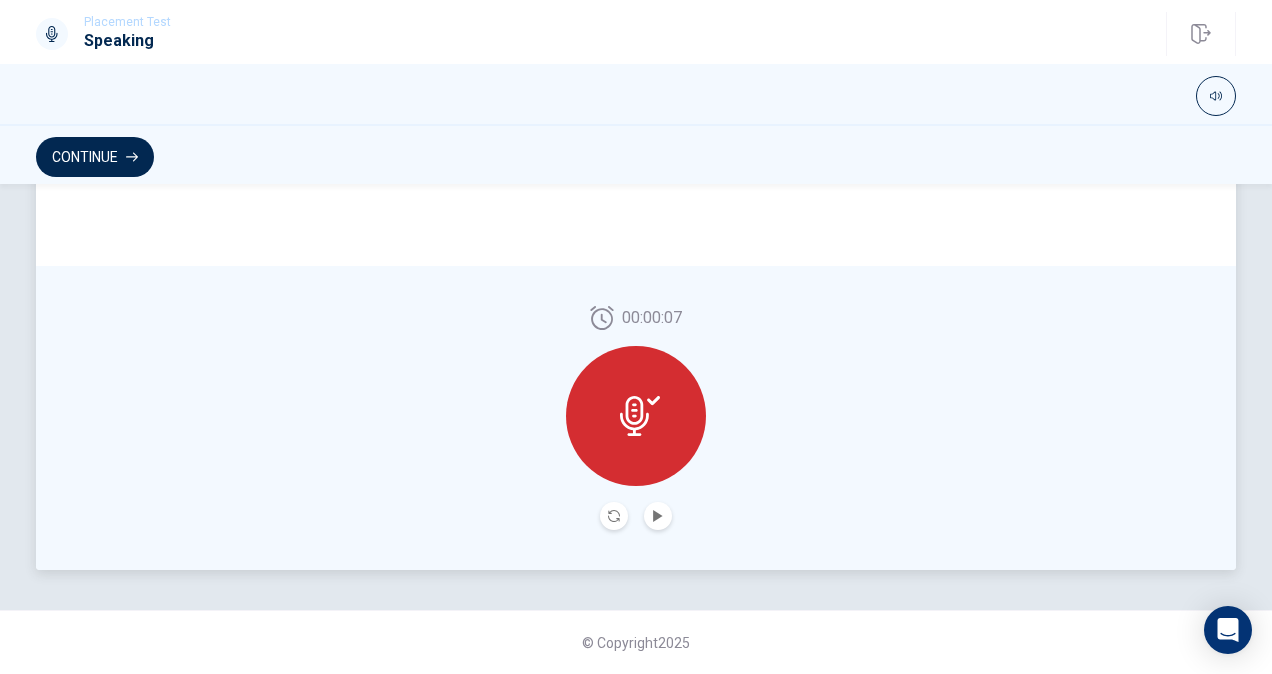click at bounding box center (614, 516) 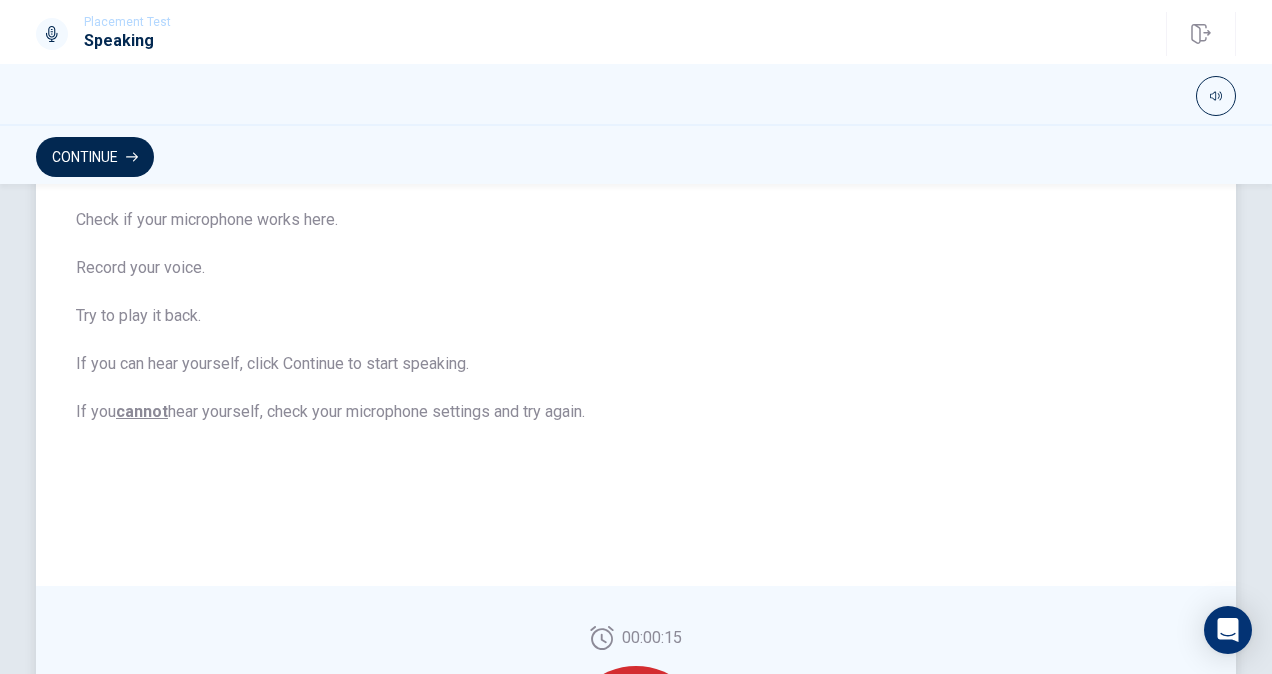scroll, scrollTop: 226, scrollLeft: 0, axis: vertical 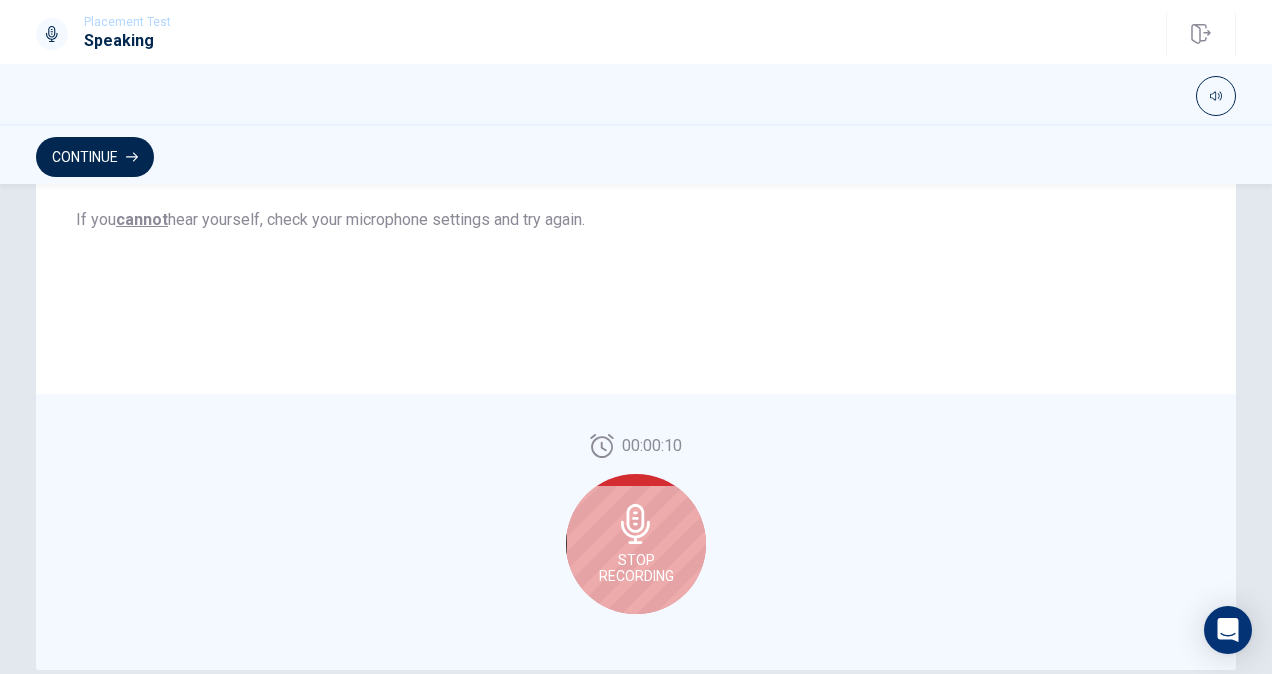 click on "Stop   Recording" at bounding box center [636, 544] 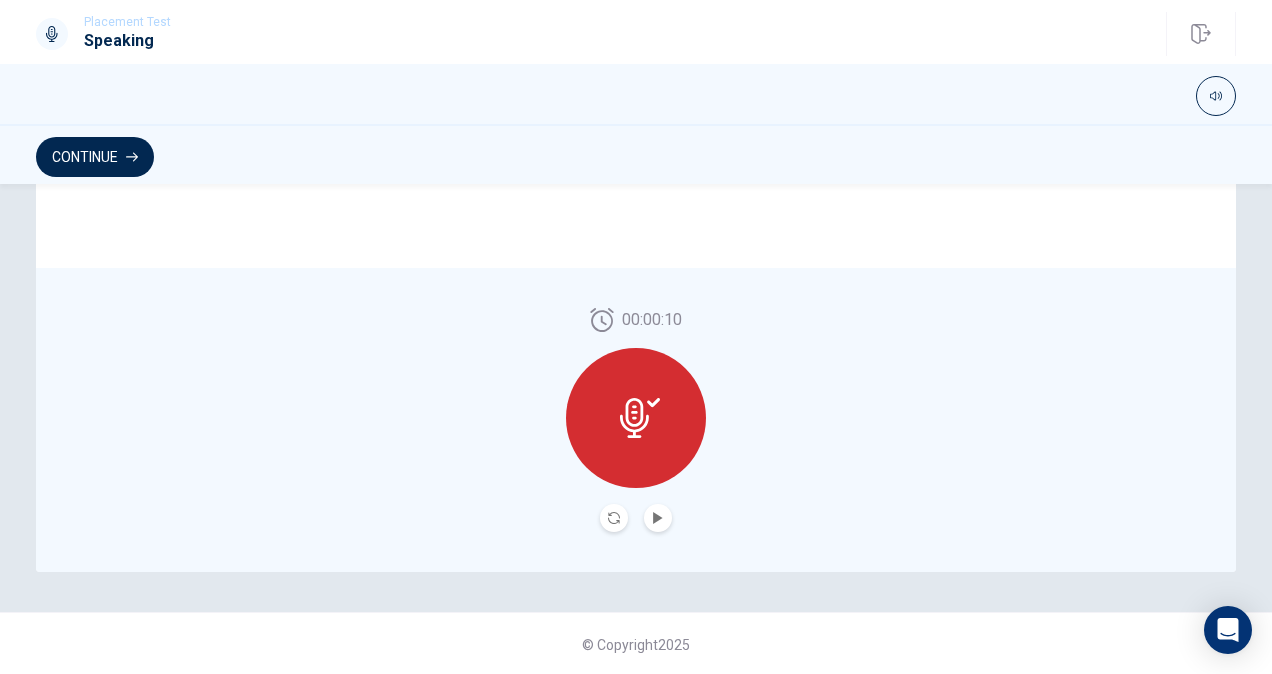 scroll, scrollTop: 526, scrollLeft: 0, axis: vertical 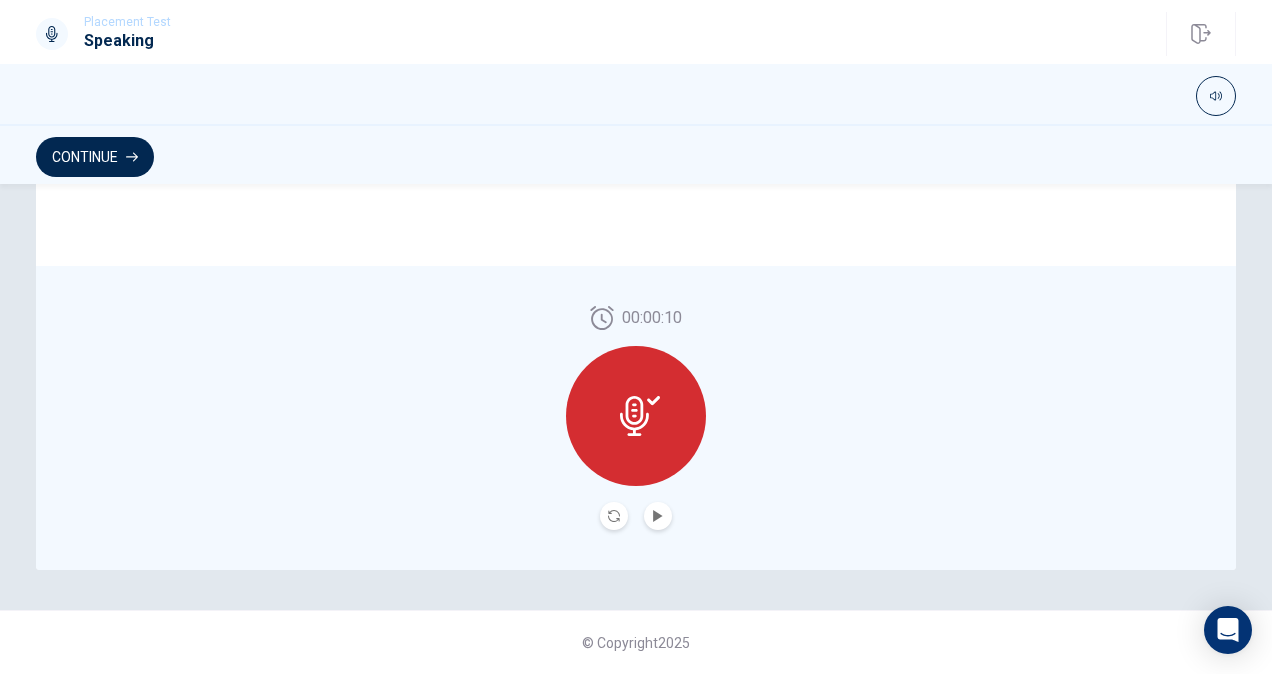 click on "00:00:10" at bounding box center [636, 418] 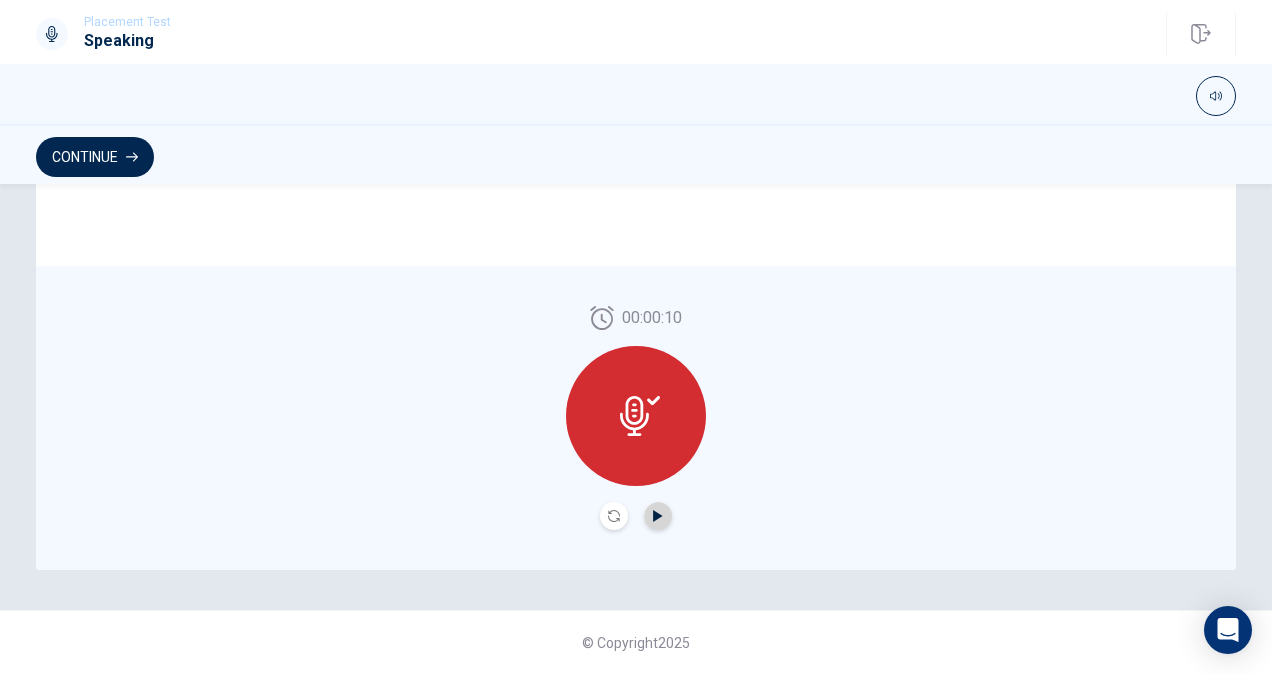 click 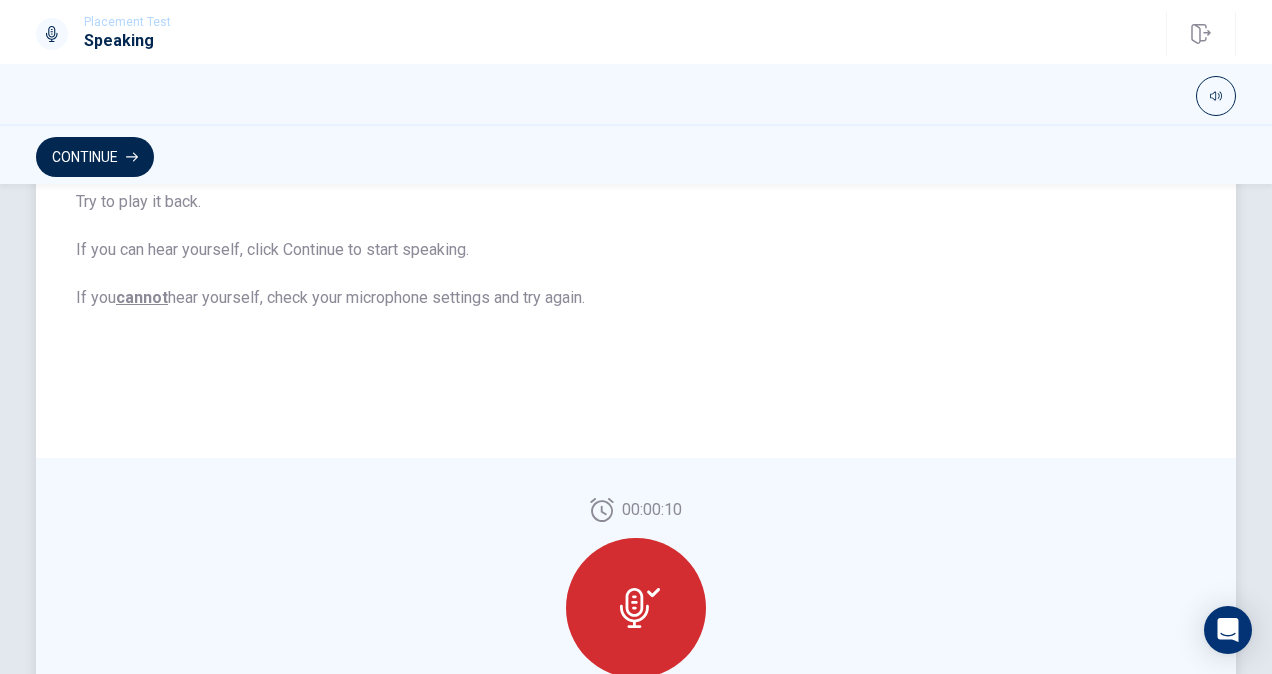 scroll, scrollTop: 426, scrollLeft: 0, axis: vertical 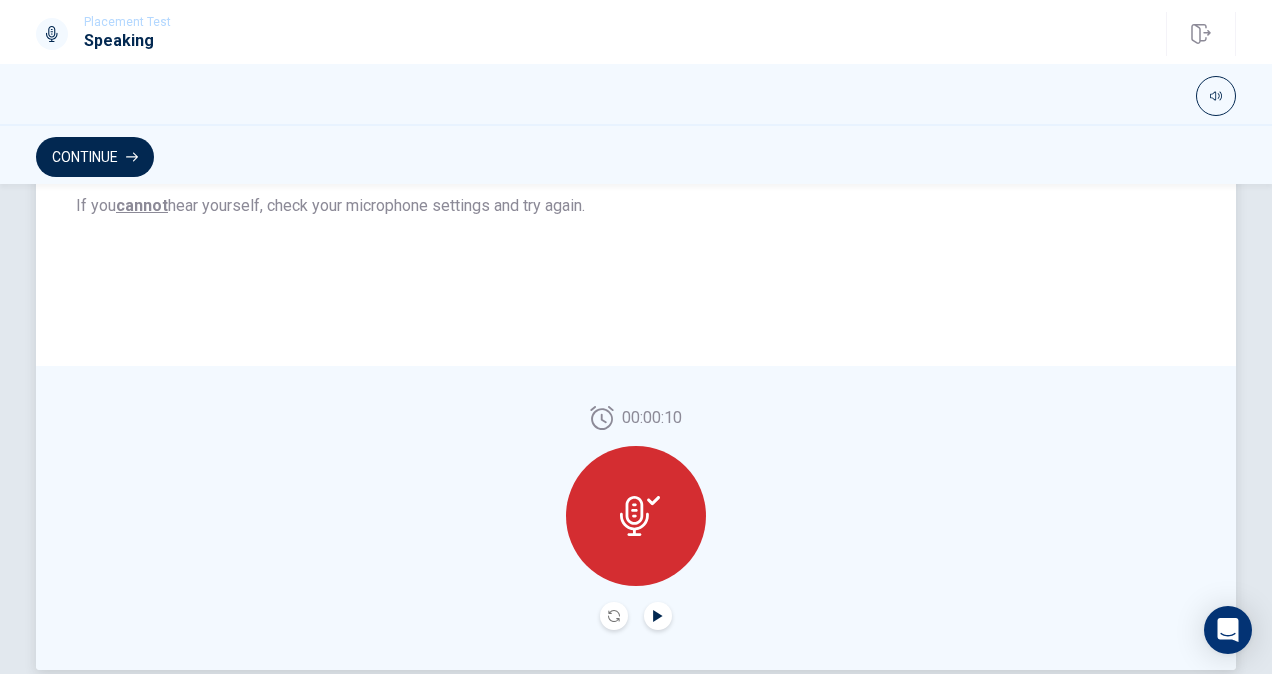 click on "00:00:10" at bounding box center (636, 518) 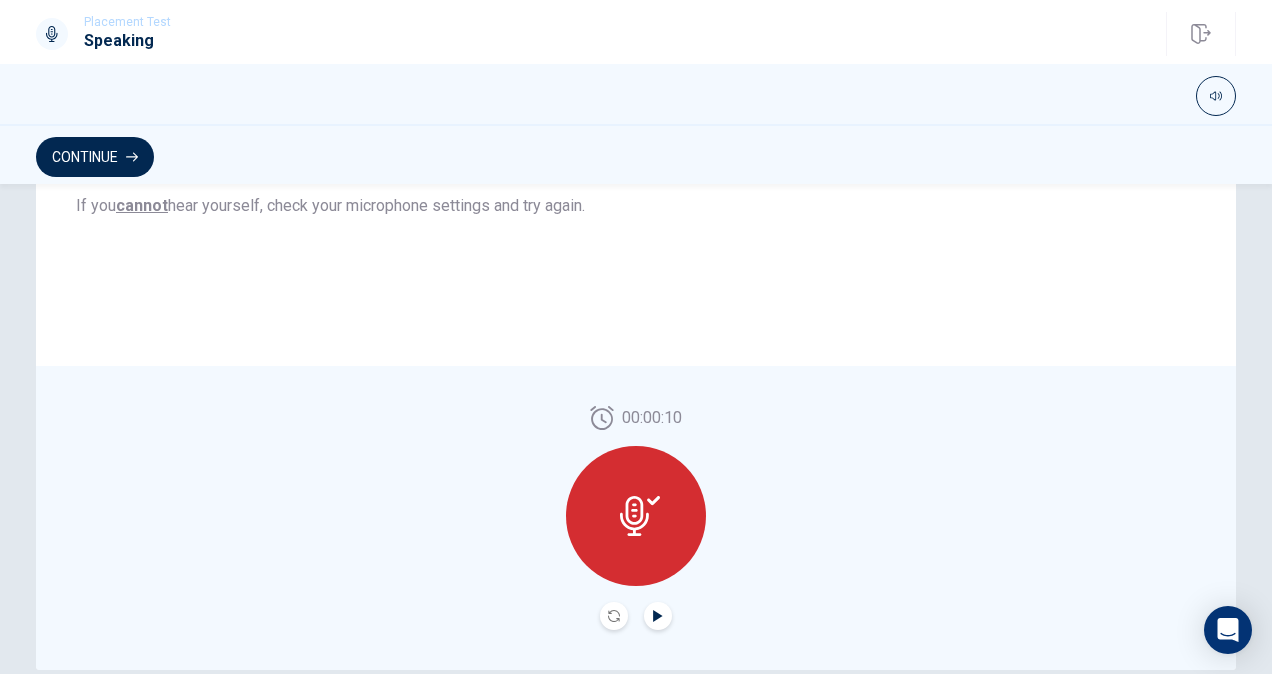 click at bounding box center [614, 616] 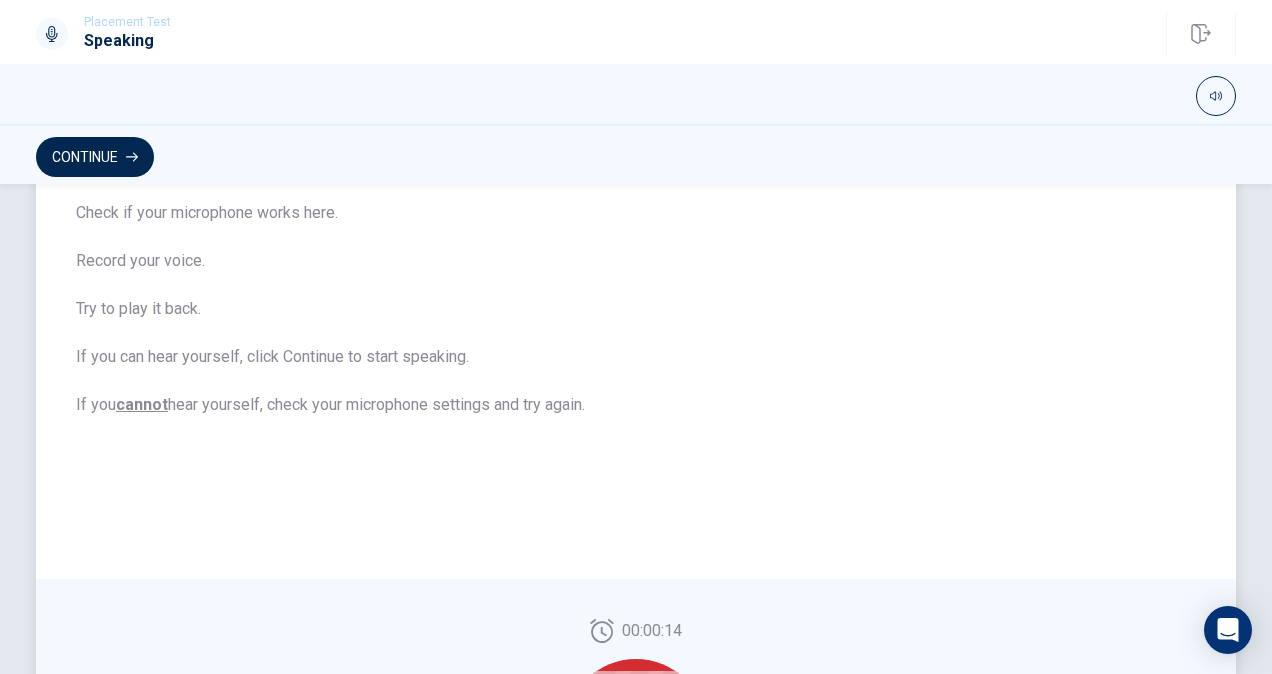 scroll, scrollTop: 240, scrollLeft: 0, axis: vertical 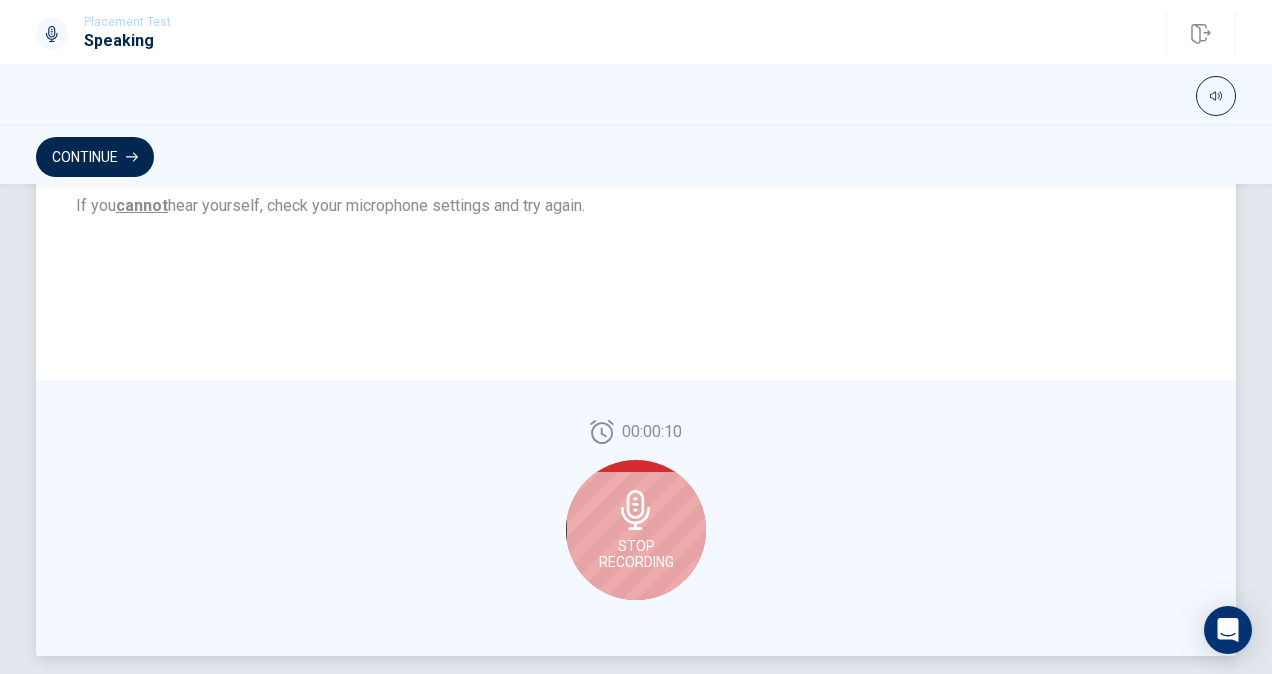 click on "Stop   Recording" at bounding box center (636, 530) 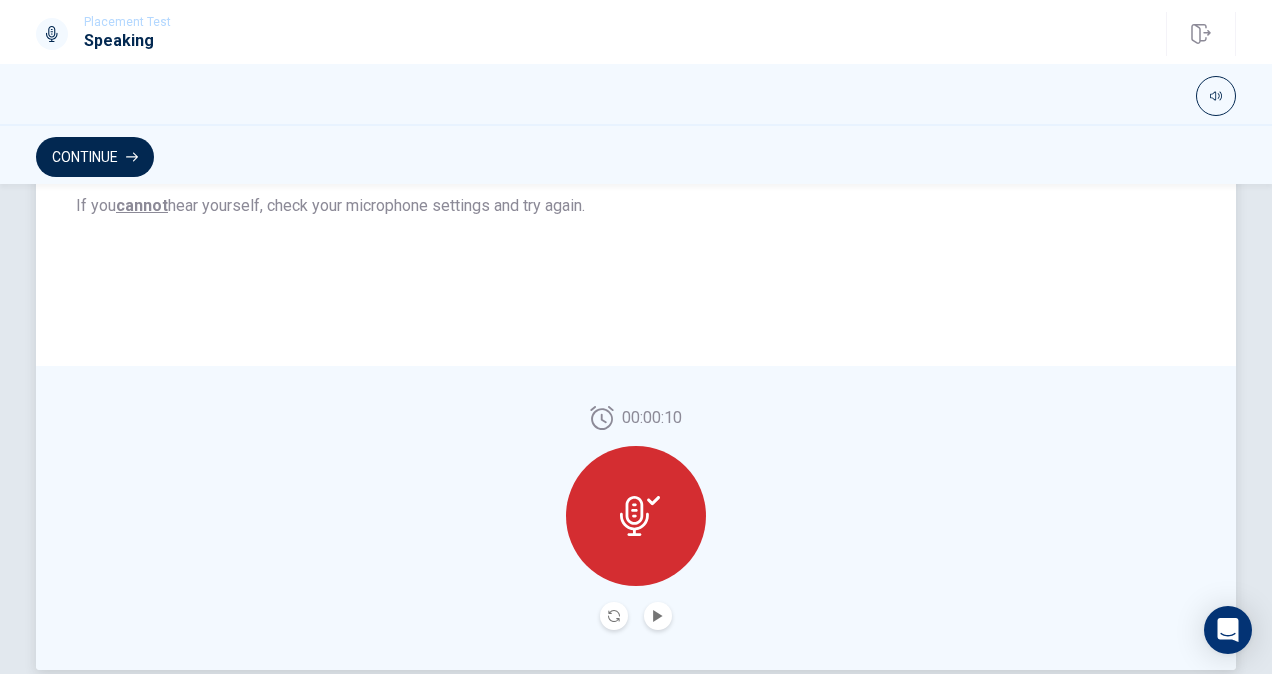 scroll, scrollTop: 526, scrollLeft: 0, axis: vertical 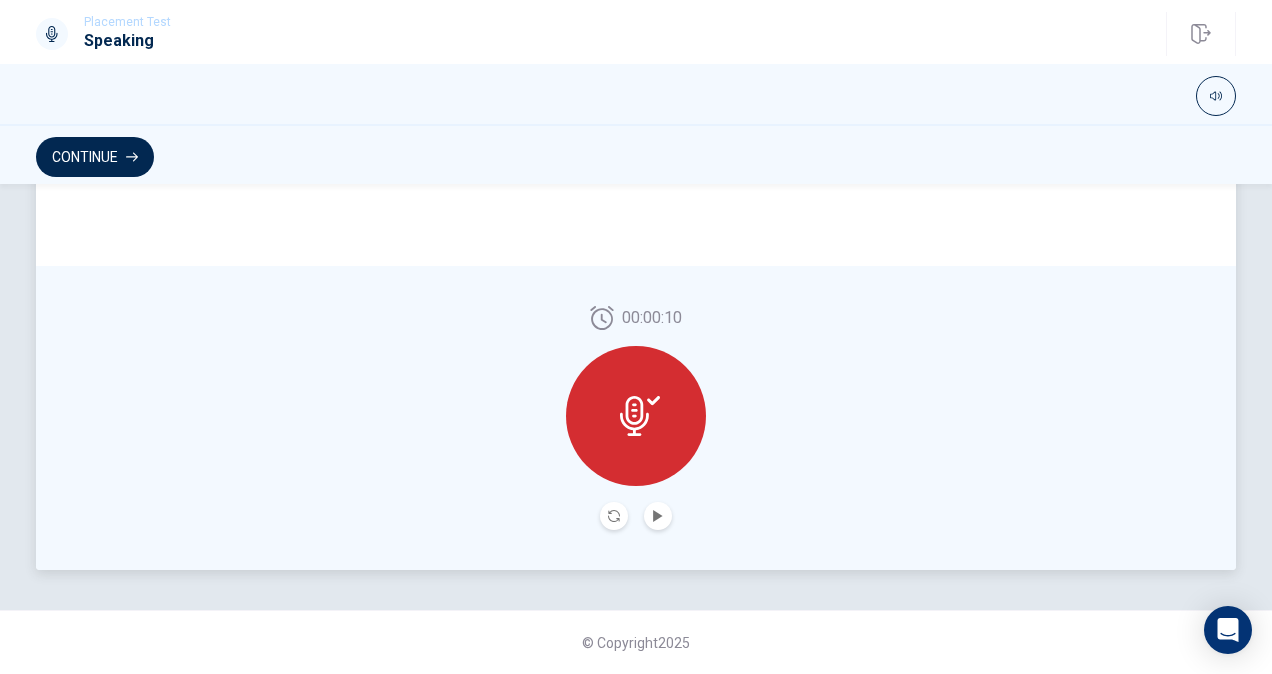 click on "00:00:10" at bounding box center (636, 418) 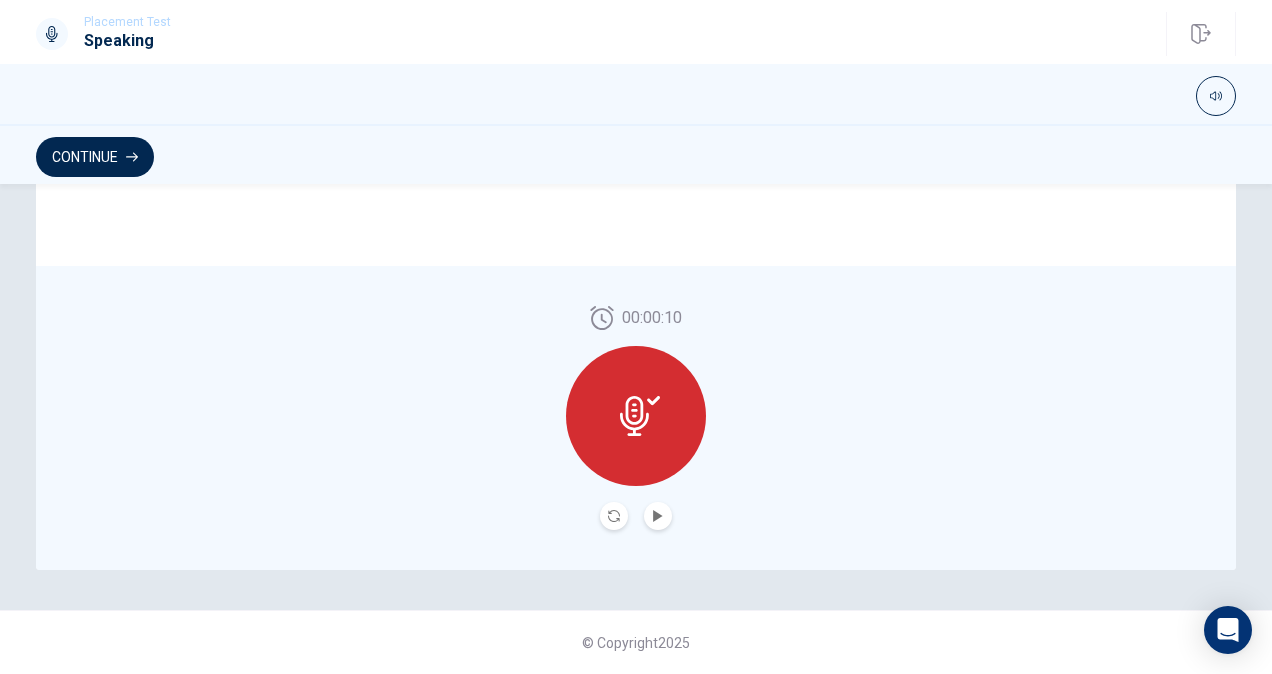 click at bounding box center [658, 516] 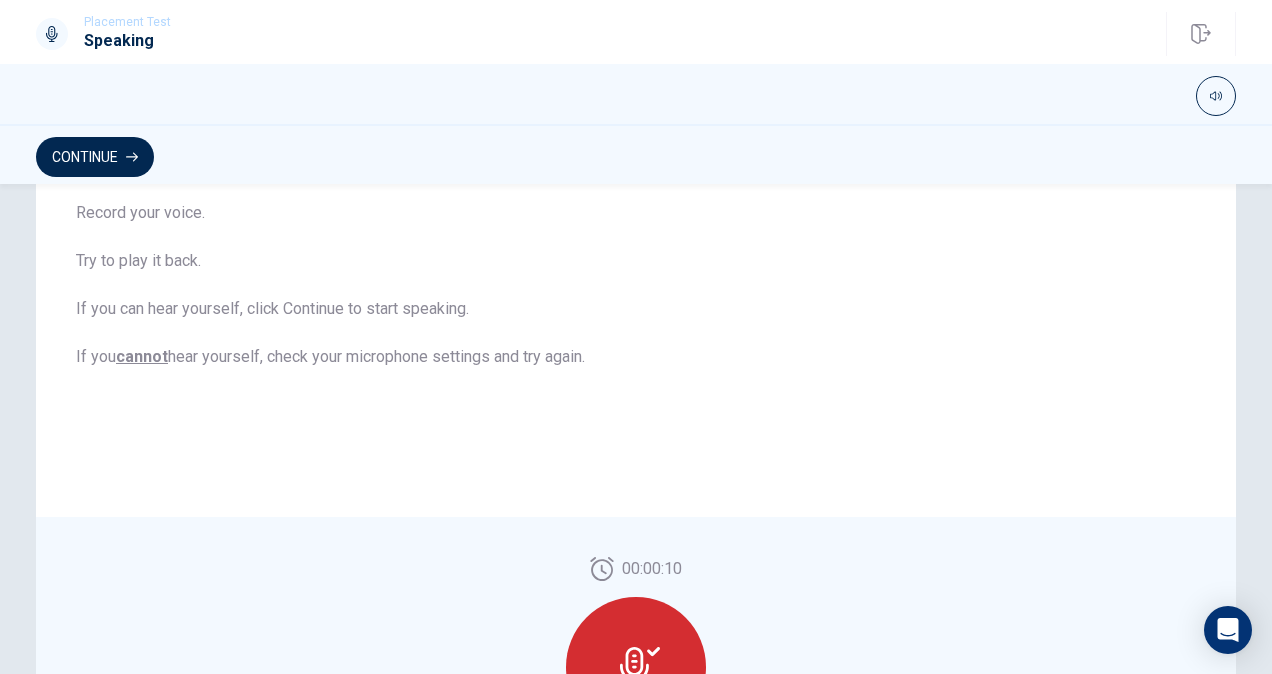 scroll, scrollTop: 500, scrollLeft: 0, axis: vertical 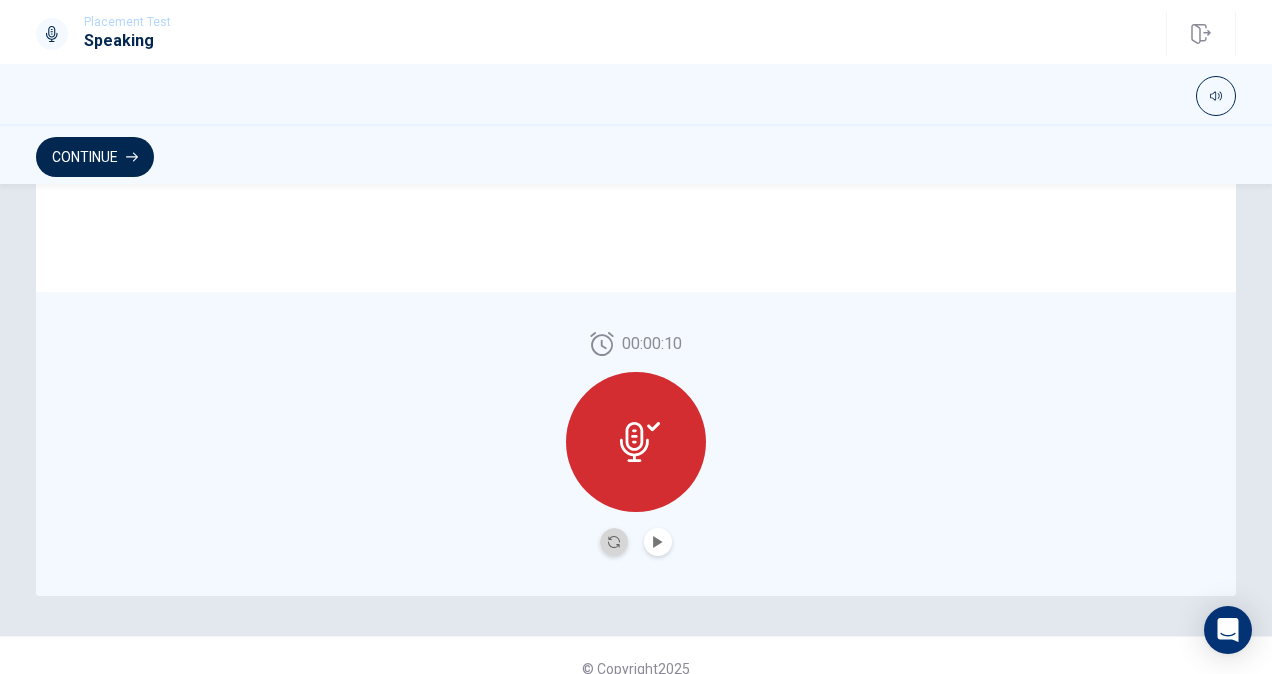 click at bounding box center [614, 542] 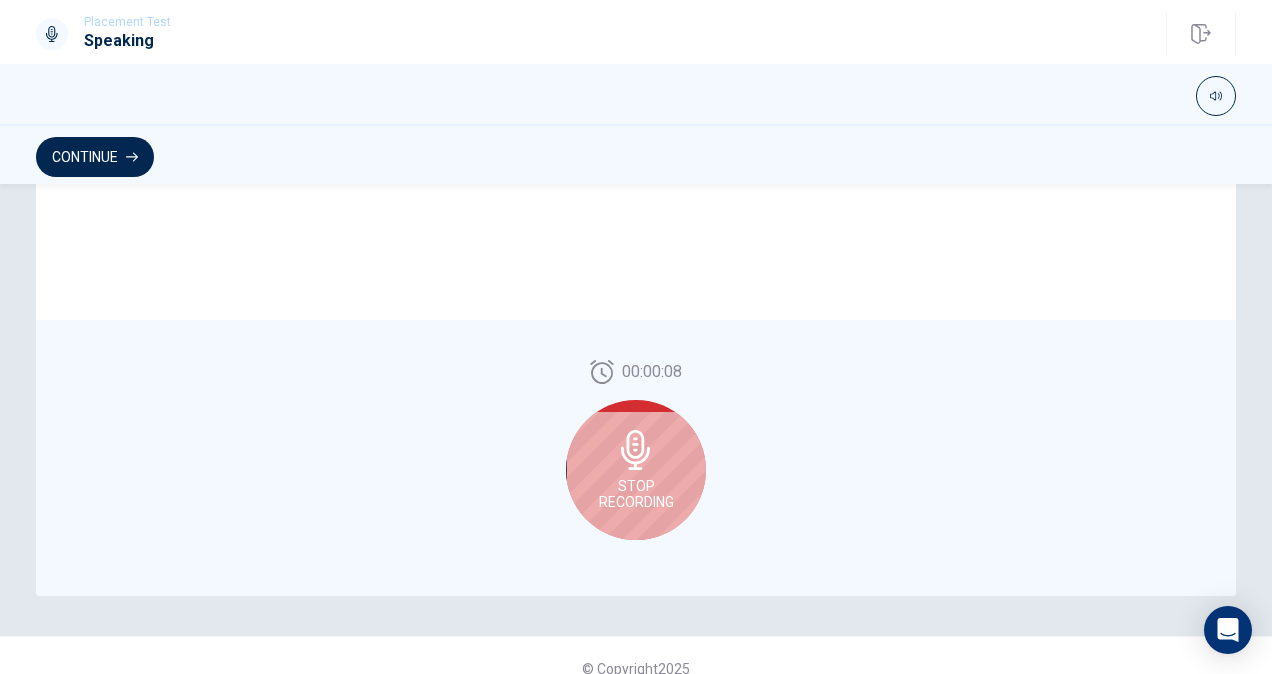 click on "Stop   Recording" at bounding box center (636, 470) 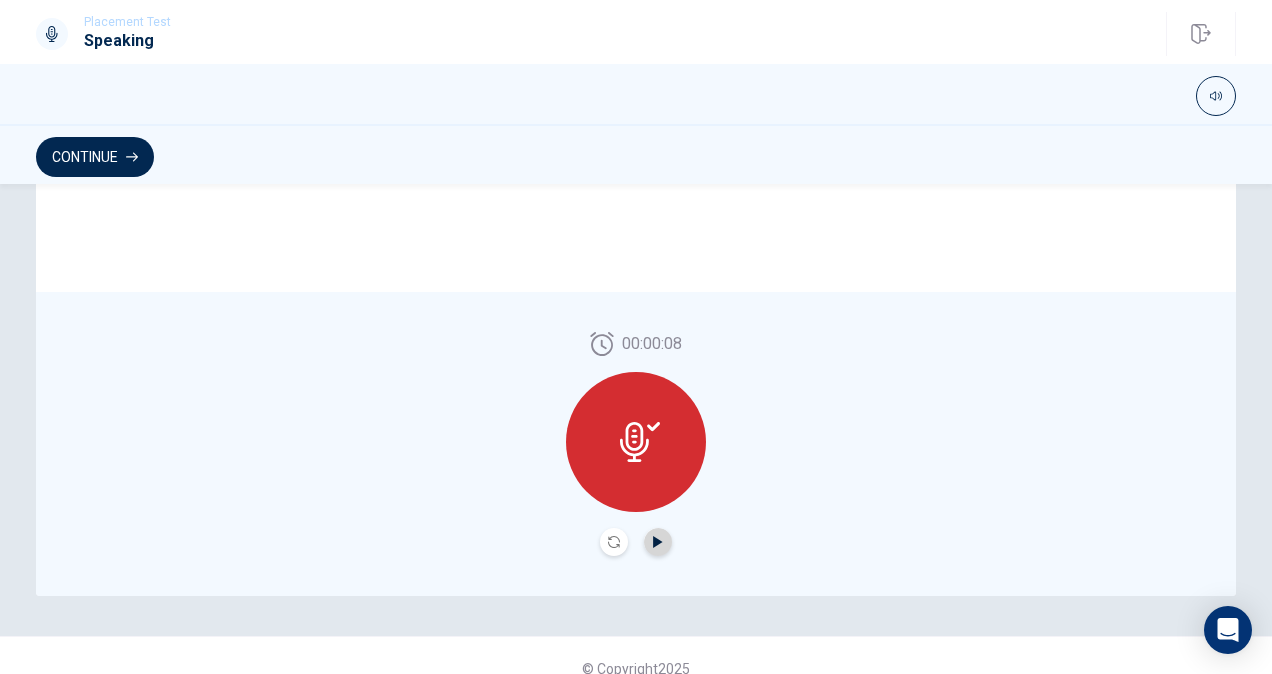 click 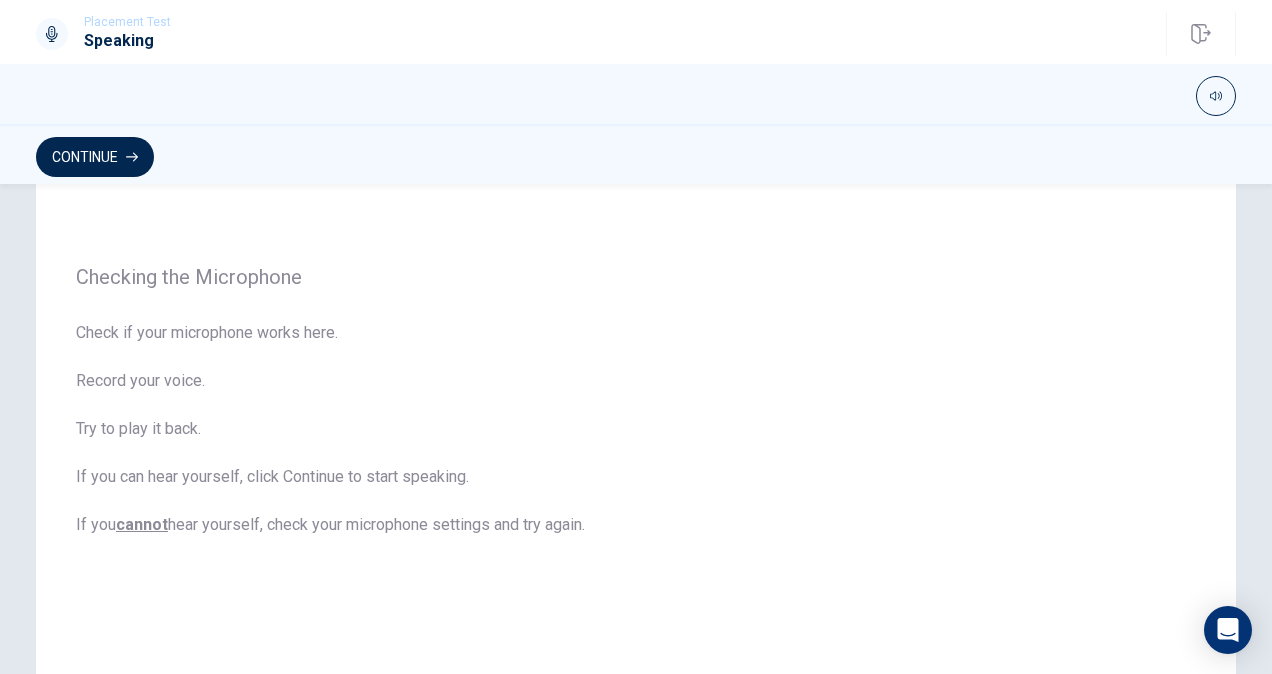 scroll, scrollTop: 0, scrollLeft: 0, axis: both 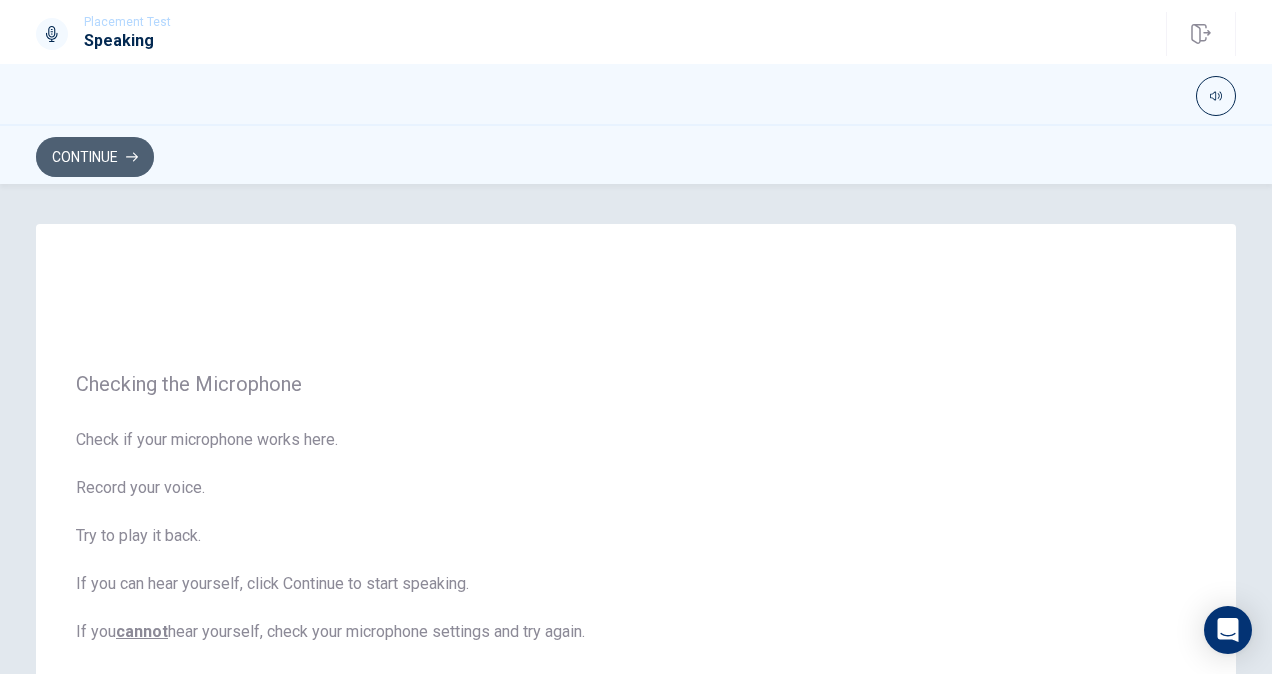 click on "Continue" at bounding box center [95, 157] 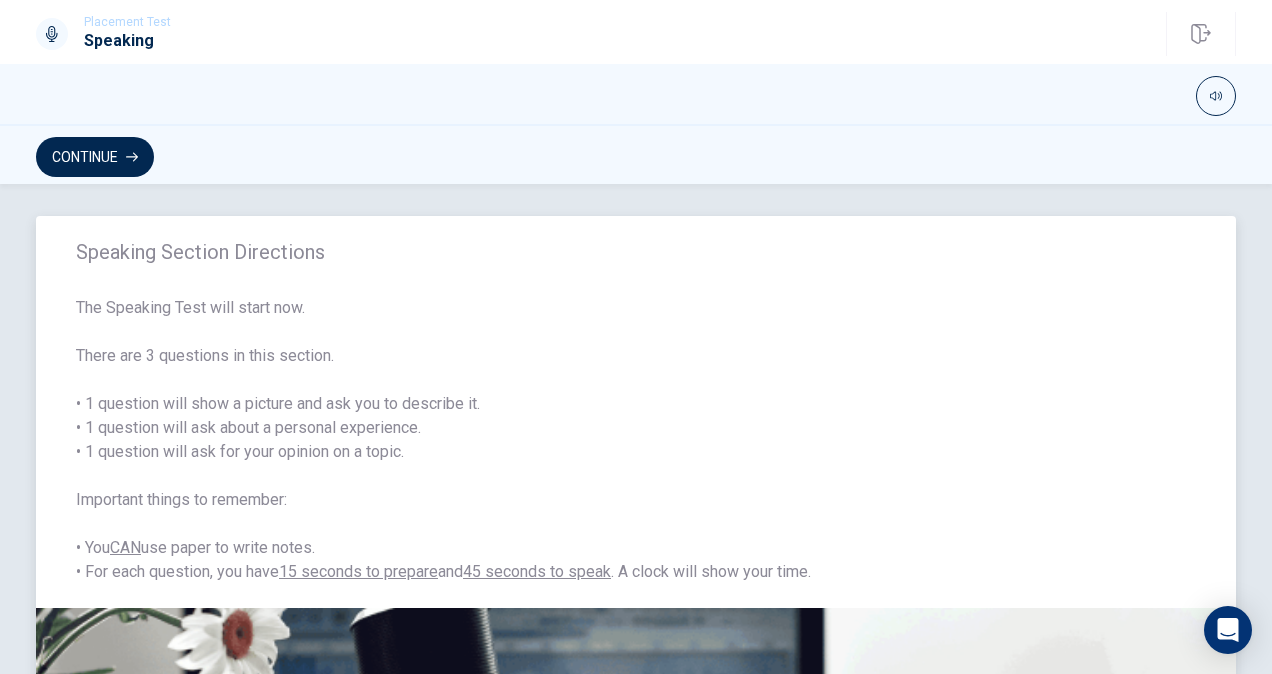 scroll, scrollTop: 0, scrollLeft: 0, axis: both 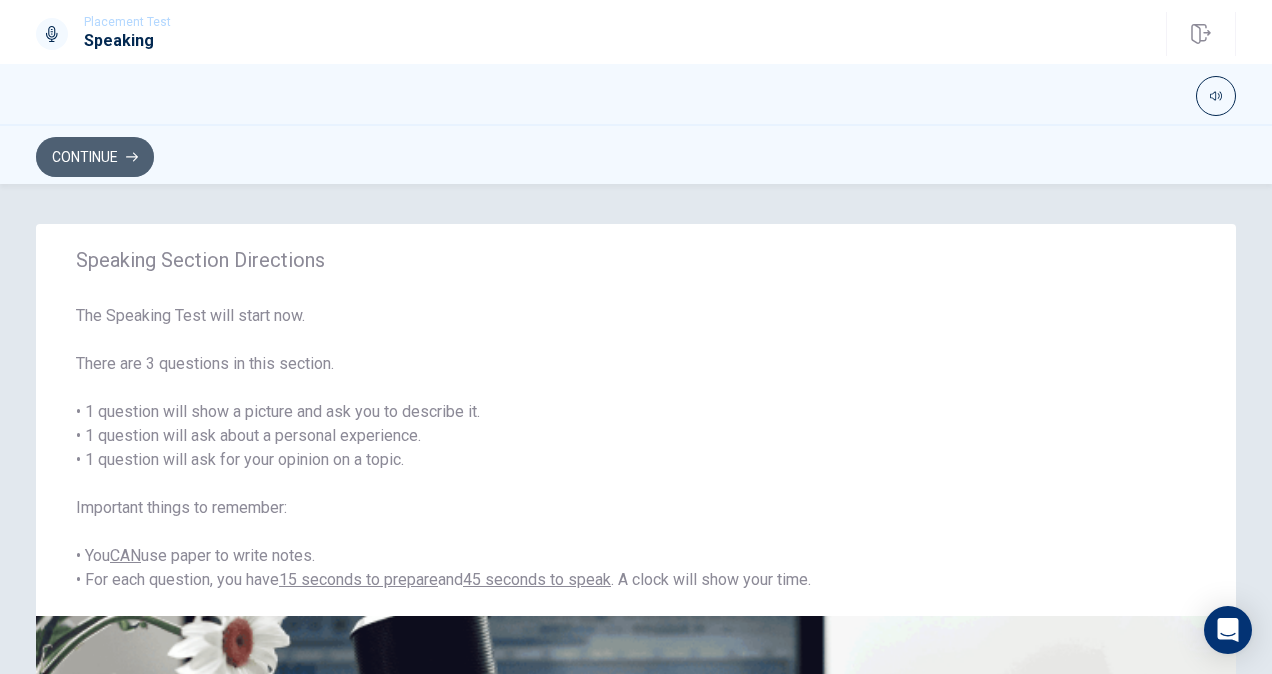click on "Continue" at bounding box center (95, 157) 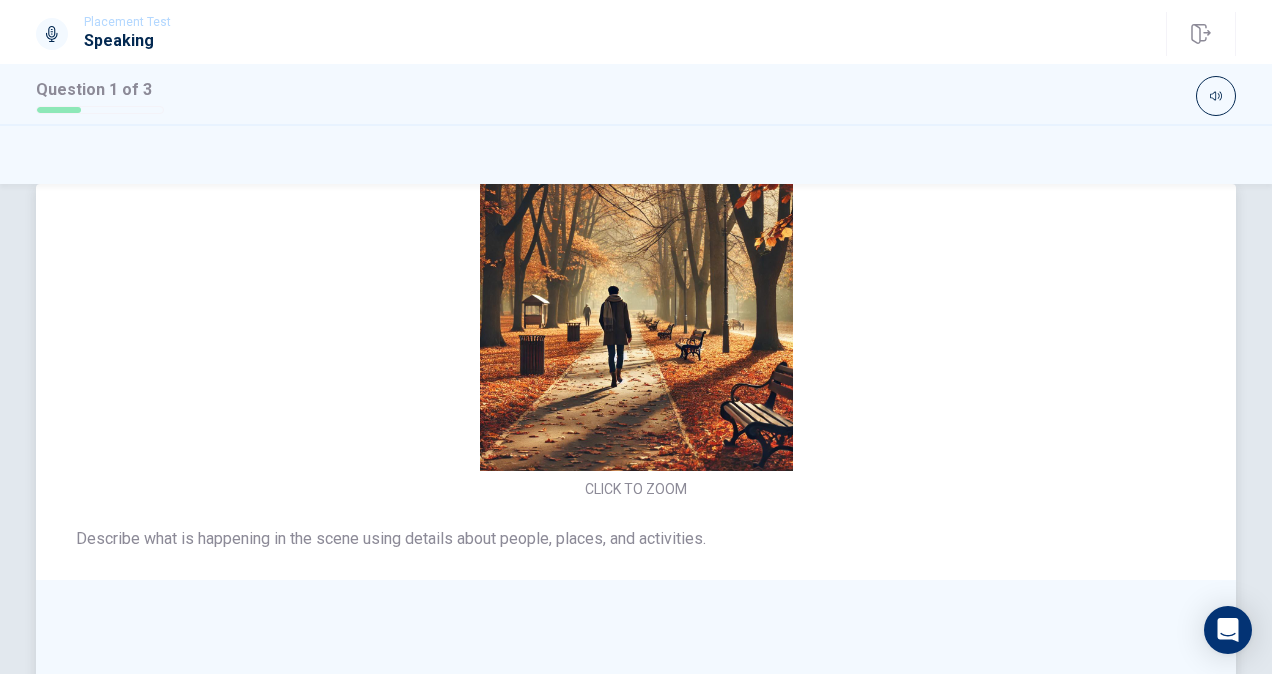 scroll, scrollTop: 0, scrollLeft: 0, axis: both 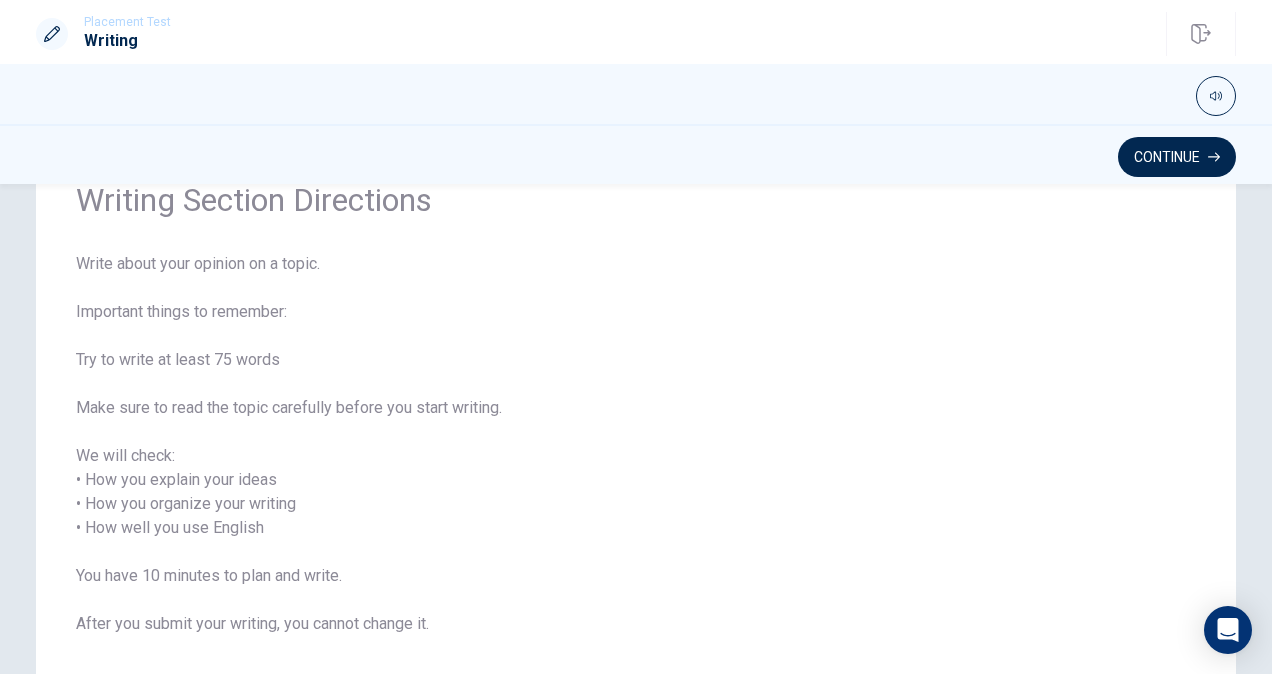 drag, startPoint x: 78, startPoint y: 352, endPoint x: 288, endPoint y: 361, distance: 210.19276 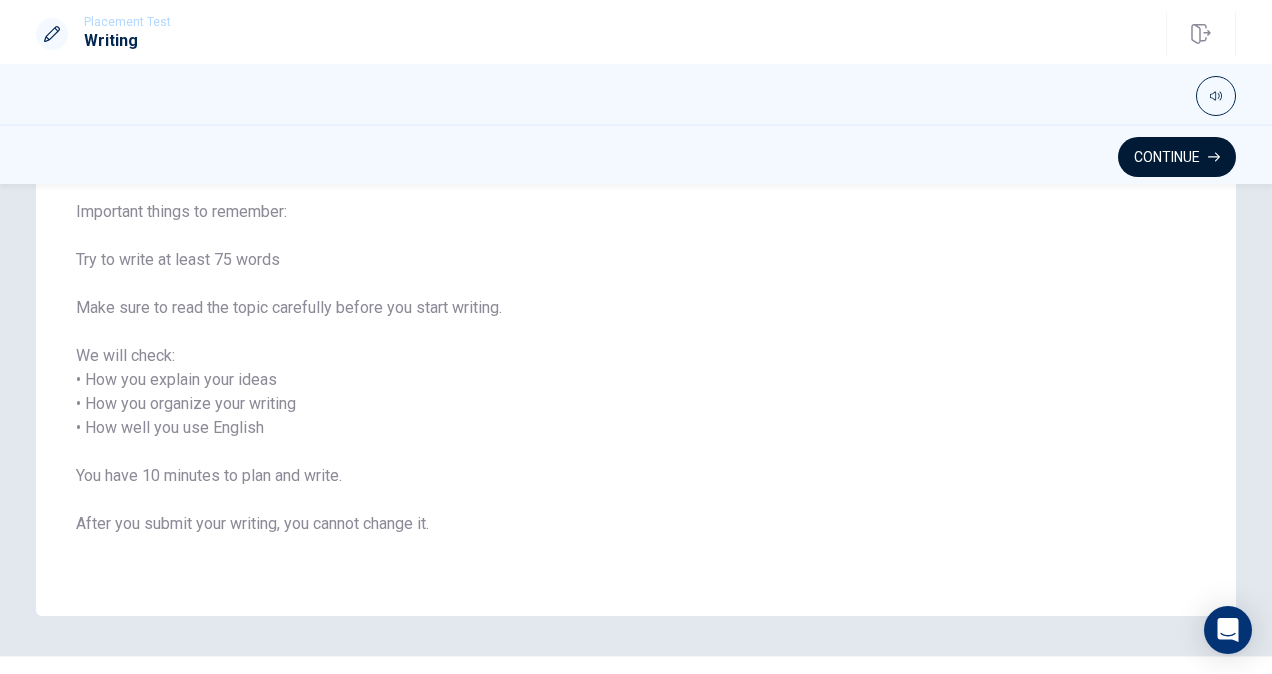 click on "Continue" at bounding box center (1177, 157) 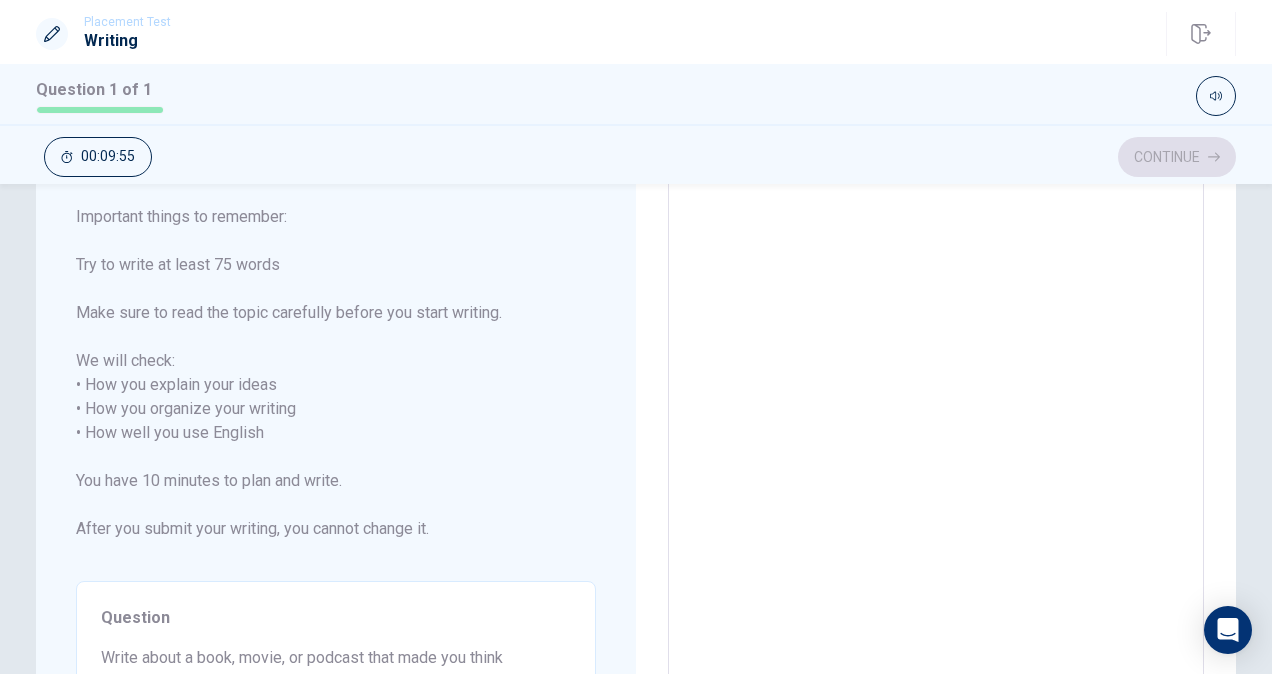 scroll, scrollTop: 200, scrollLeft: 0, axis: vertical 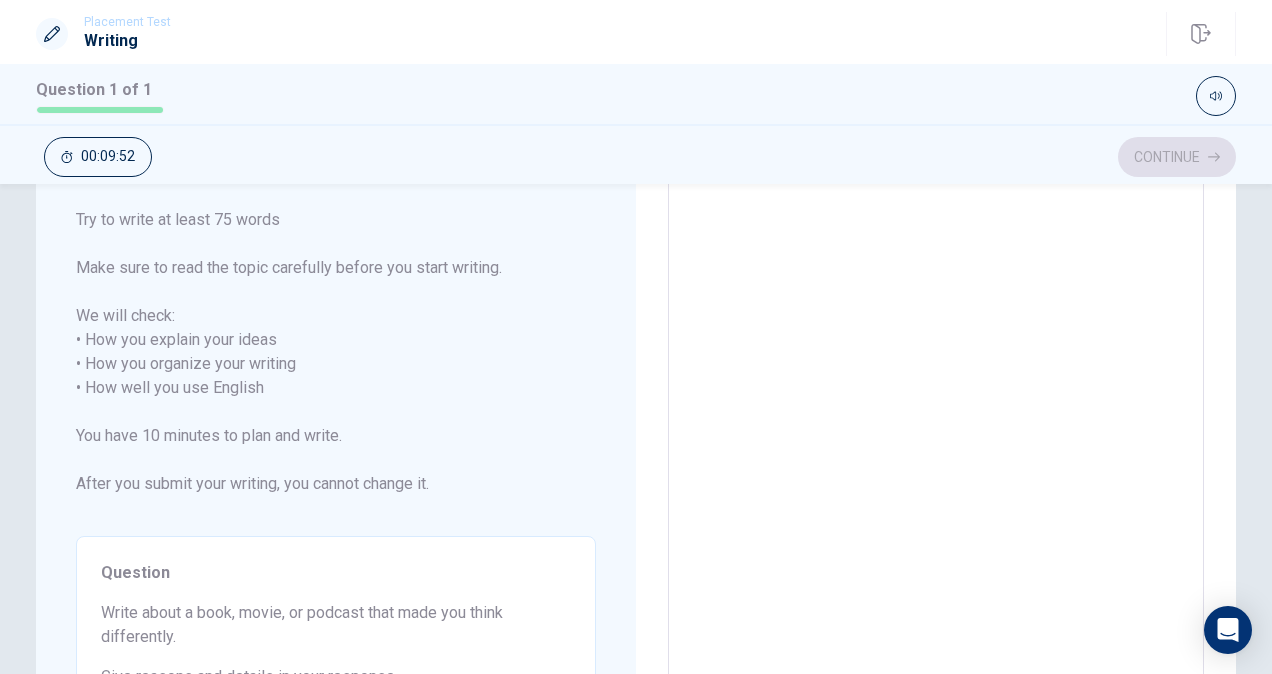 drag, startPoint x: 78, startPoint y: 266, endPoint x: 213, endPoint y: 266, distance: 135 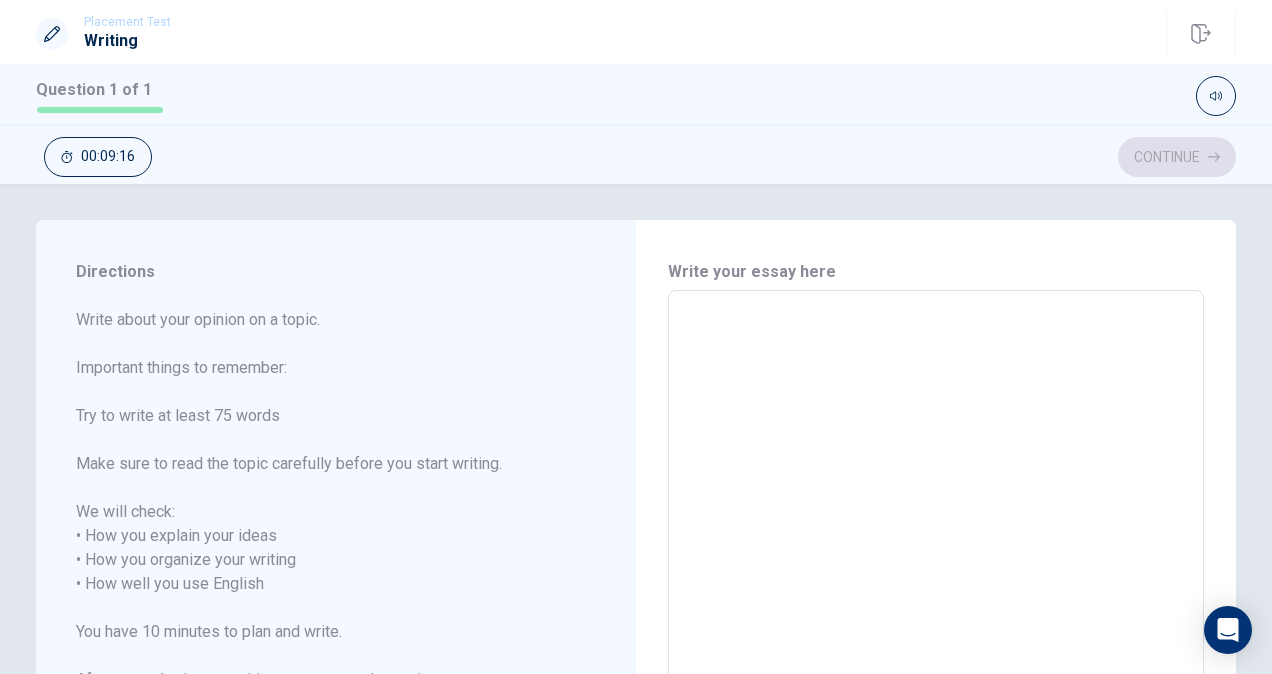 scroll, scrollTop: 0, scrollLeft: 0, axis: both 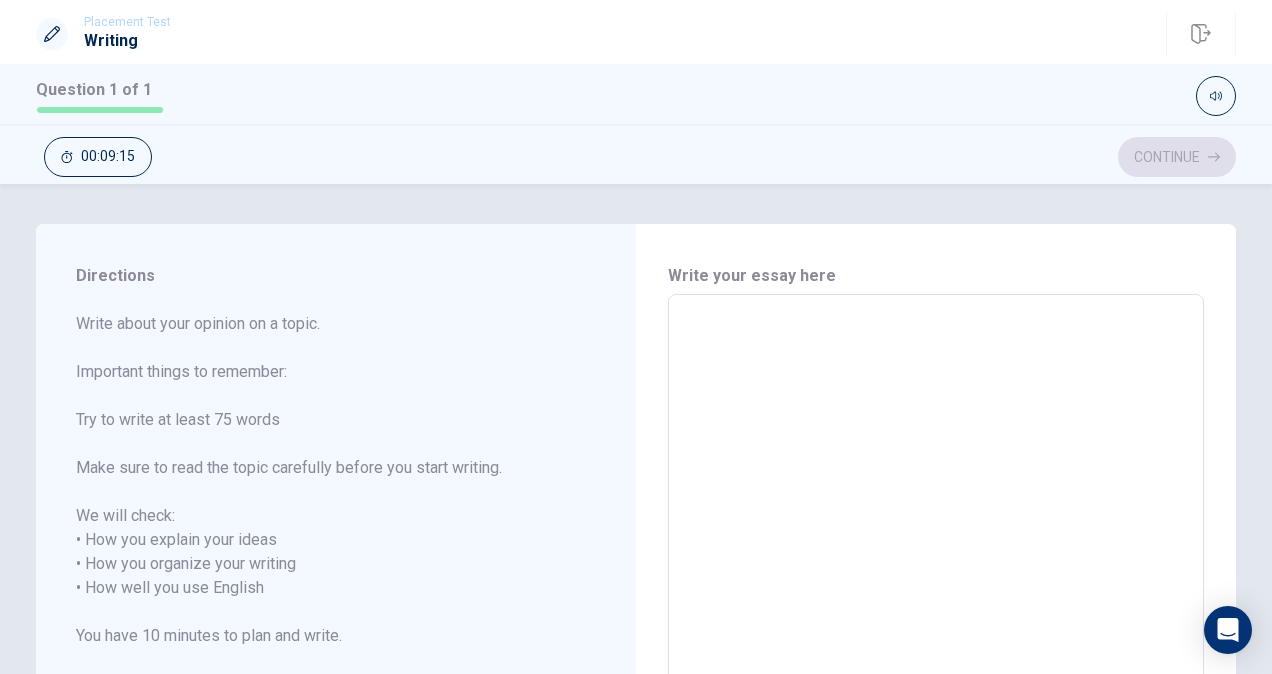 click at bounding box center [936, 588] 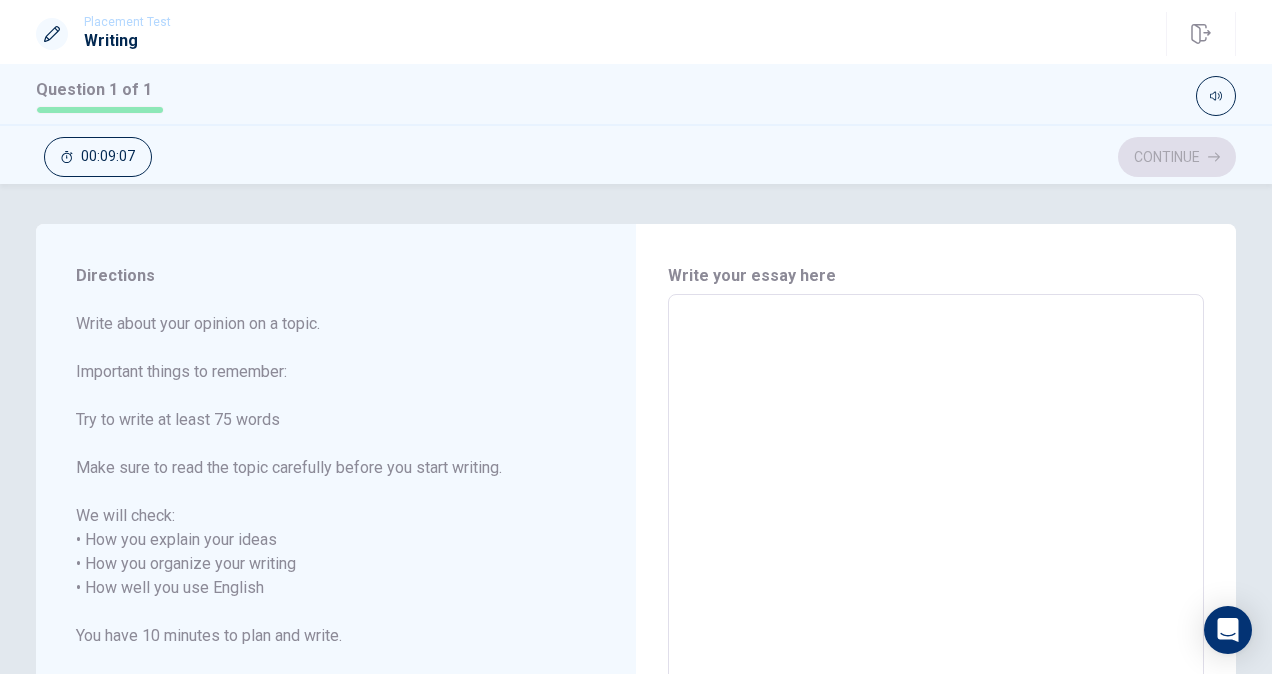 scroll, scrollTop: 0, scrollLeft: 0, axis: both 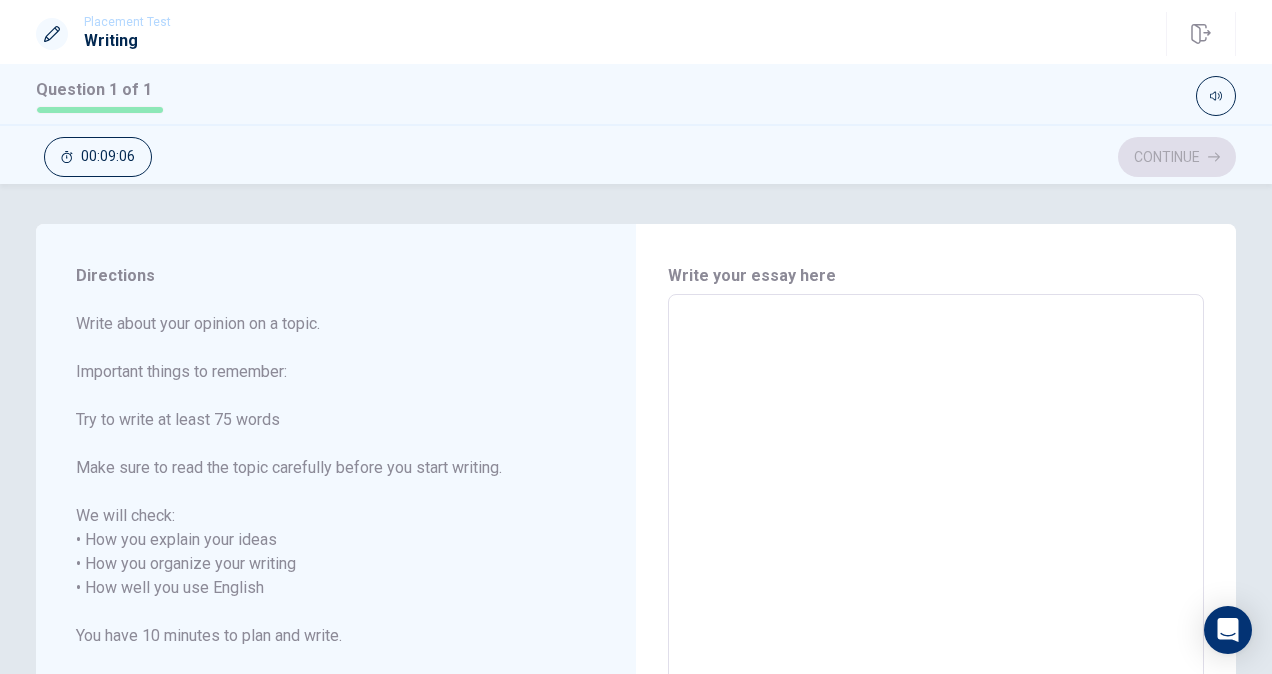 click at bounding box center (936, 588) 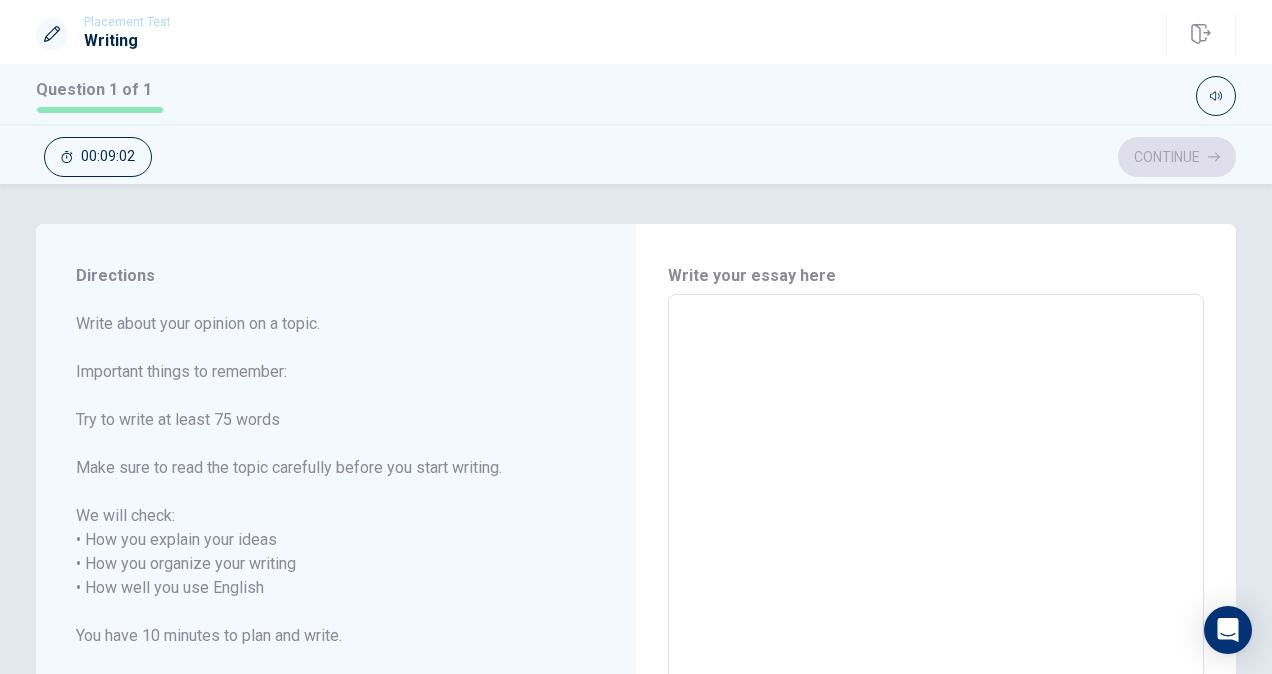 scroll, scrollTop: 0, scrollLeft: 0, axis: both 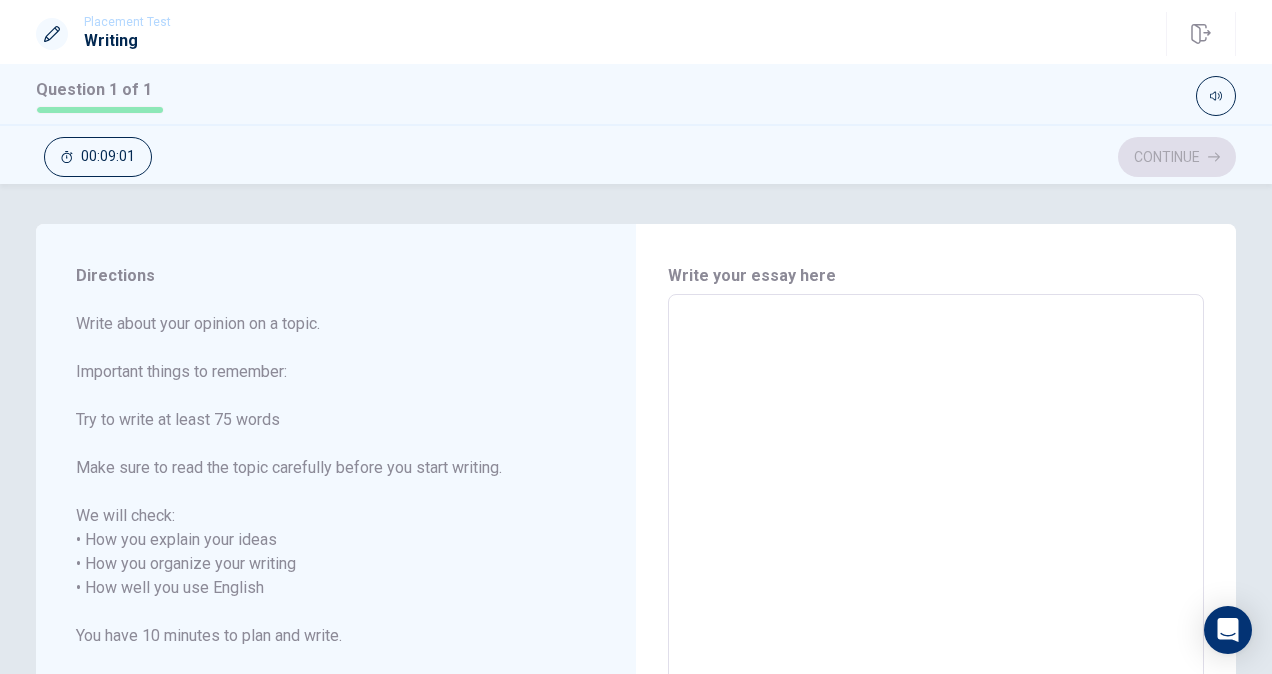 drag, startPoint x: 836, startPoint y: 295, endPoint x: 826, endPoint y: 312, distance: 19.723083 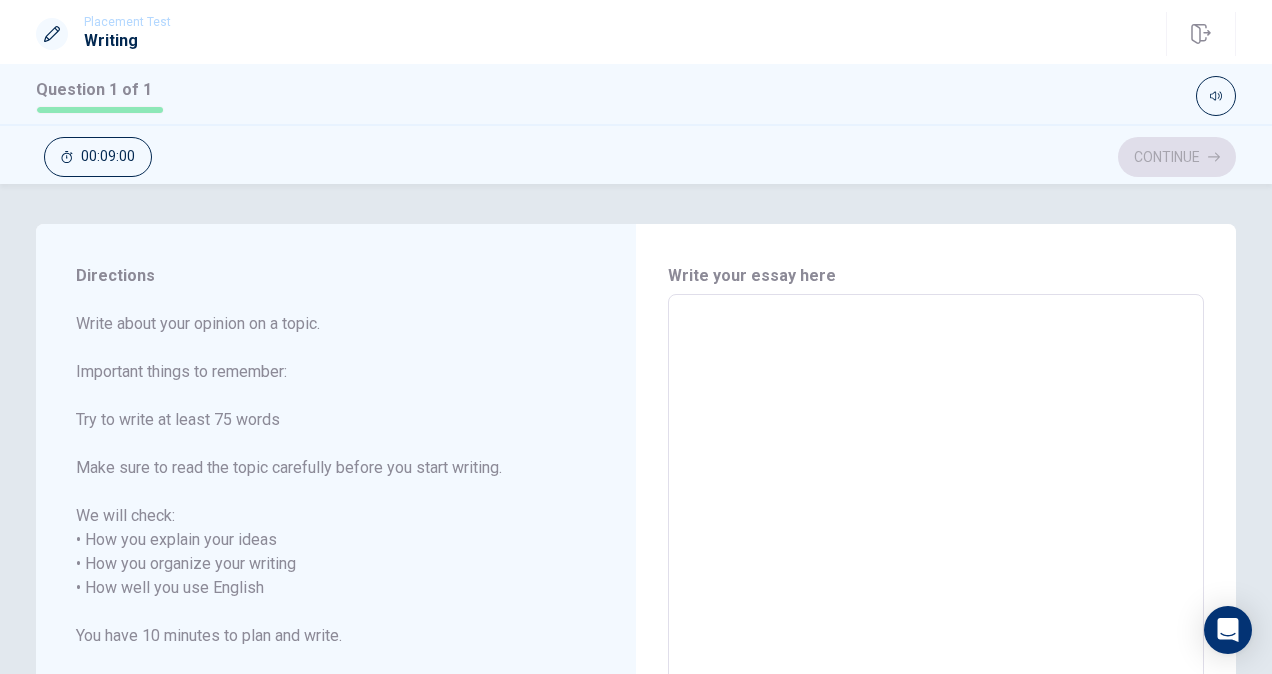 type on "I" 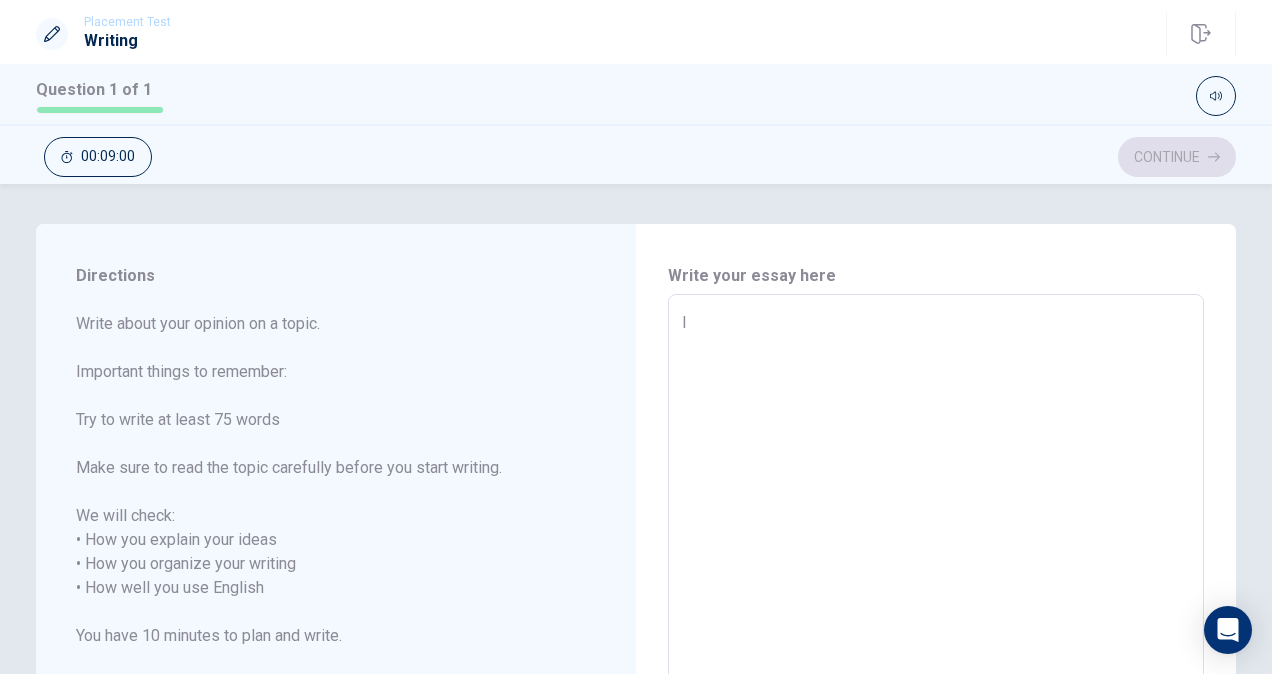type on "x" 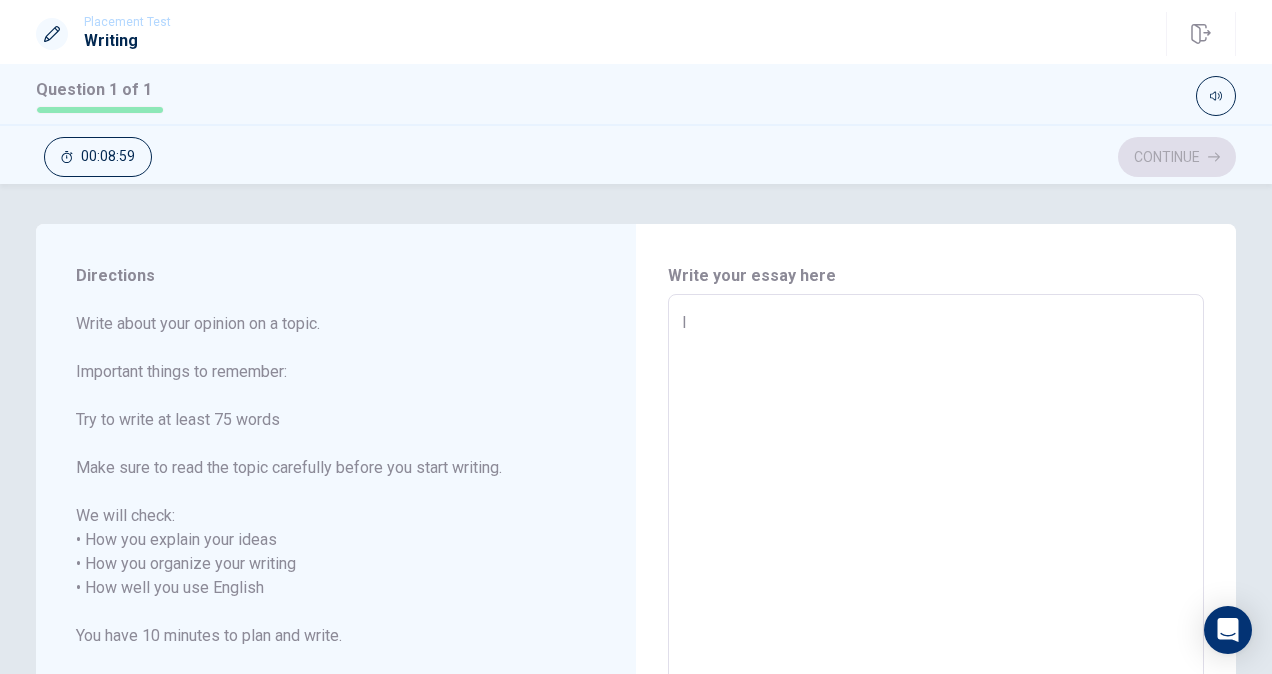 type on "I" 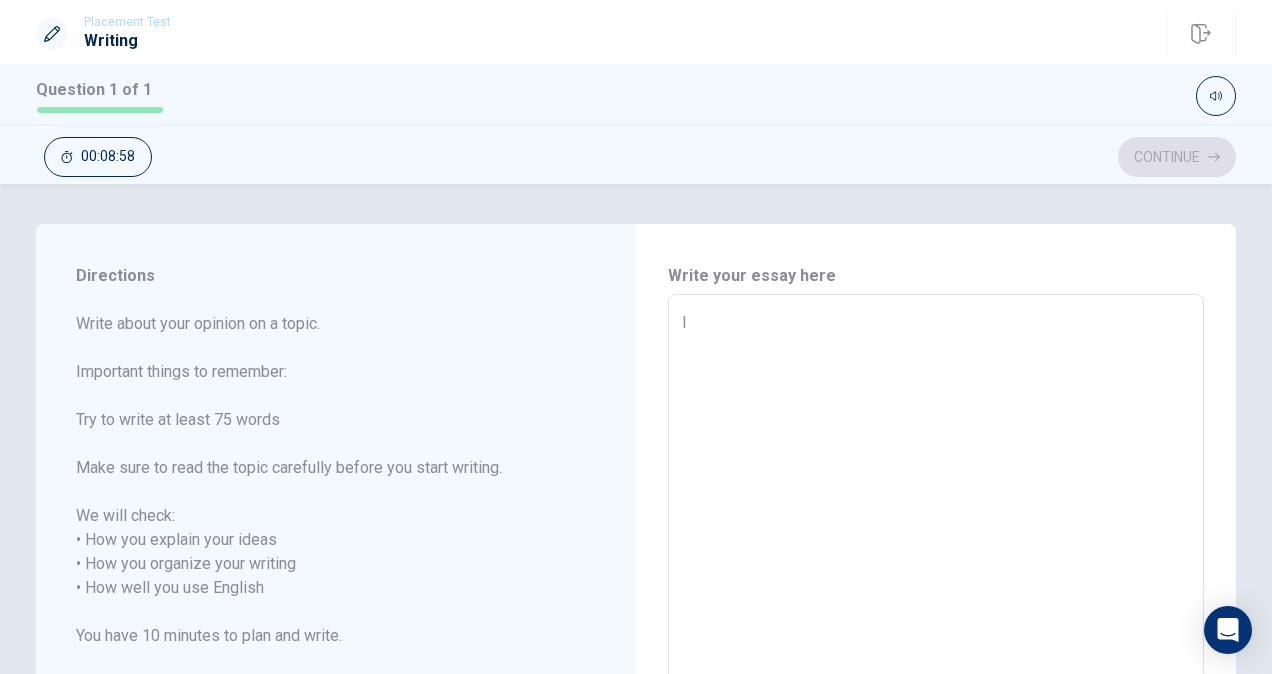 type on "x" 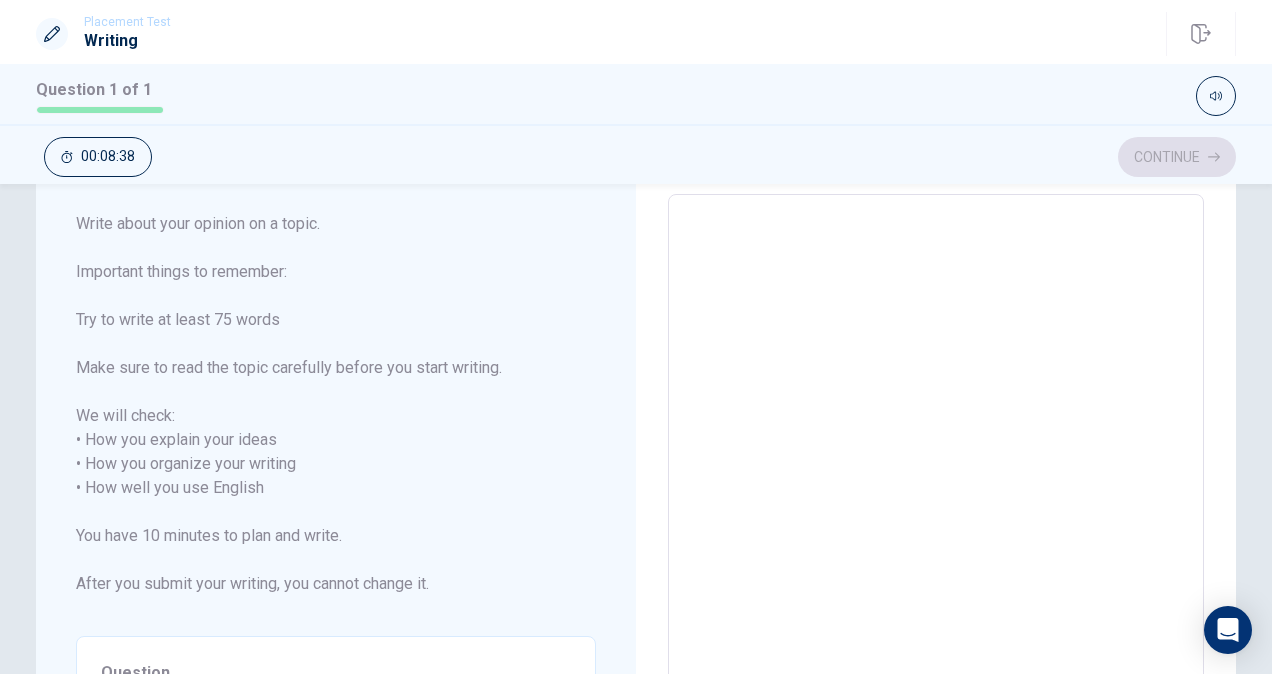 scroll, scrollTop: 0, scrollLeft: 0, axis: both 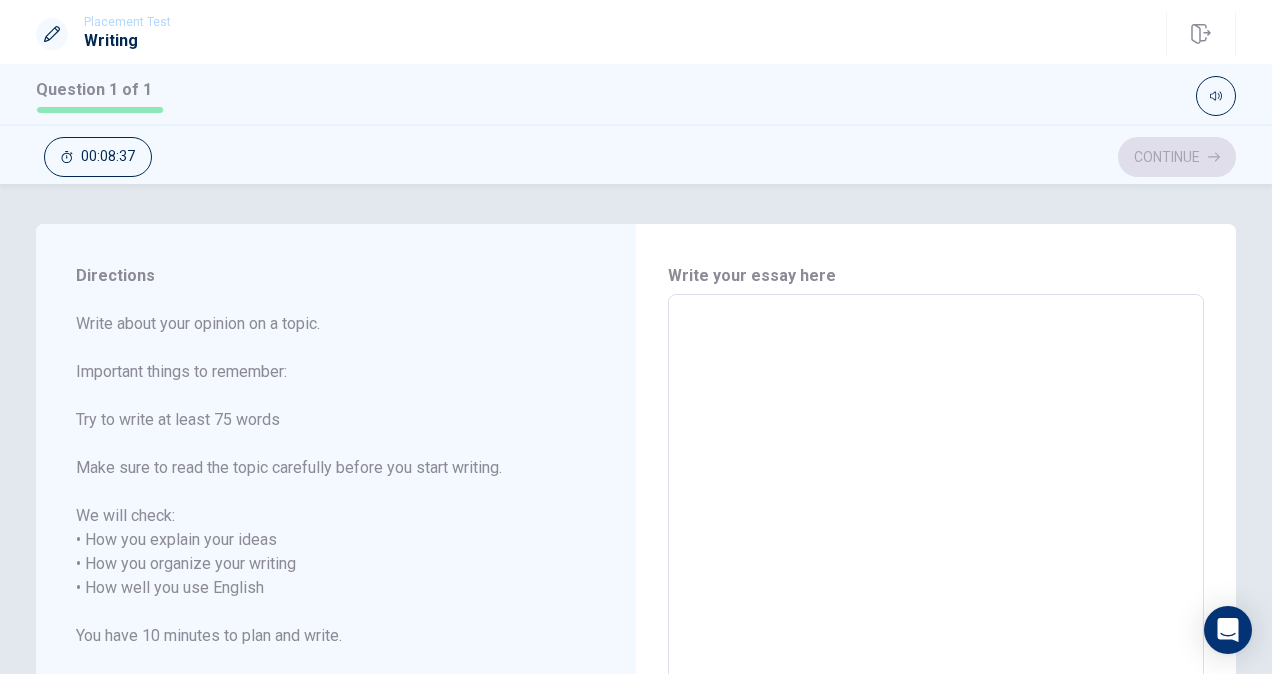 click on "x ​" at bounding box center (936, 588) 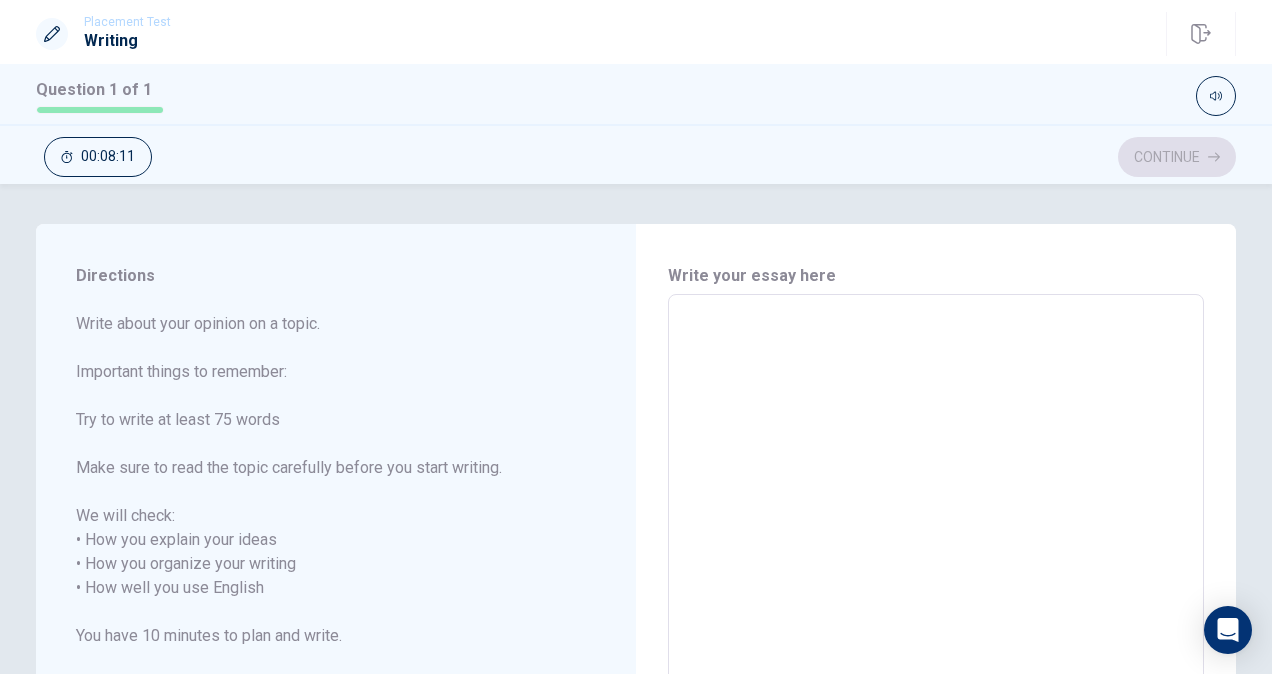 type on "A" 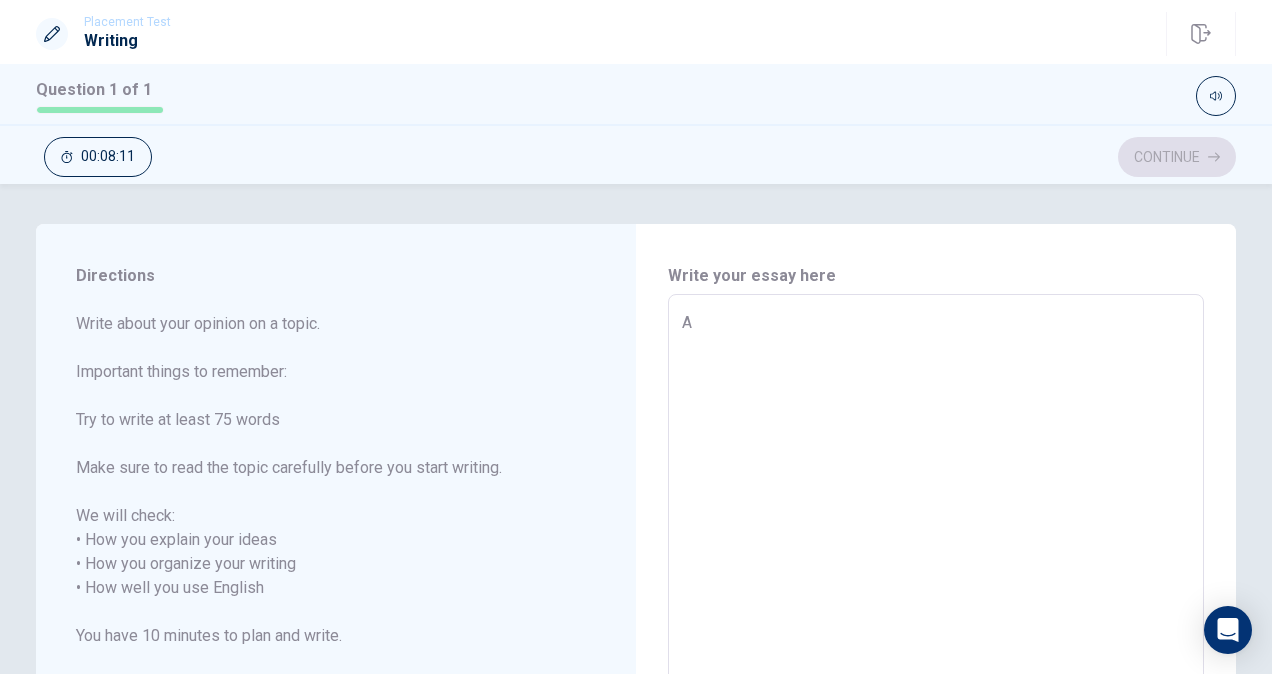 type on "x" 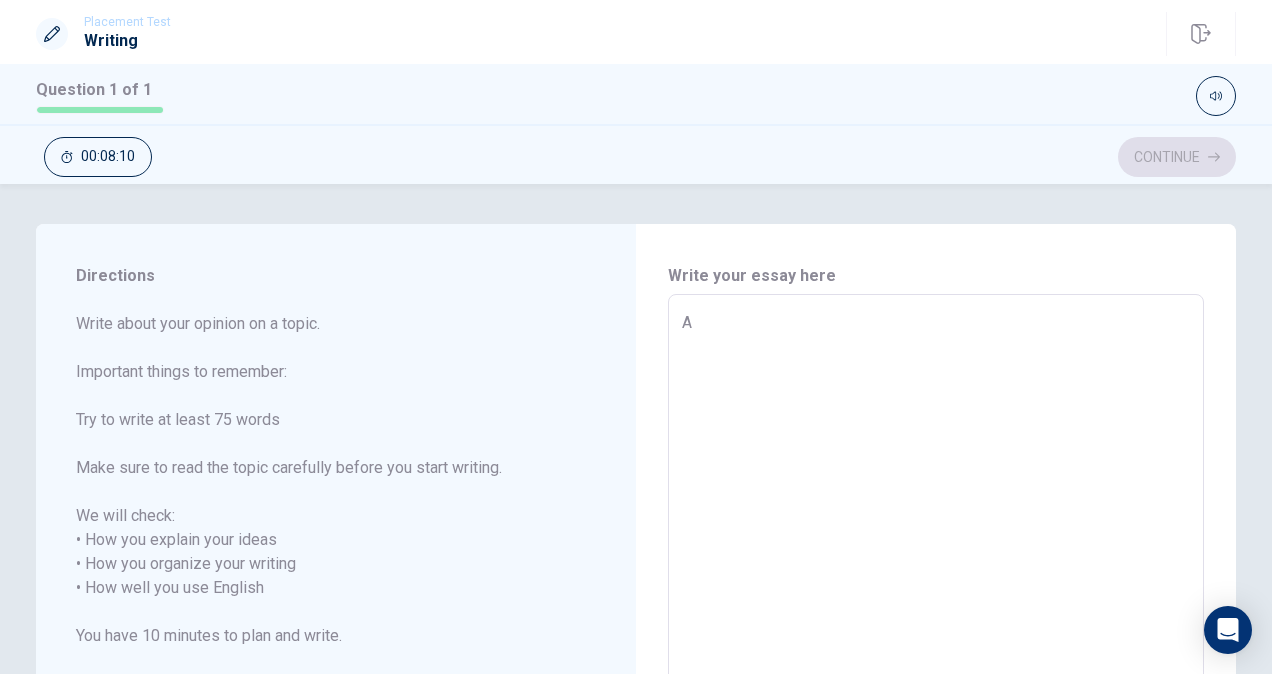 type on "AL" 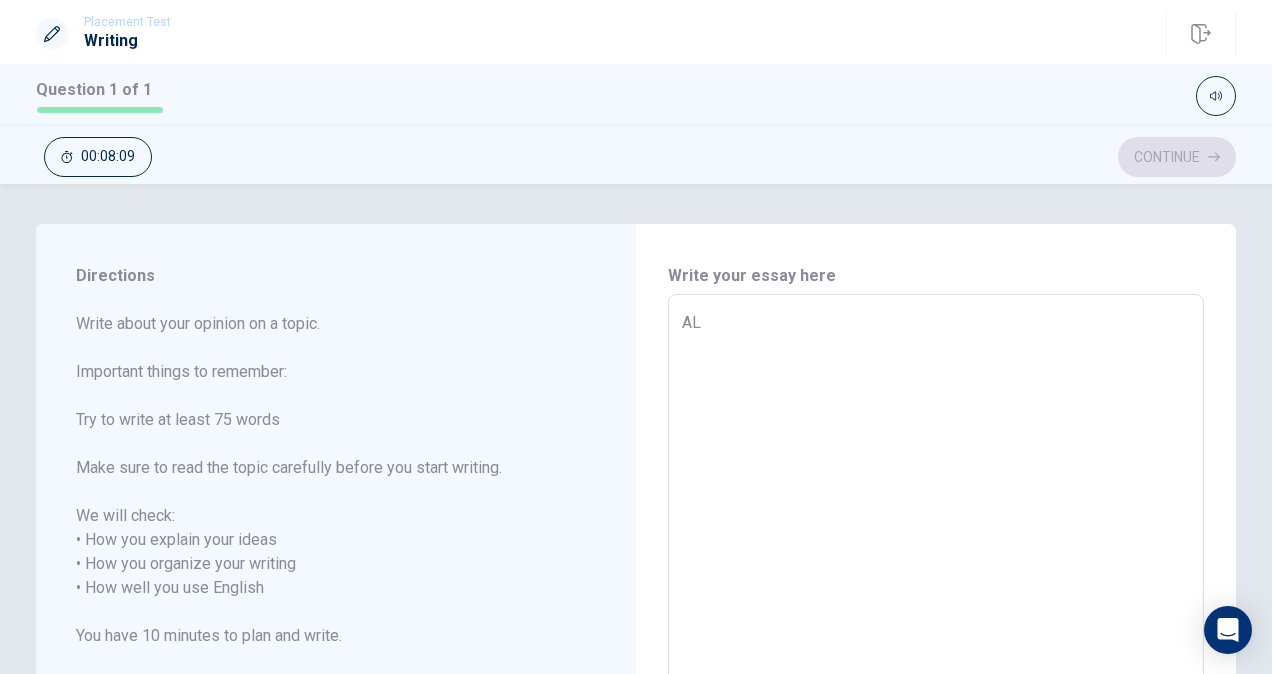 type on "x" 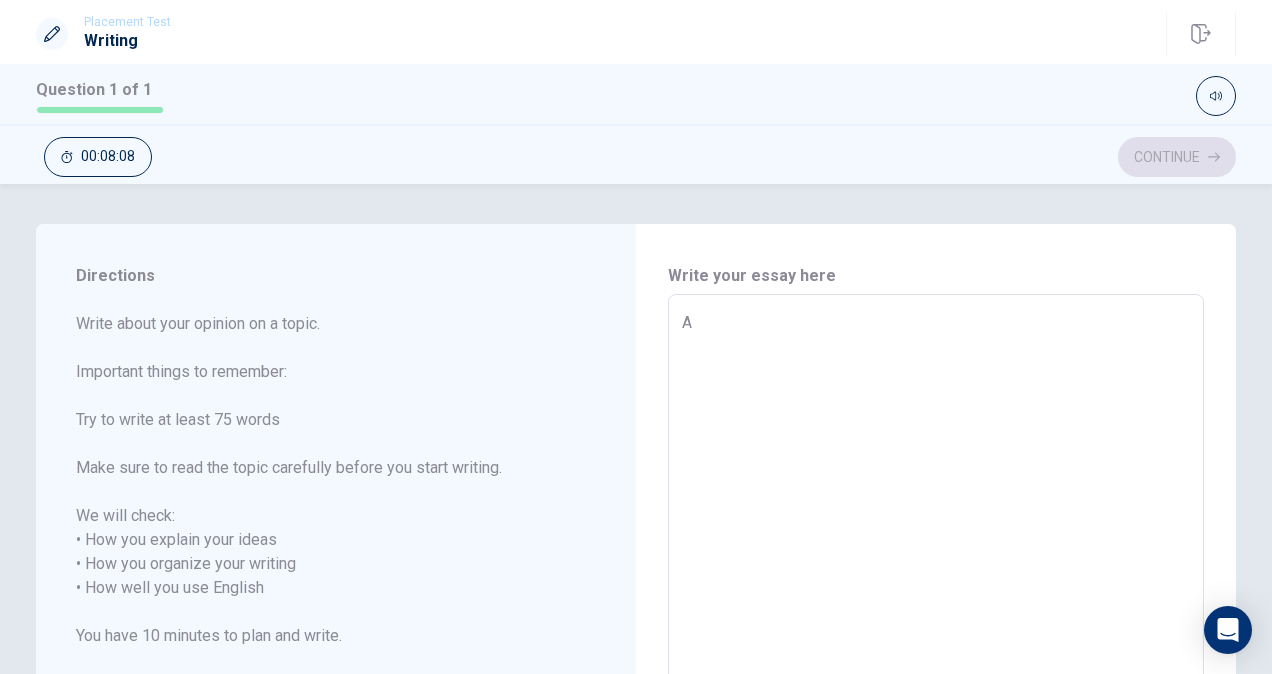 type on "x" 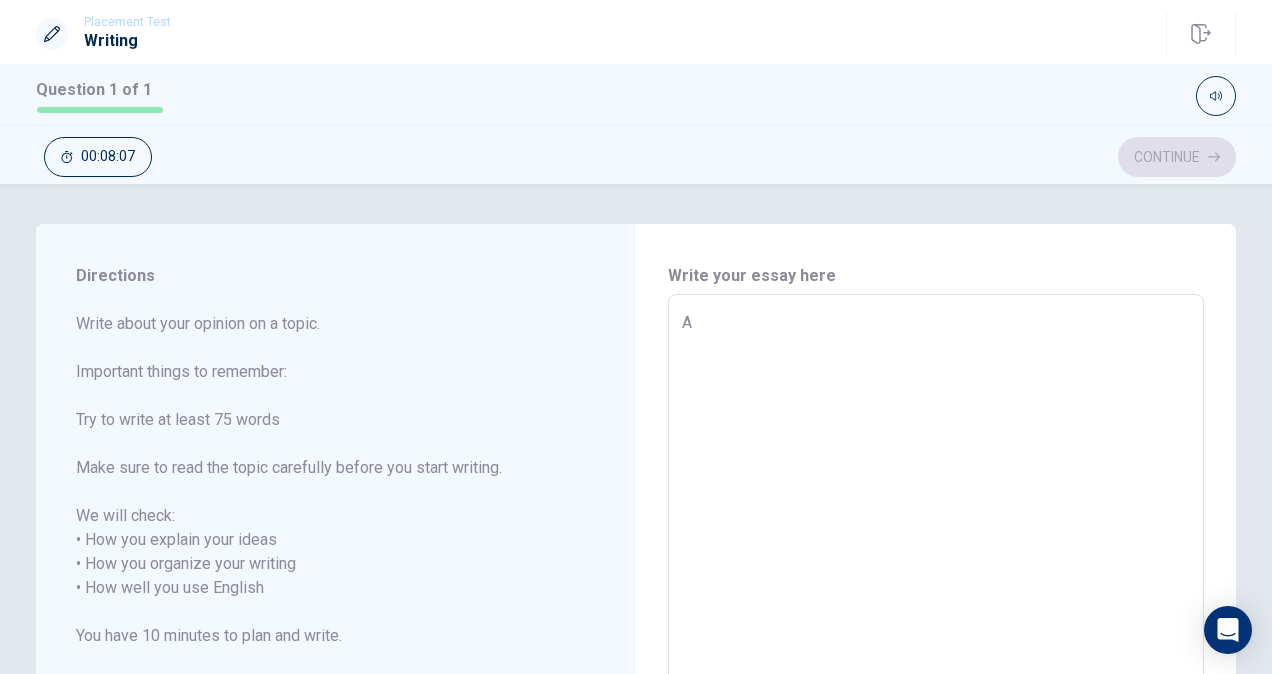 type on "Al" 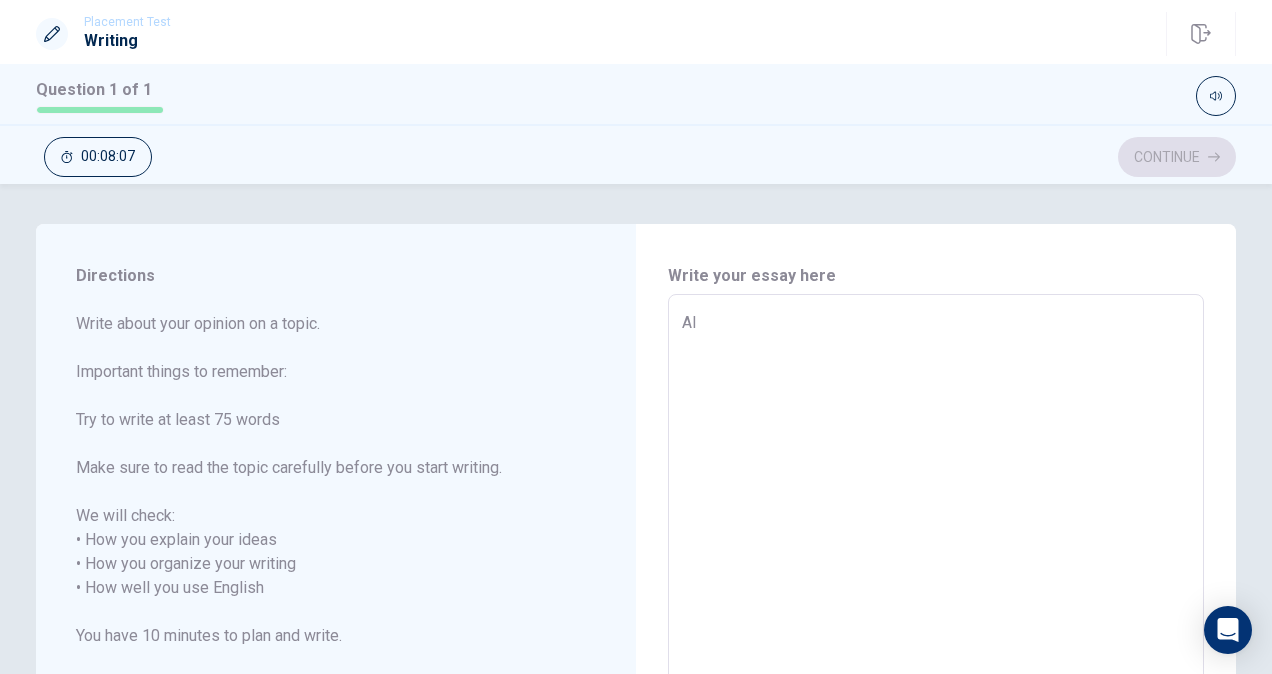type on "x" 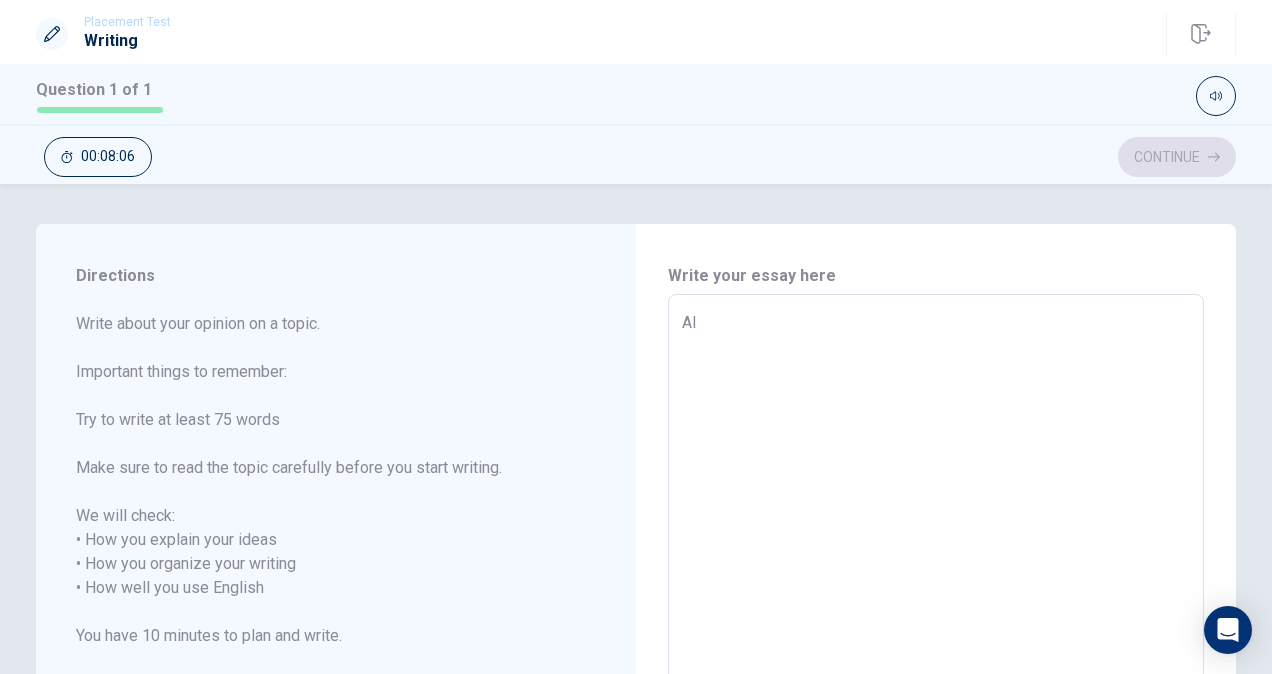 type on "A" 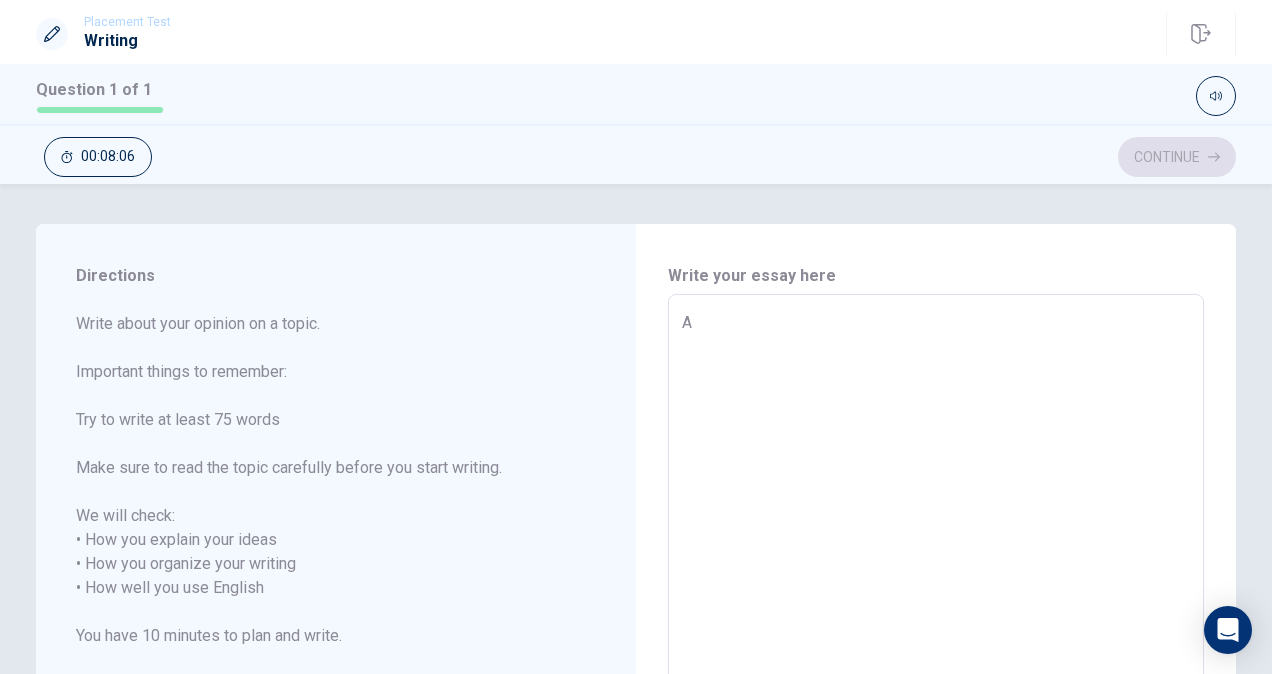 type on "x" 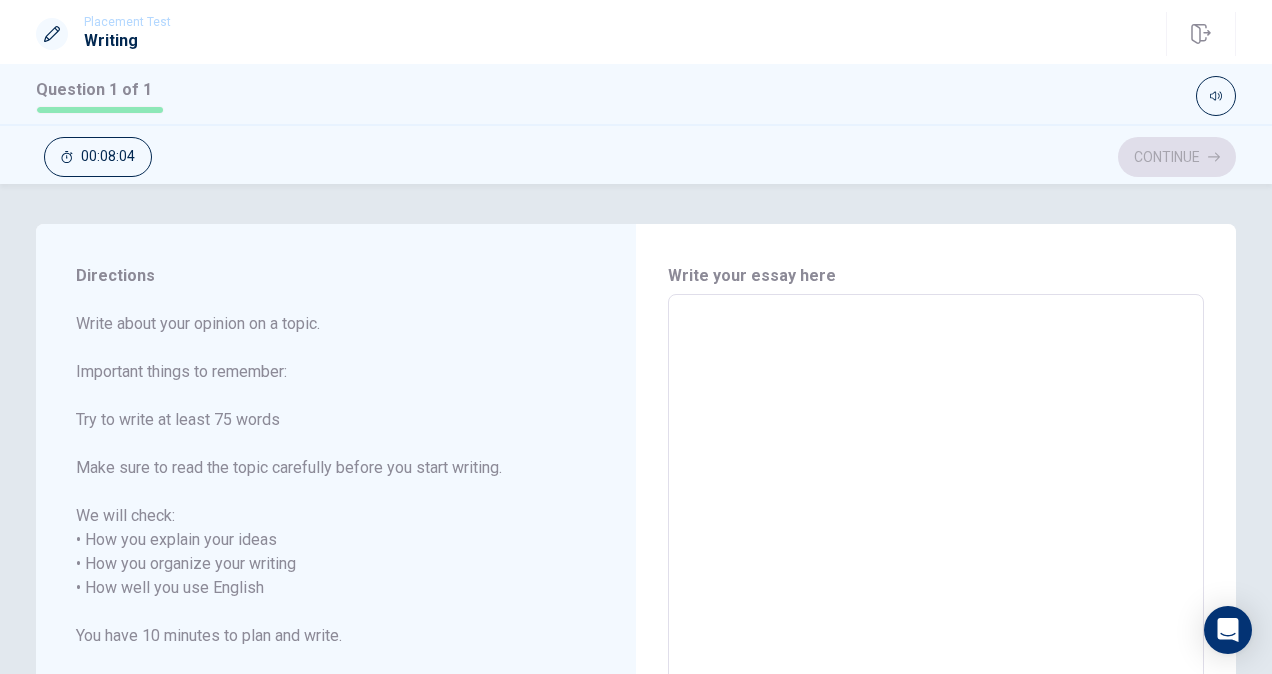 type on "F" 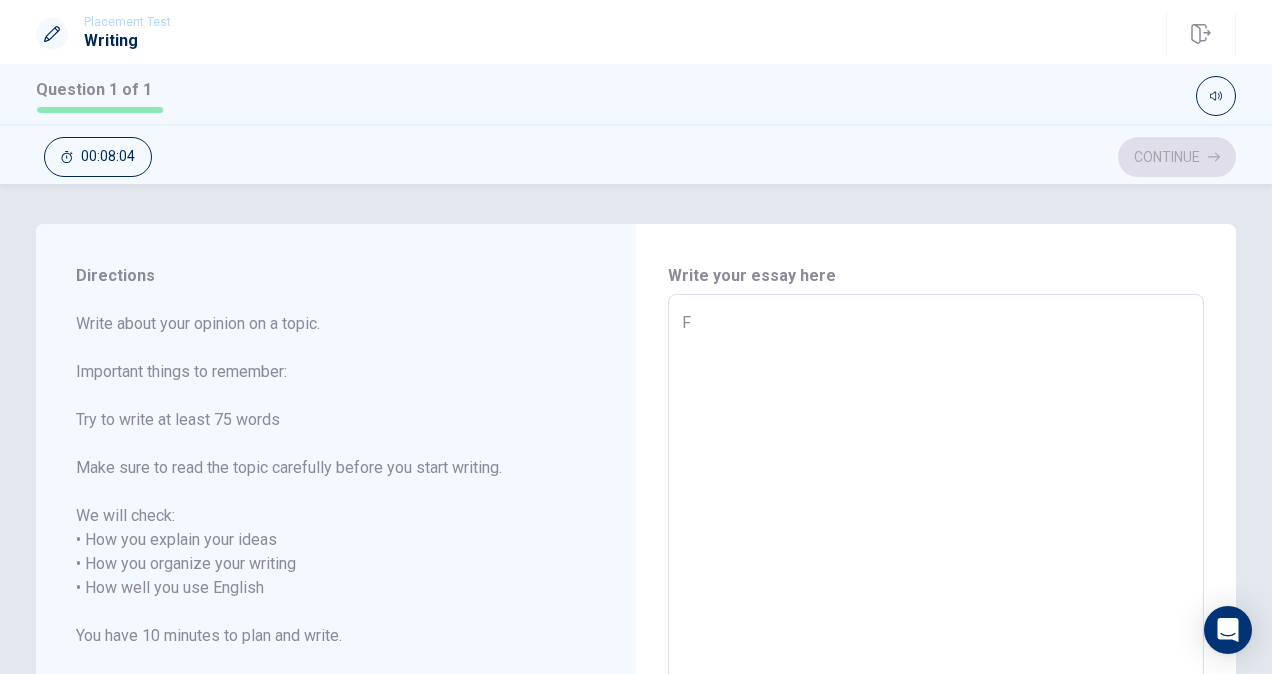 type on "x" 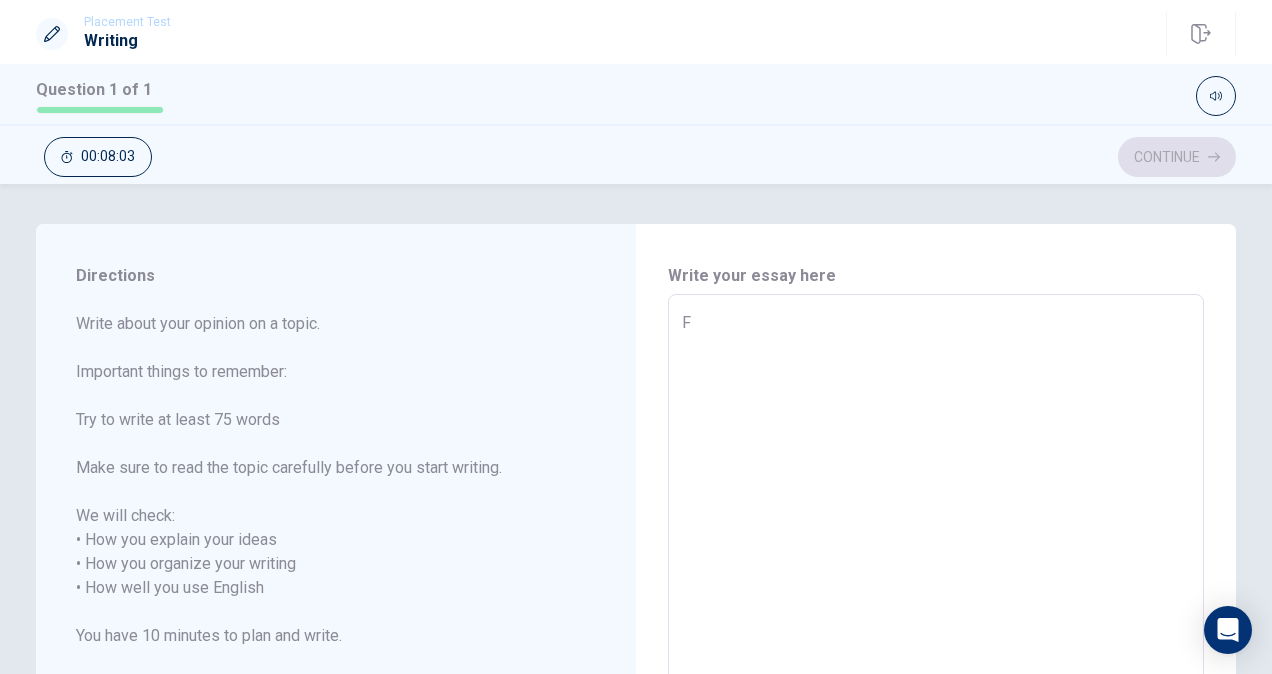 type on "Fl" 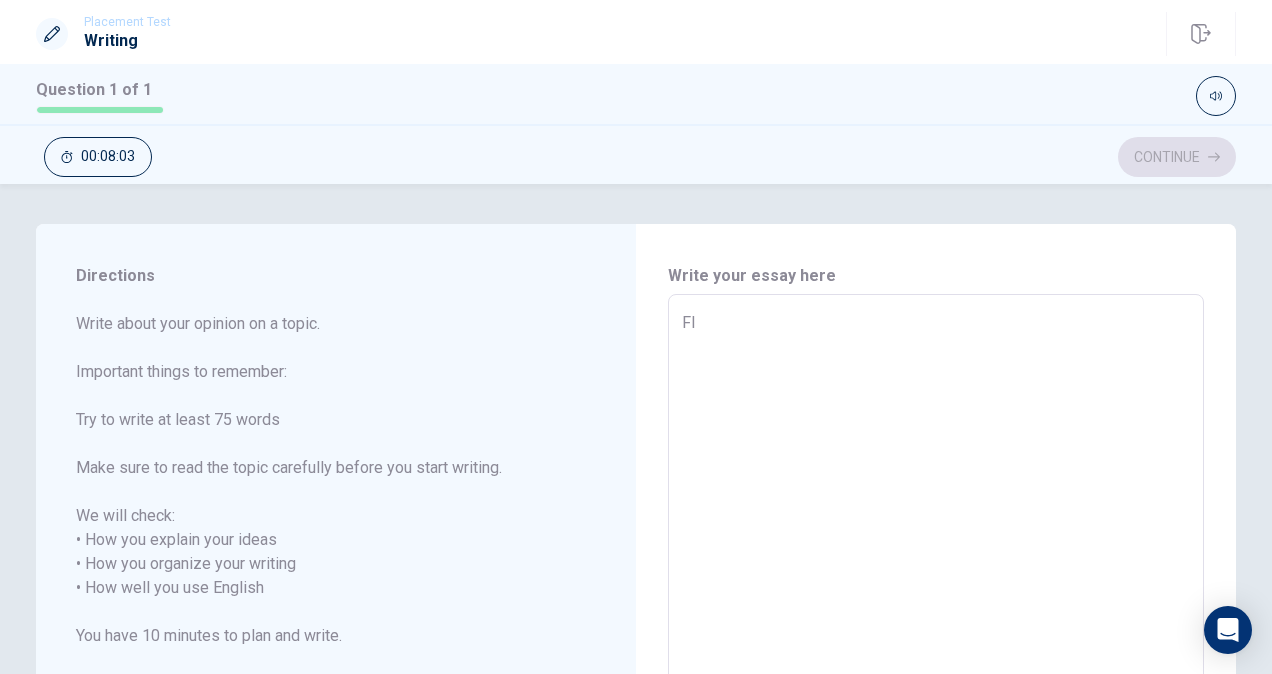 type on "x" 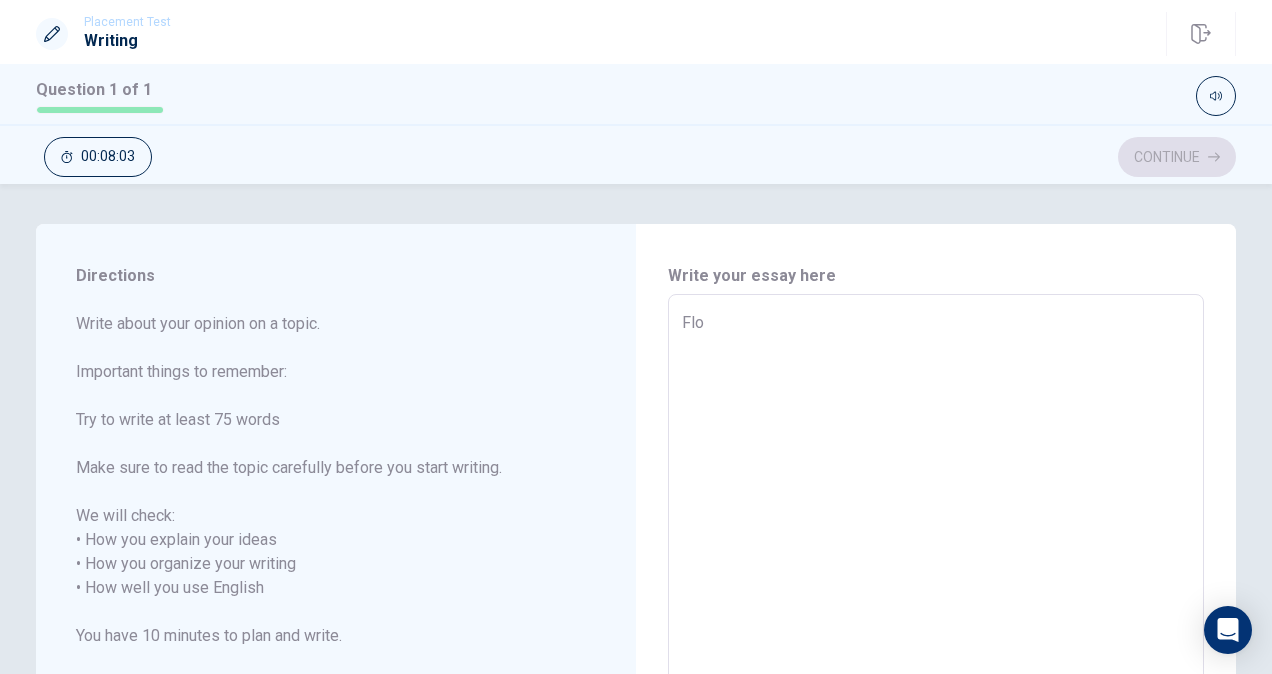 type on "x" 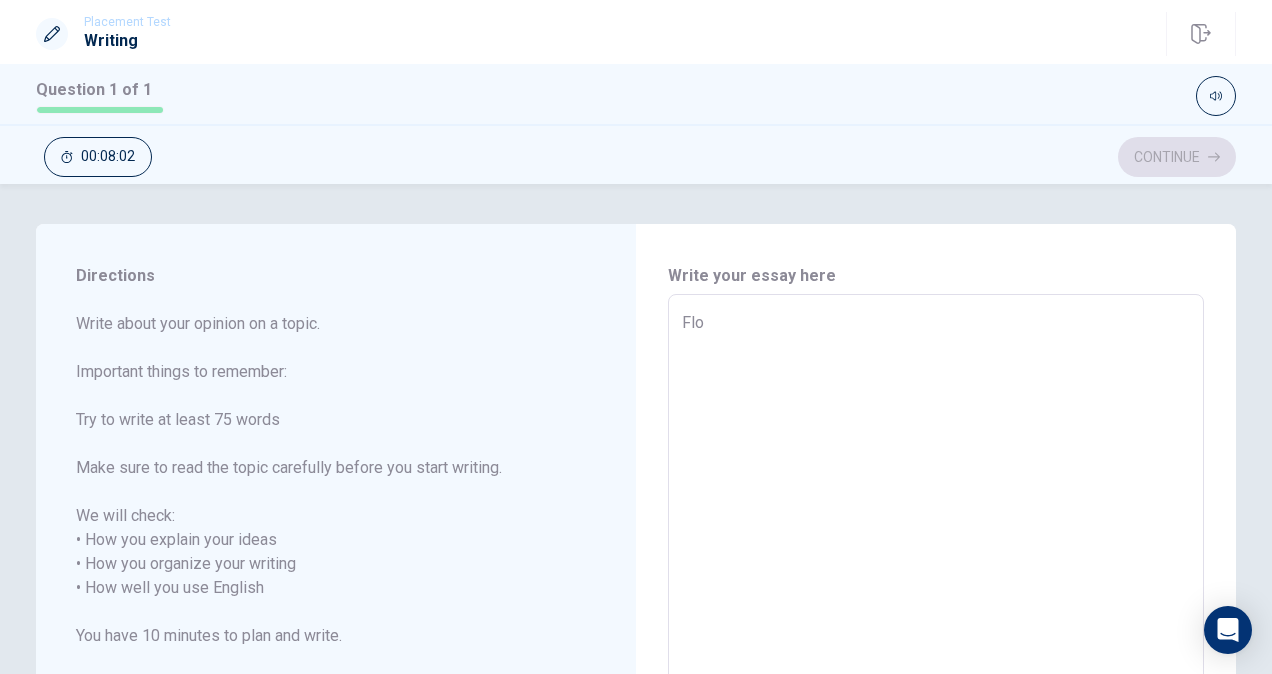 type on "Flow" 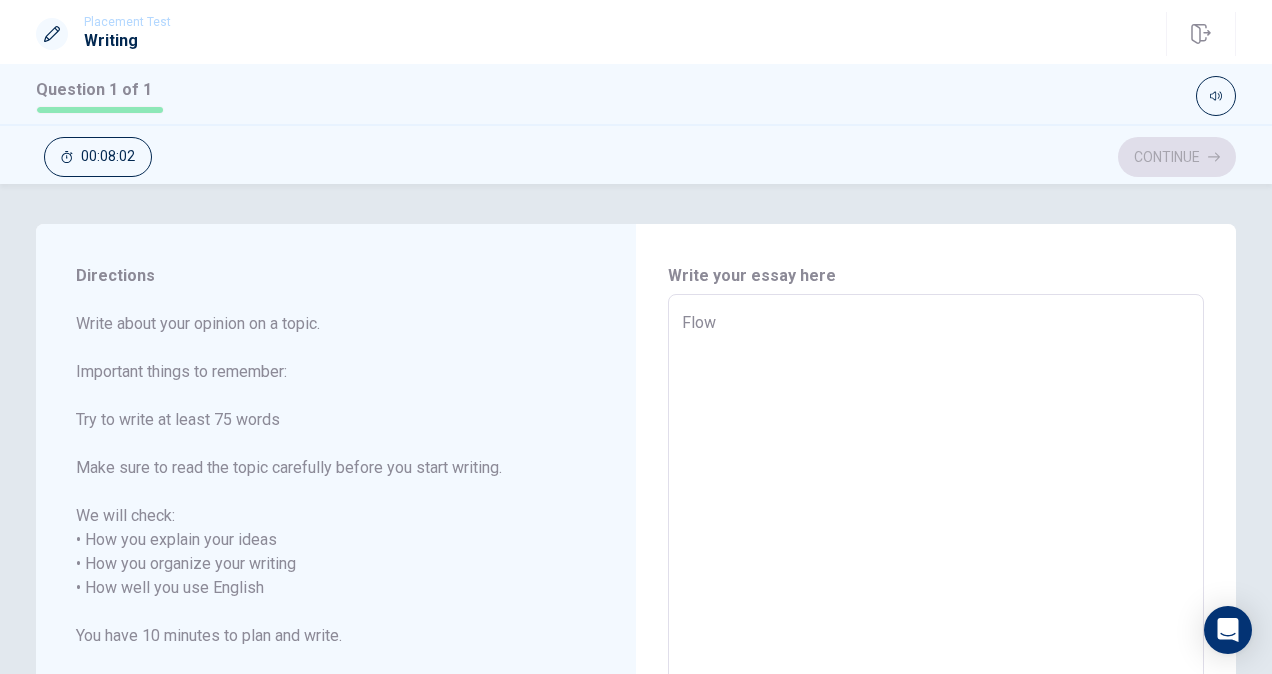 type on "x" 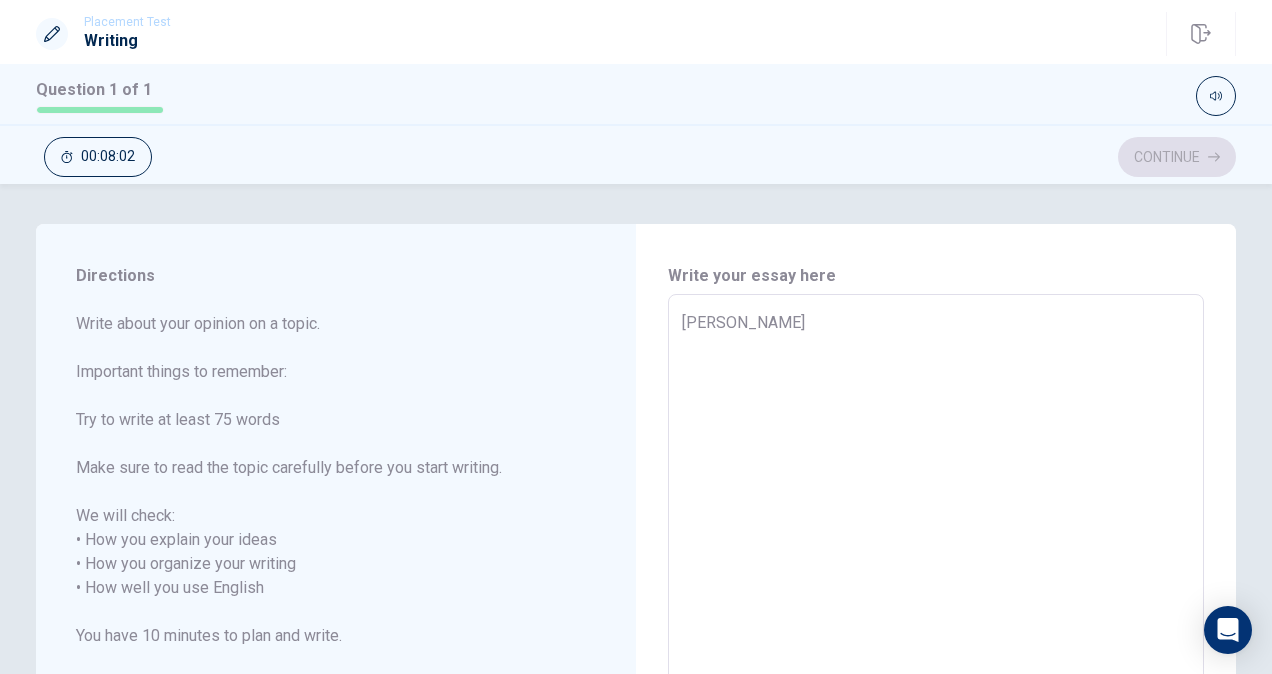 type on "x" 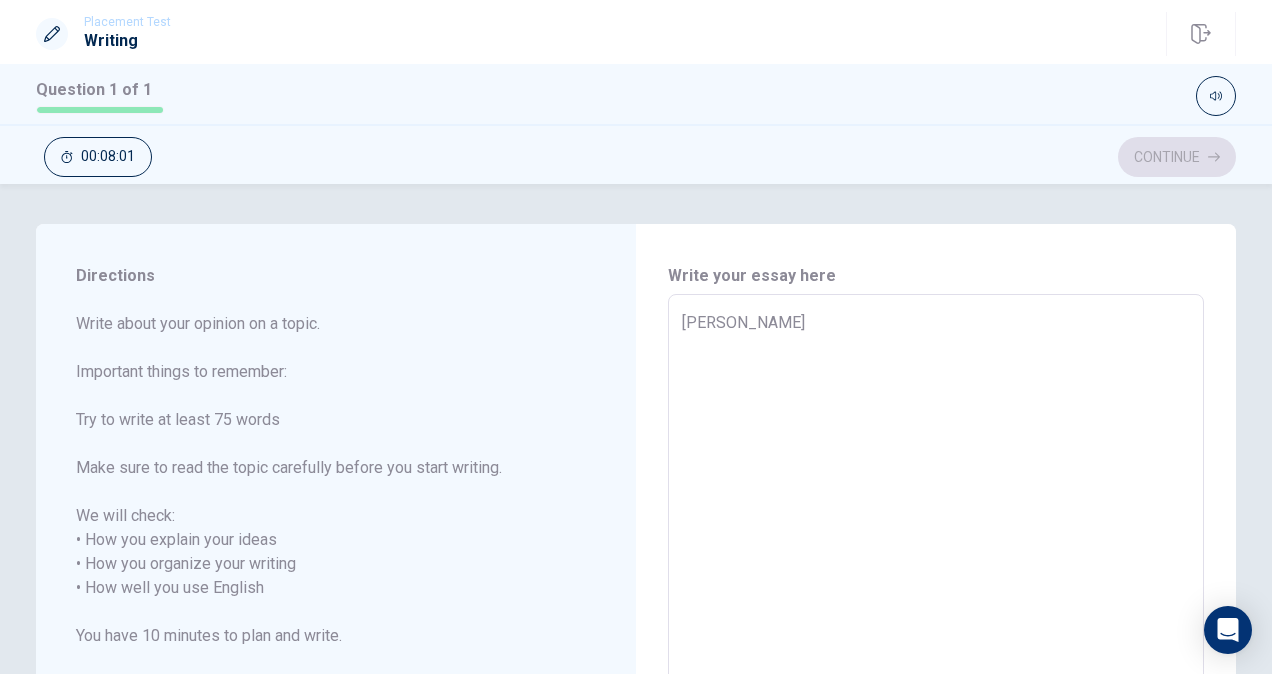 type on "Flow" 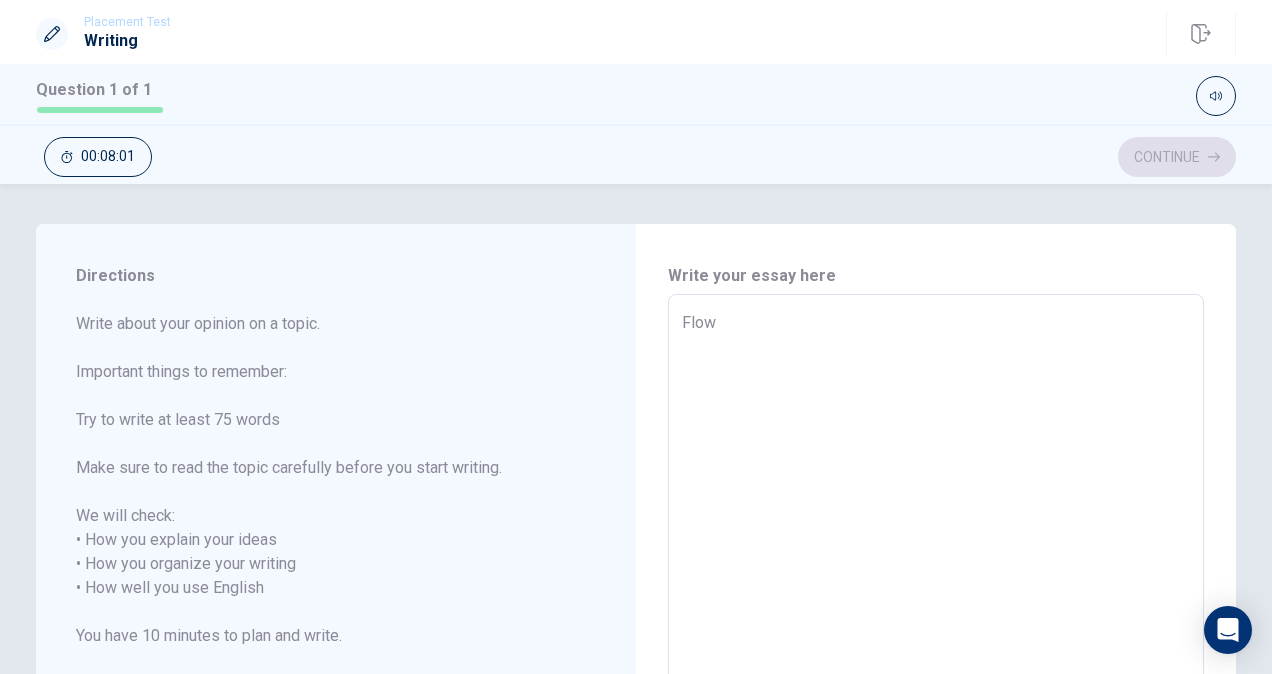 type on "x" 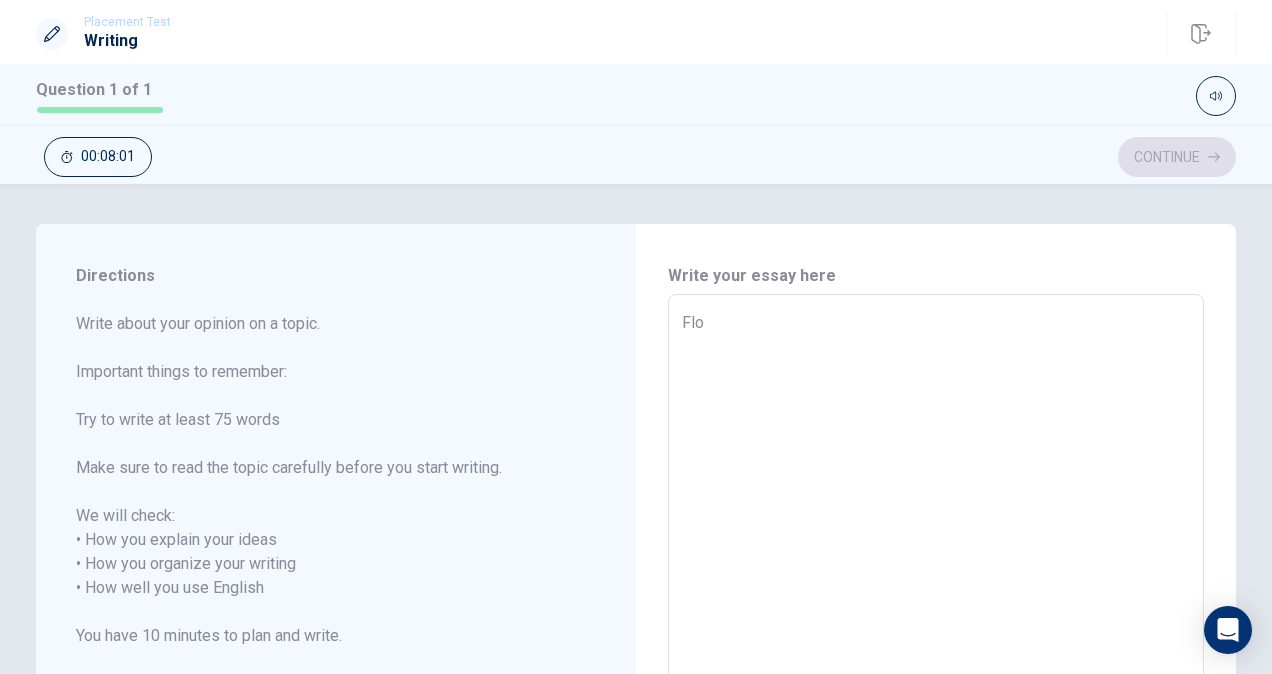 type on "x" 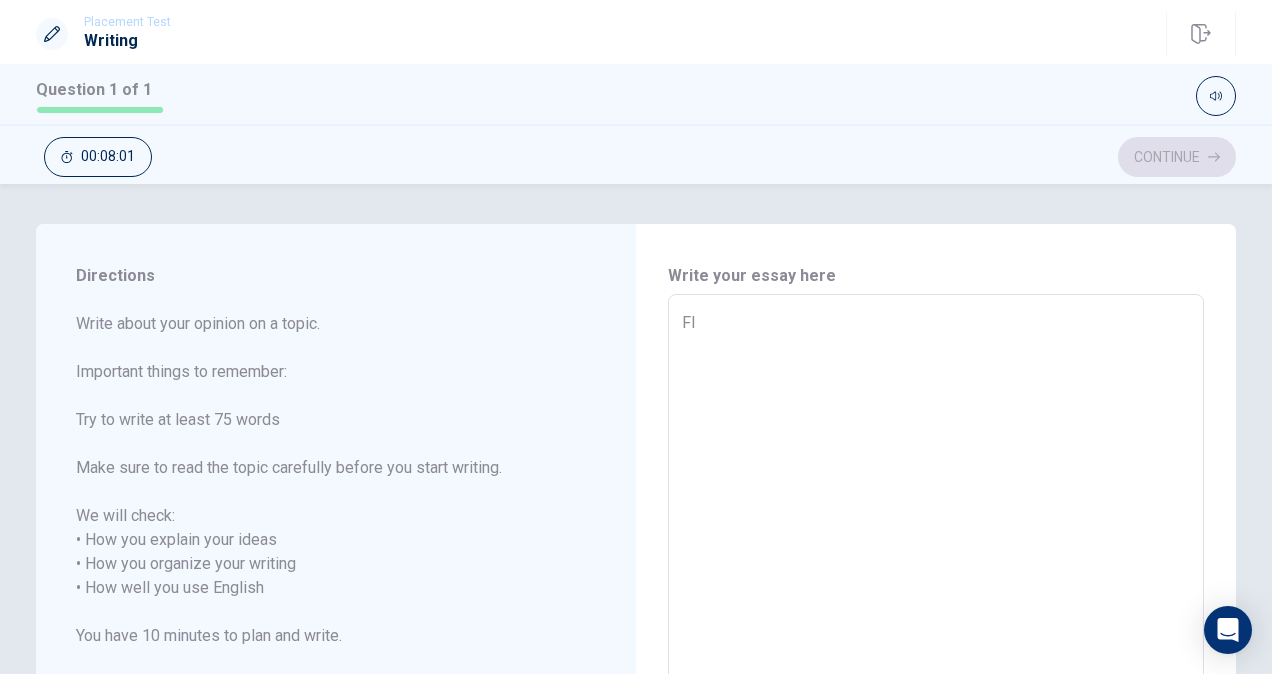 type on "x" 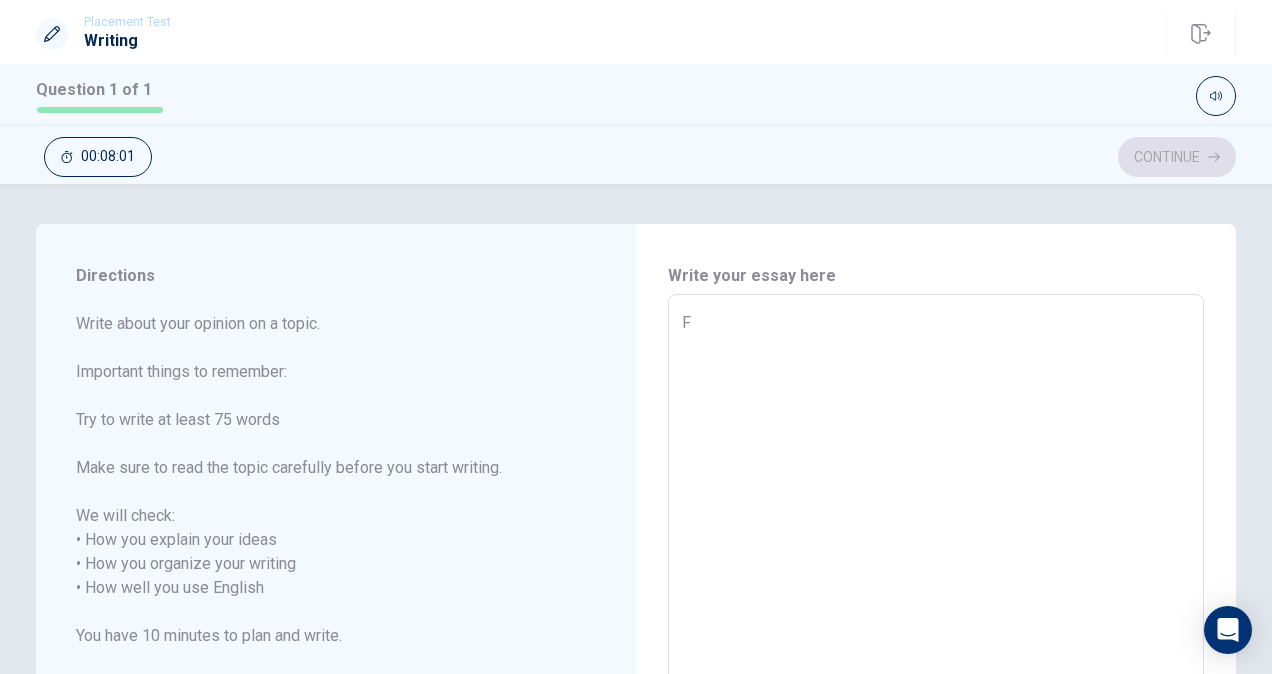 type on "x" 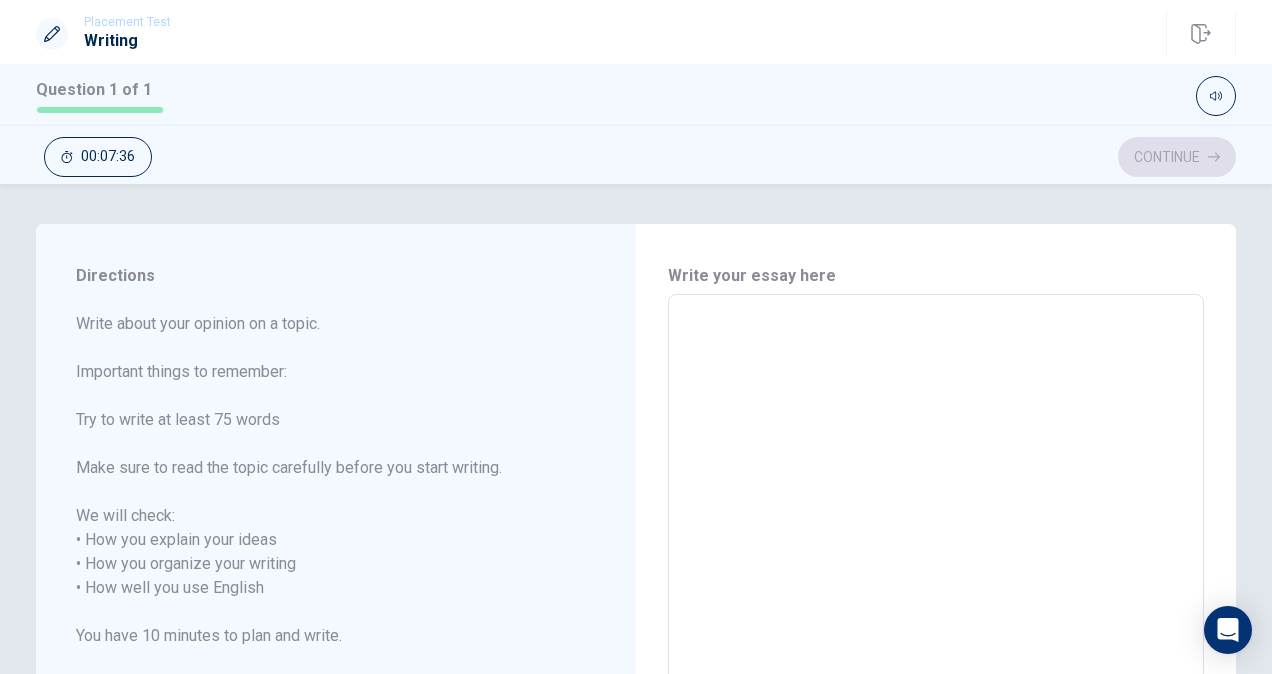type on "F" 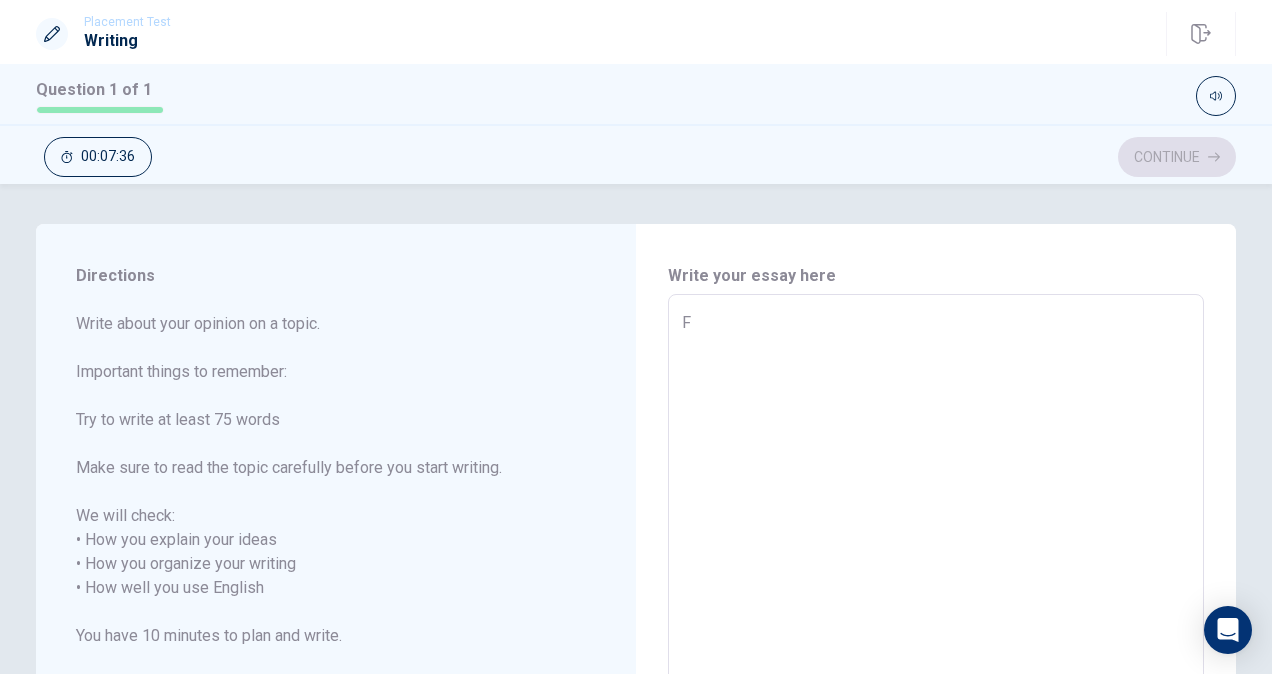 type on "x" 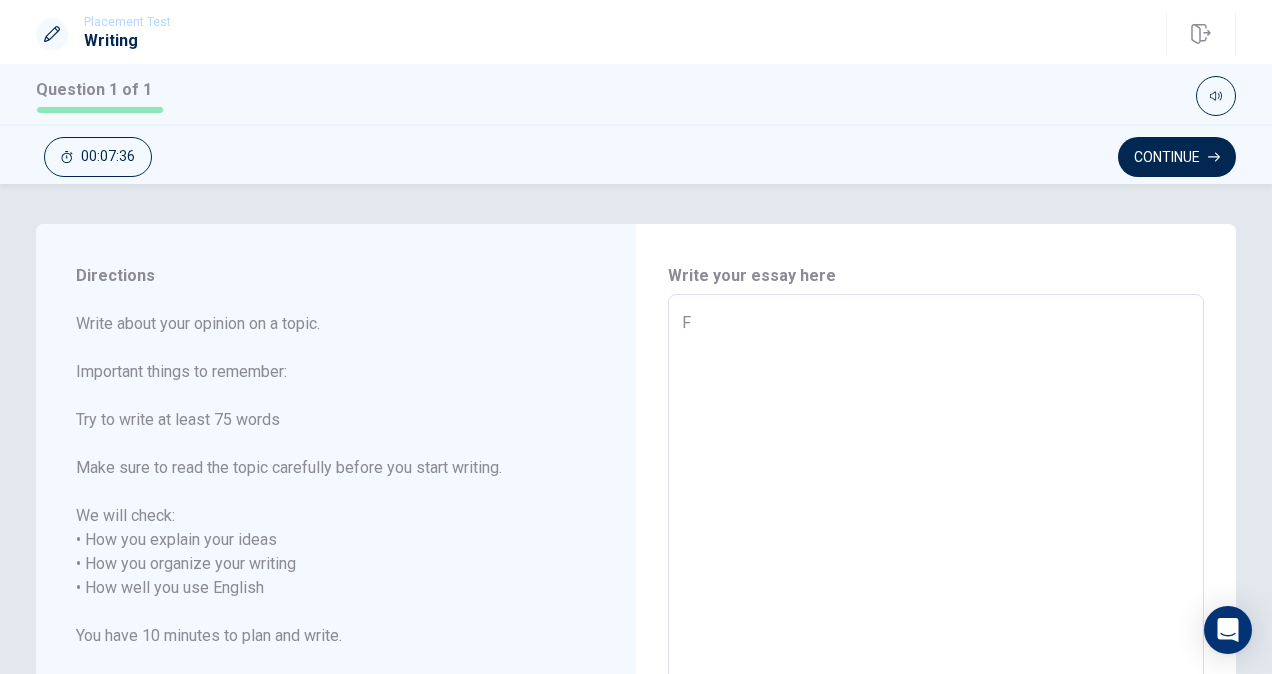 type on "FL" 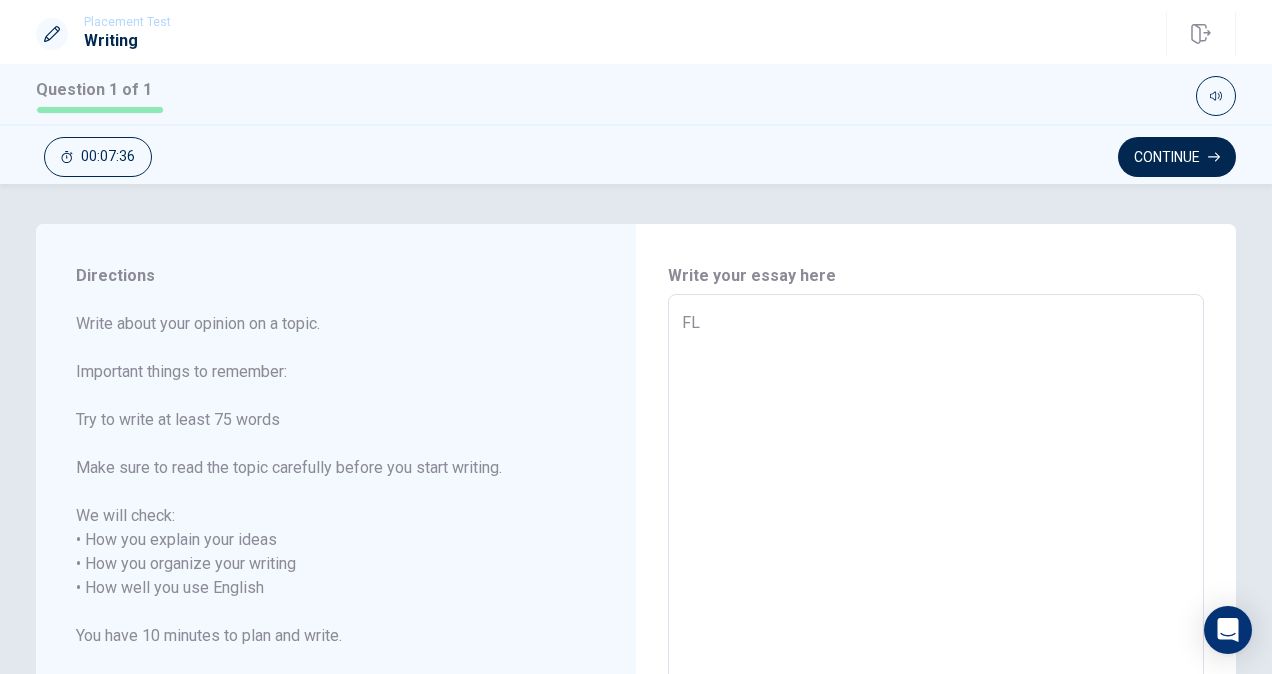 type on "x" 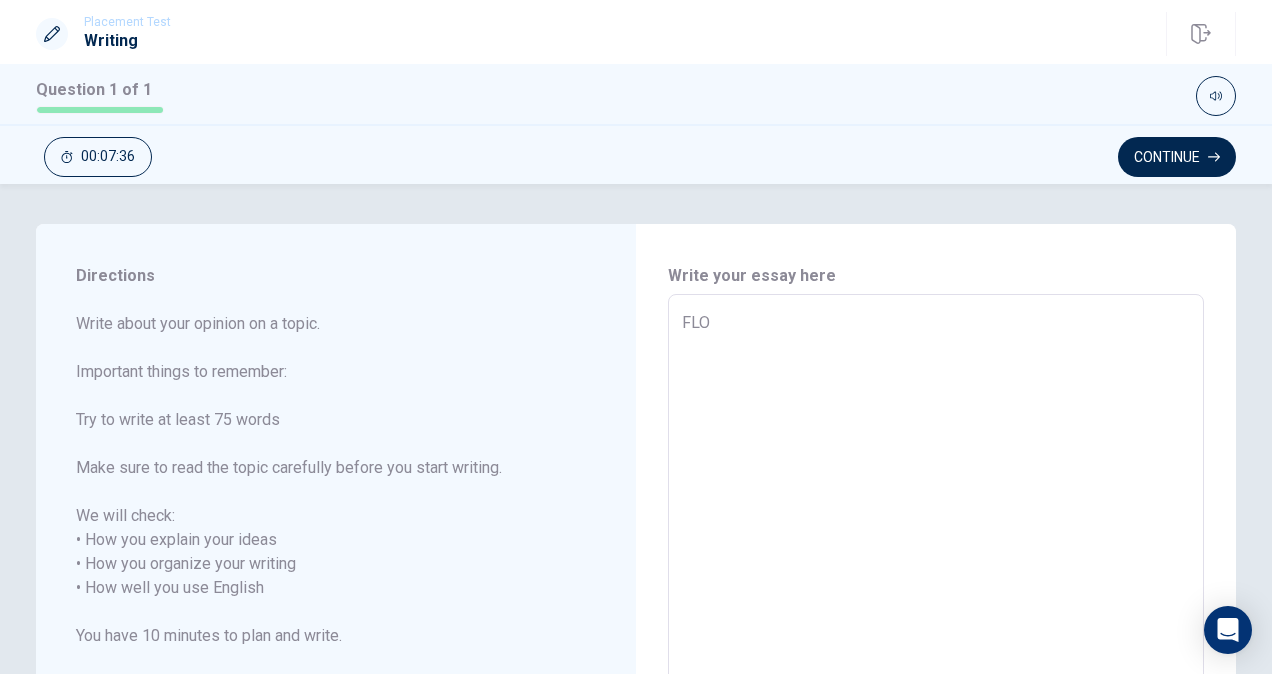 type on "x" 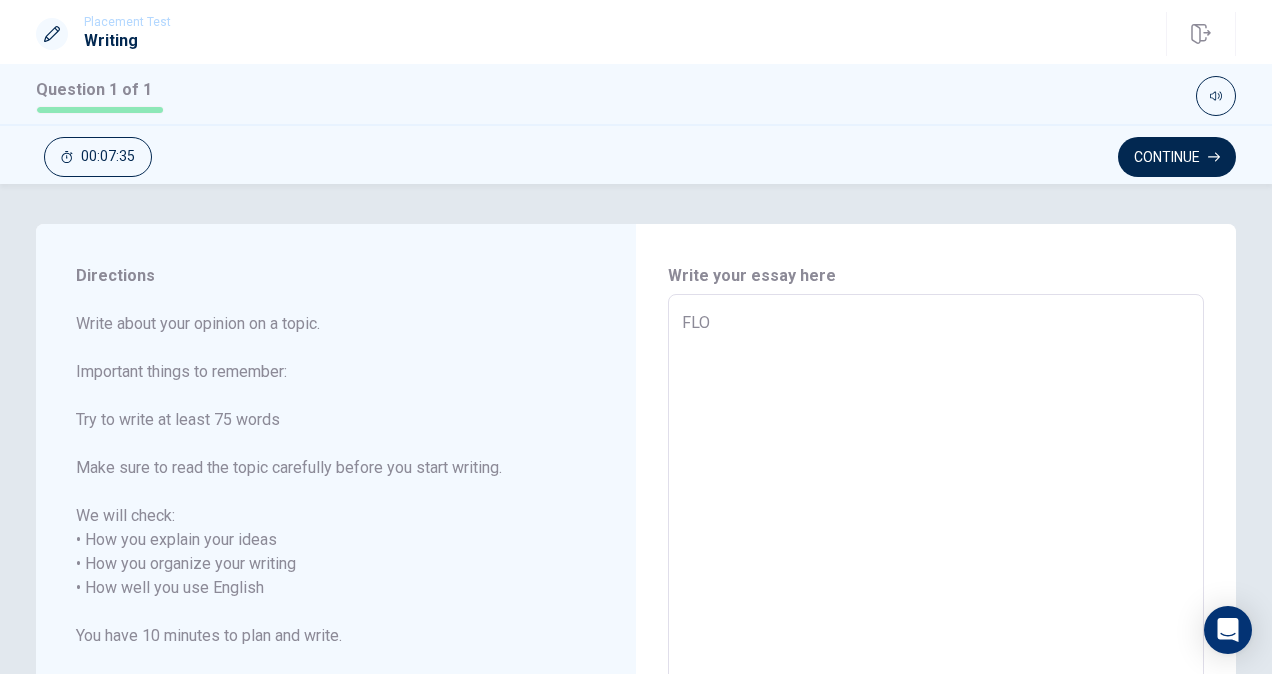 type on "FL" 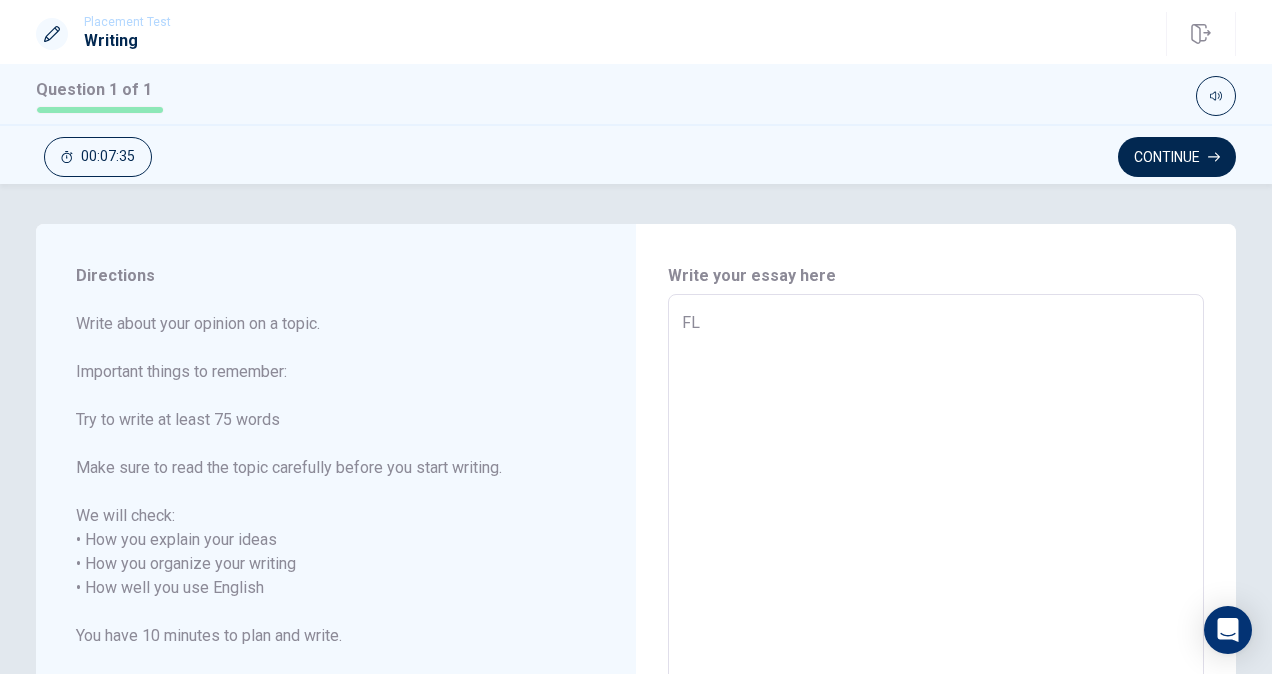 type on "x" 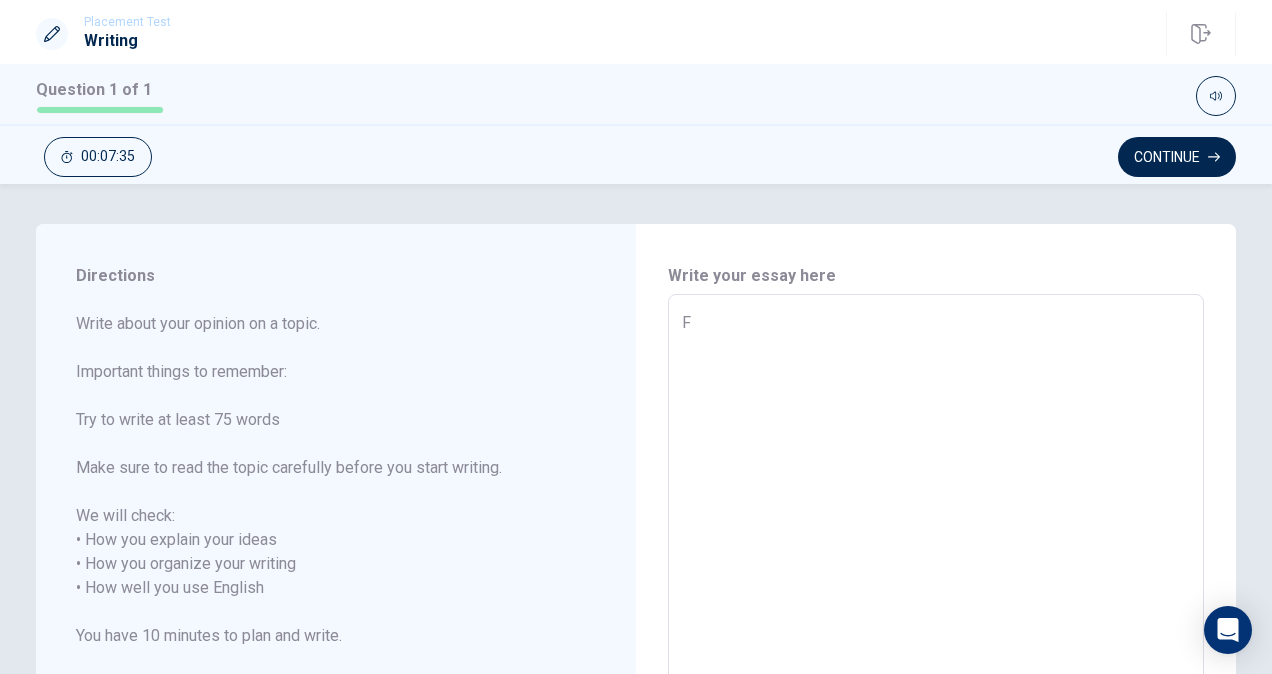 type on "x" 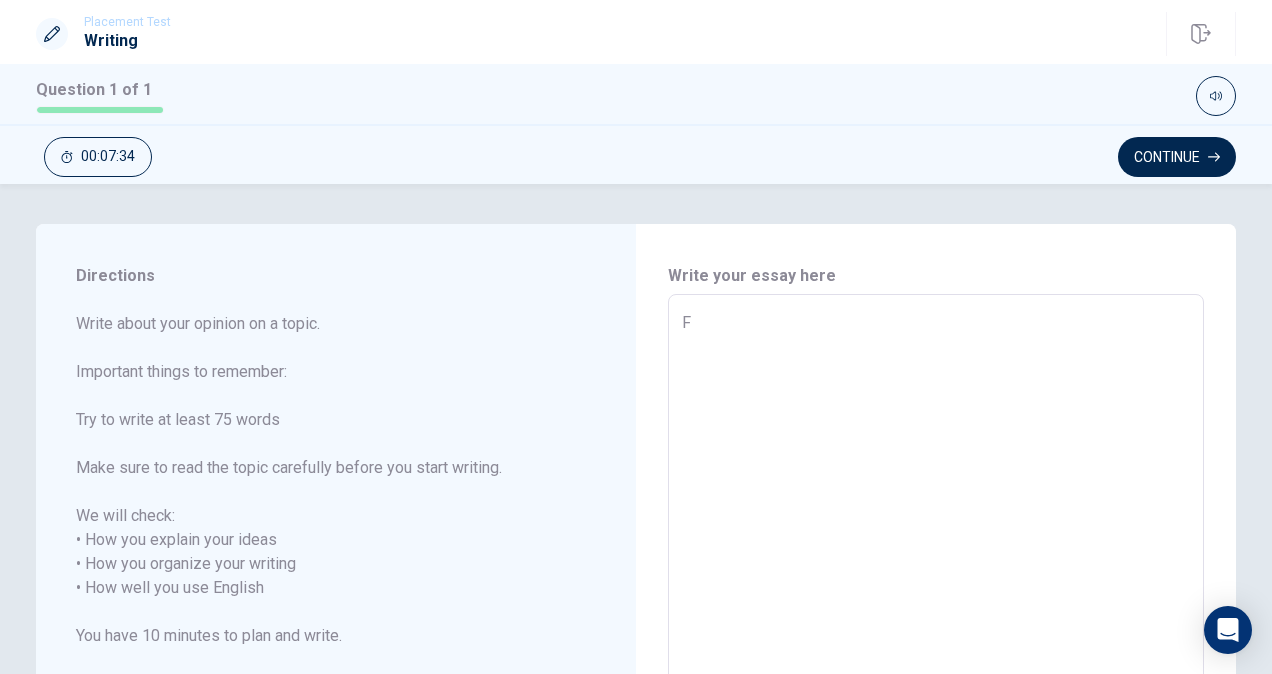 type on "Fl" 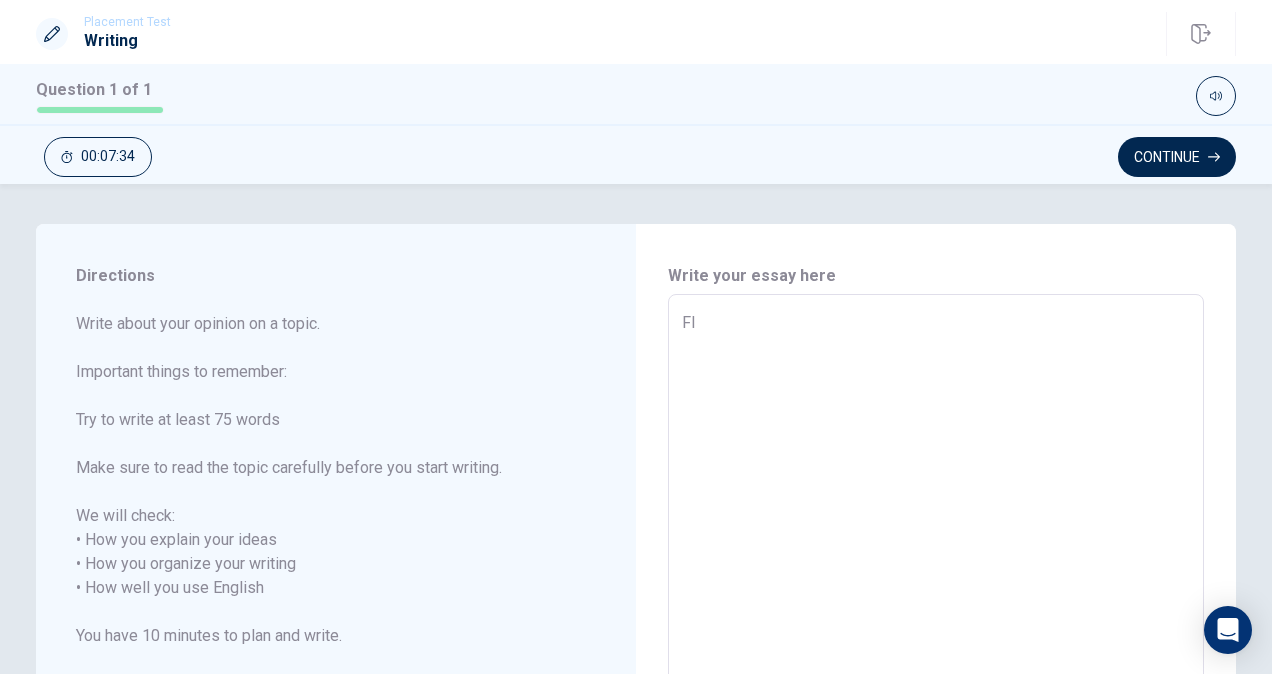 type on "x" 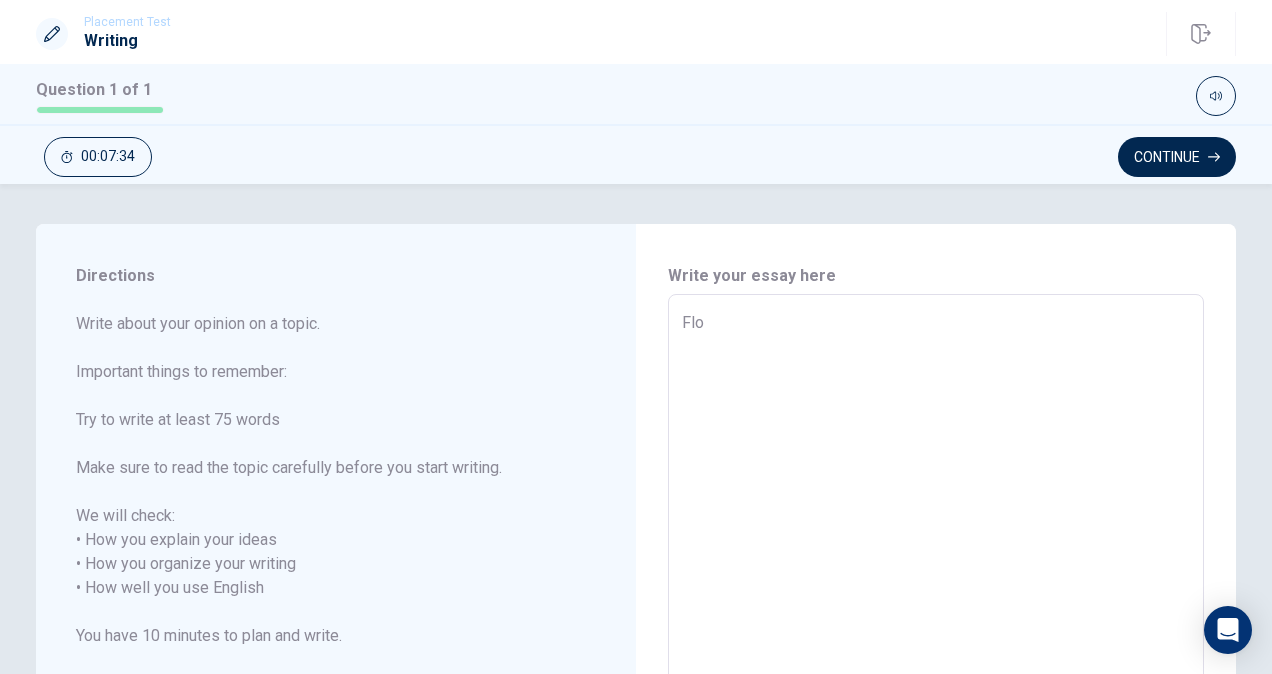 type on "x" 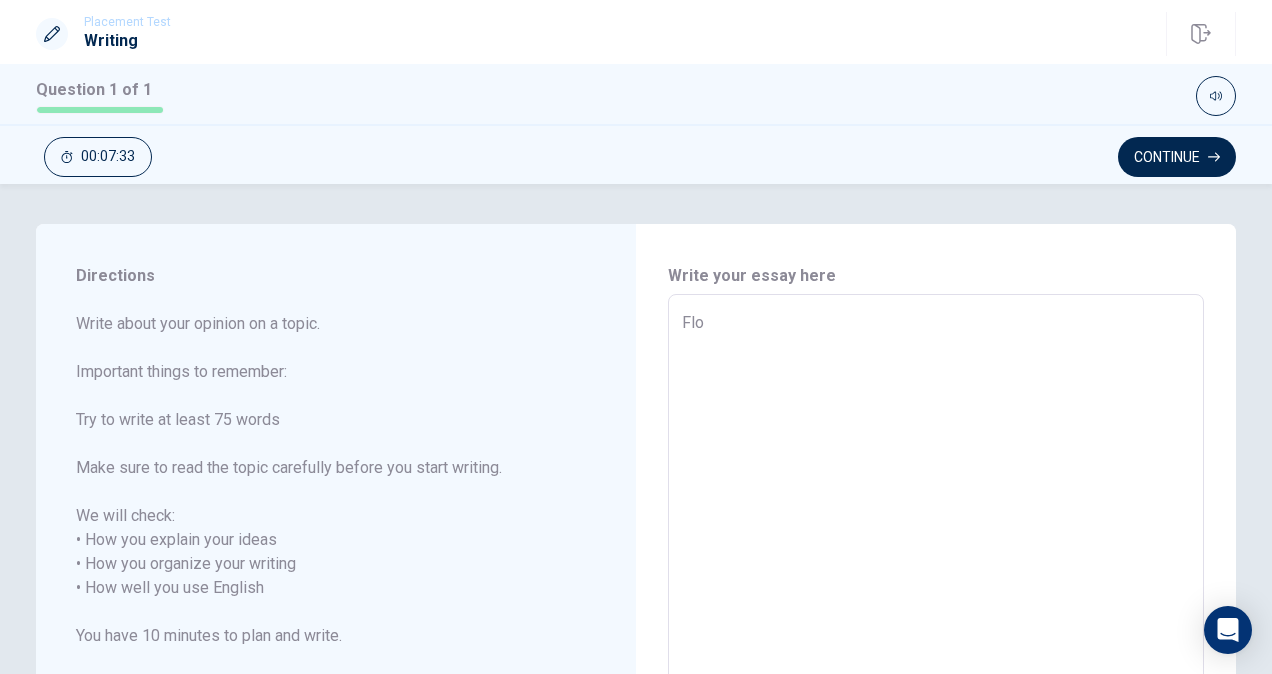 type on "Flow" 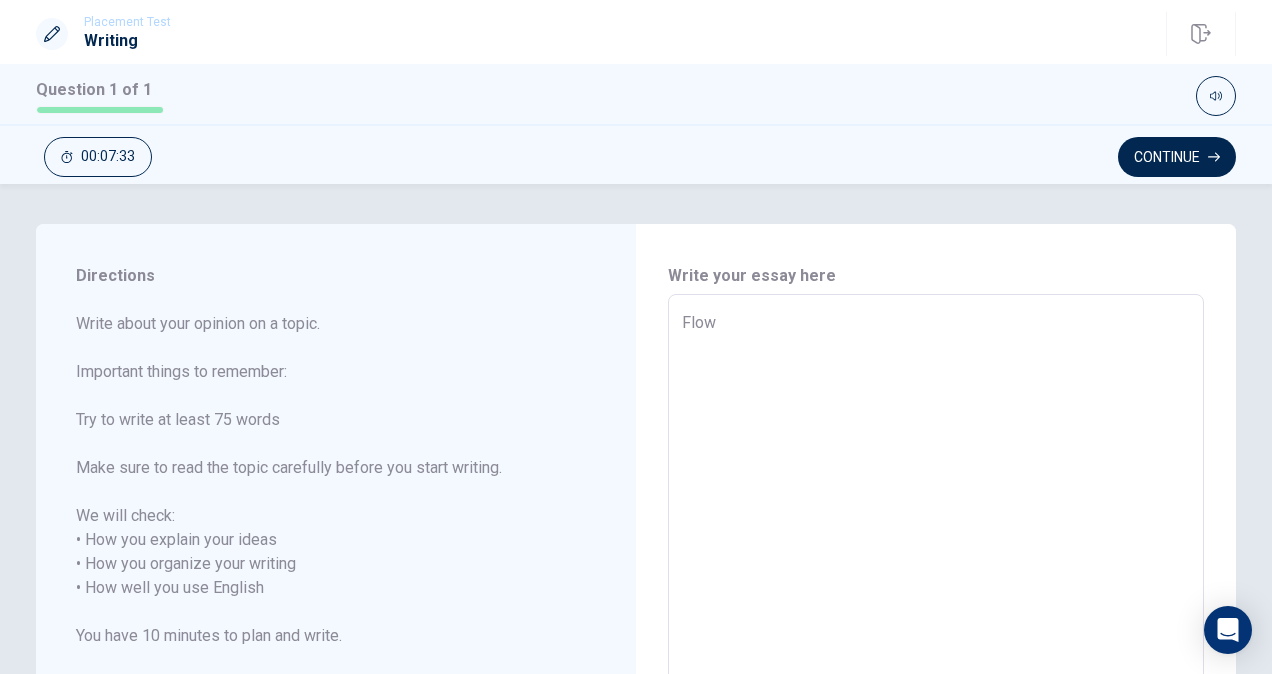 type on "x" 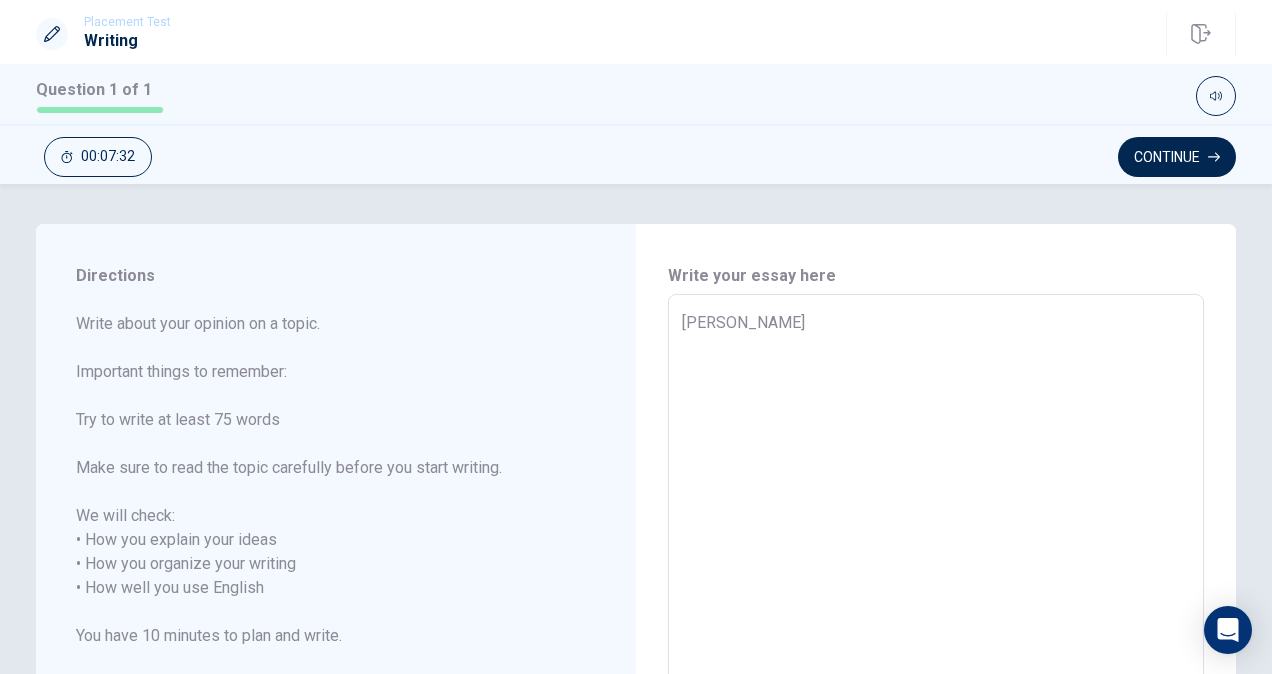 type on "x" 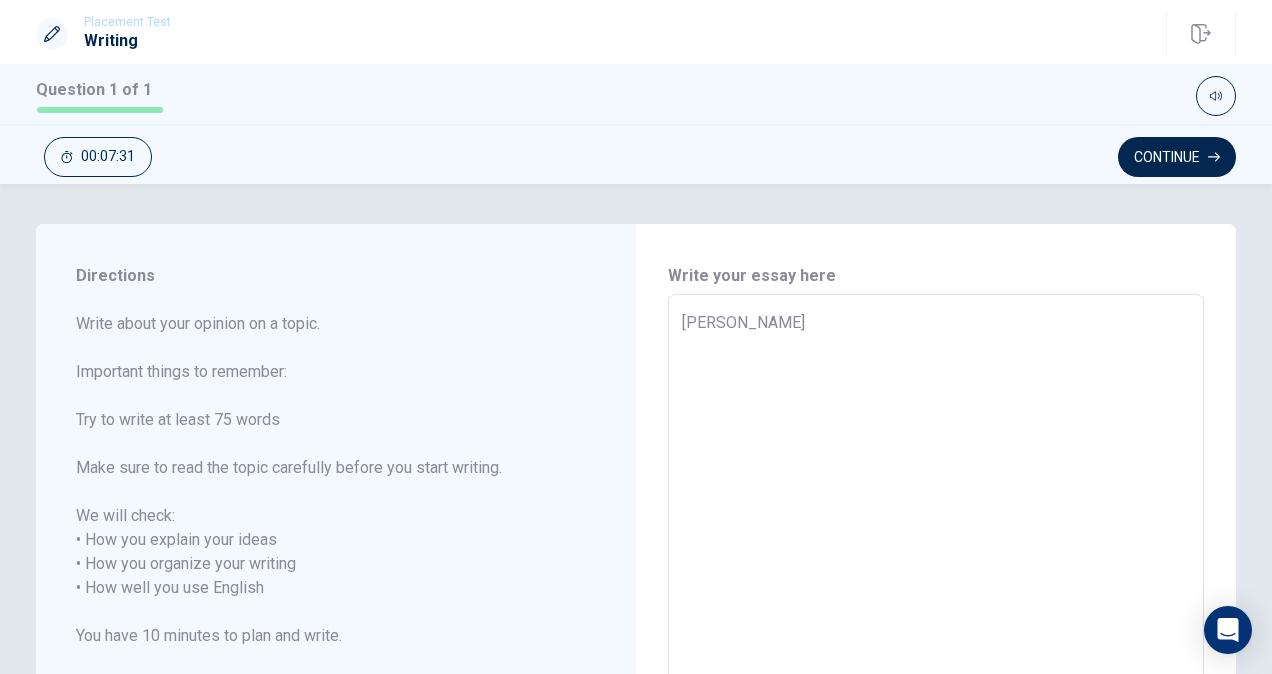 type on "Flower" 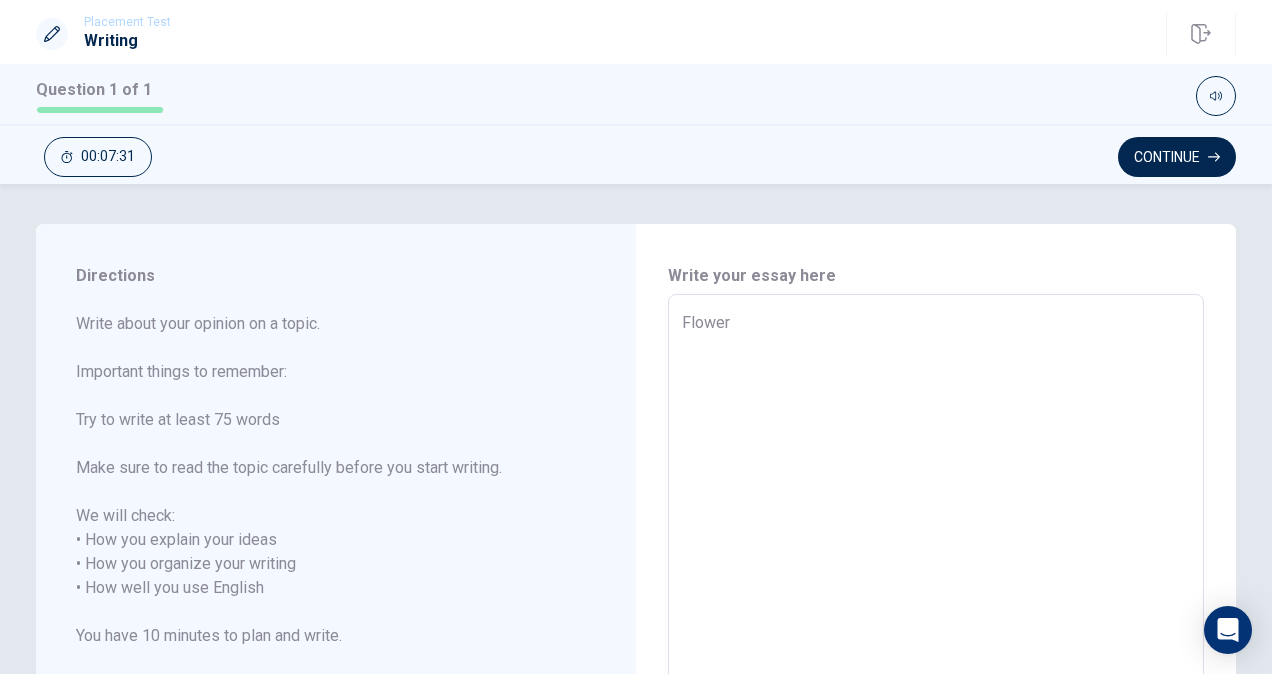 type on "x" 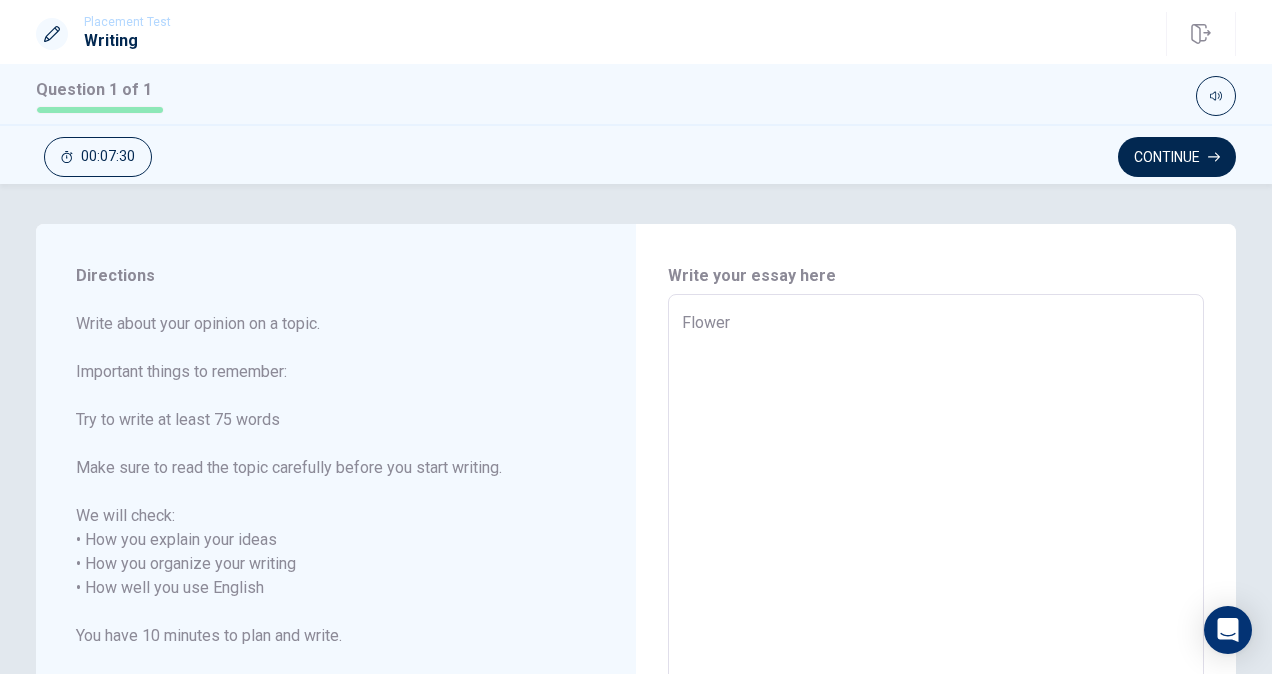 type on "Flowers" 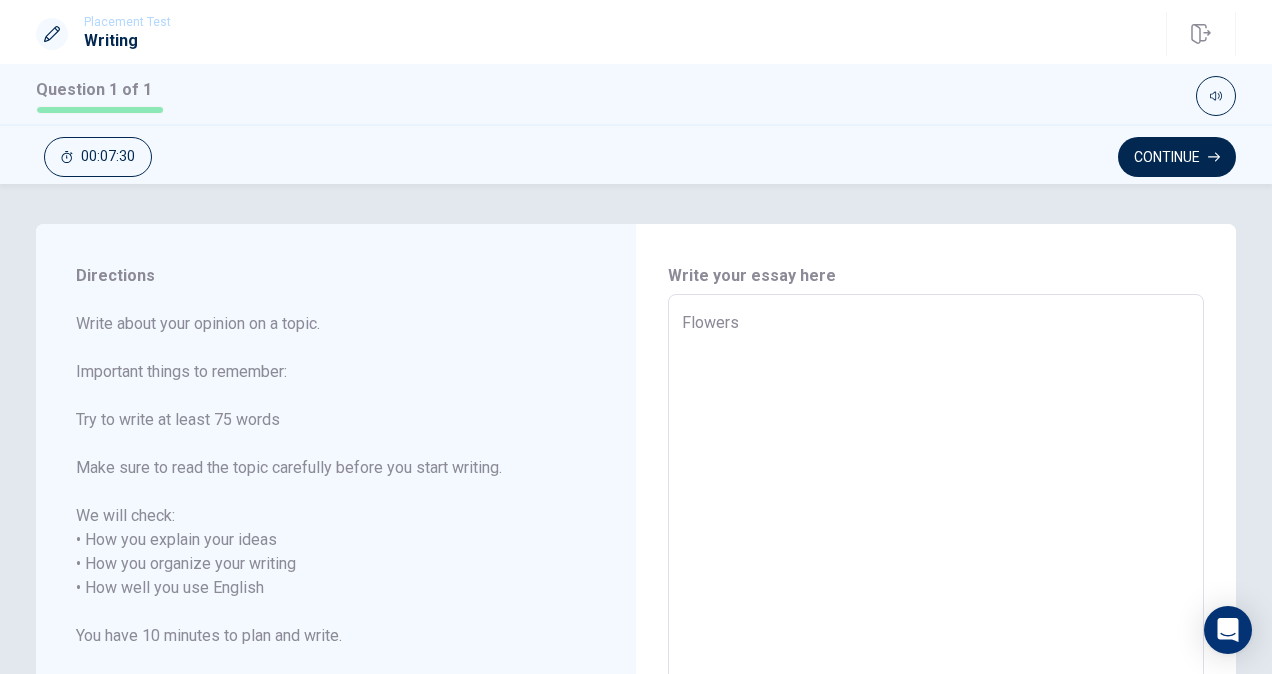 type on "x" 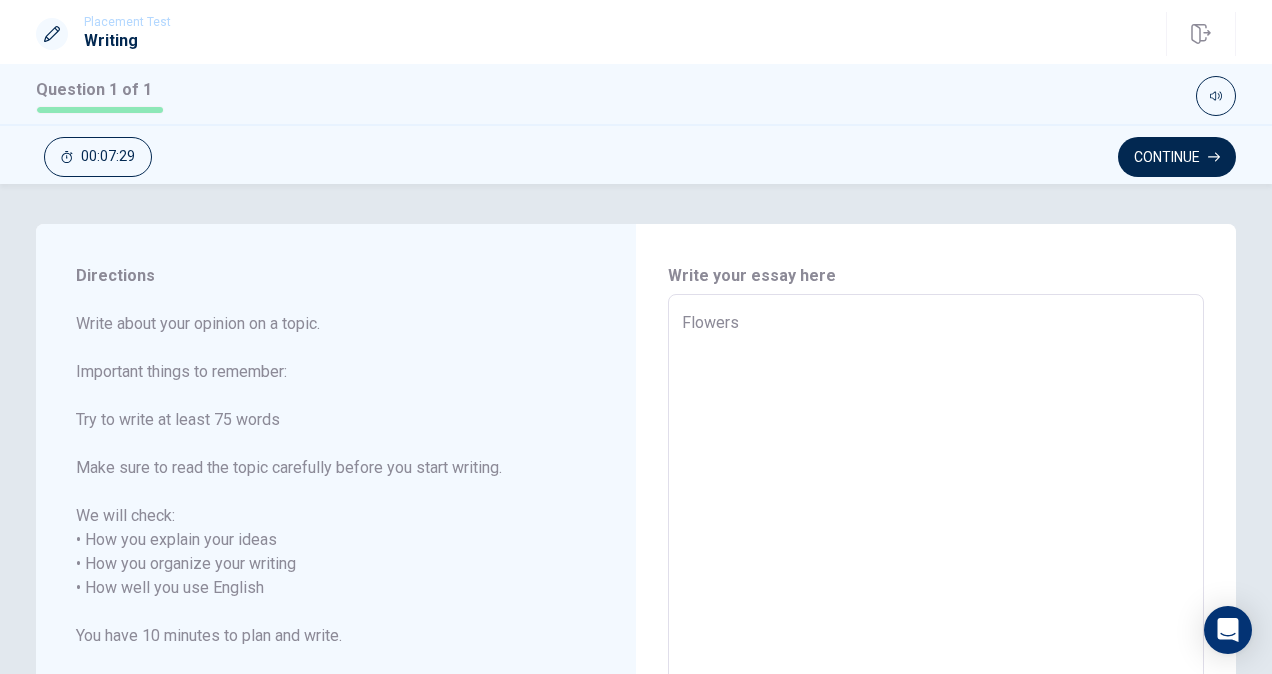 type on "Flowers" 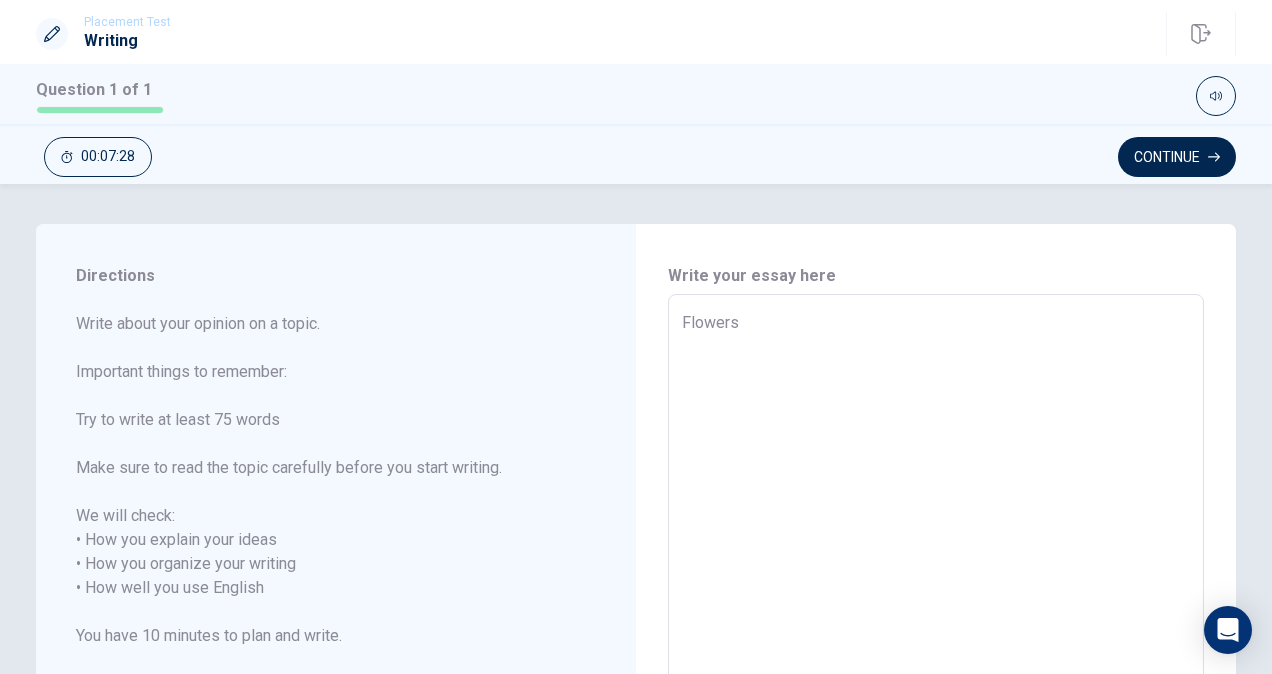 type on "x" 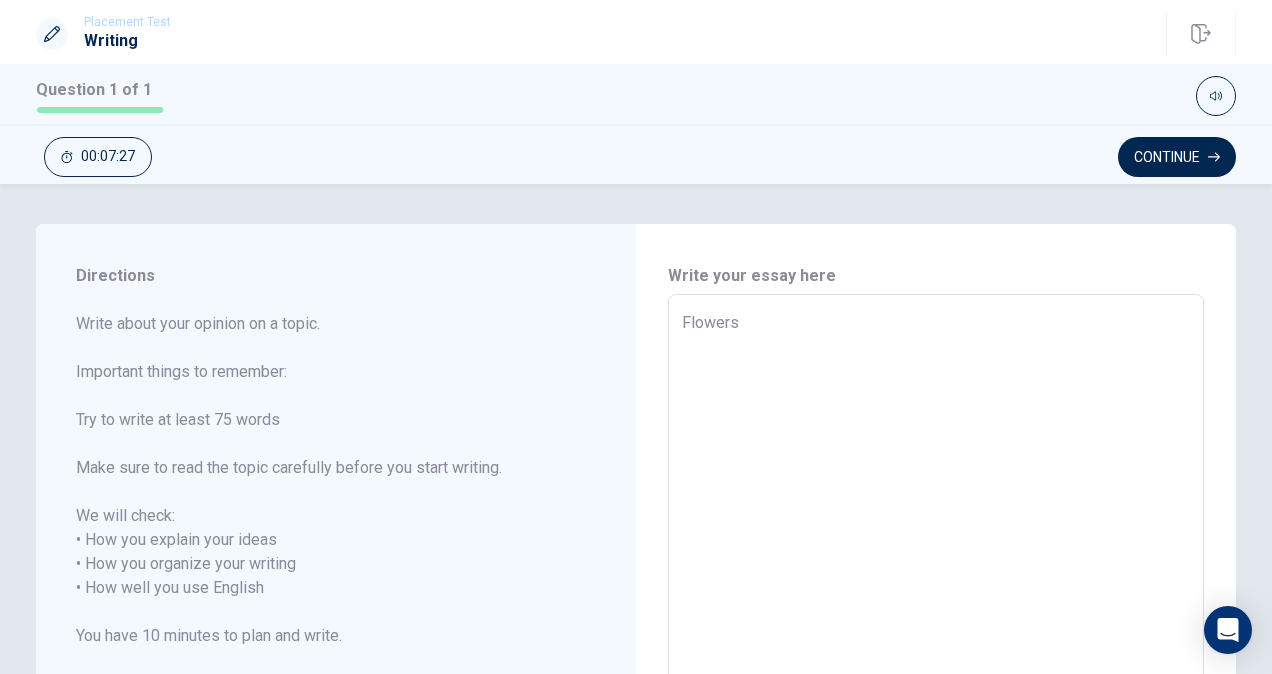 type on "Flowers f" 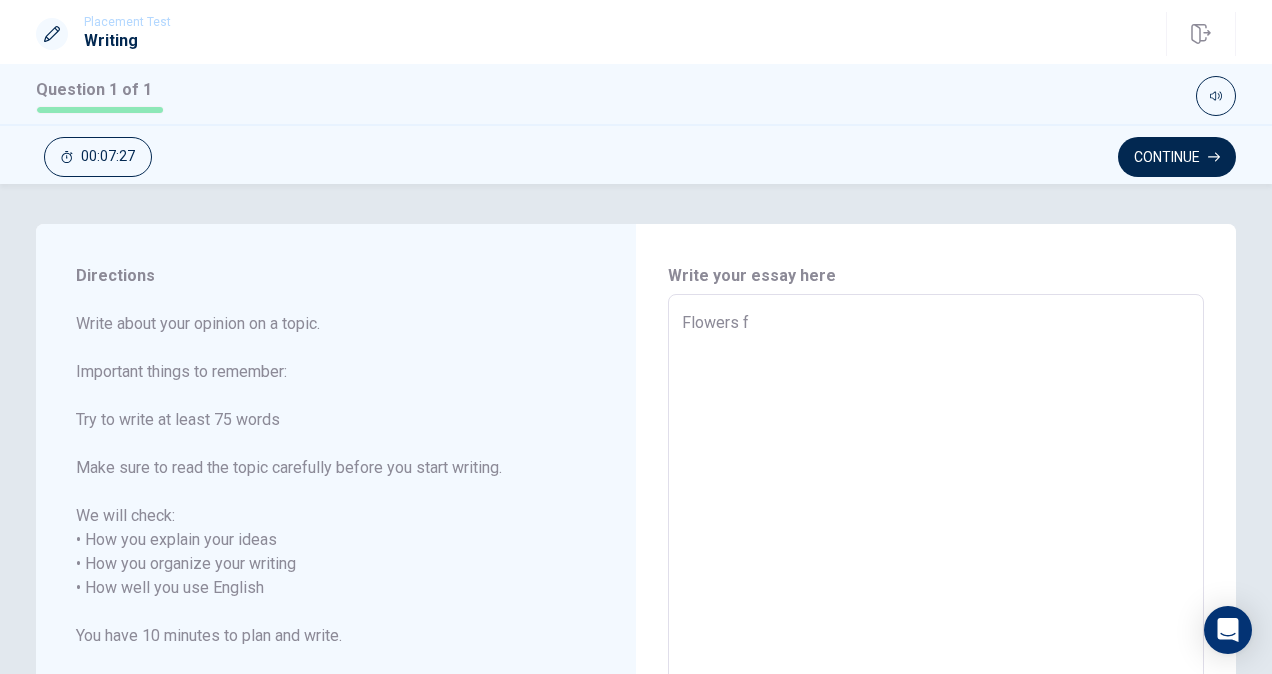 type on "x" 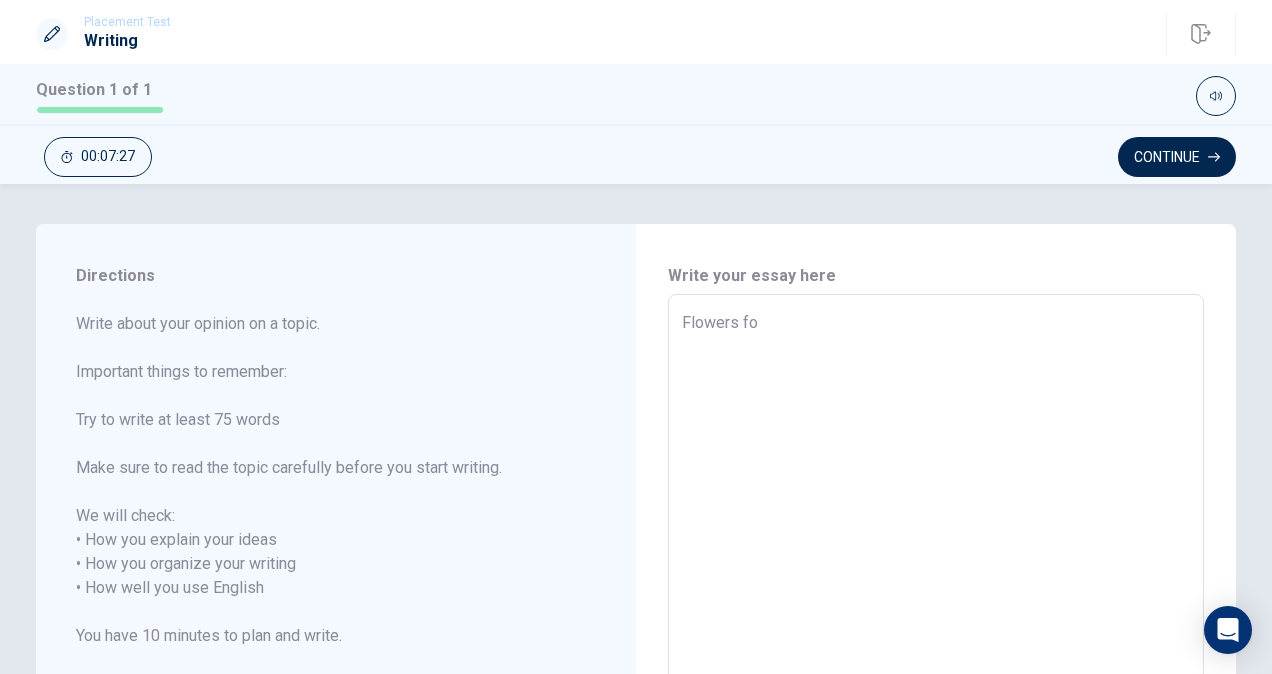 type on "x" 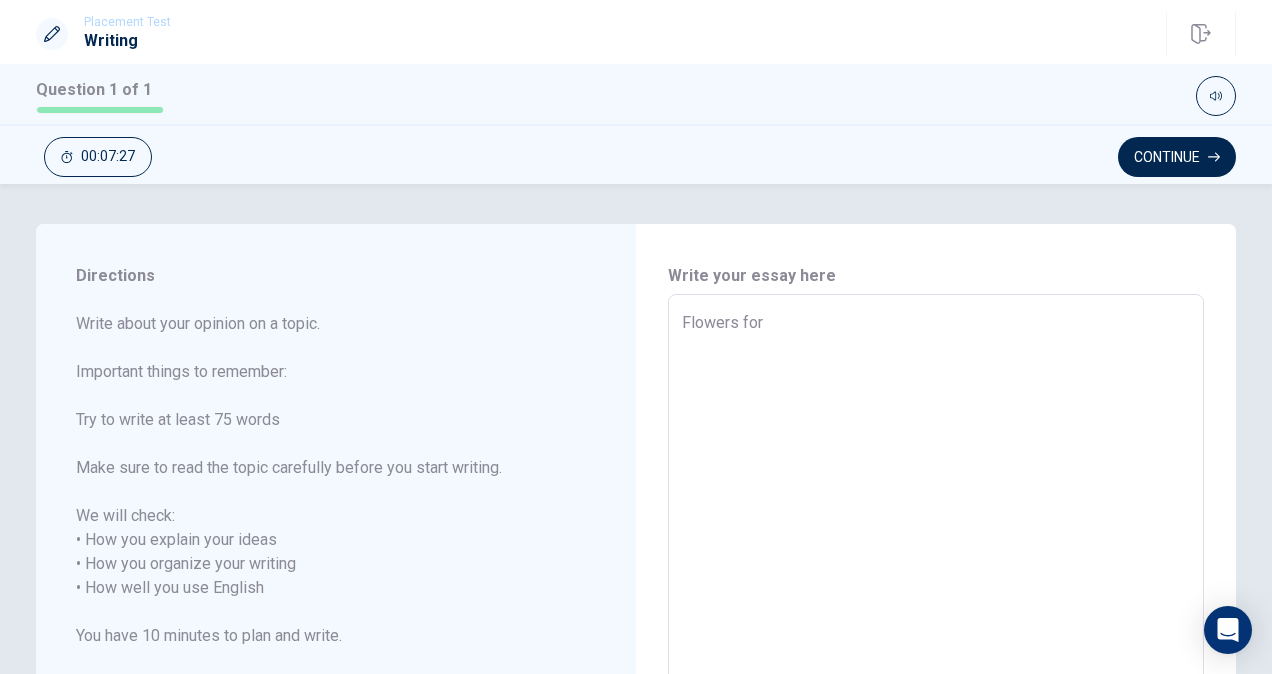 type on "x" 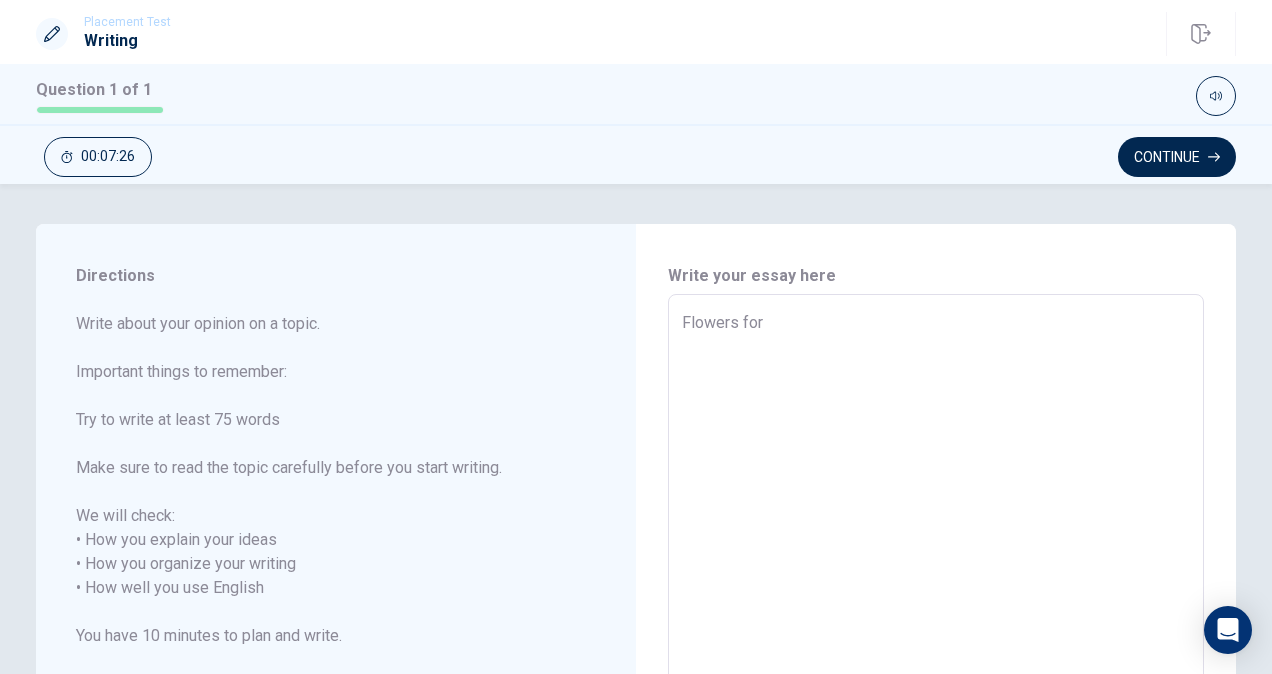 type on "Flowers for" 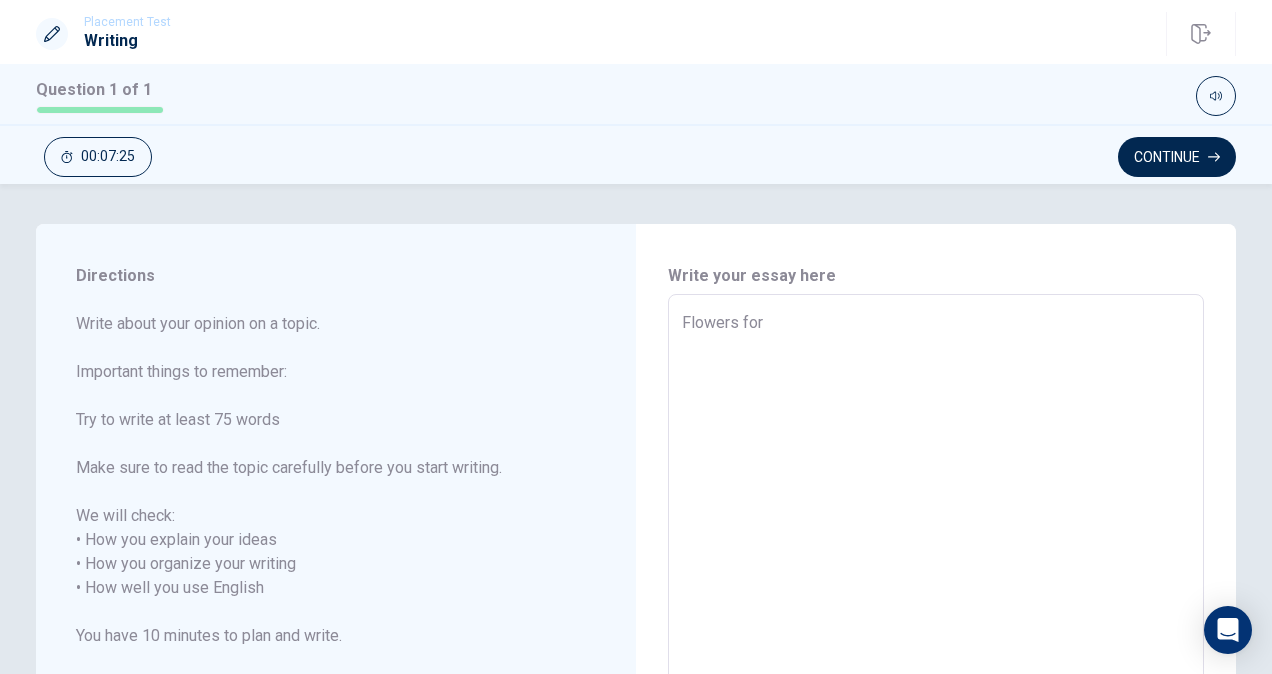 type on "x" 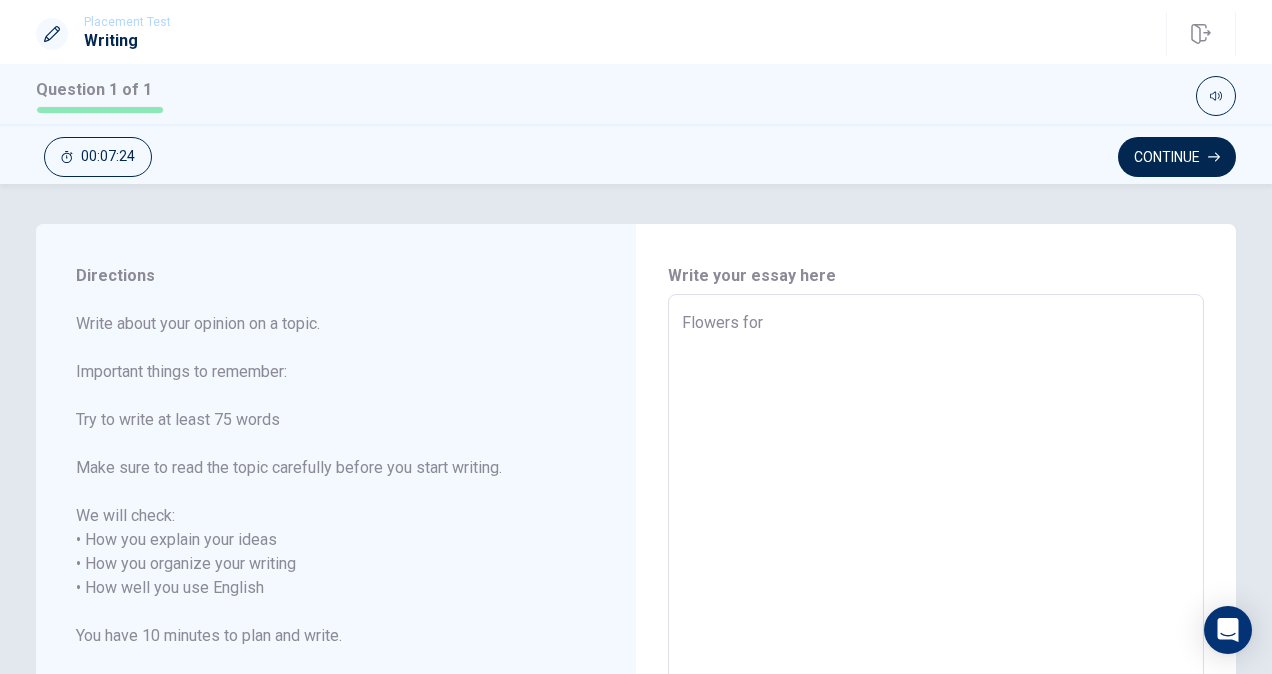 type on "Flowers for a" 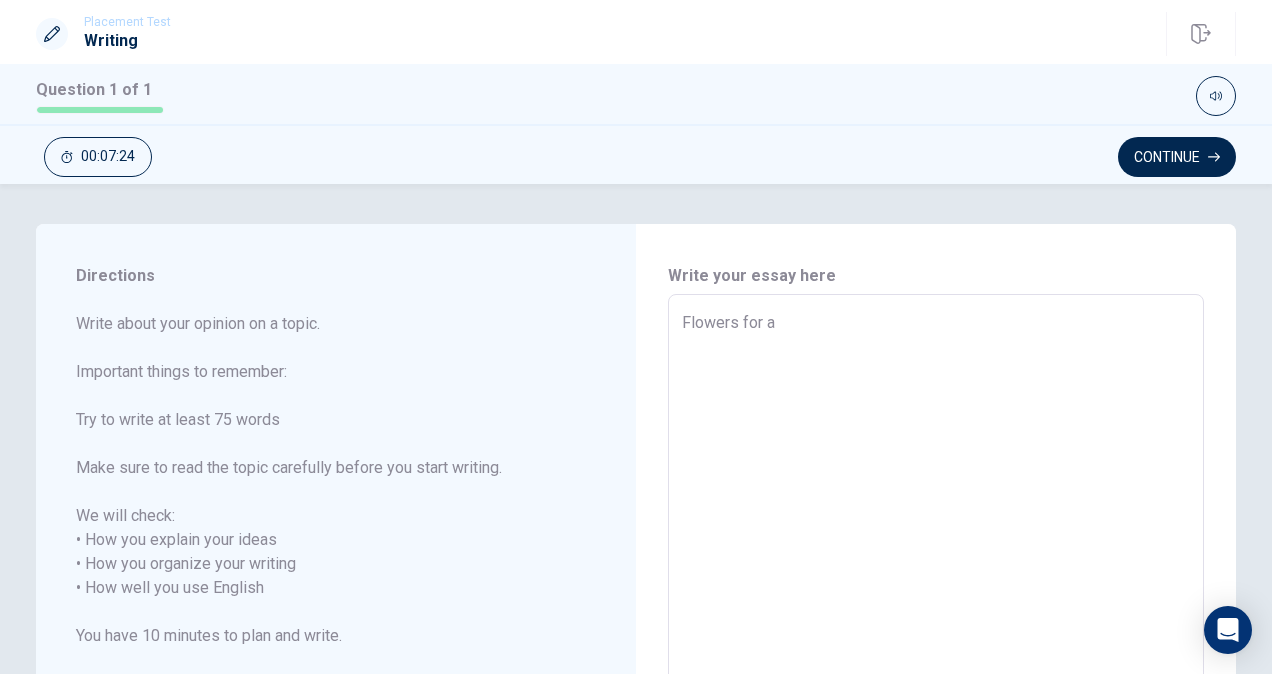 type on "x" 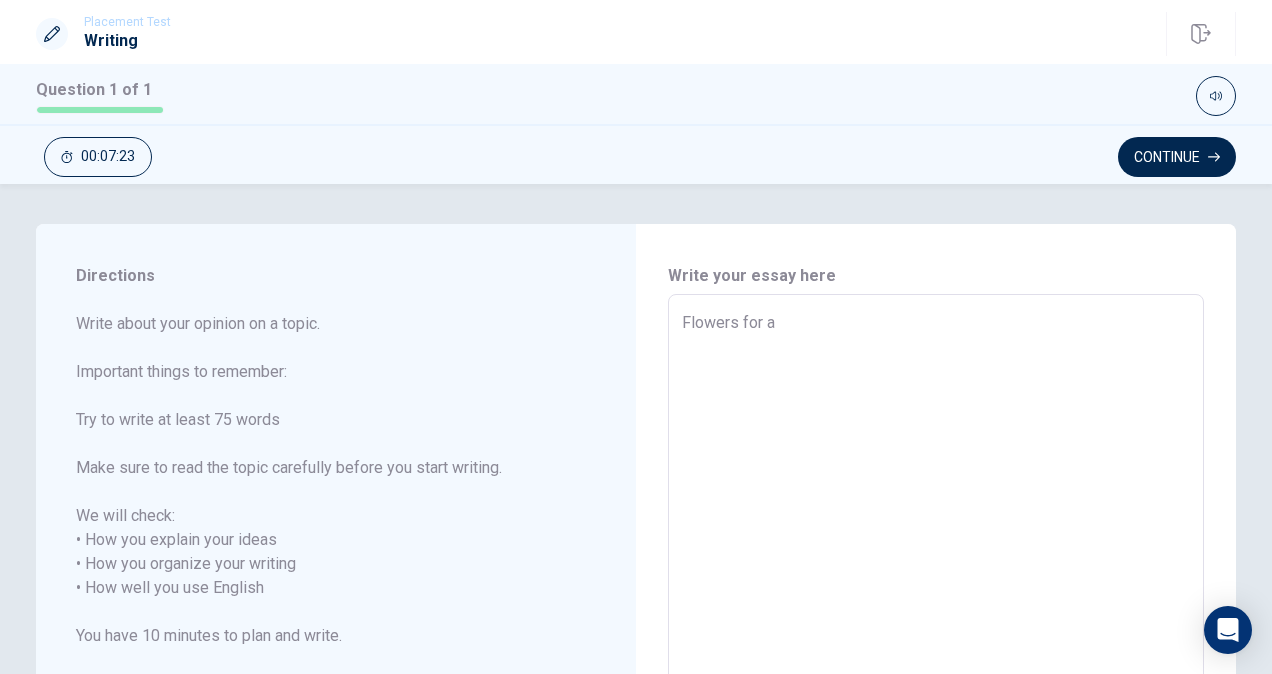 type on "Flowers for al" 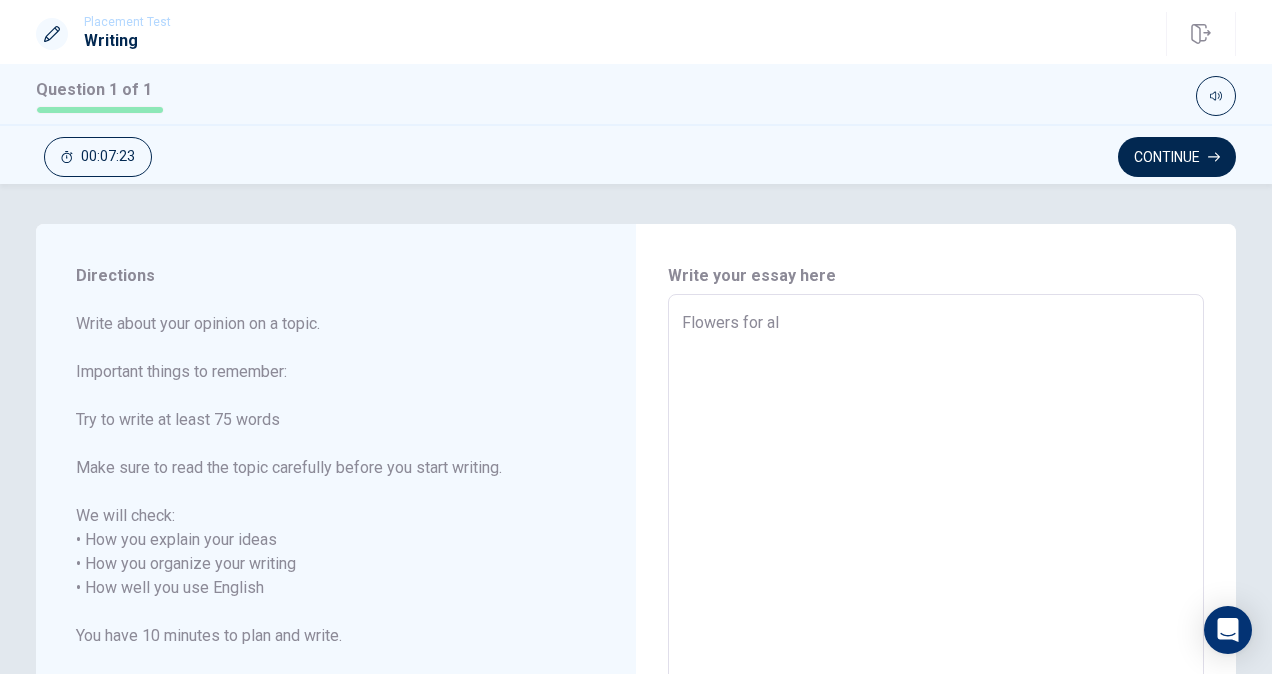 type on "x" 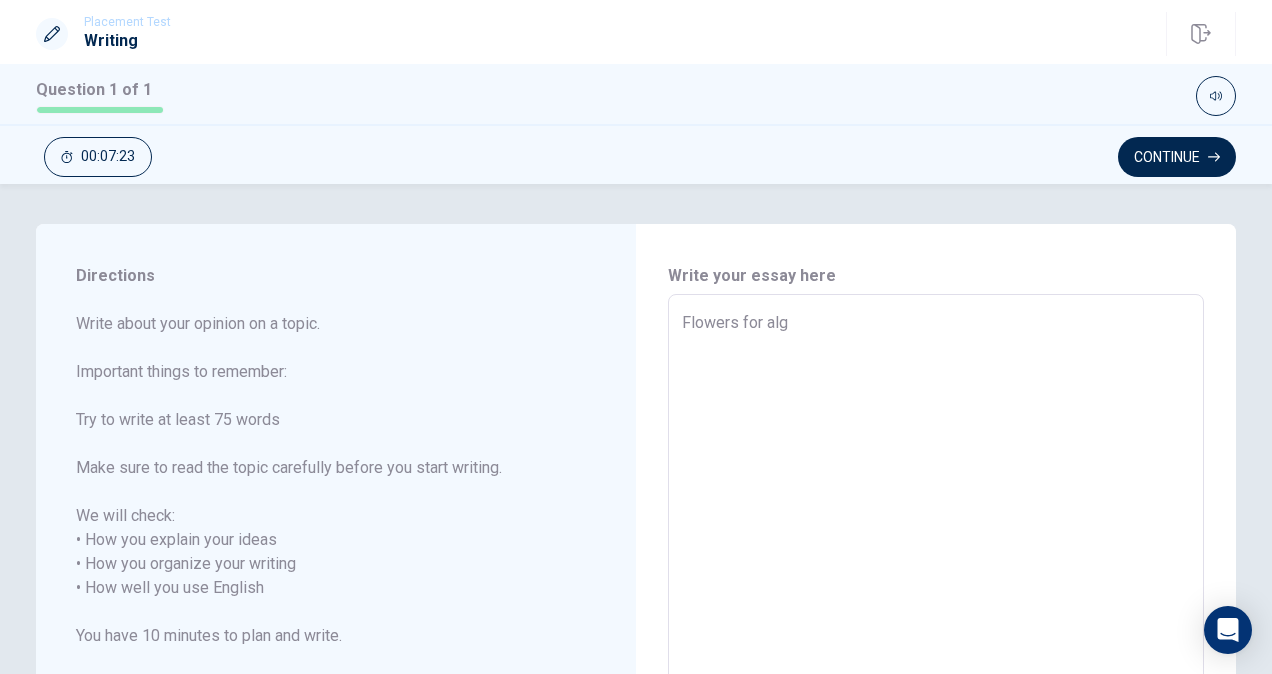 type on "x" 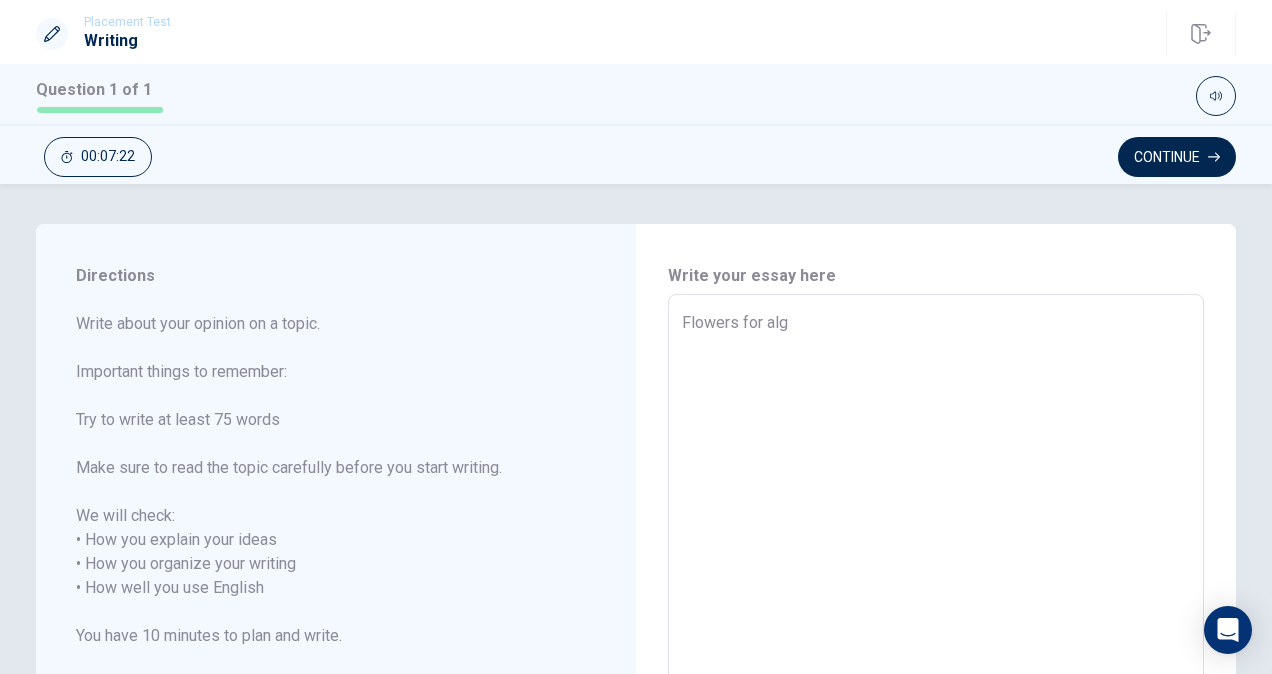 type on "Flowers for alge" 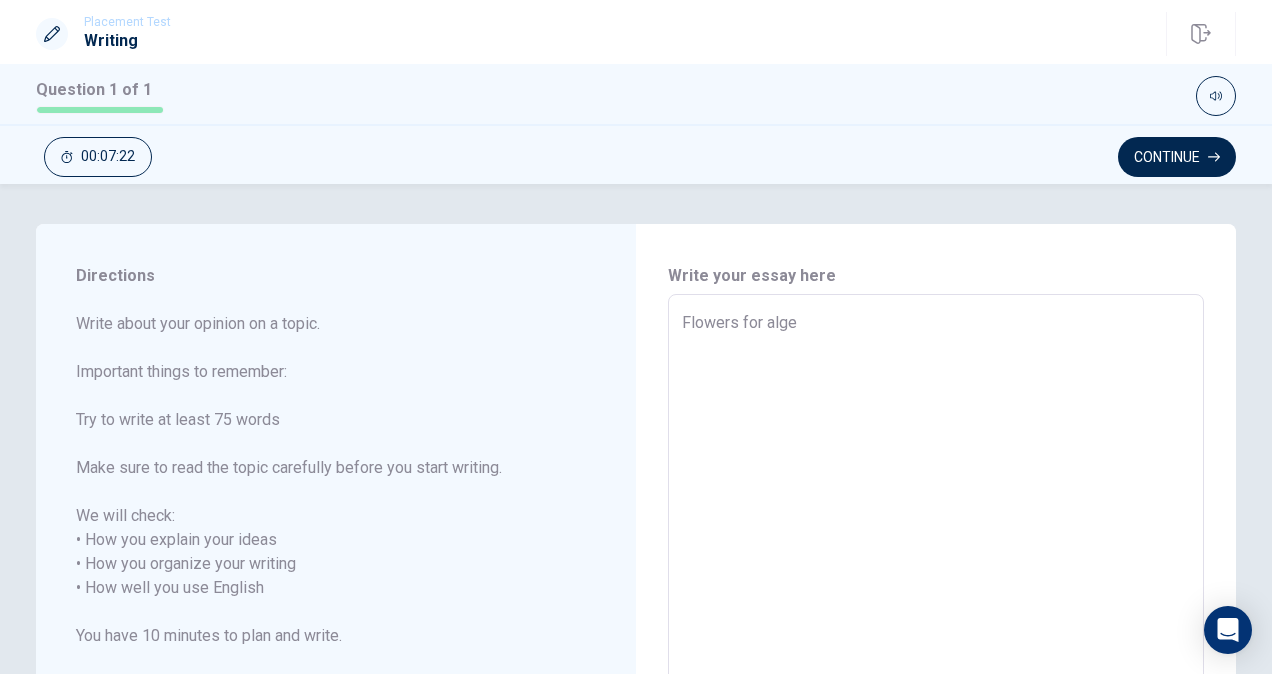 type on "x" 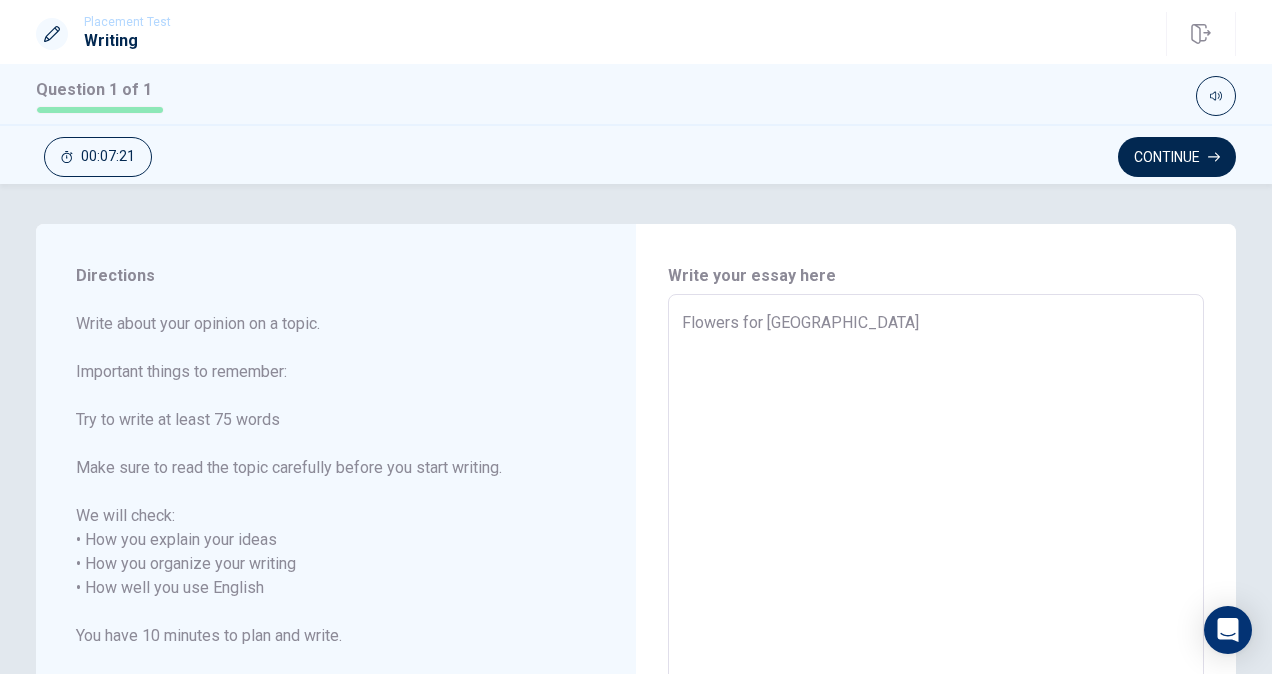 type on "x" 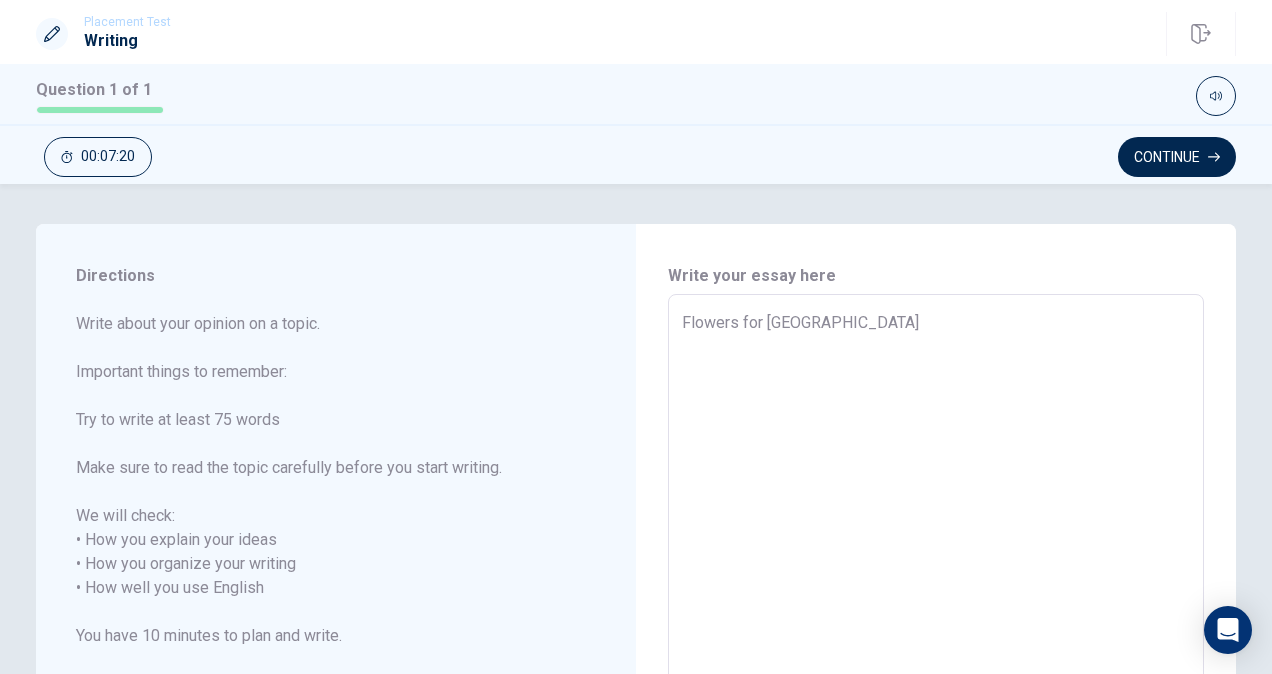 type on "Flowers for algerno" 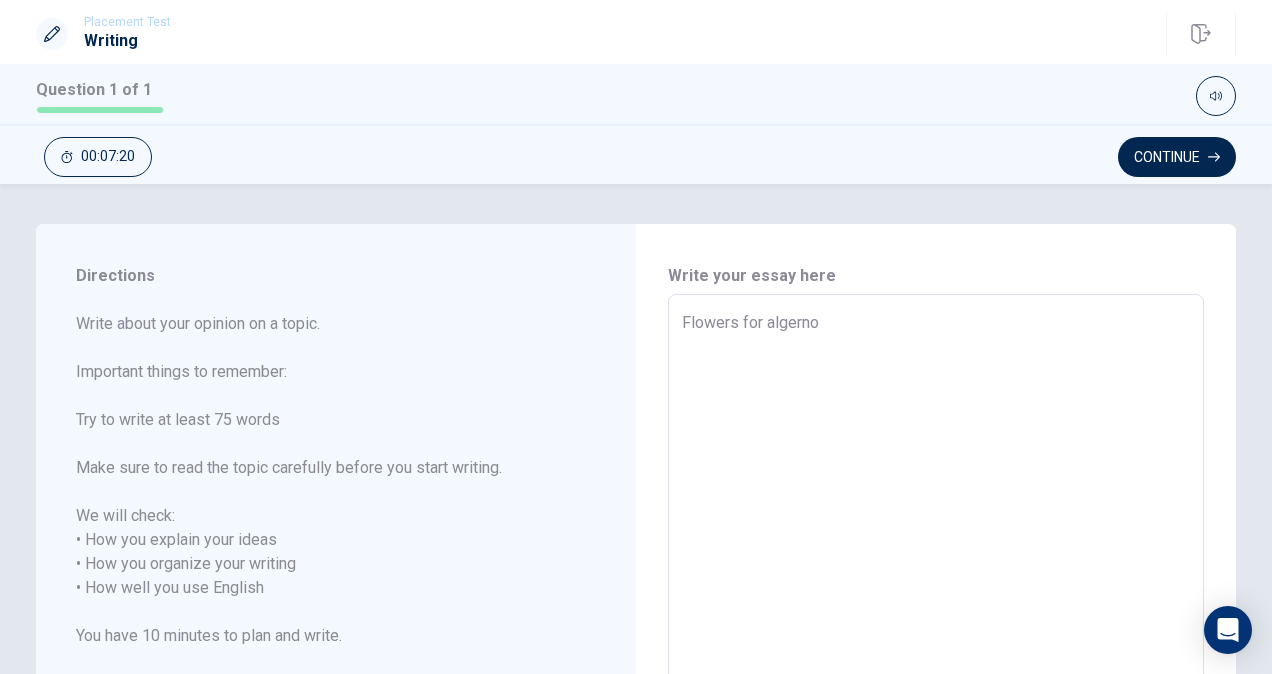 type on "x" 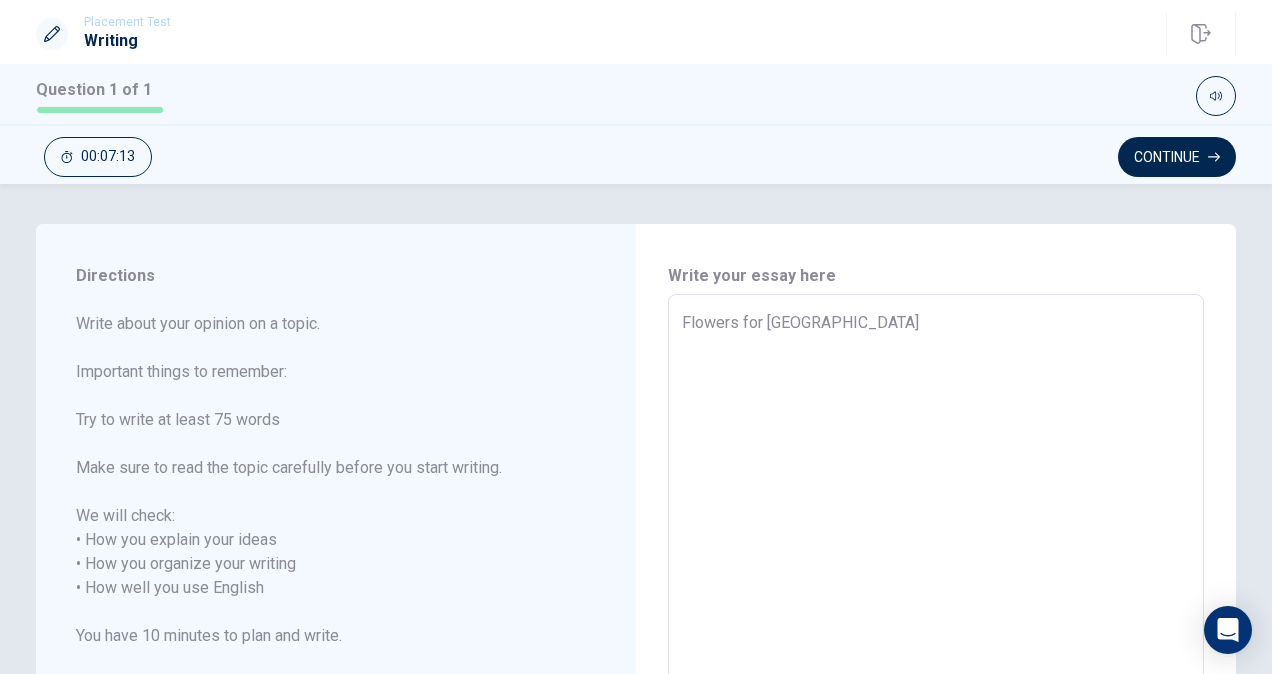 type on "x" 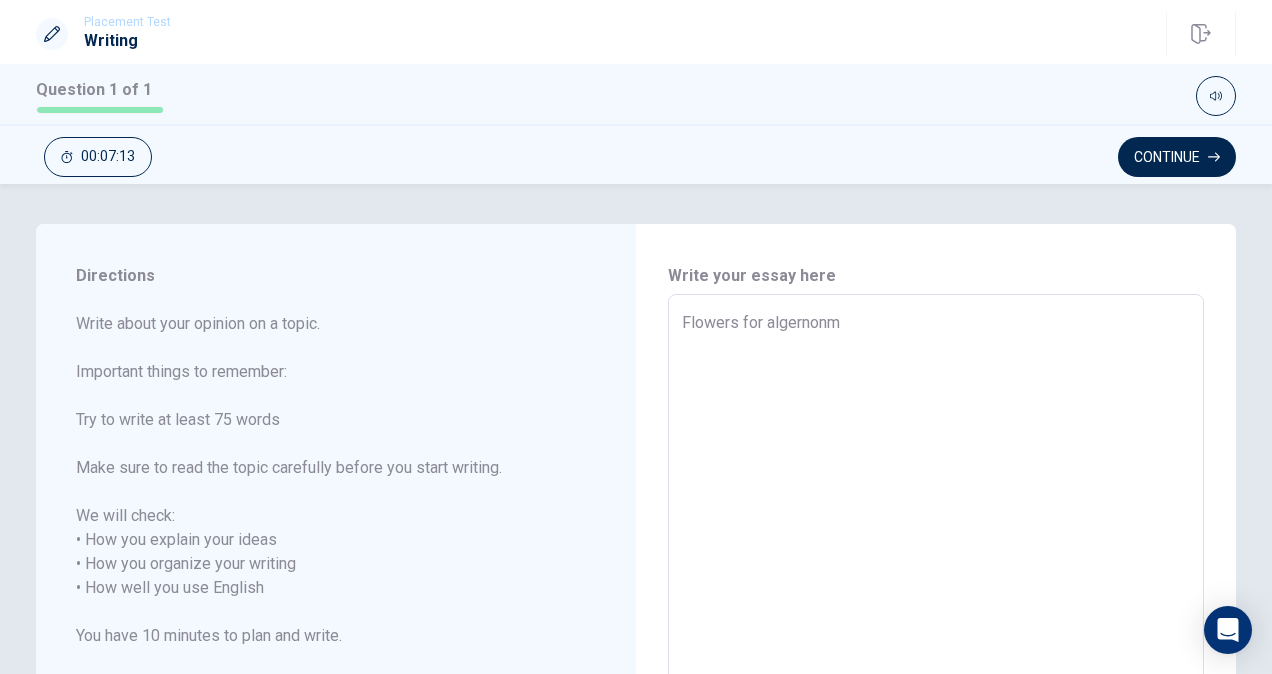 type on "x" 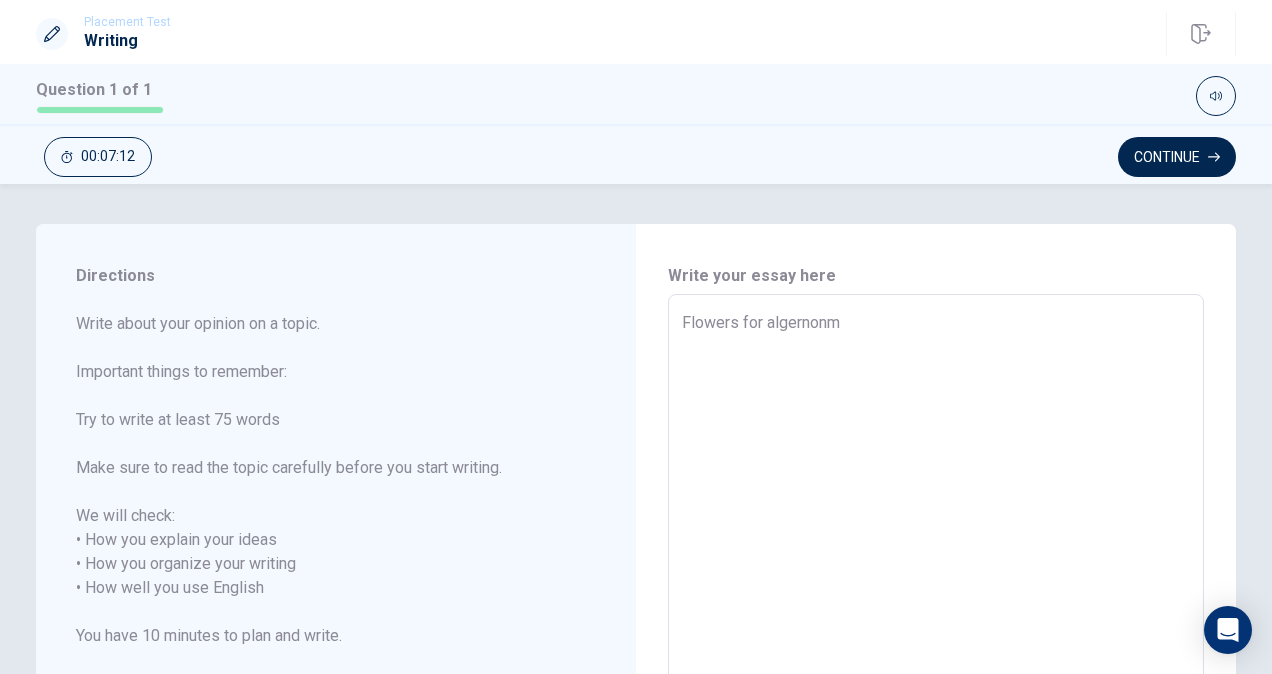 type on "Flowers for [GEOGRAPHIC_DATA]" 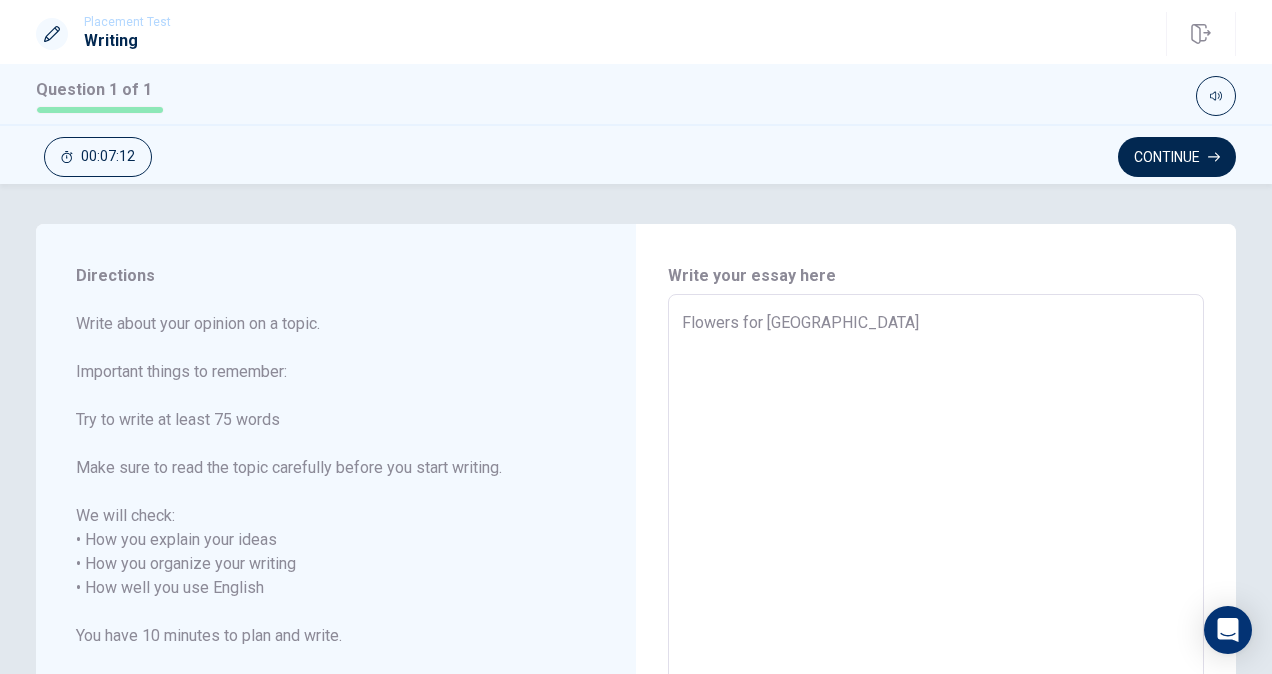 type on "x" 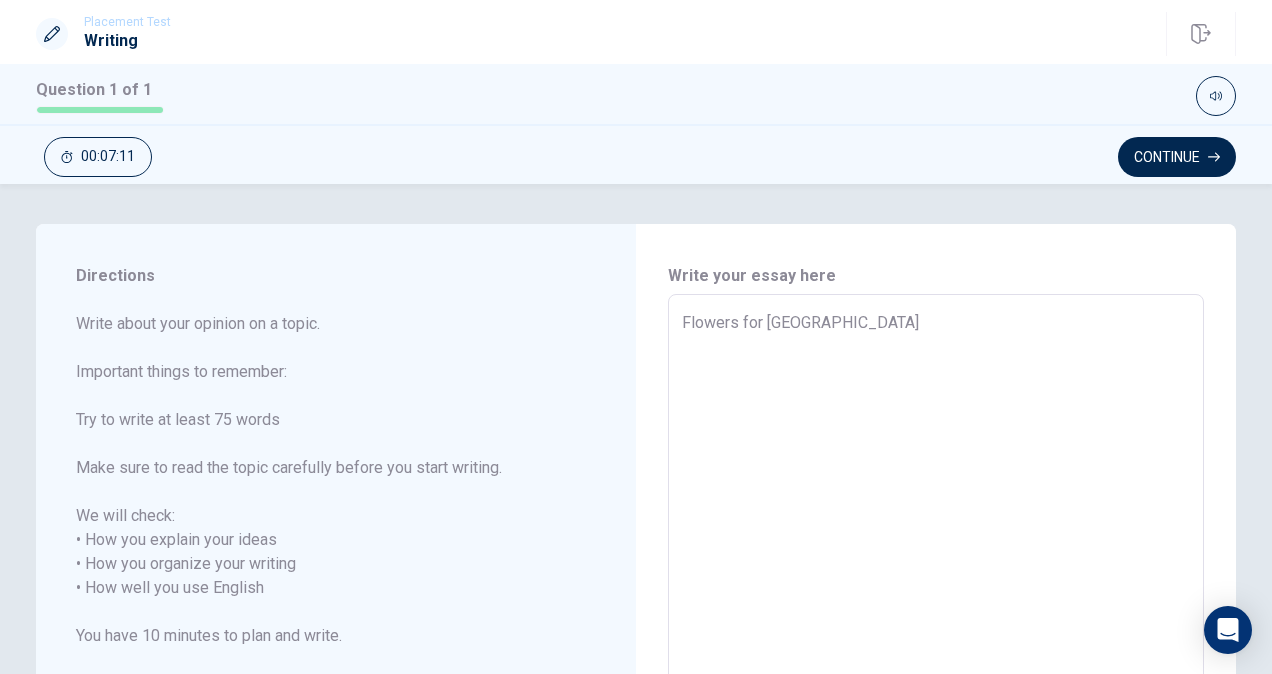 type on "Flowers for [PERSON_NAME]" 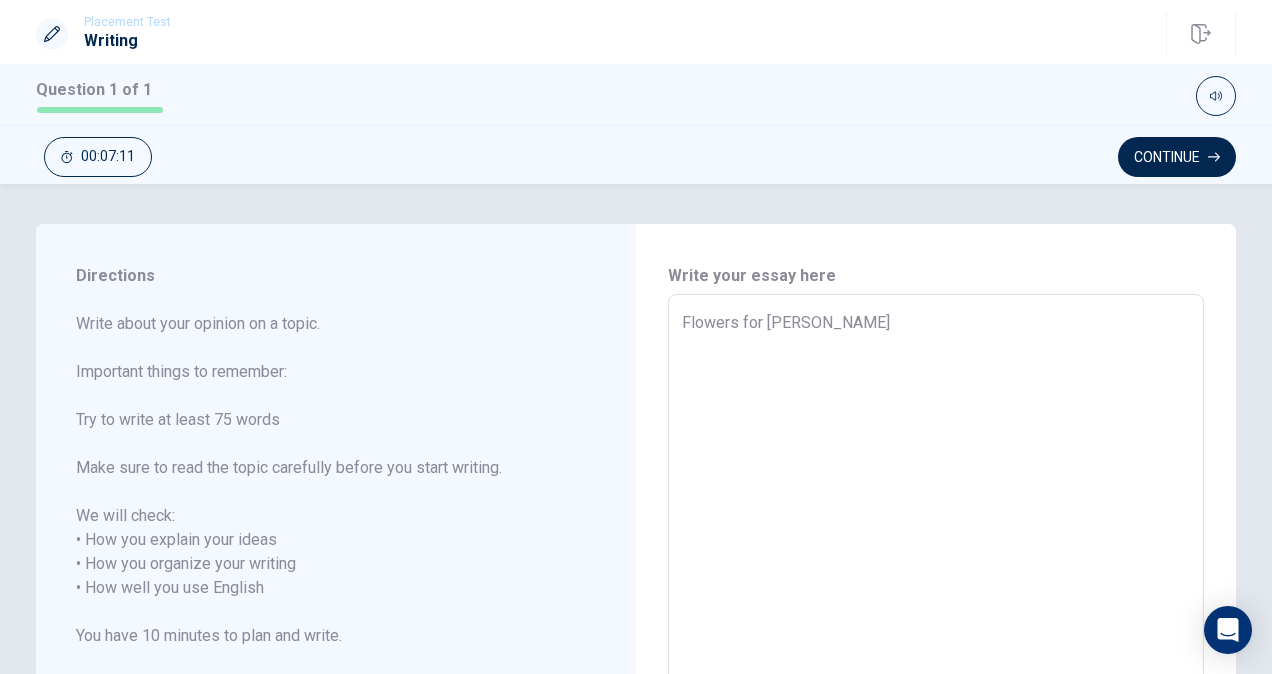 type on "x" 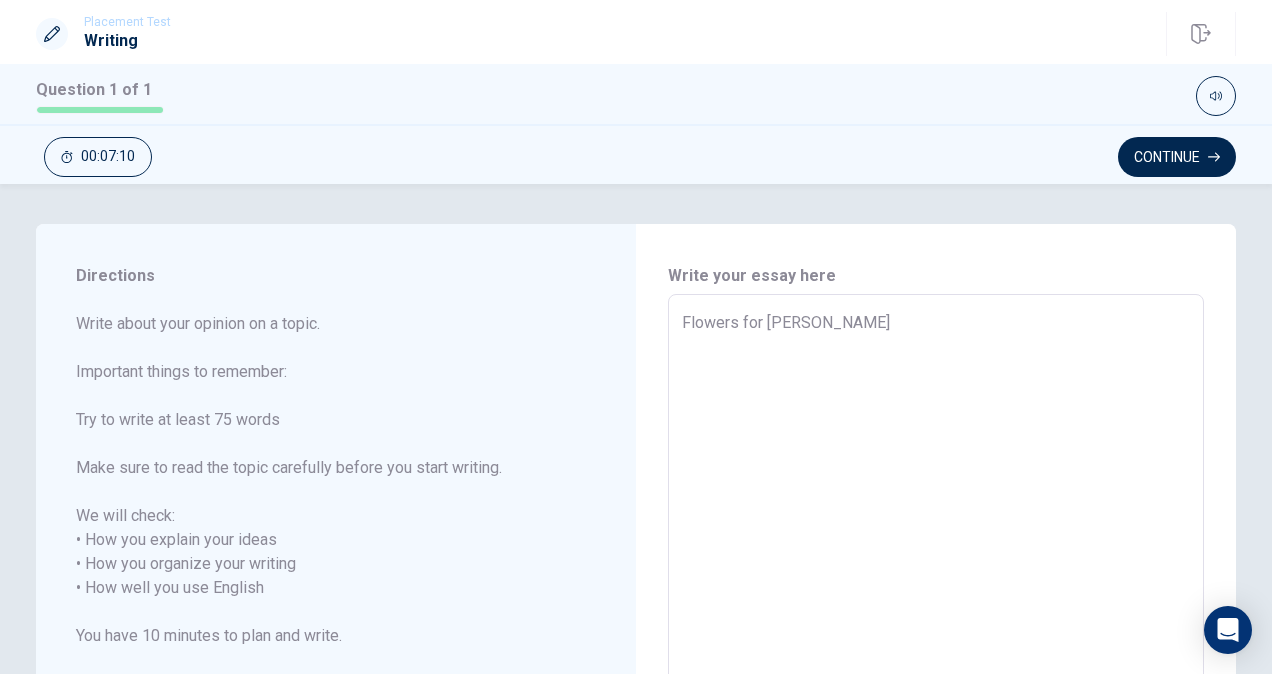 type on "Flowers for algernon mad" 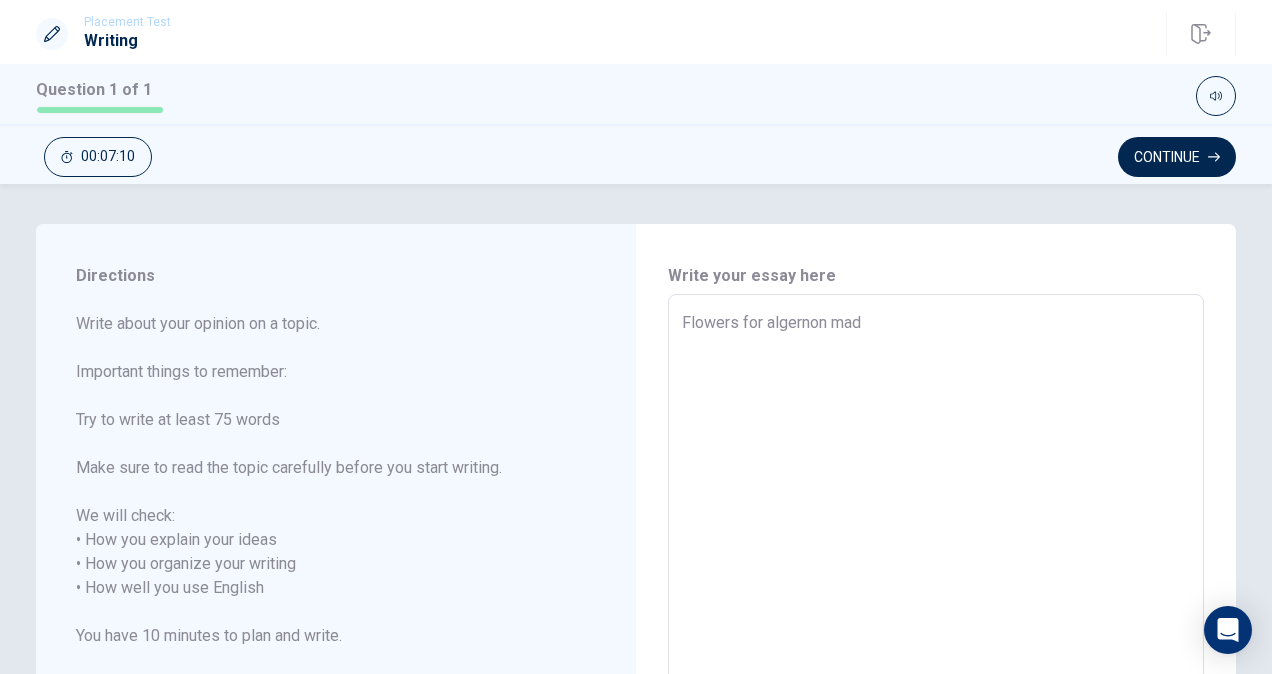 type on "x" 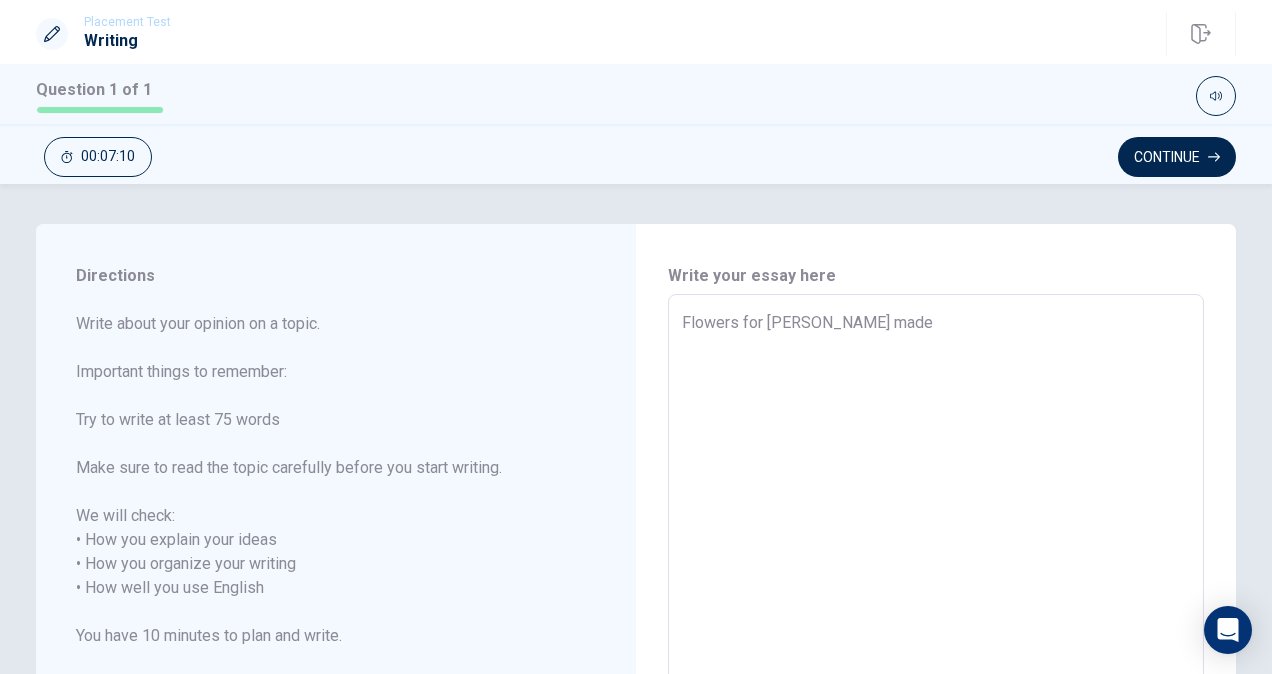 type on "x" 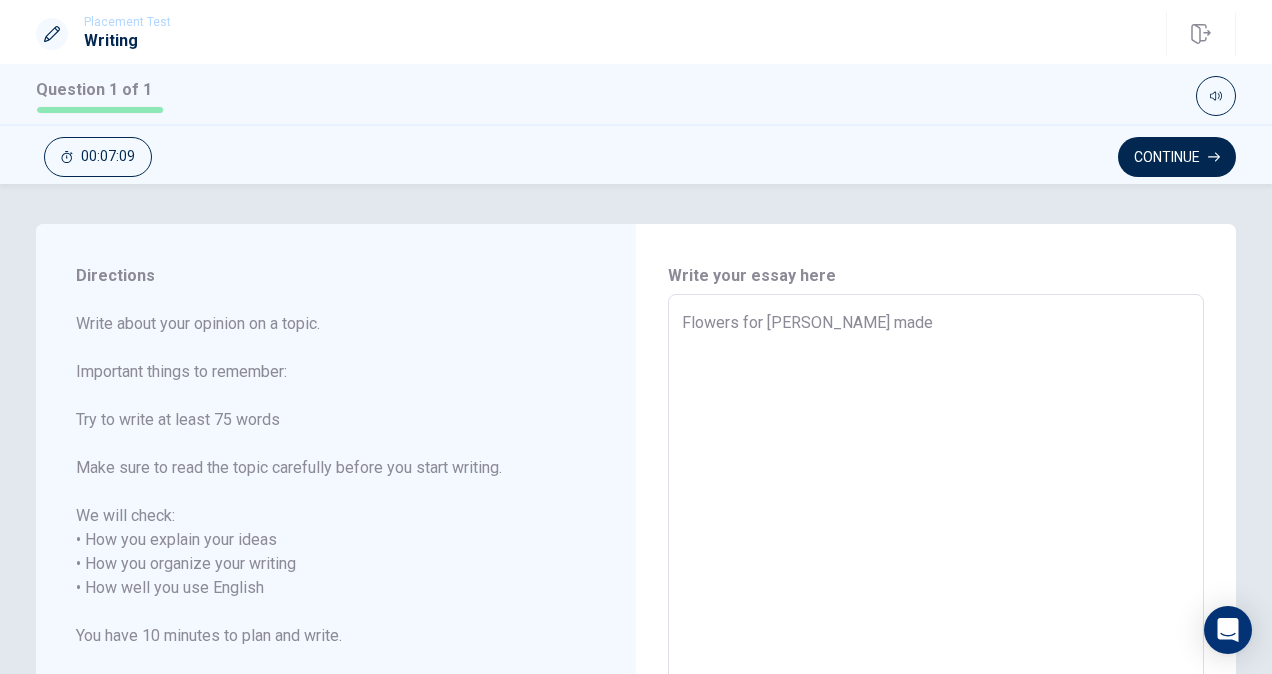 type on "Flowers for [PERSON_NAME] made" 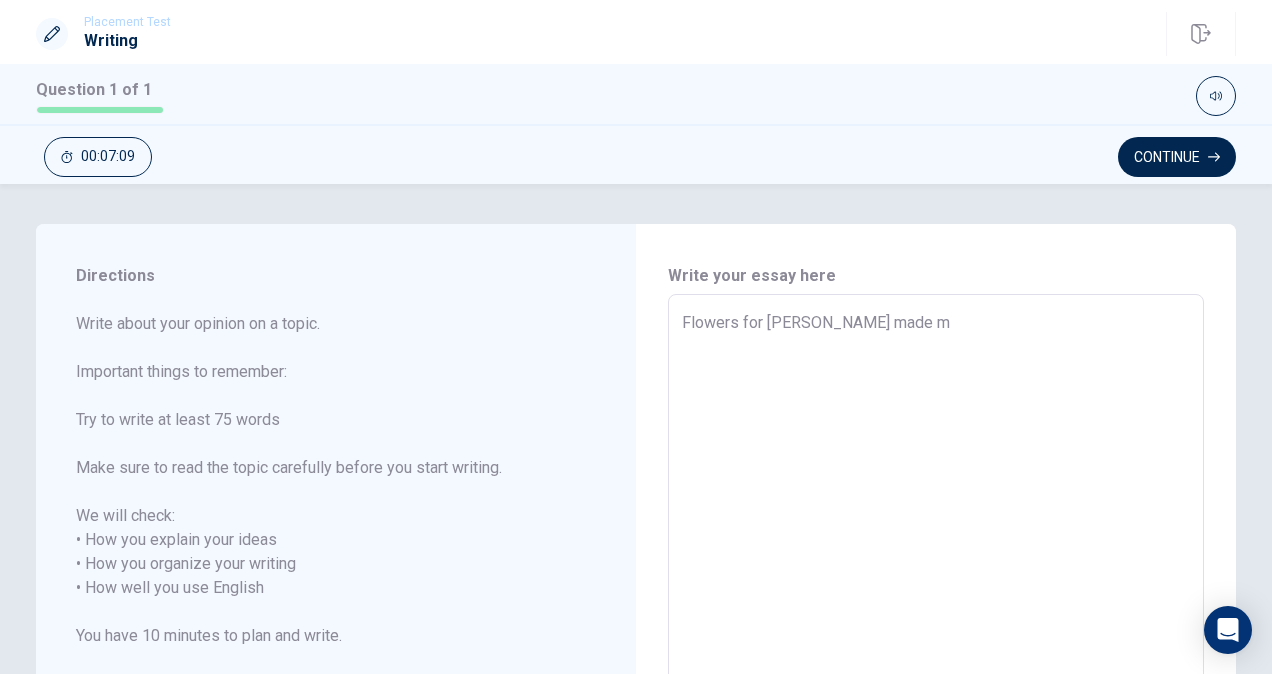 type on "x" 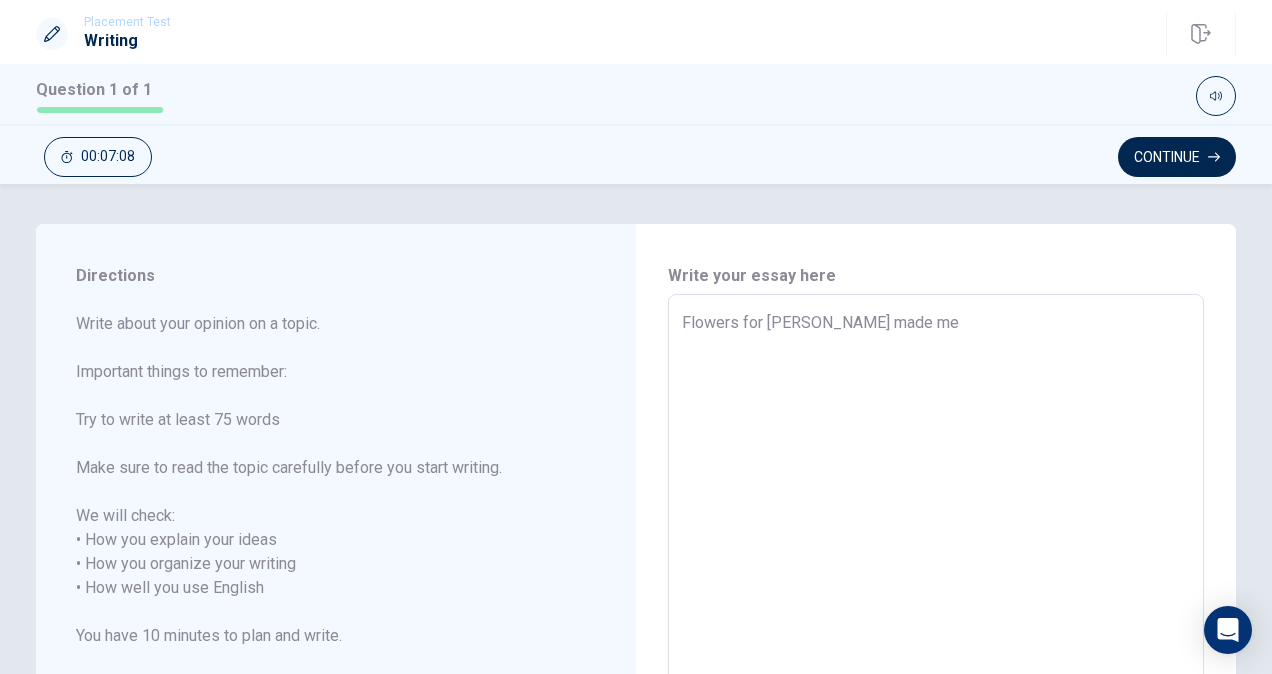type on "x" 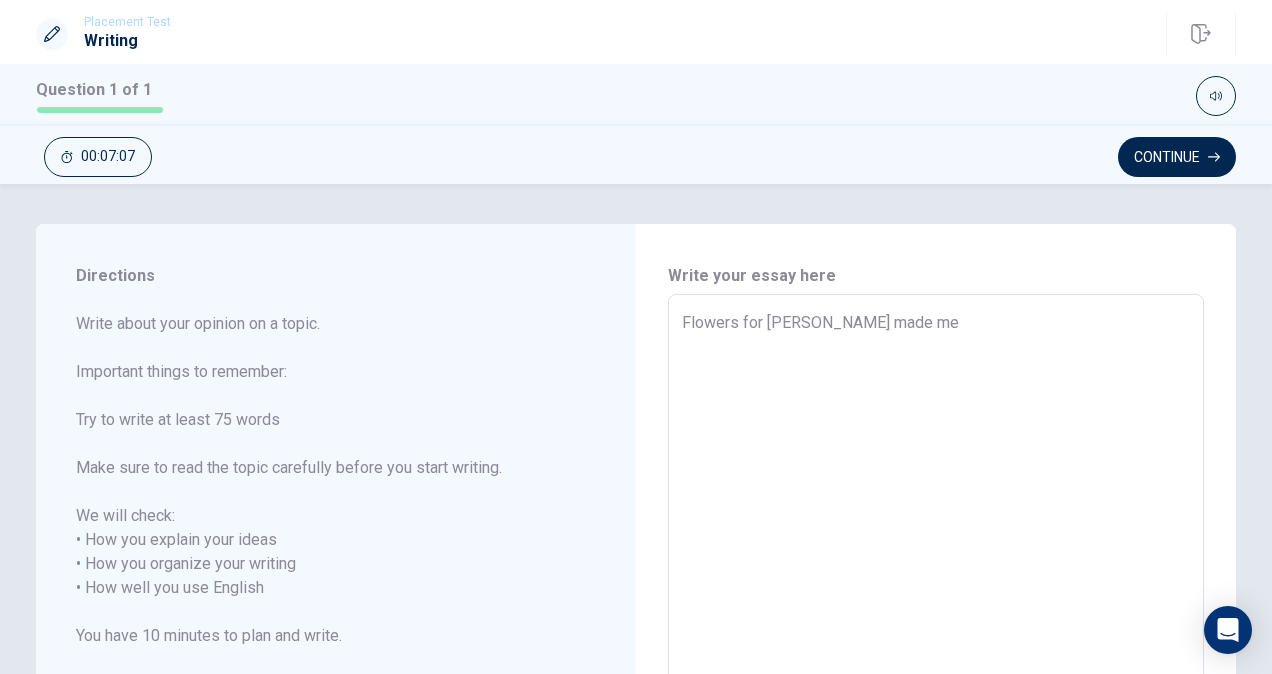 type on "Flowers for [PERSON_NAME] made me" 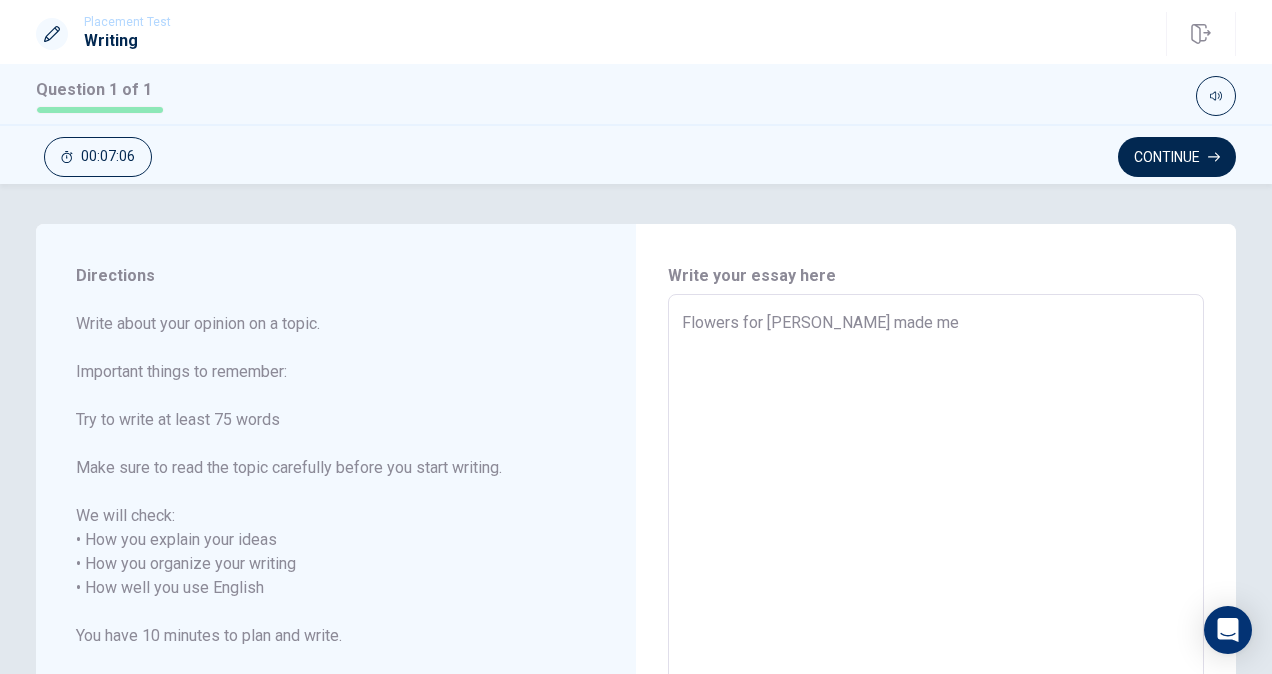 type on "Flowers for [PERSON_NAME] made me t" 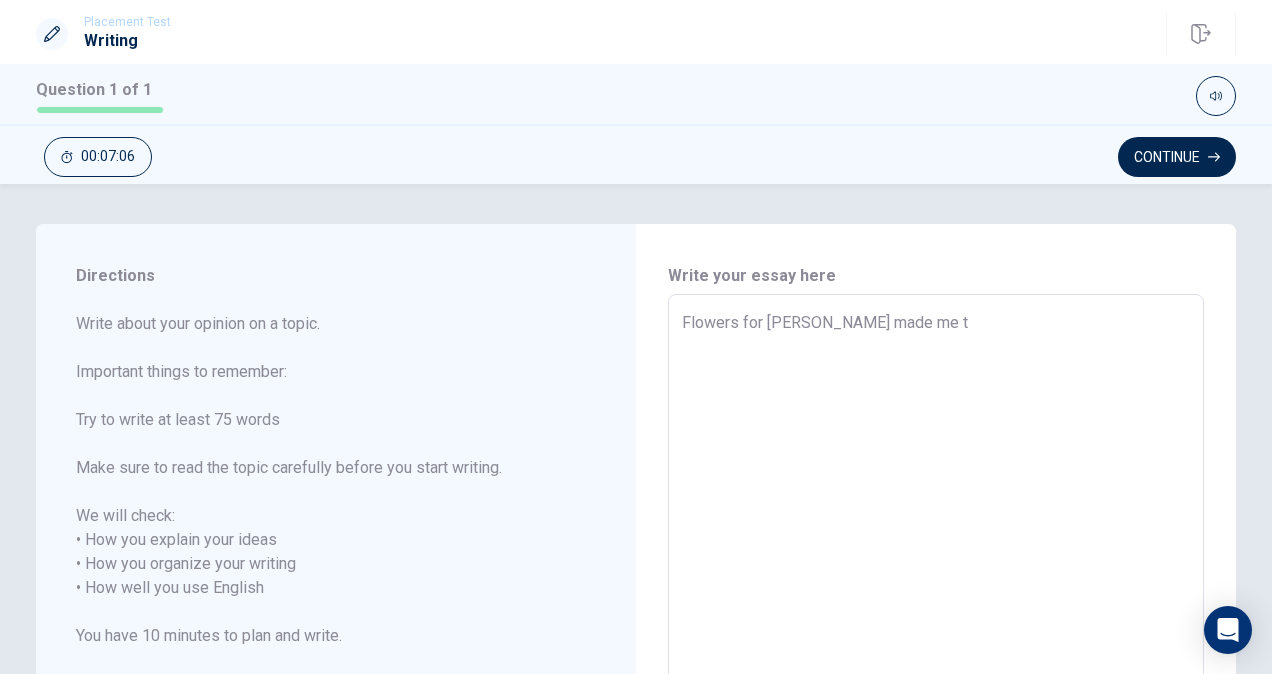 type on "x" 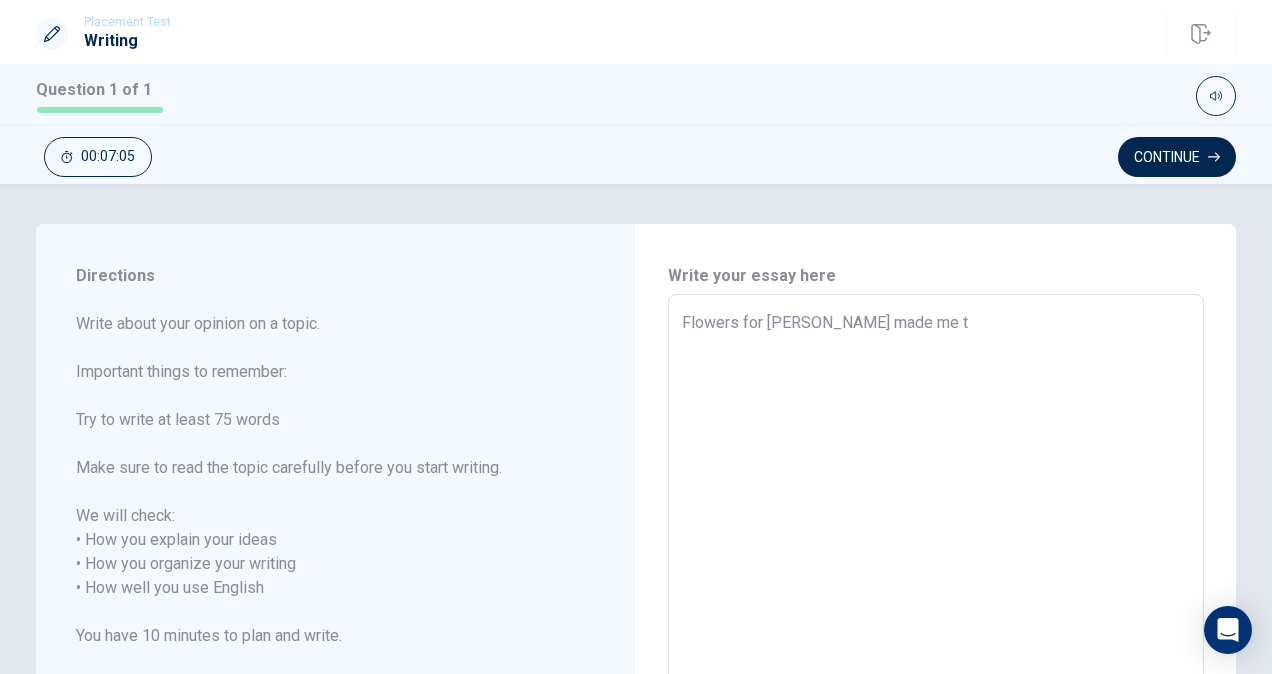 type on "Flowers for [PERSON_NAME] made me th" 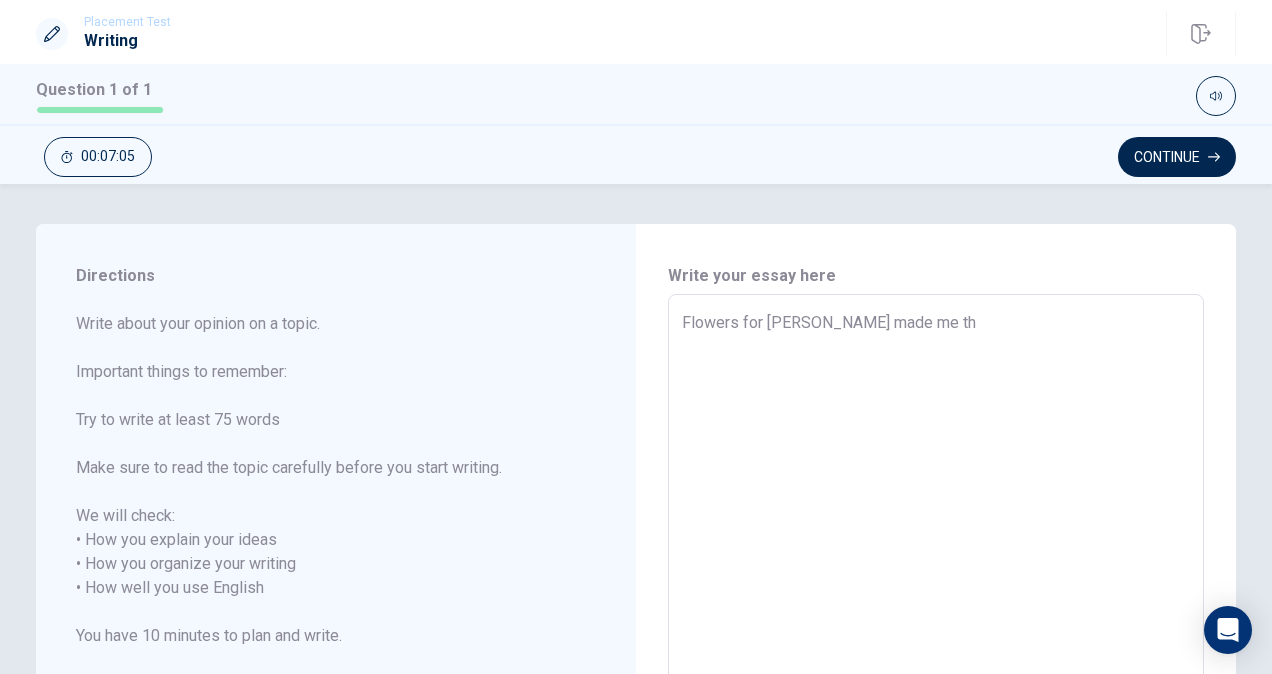 type on "x" 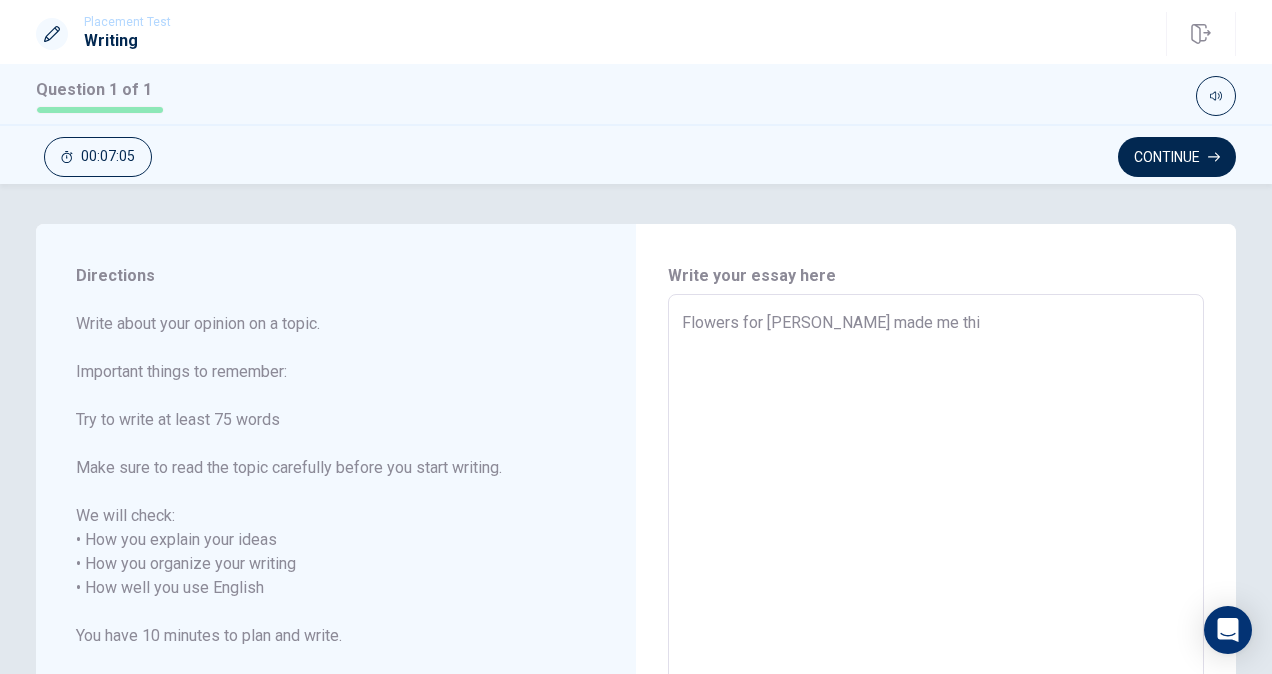type on "x" 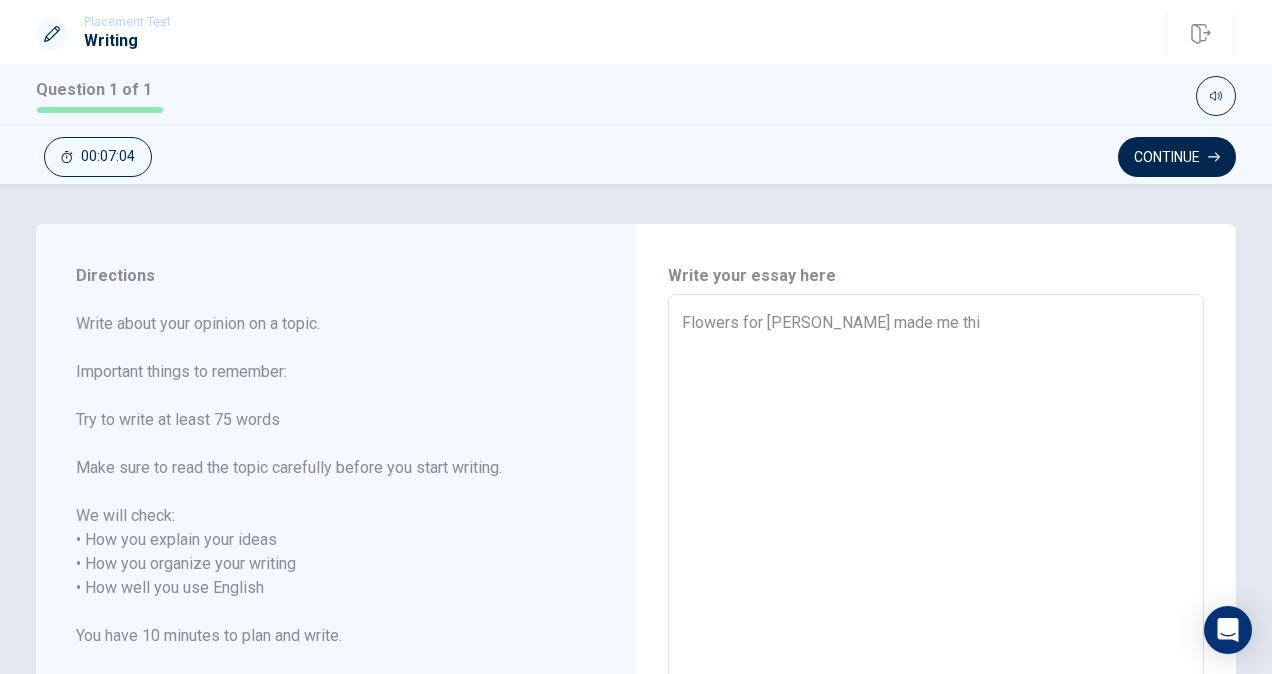 type on "Flowers for [PERSON_NAME] made me thin" 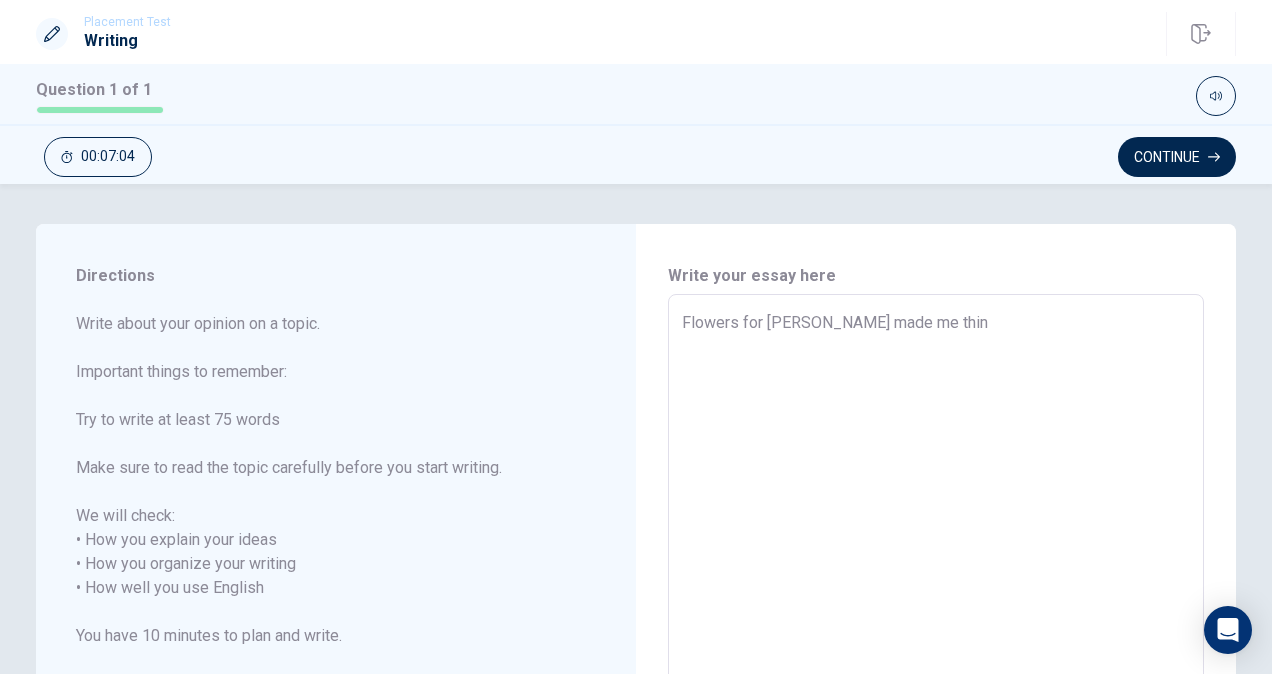 type on "x" 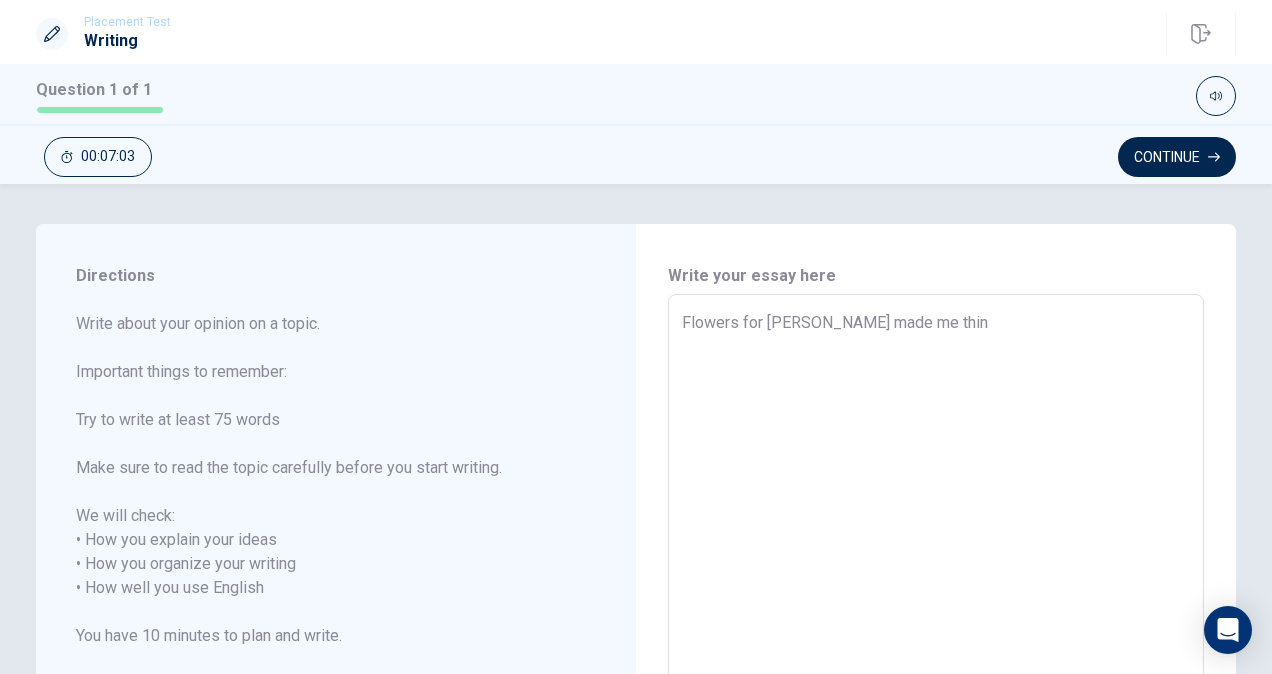 type on "Flowers for [PERSON_NAME] made me think" 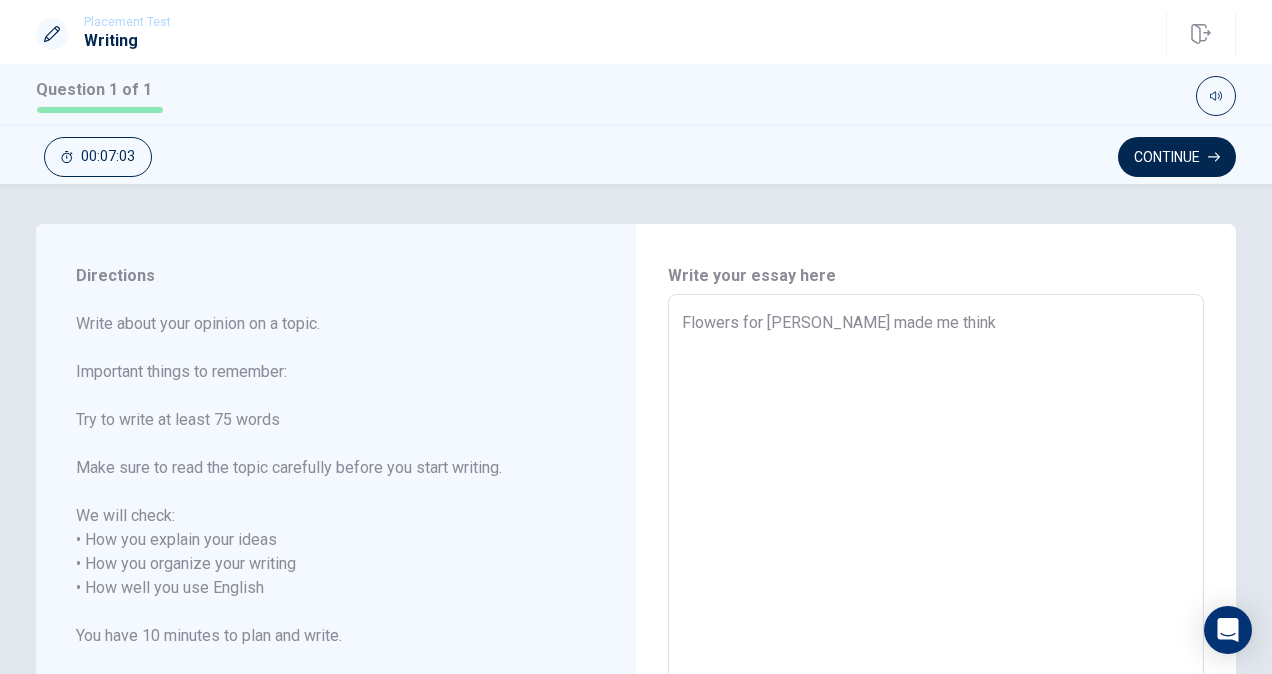 type on "x" 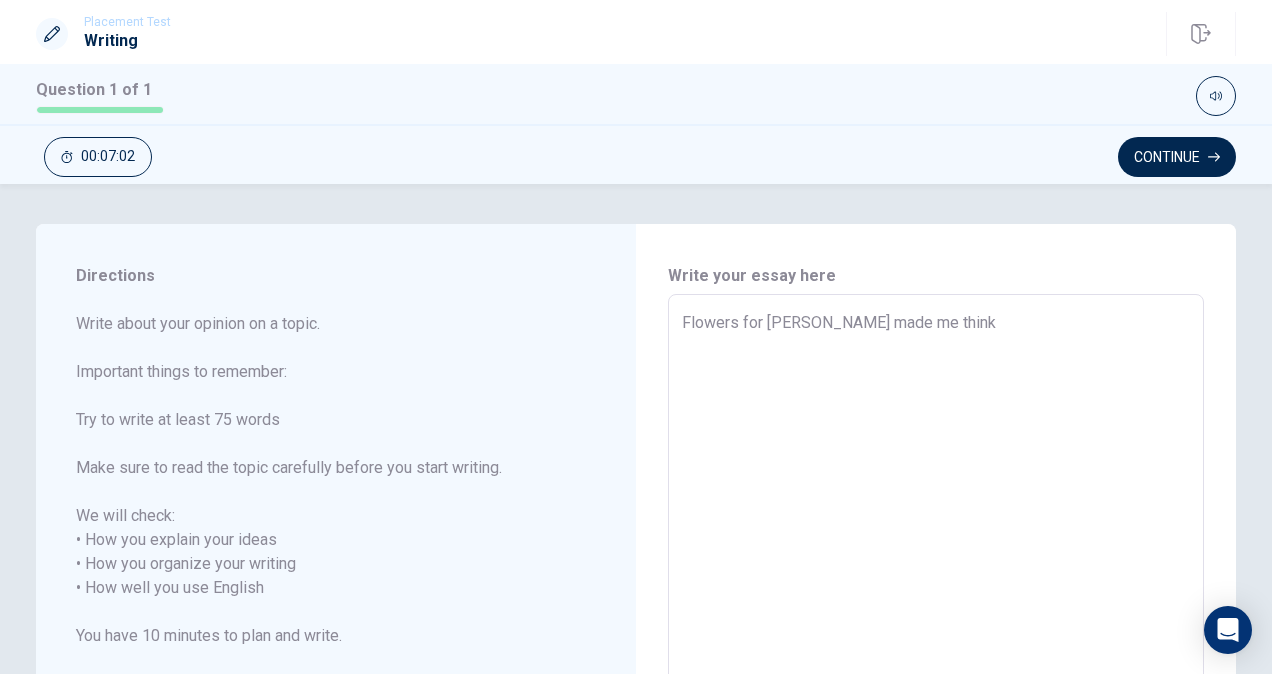 type on "Flowers for [PERSON_NAME] made me think d" 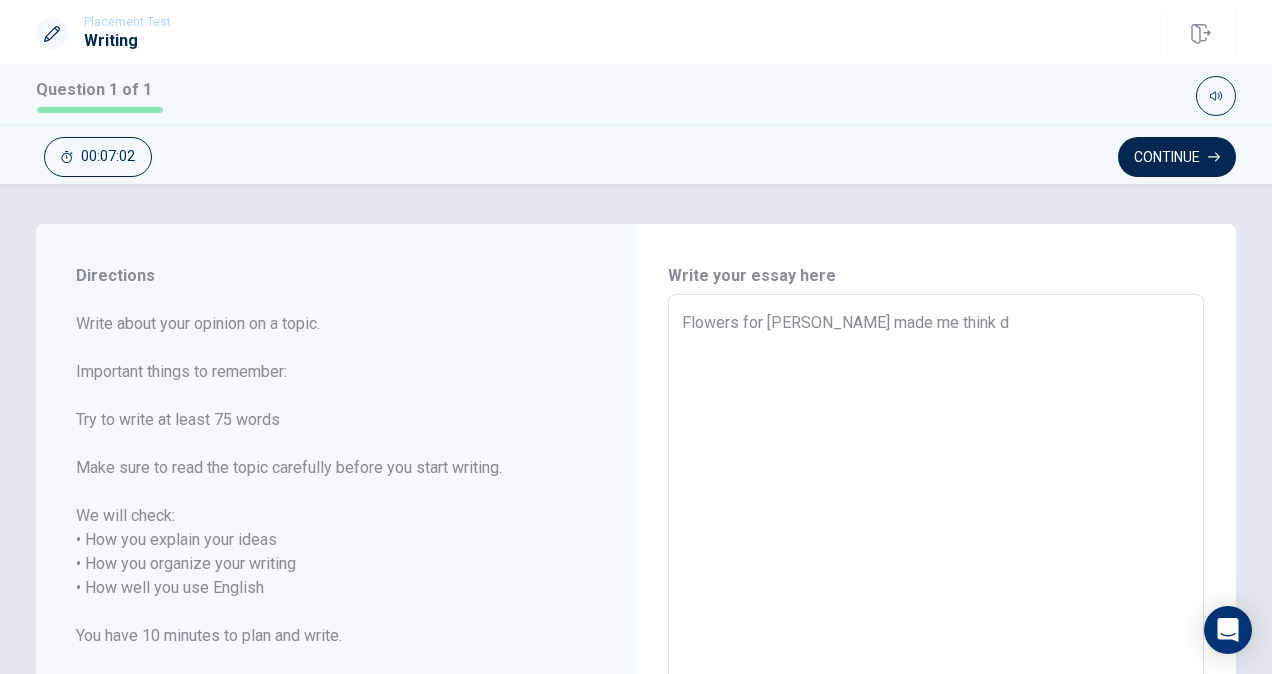 type on "x" 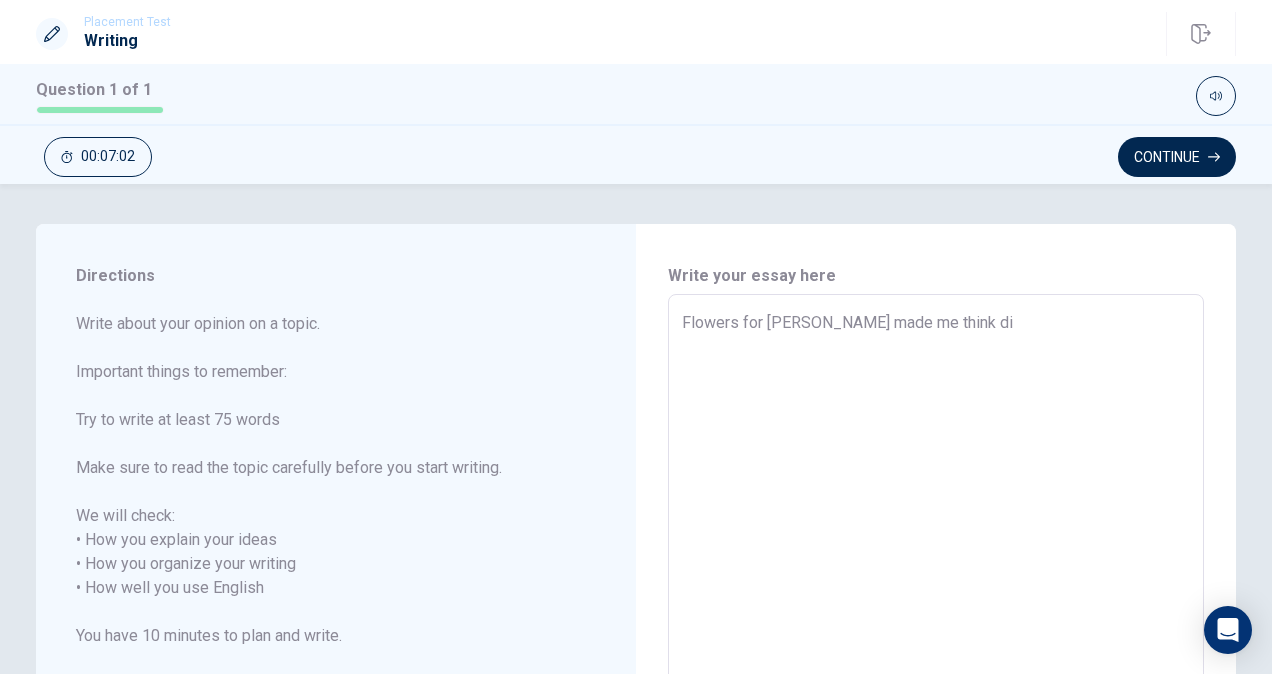type on "x" 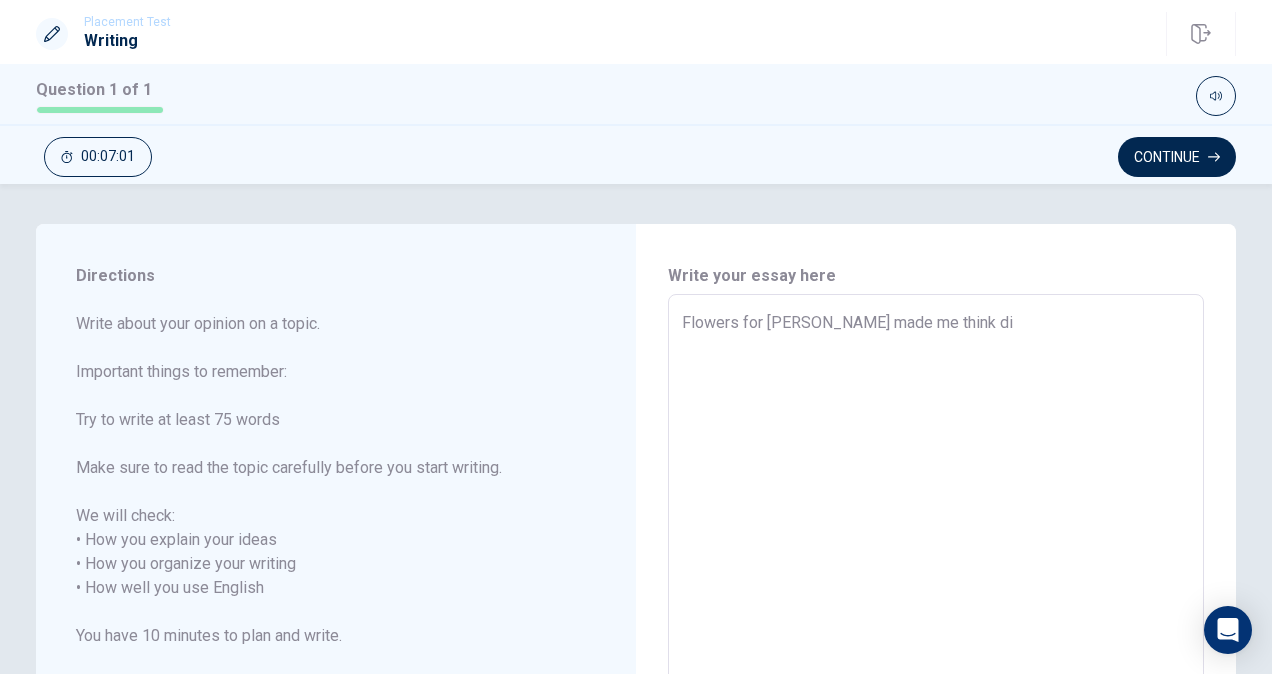 type on "Flowers for [PERSON_NAME] made me think dif" 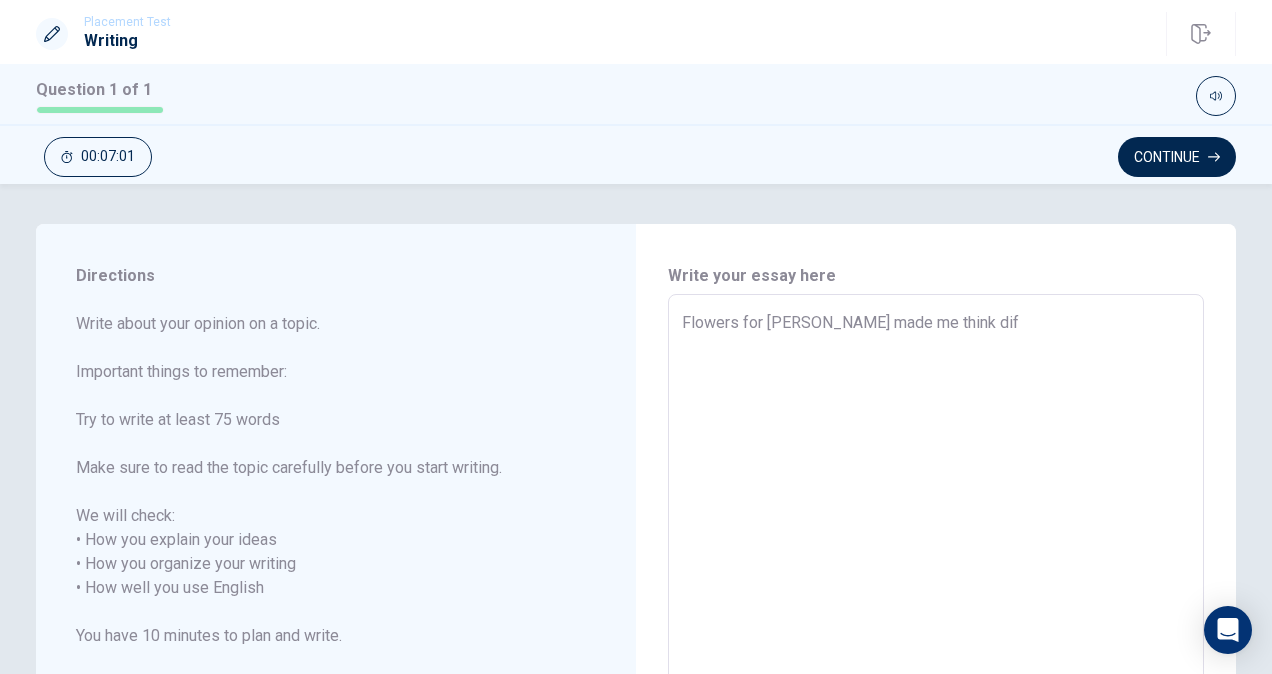 type on "x" 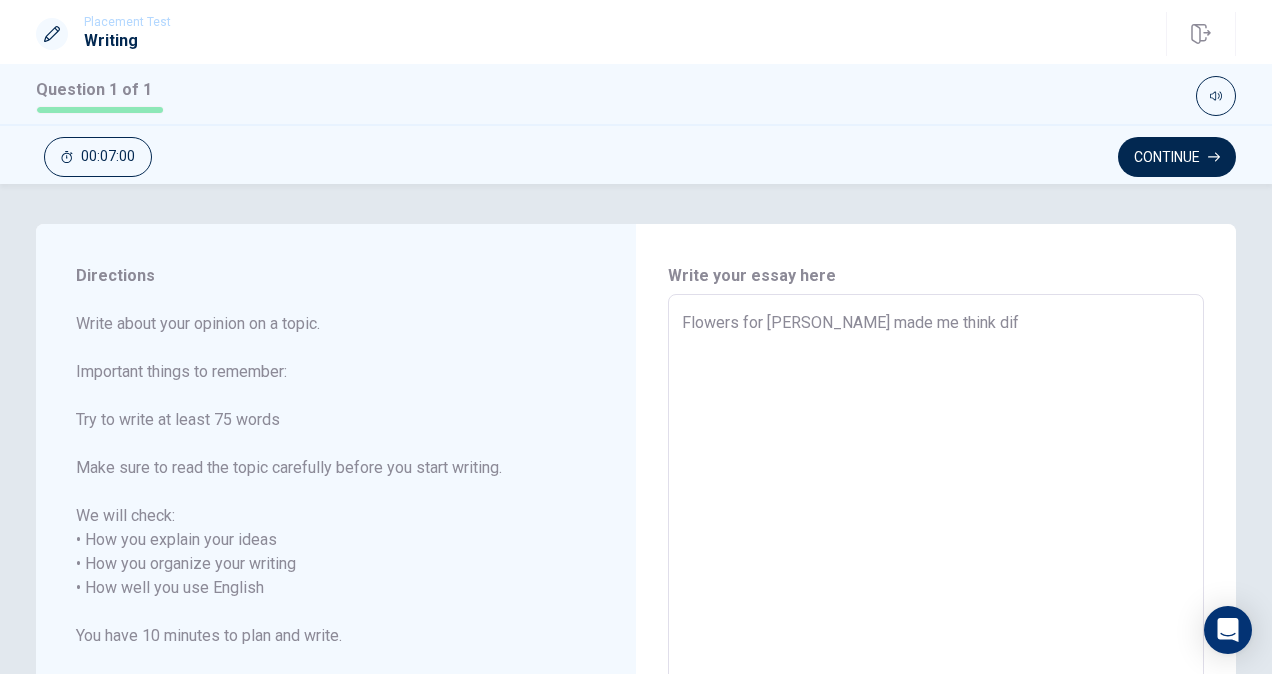 type on "Flowers for [PERSON_NAME] made me think diff" 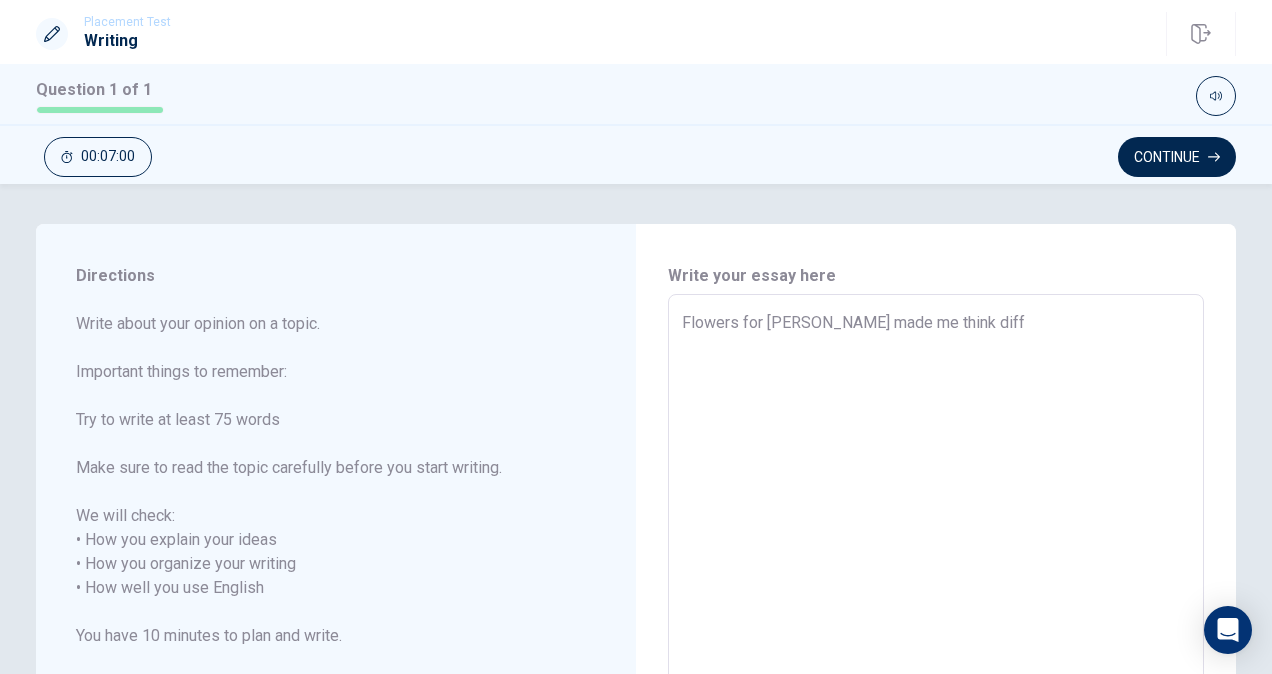 type on "x" 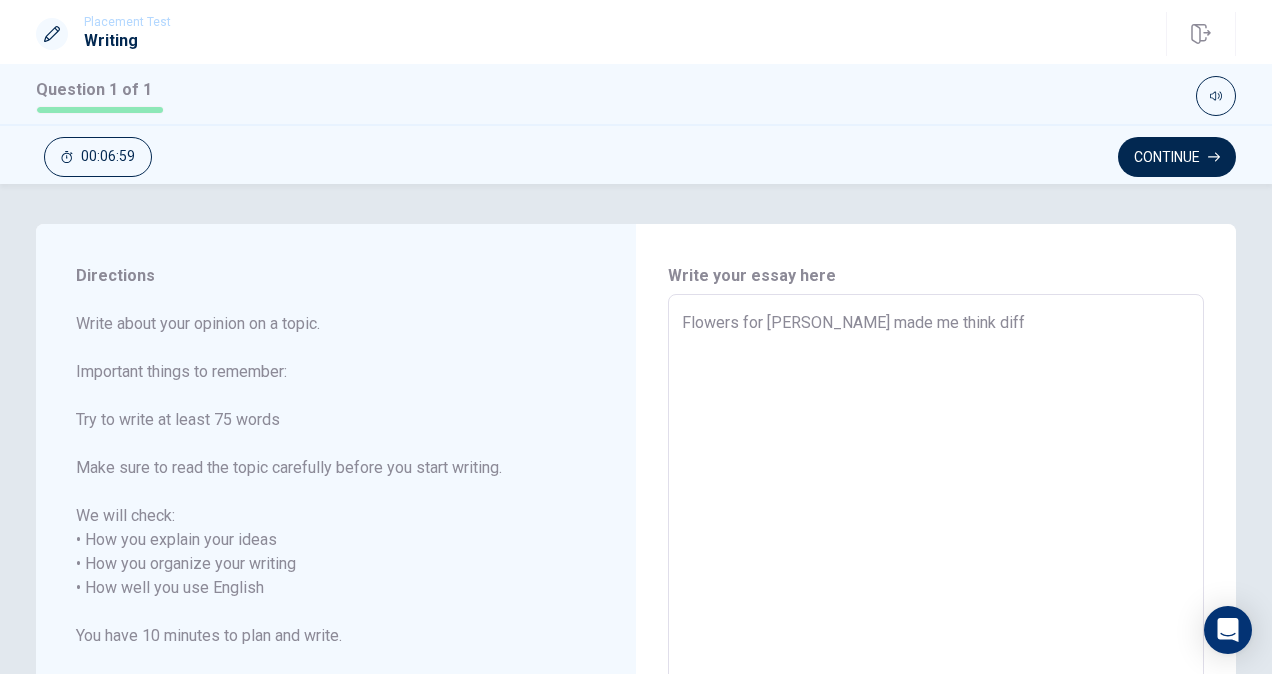 type on "Flowers for [PERSON_NAME] made me think diffe" 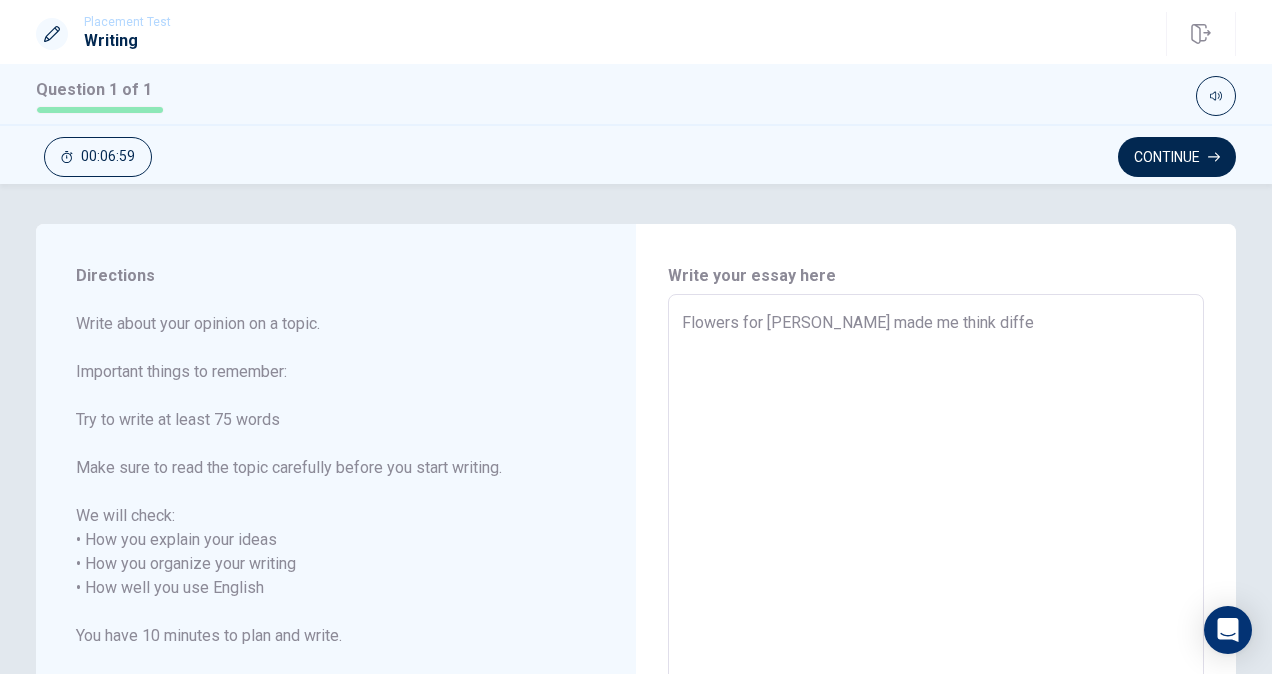 type on "x" 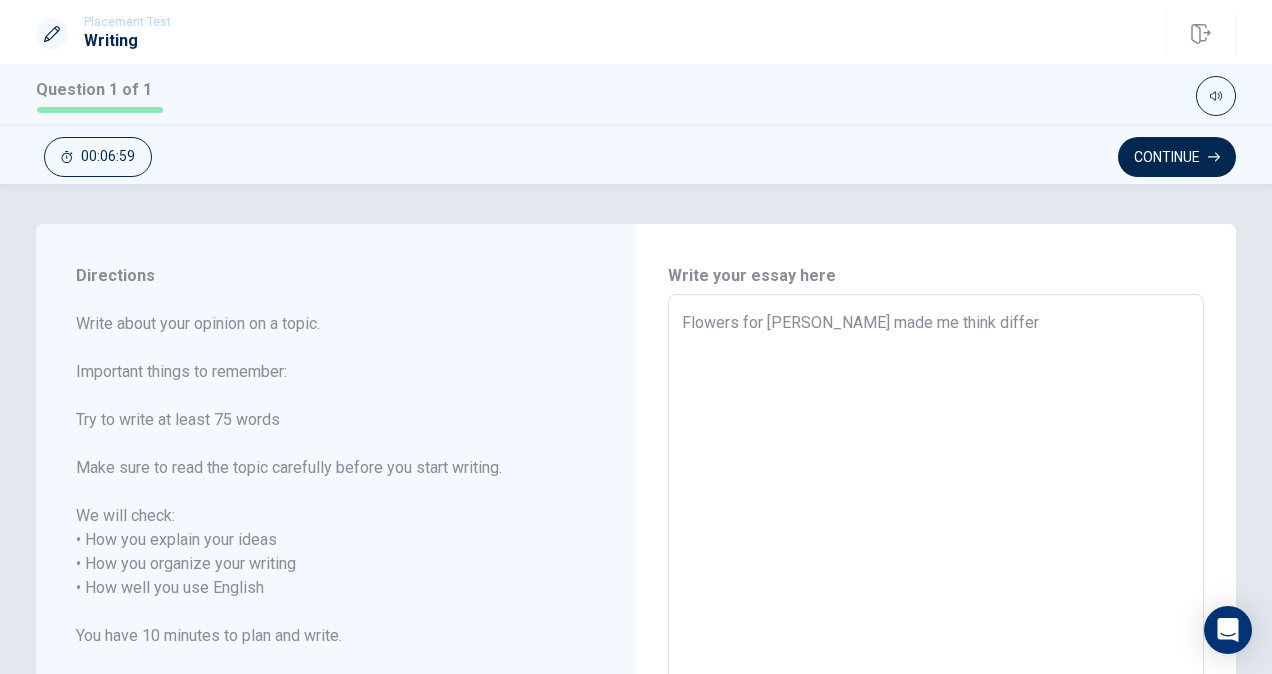 type on "x" 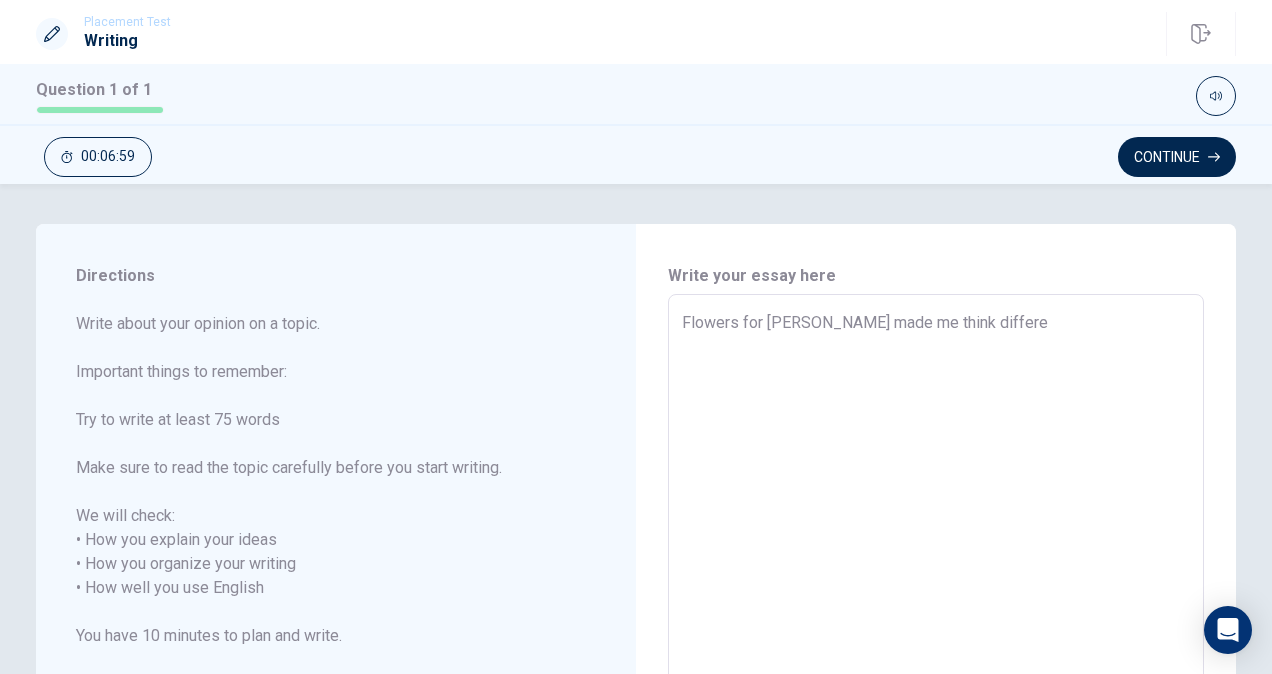 type on "x" 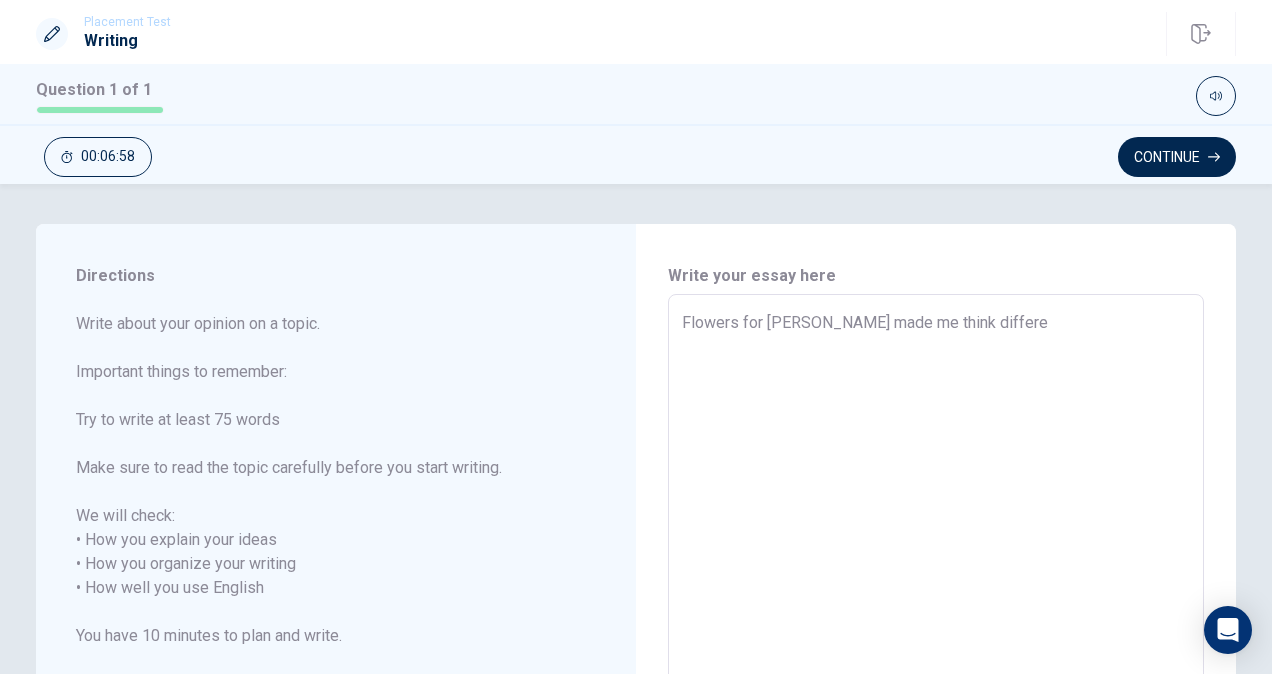 type on "Flowers for [PERSON_NAME] made me think differen" 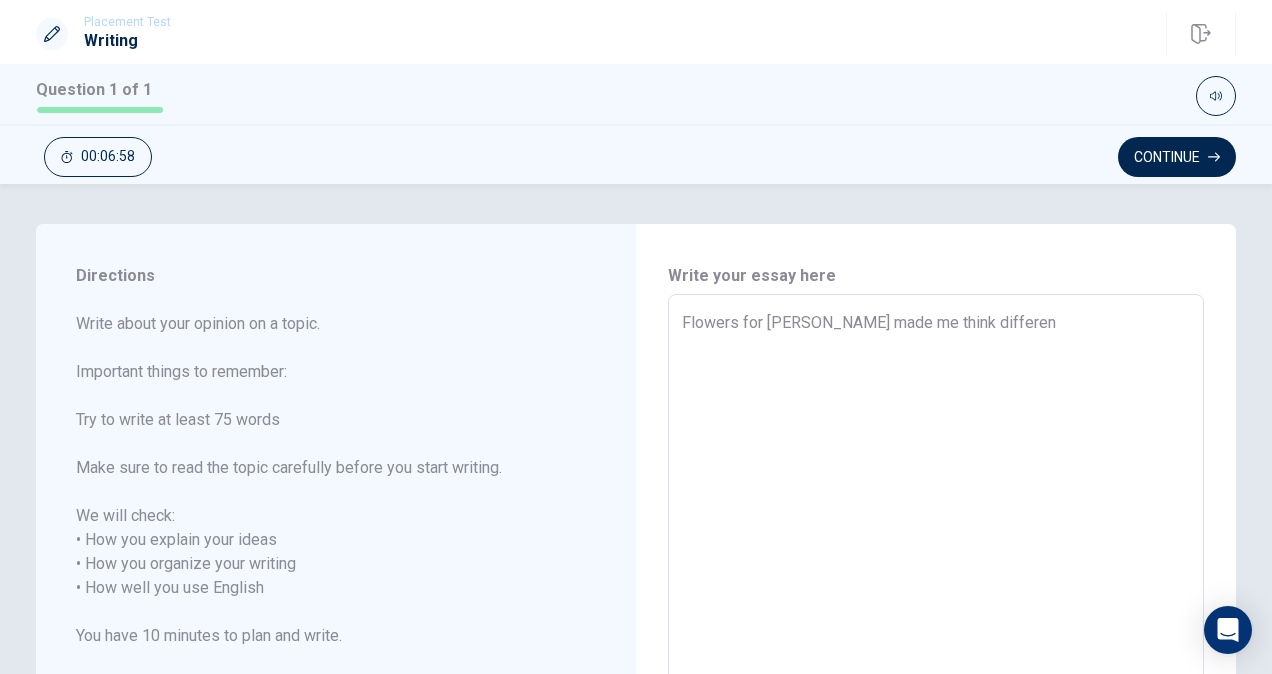 type on "x" 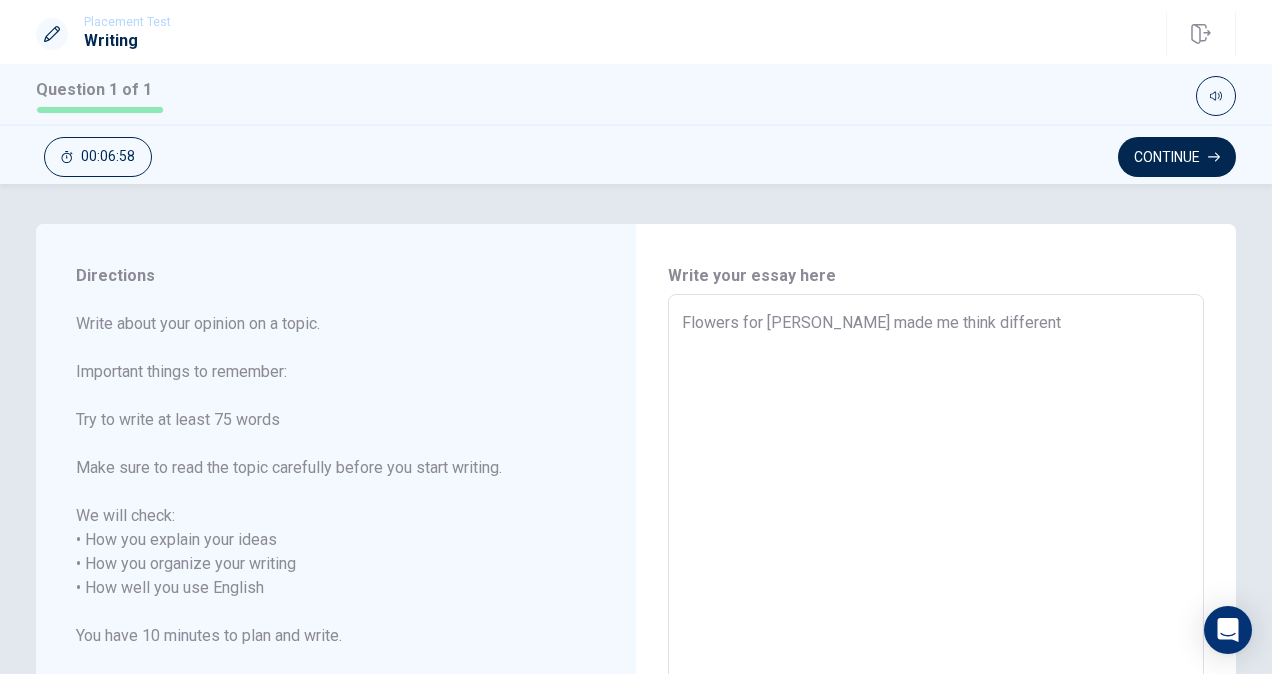 type on "x" 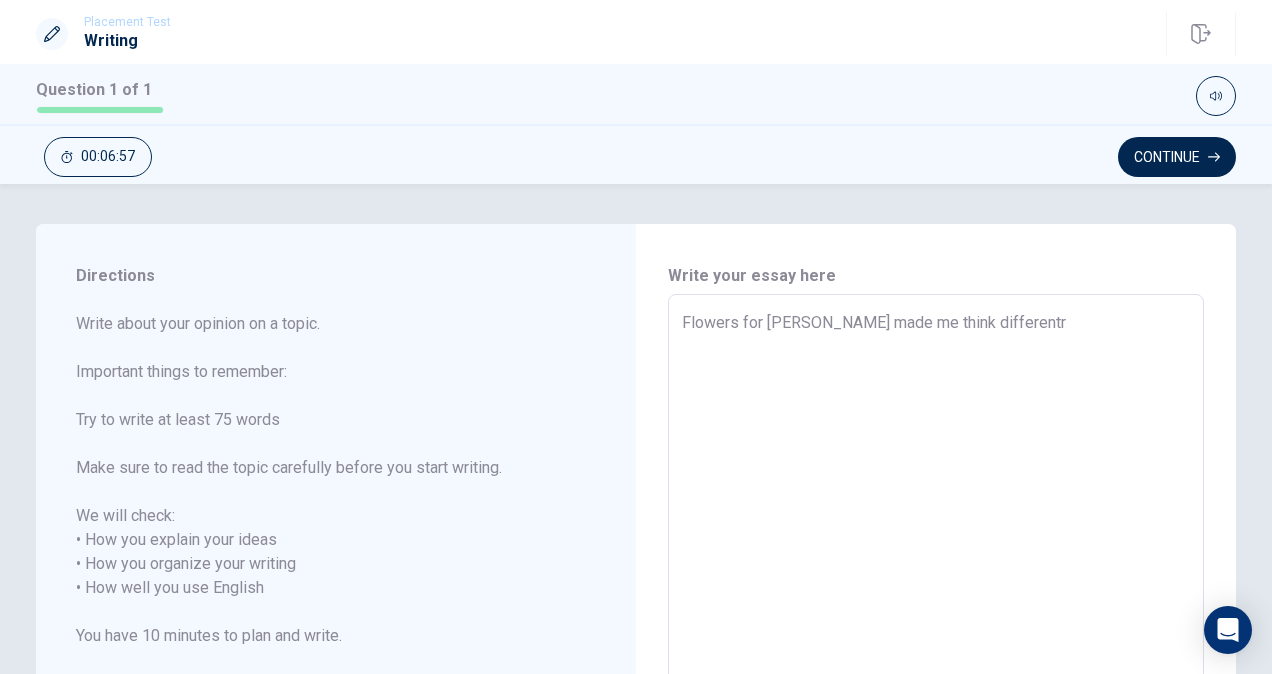 type on "x" 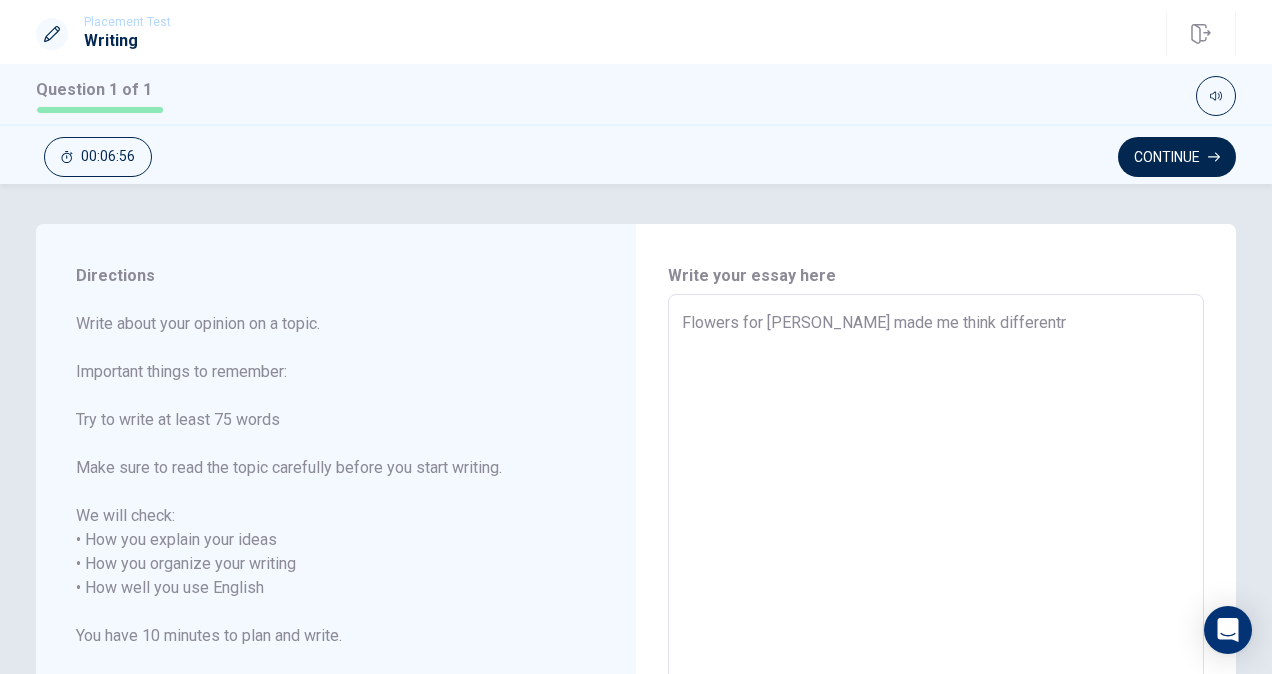 type on "Flowers for [PERSON_NAME] made me think different" 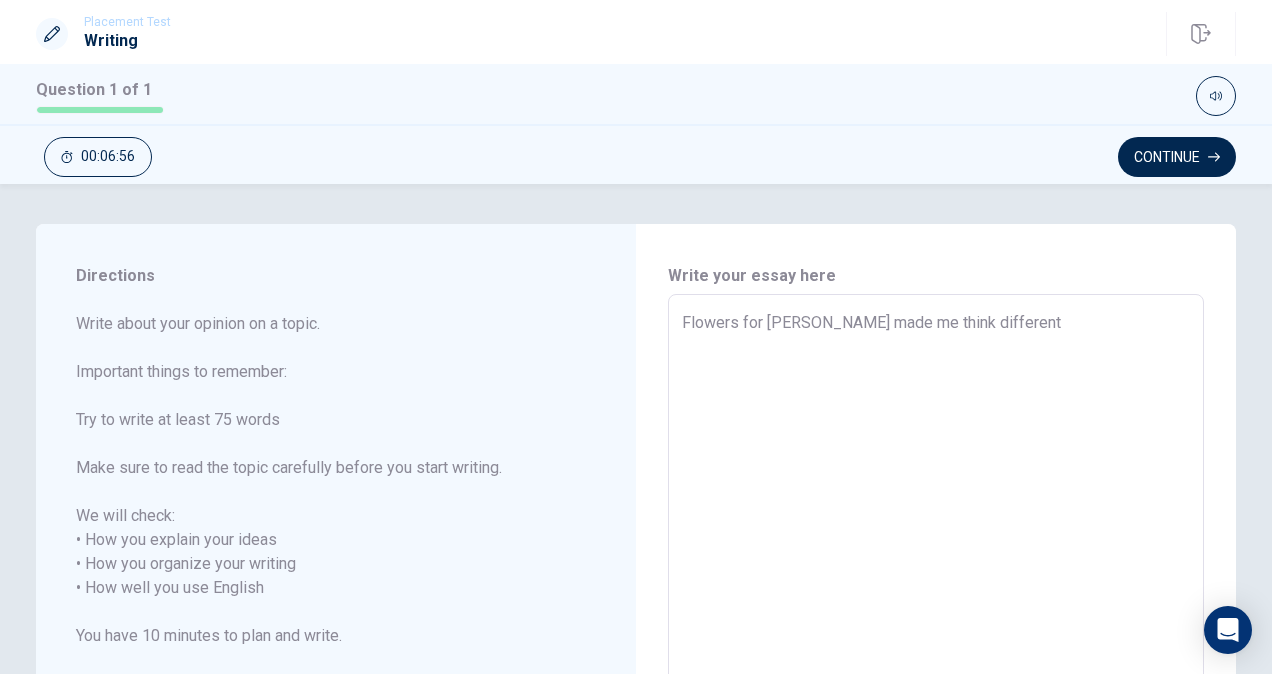 type on "x" 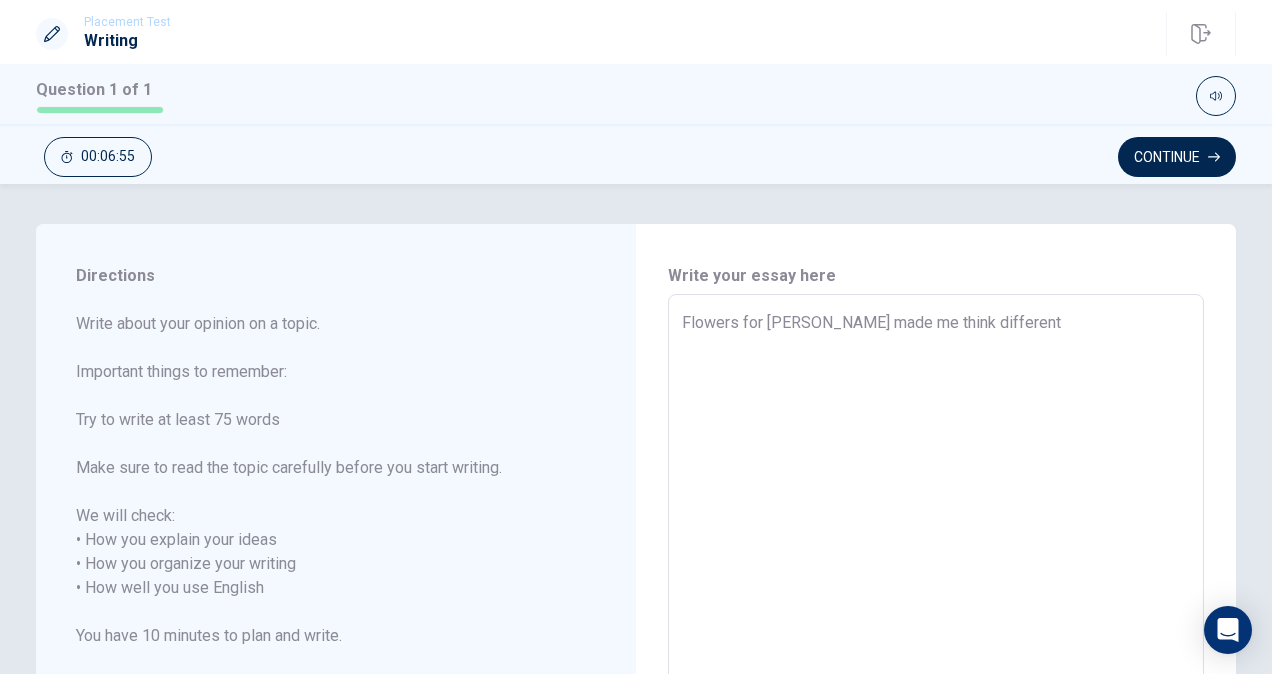 type on "Flowers for [PERSON_NAME] made me think differentl" 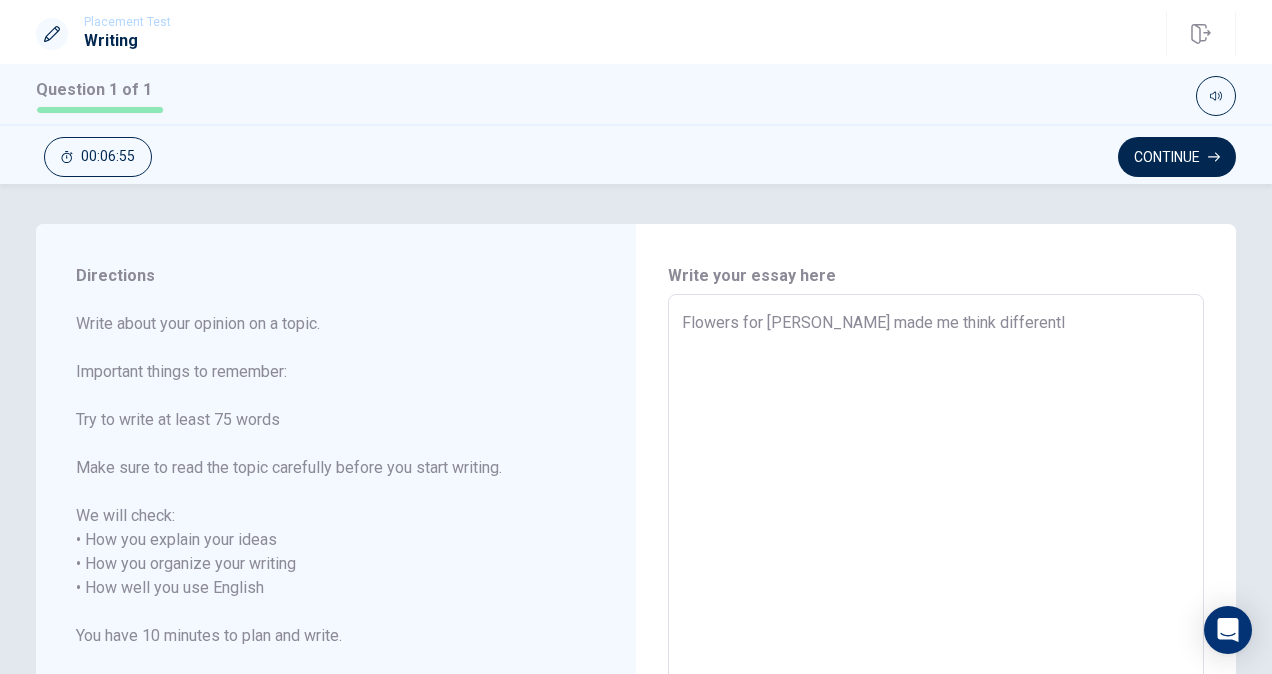 type on "x" 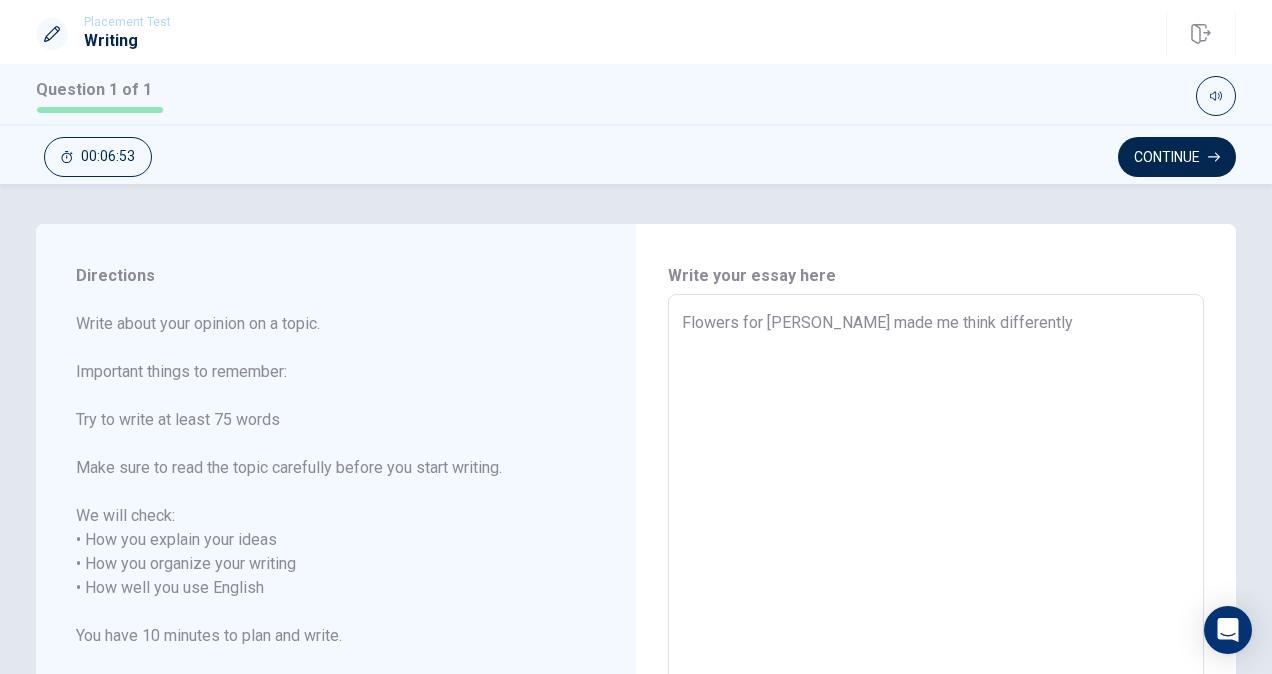 type on "x" 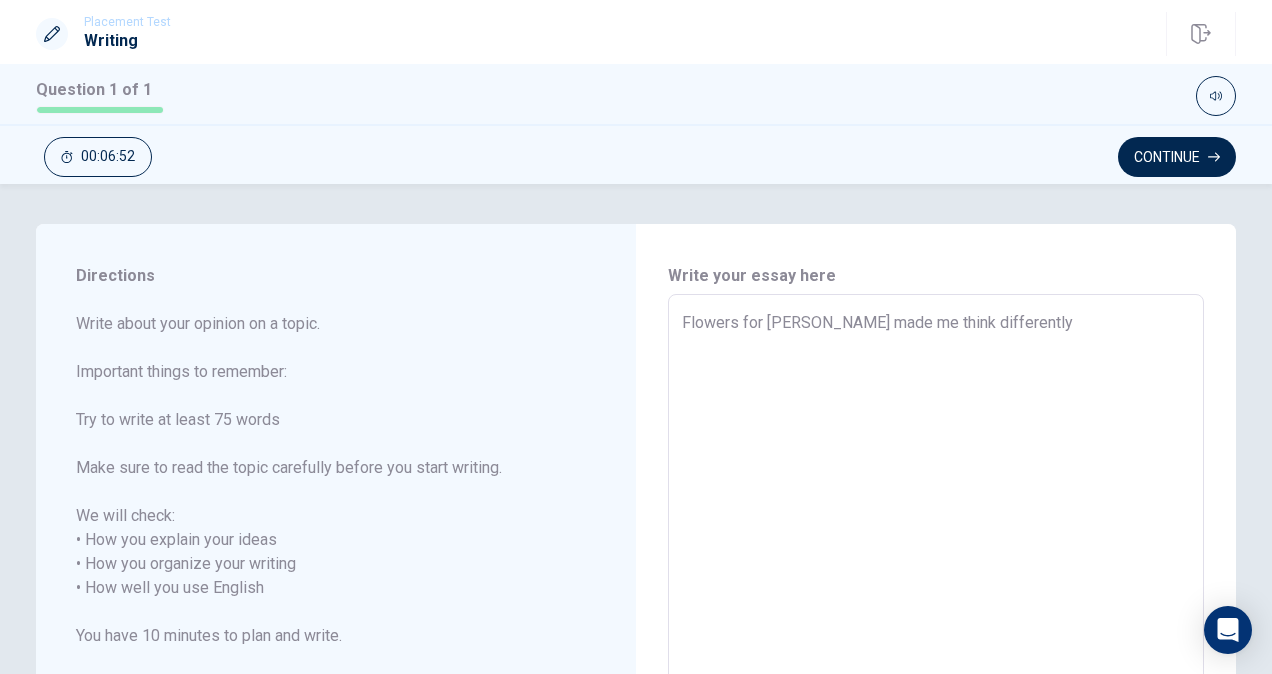 type on "Flowers for [PERSON_NAME] made me think differently." 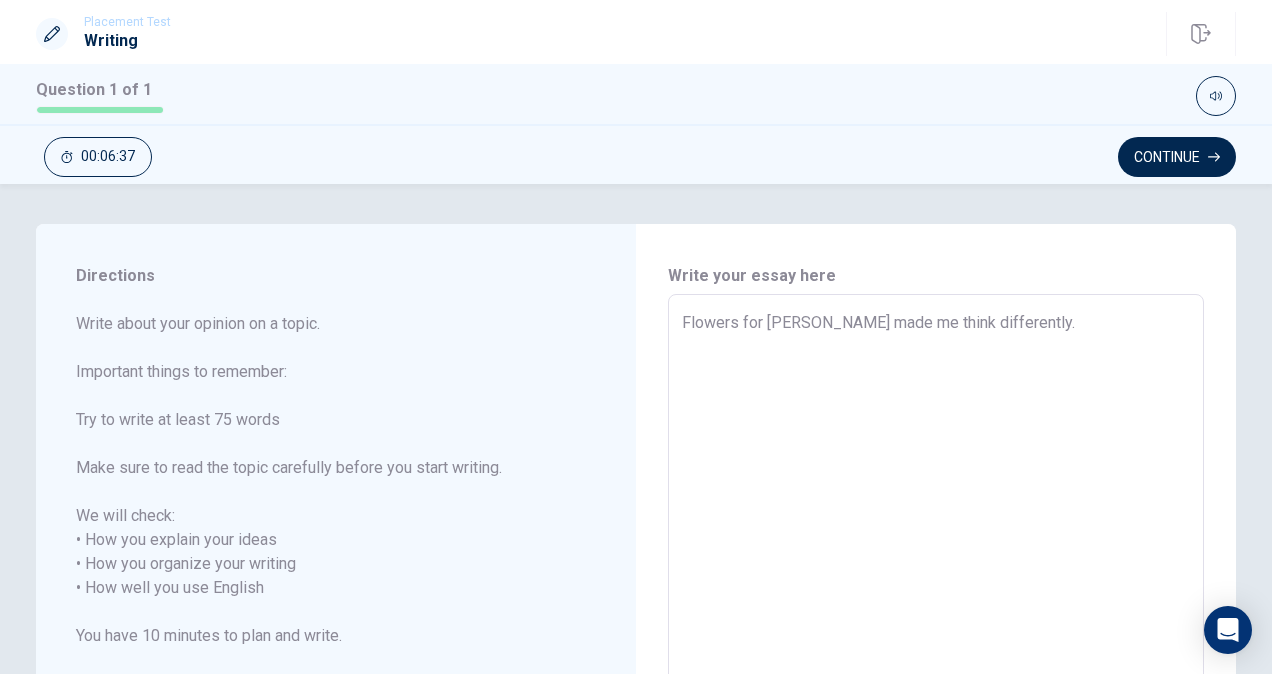 type on "x" 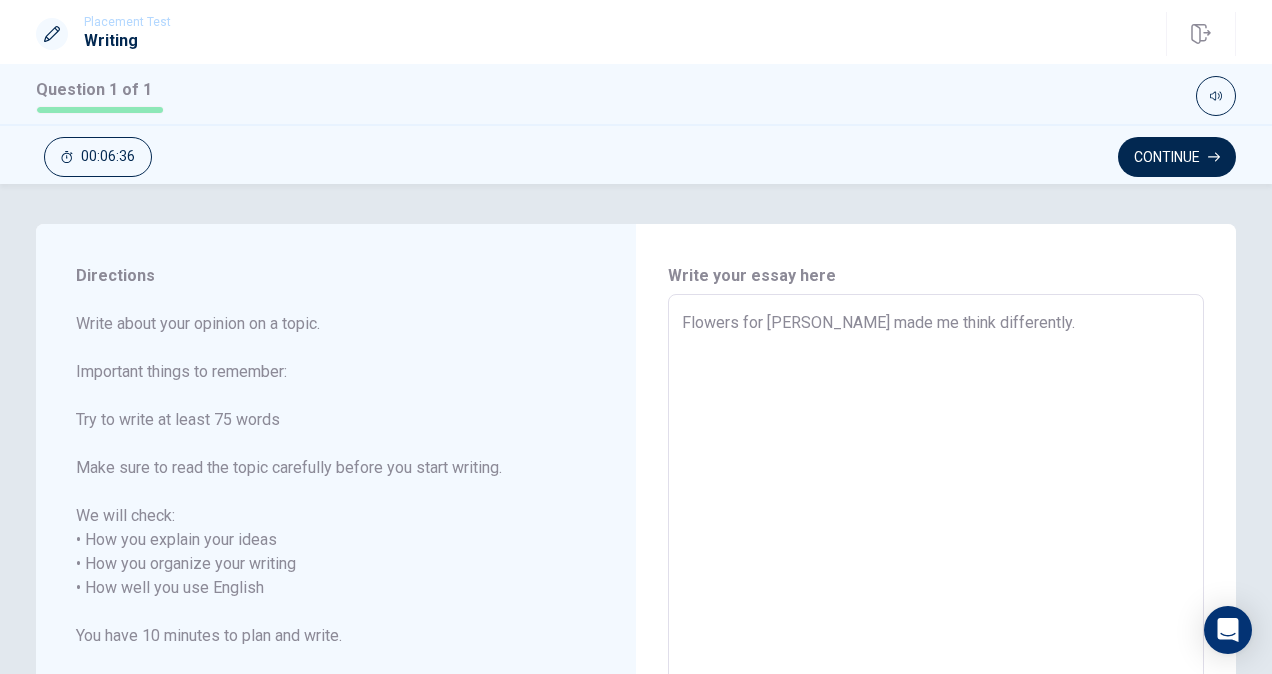 type on "Flowers for [PERSON_NAME] made me think differently." 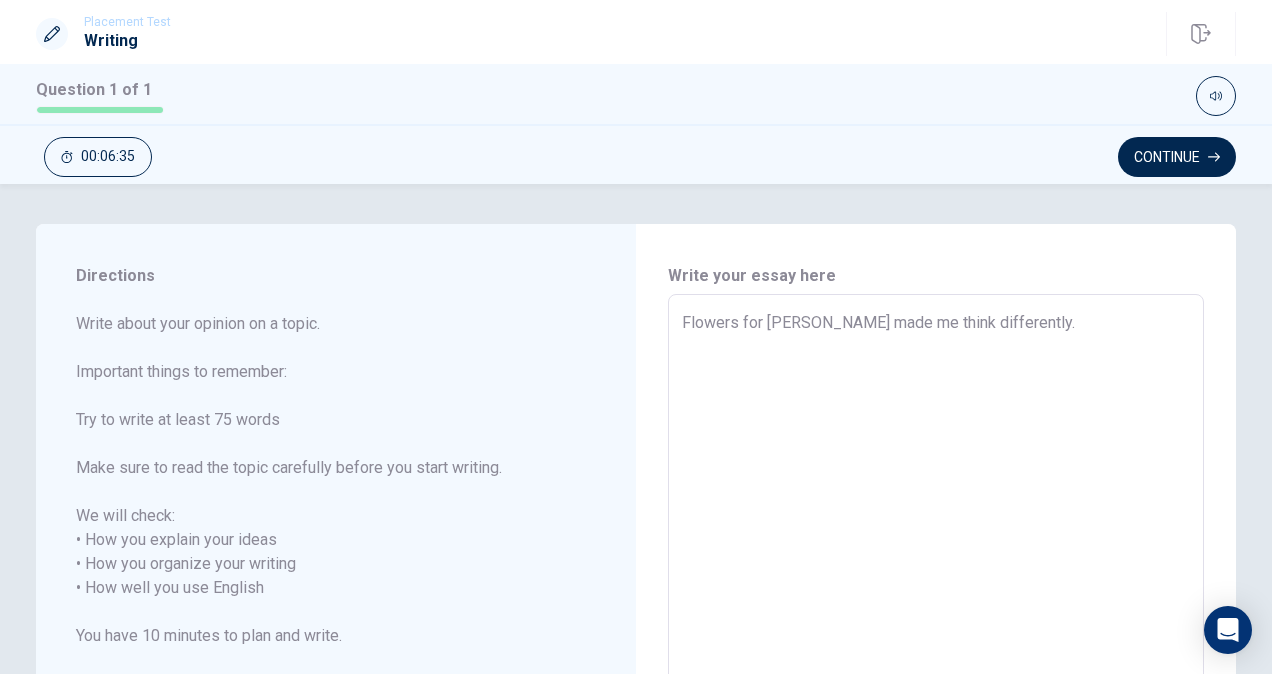 type on "Flowers for [PERSON_NAME] made me think differently.
i" 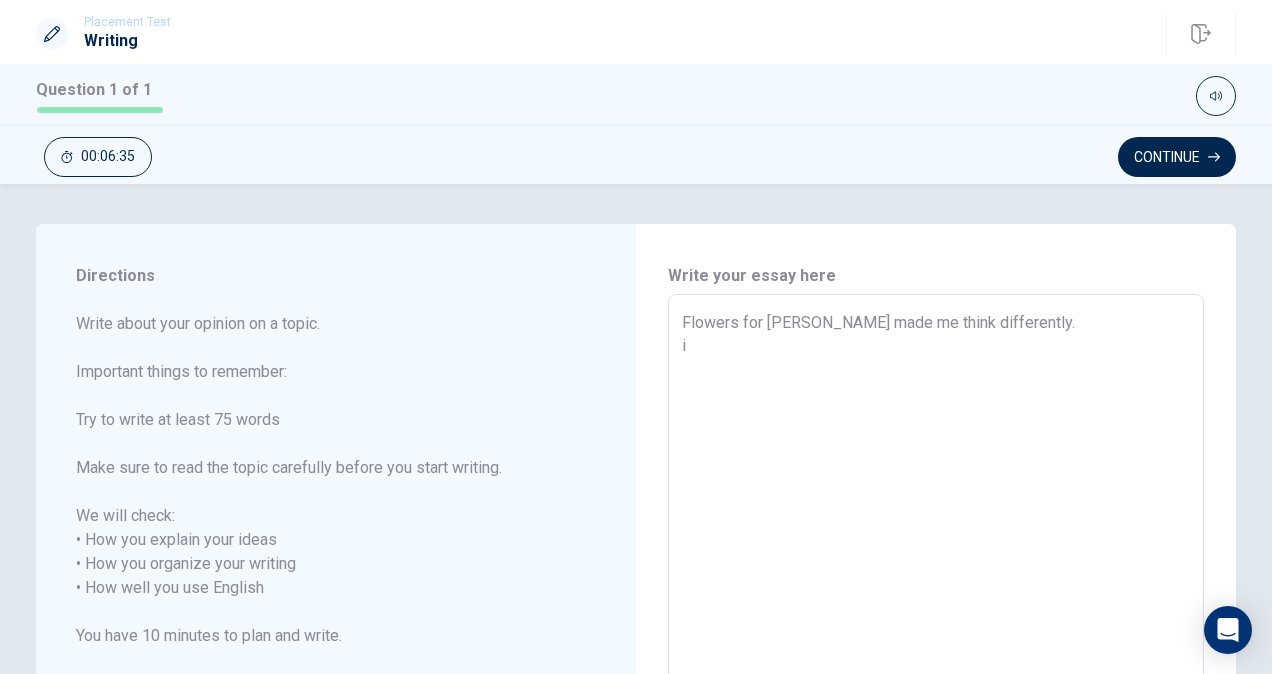 type on "x" 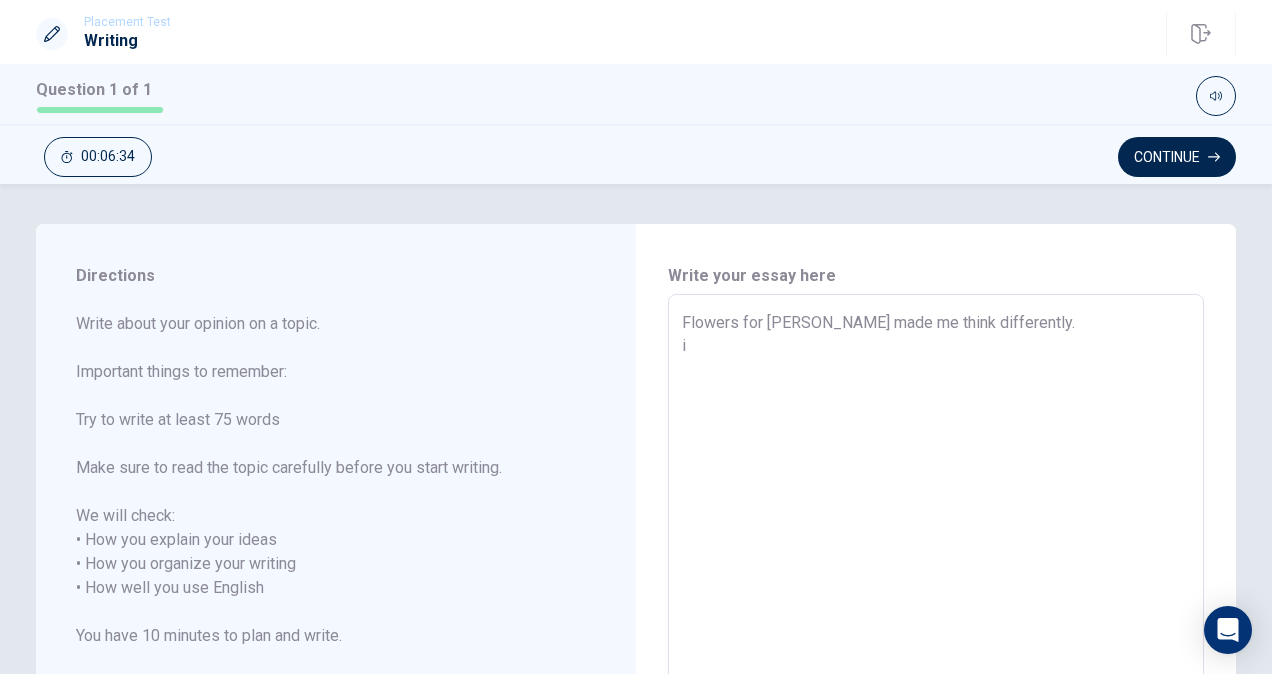 type on "Flowers for [PERSON_NAME] made me think differently.
it" 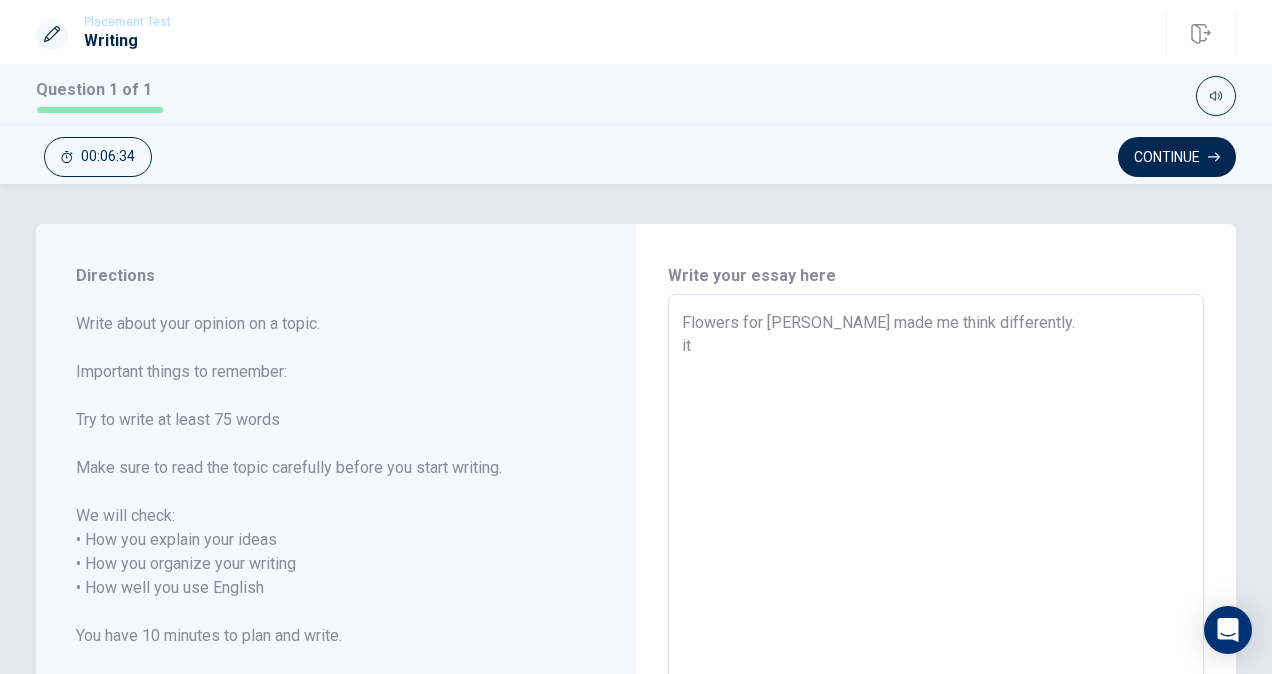type on "x" 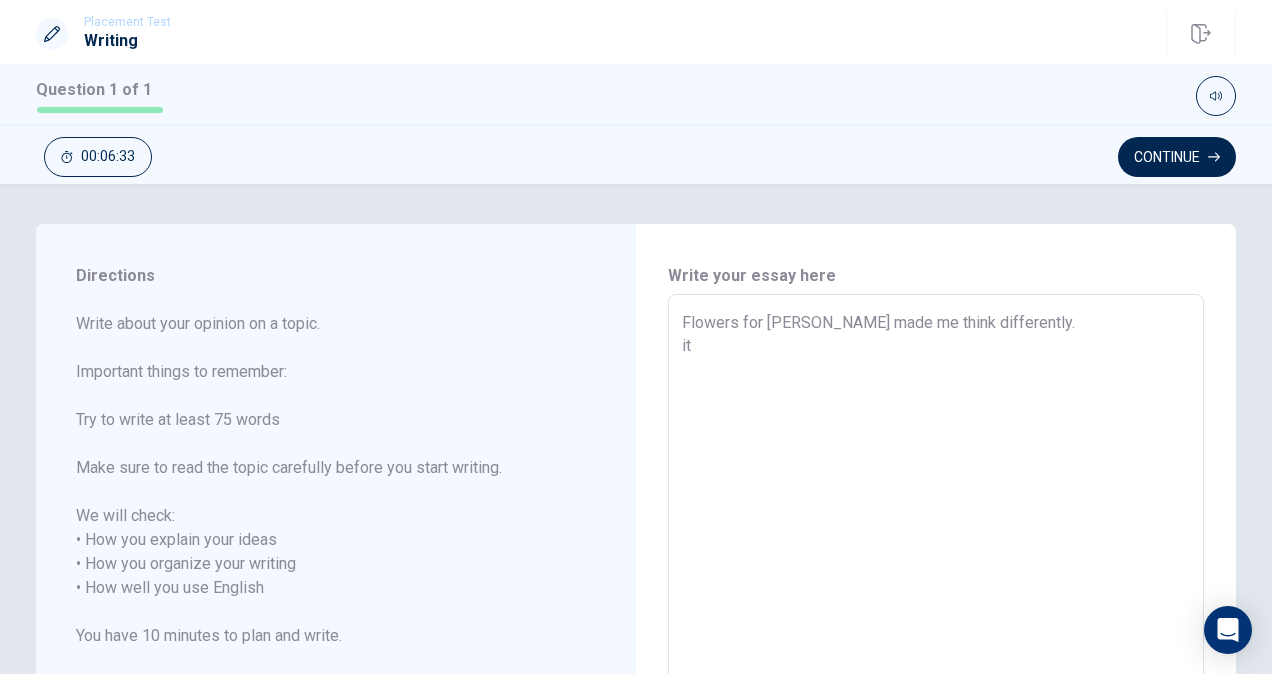 type on "Flowers for [PERSON_NAME] made me think differently.
i" 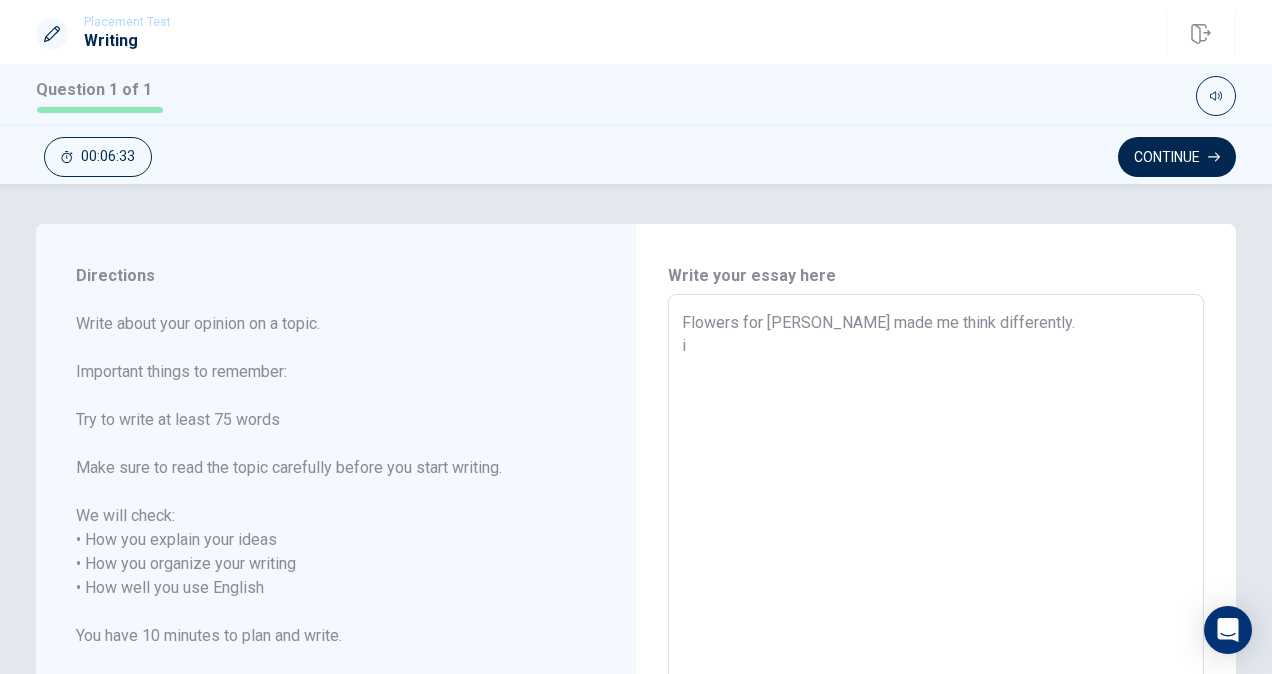 type on "x" 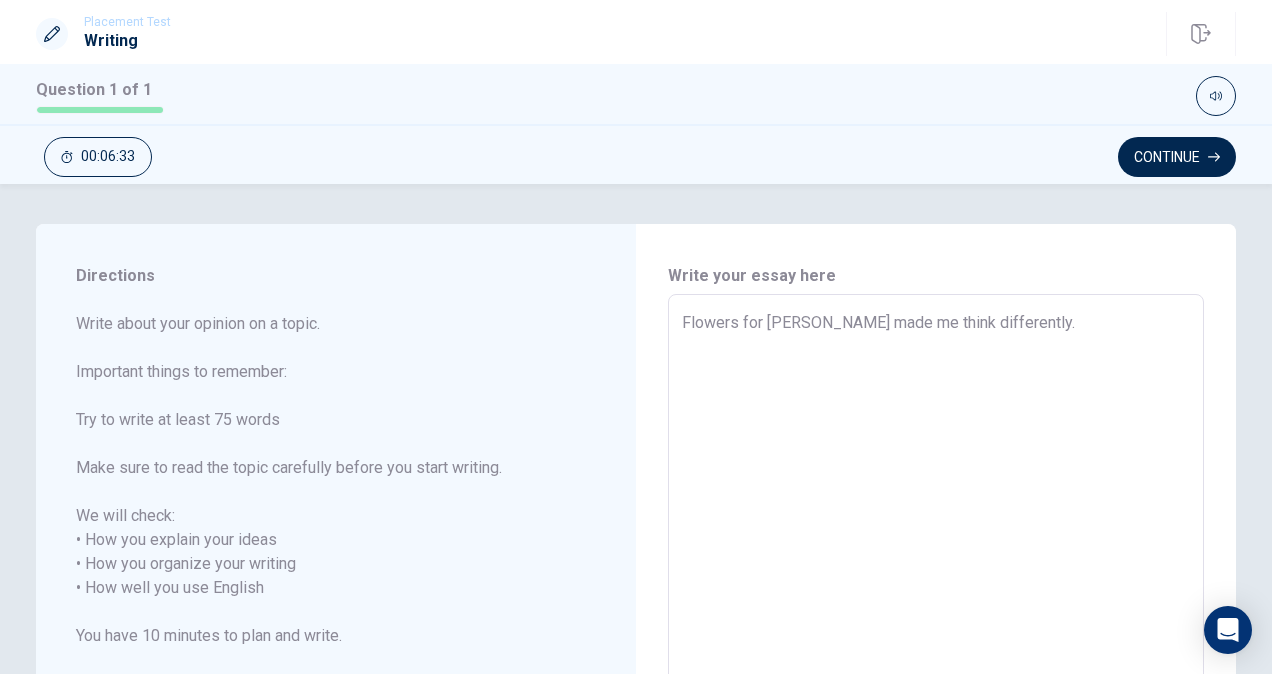 type on "x" 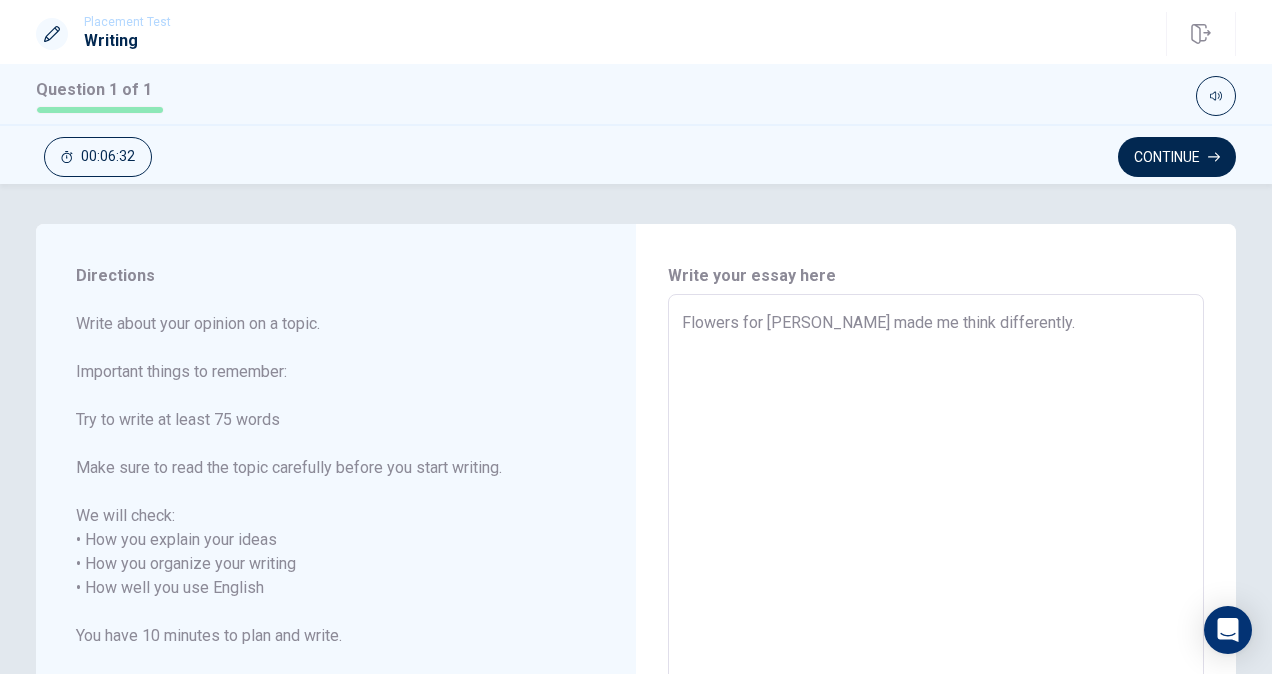 type on "Flowers for [PERSON_NAME] made me think differently.
I" 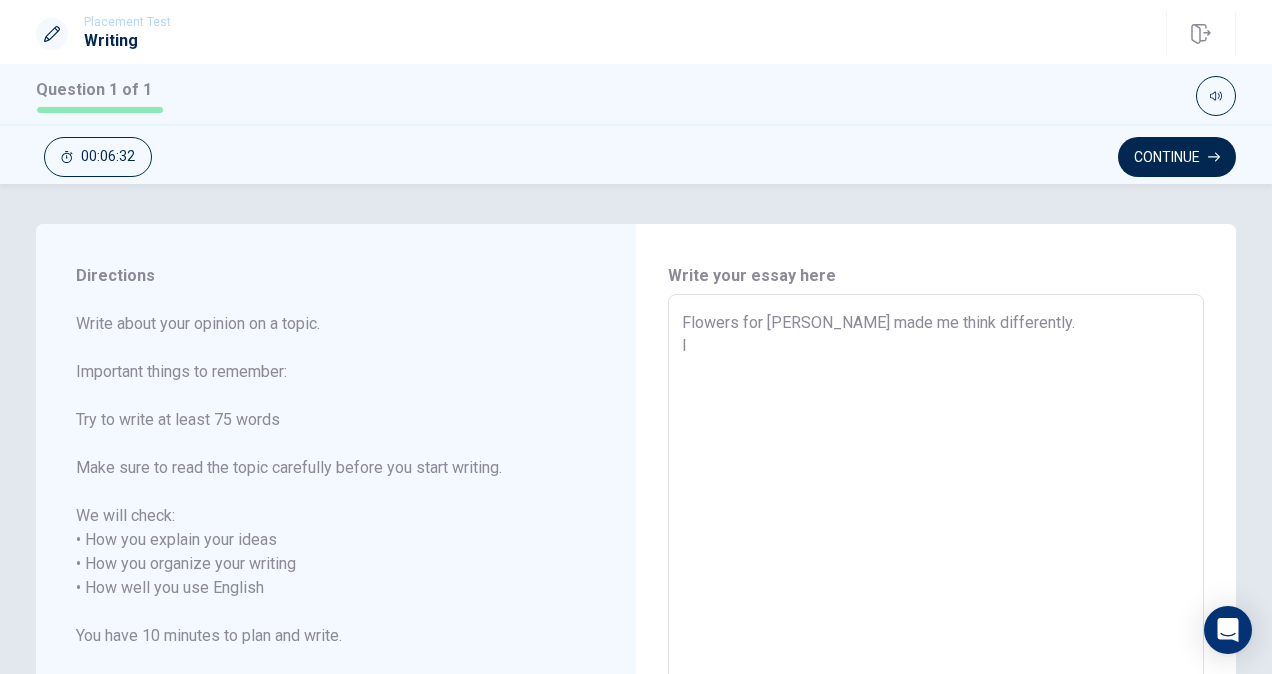 type on "x" 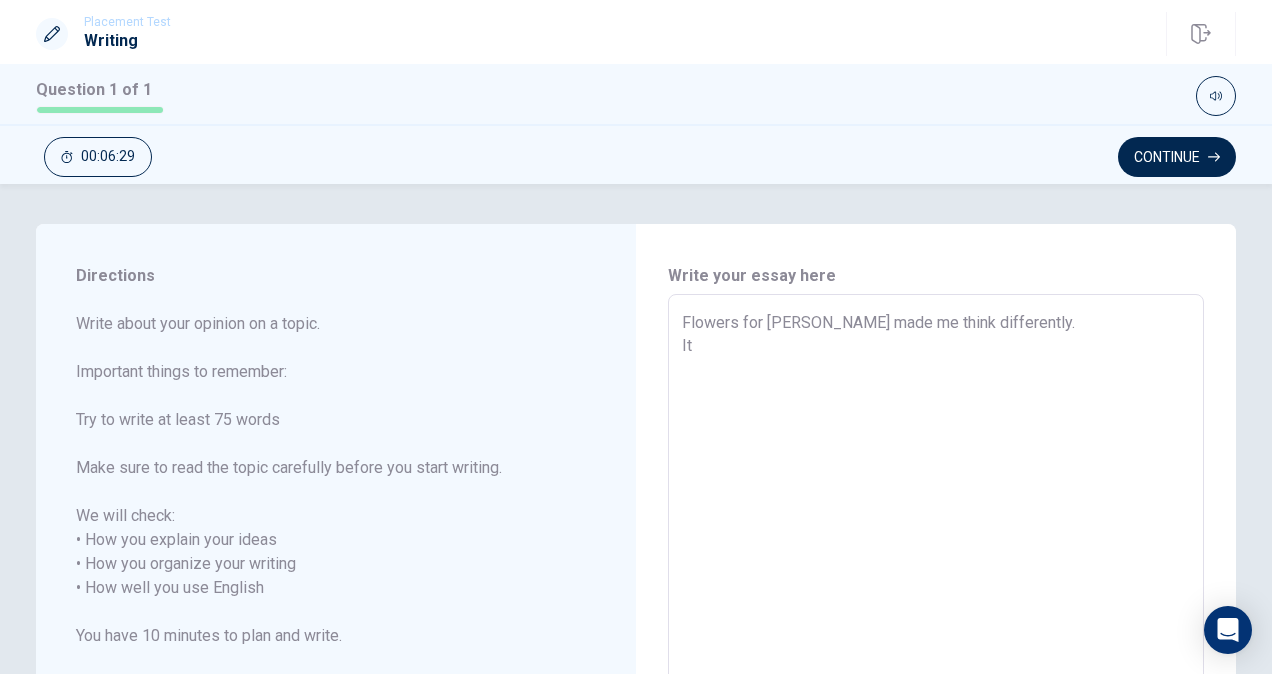 type on "x" 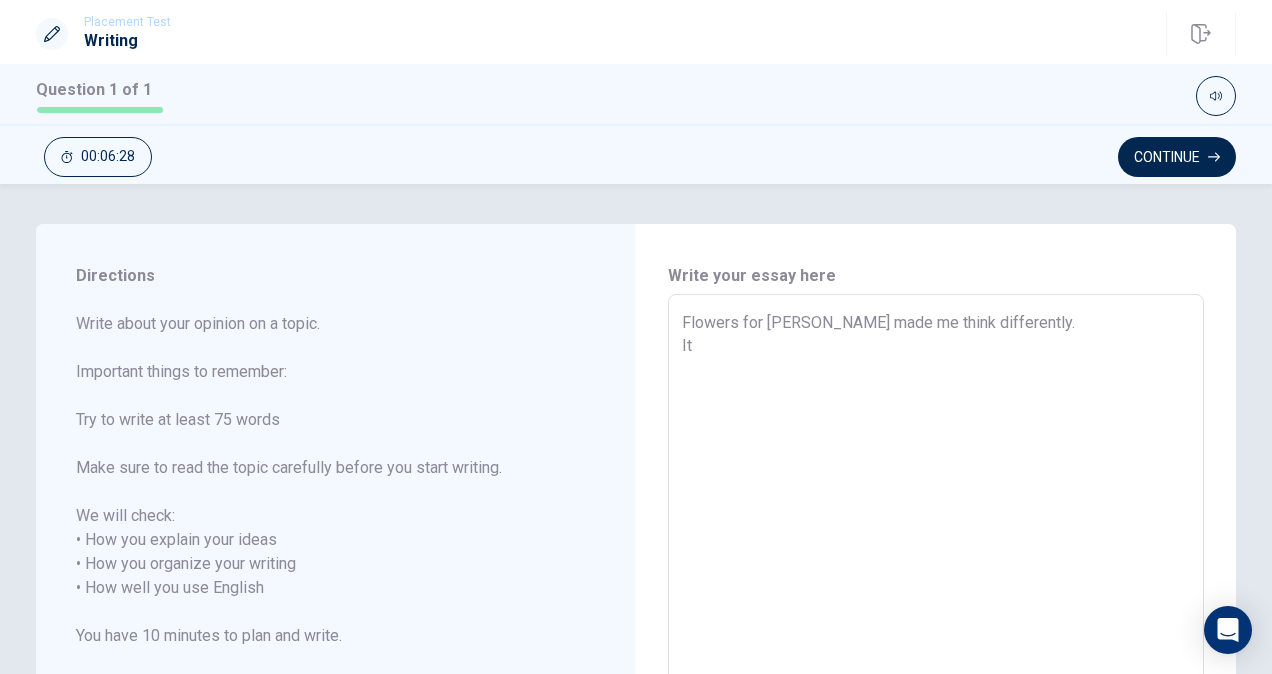 type on "Flowers for [PERSON_NAME] made me think differently.
It'" 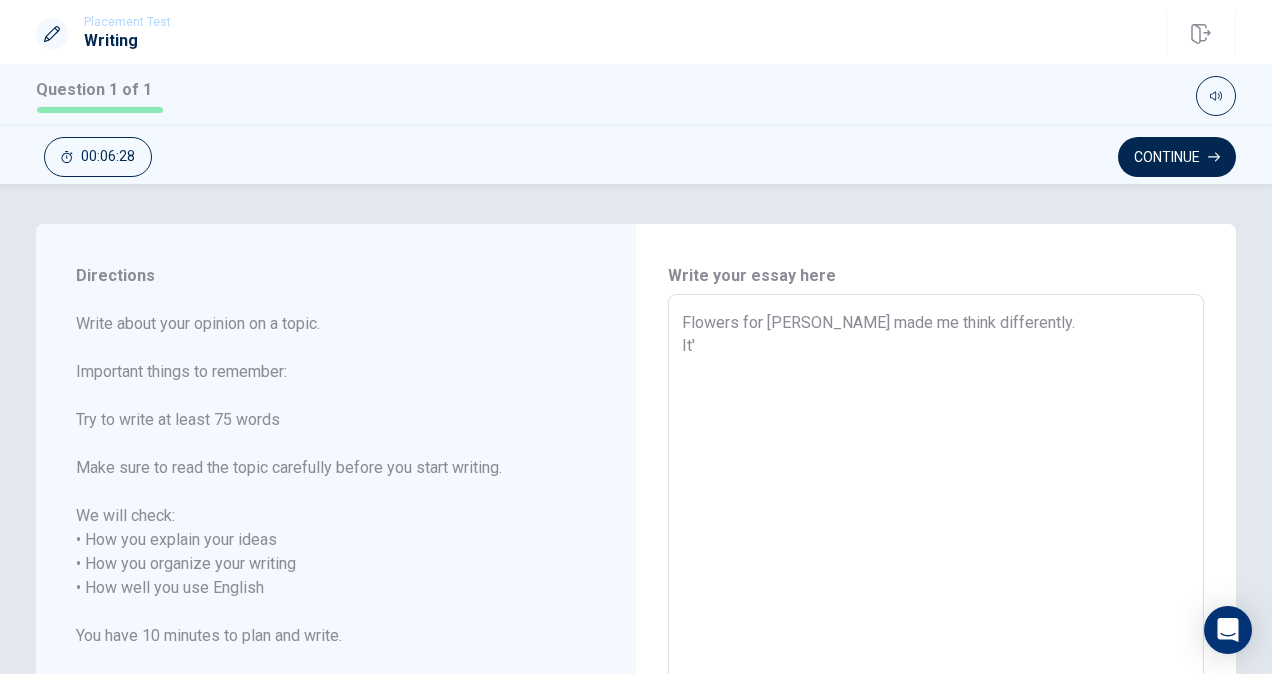 type on "x" 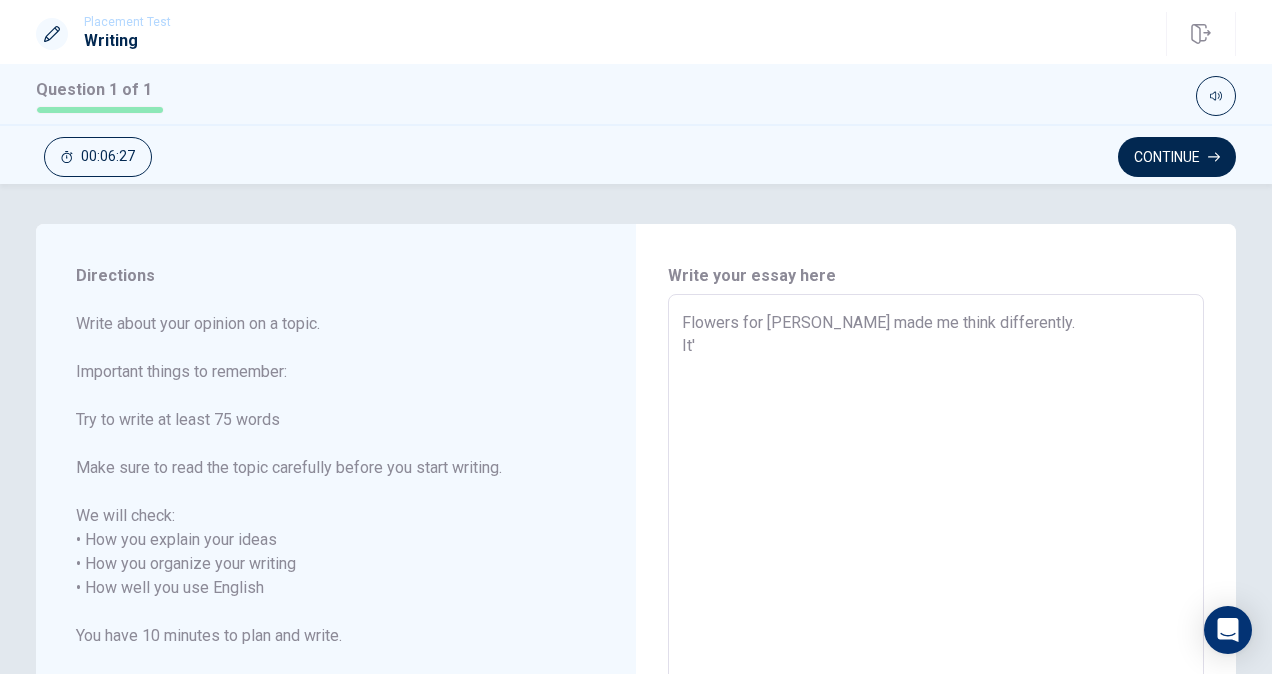 type on "Flowers for [PERSON_NAME] made me think differently.
It's" 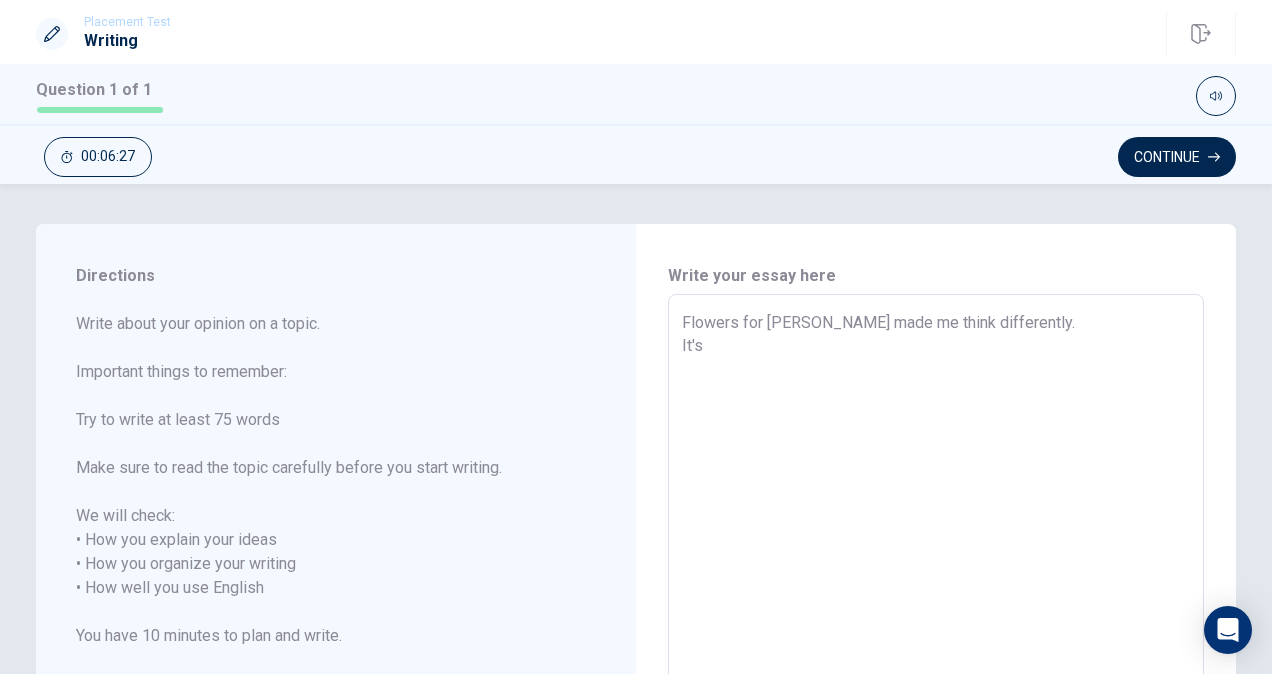 type on "x" 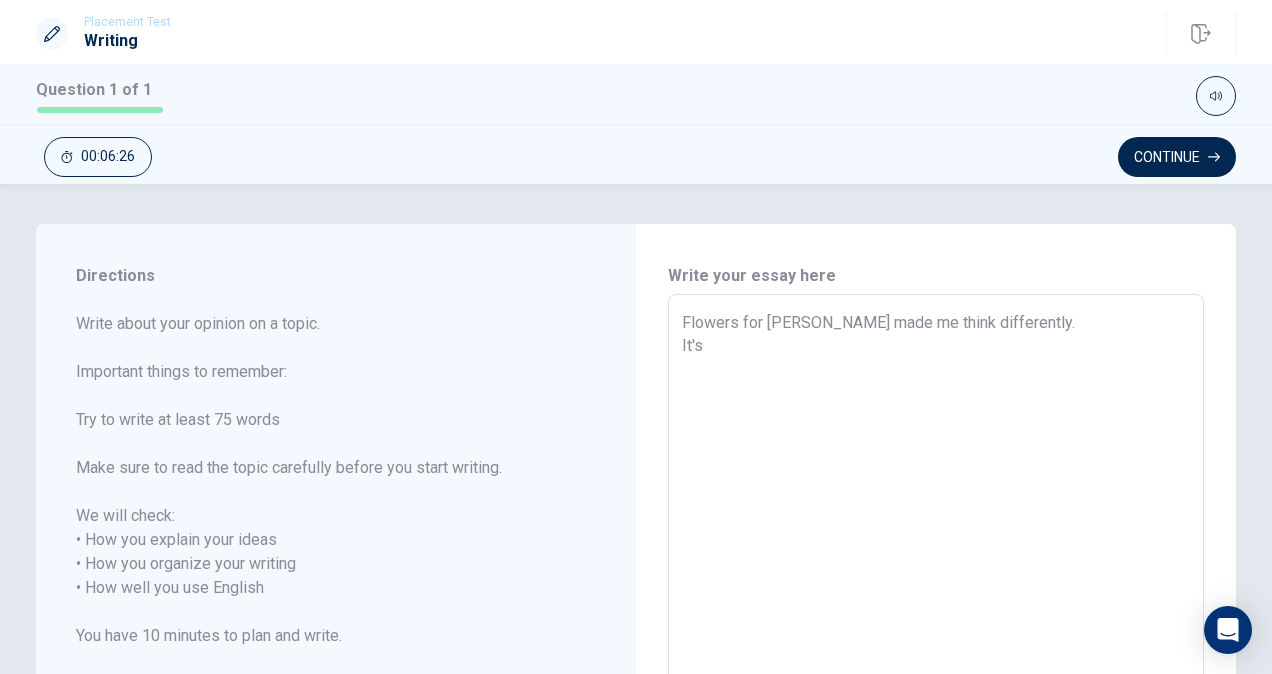 type on "Flowers for [PERSON_NAME] made me think differently.
It's s" 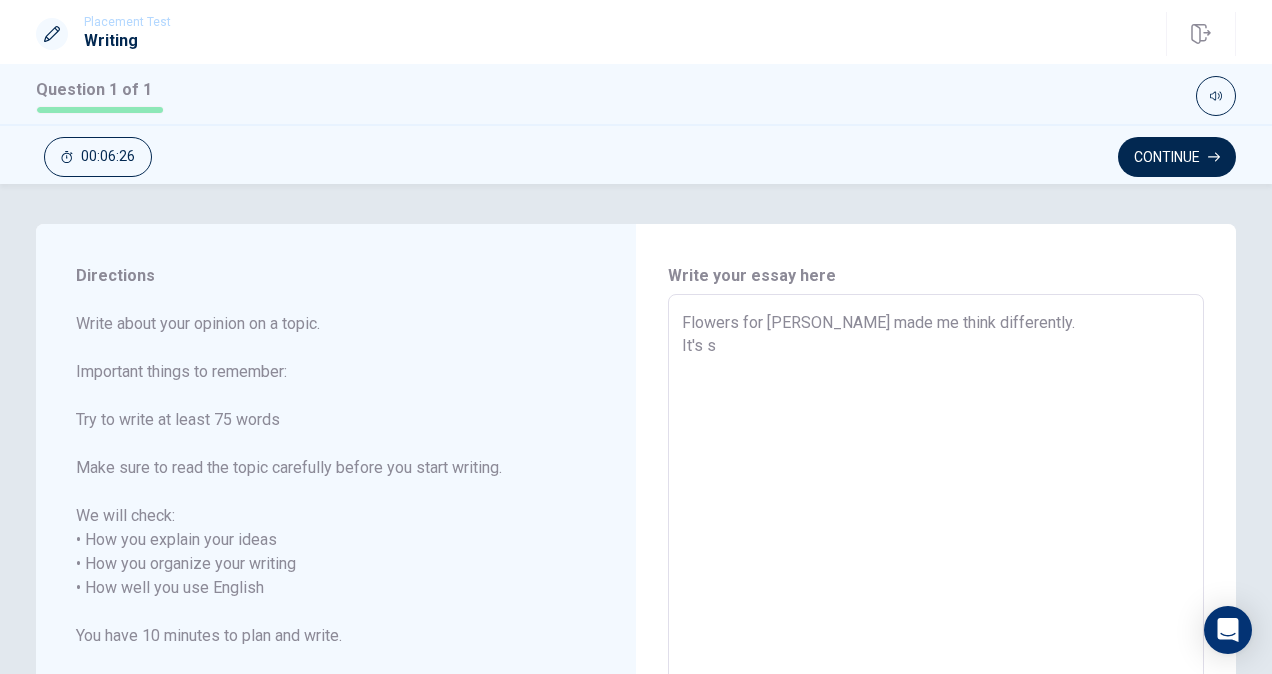 type on "x" 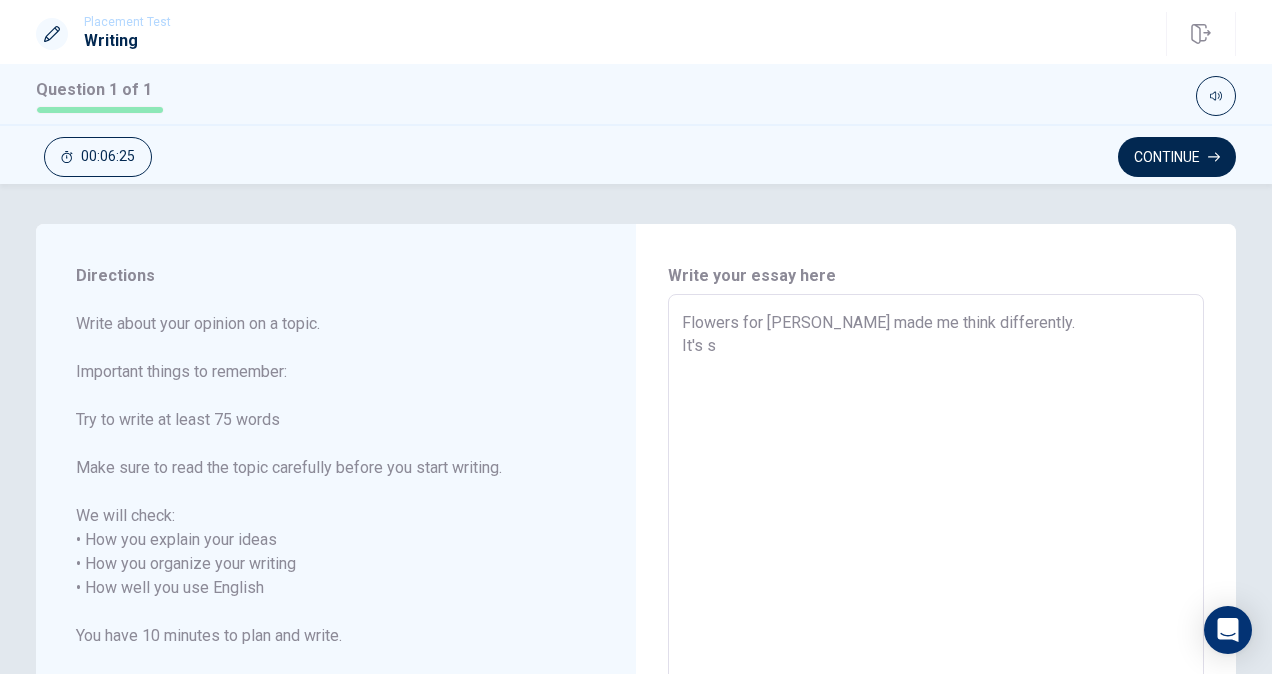 type on "Flowers for [PERSON_NAME] made me think differently.
It's st" 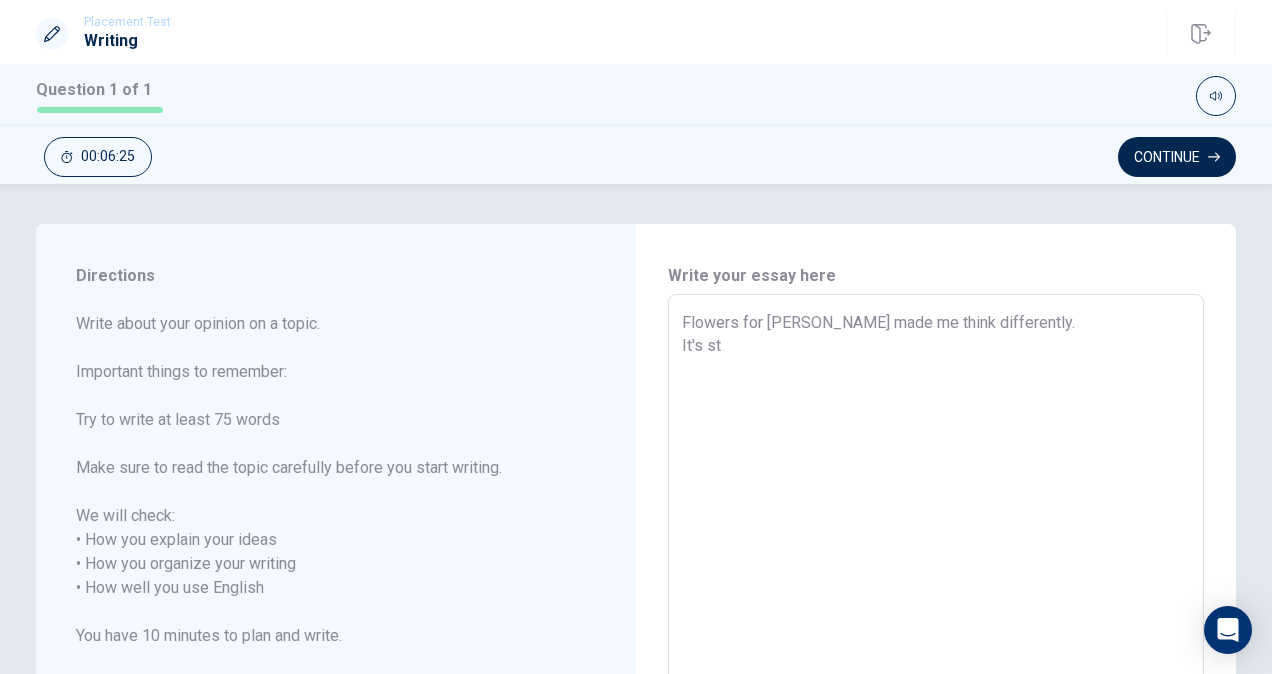 type on "x" 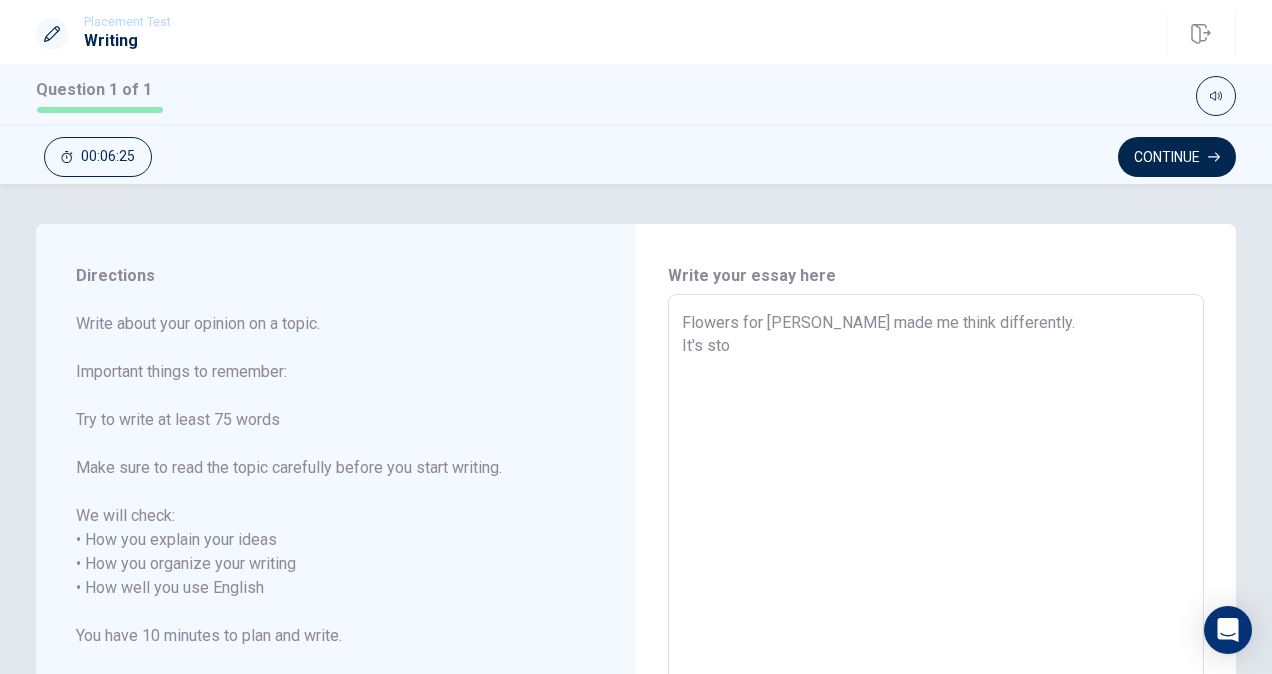 type on "x" 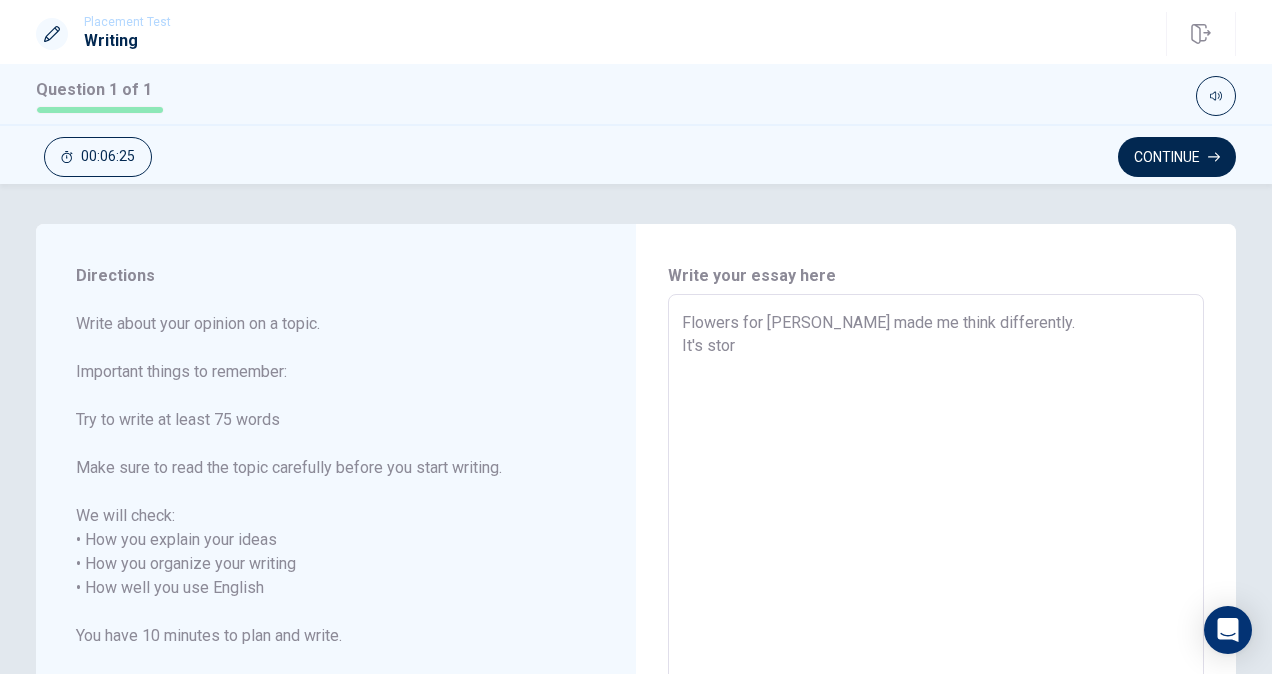 type on "x" 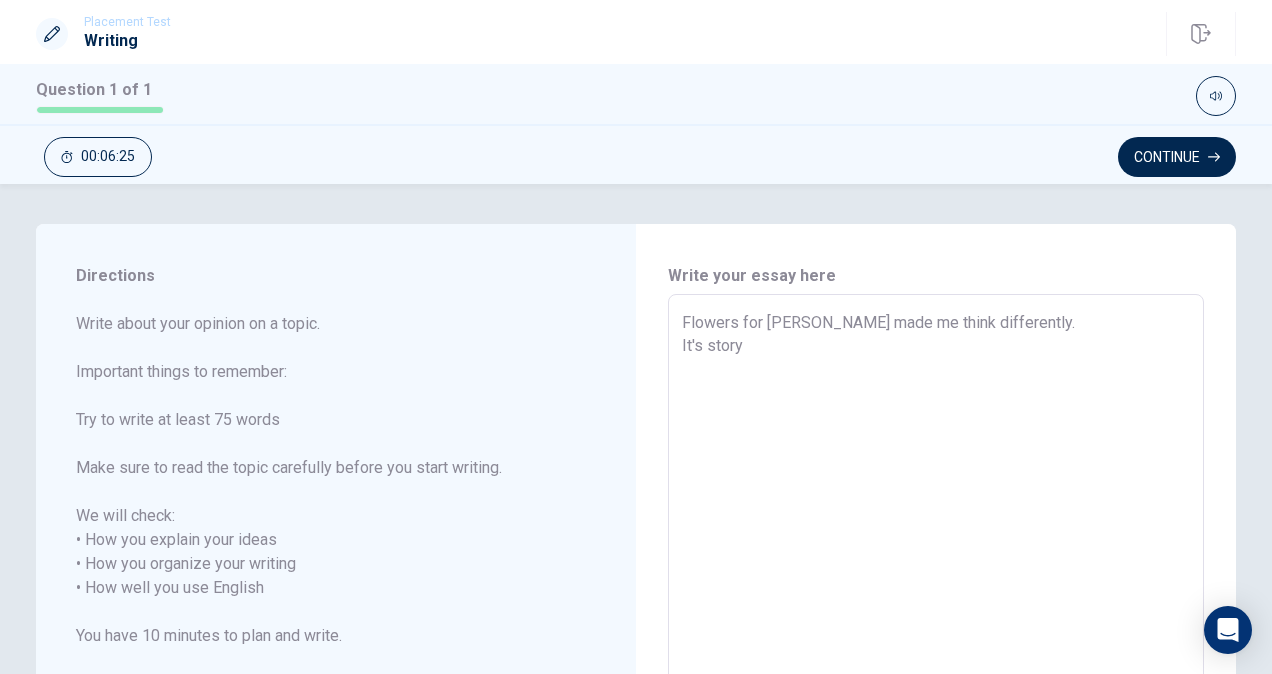 type on "x" 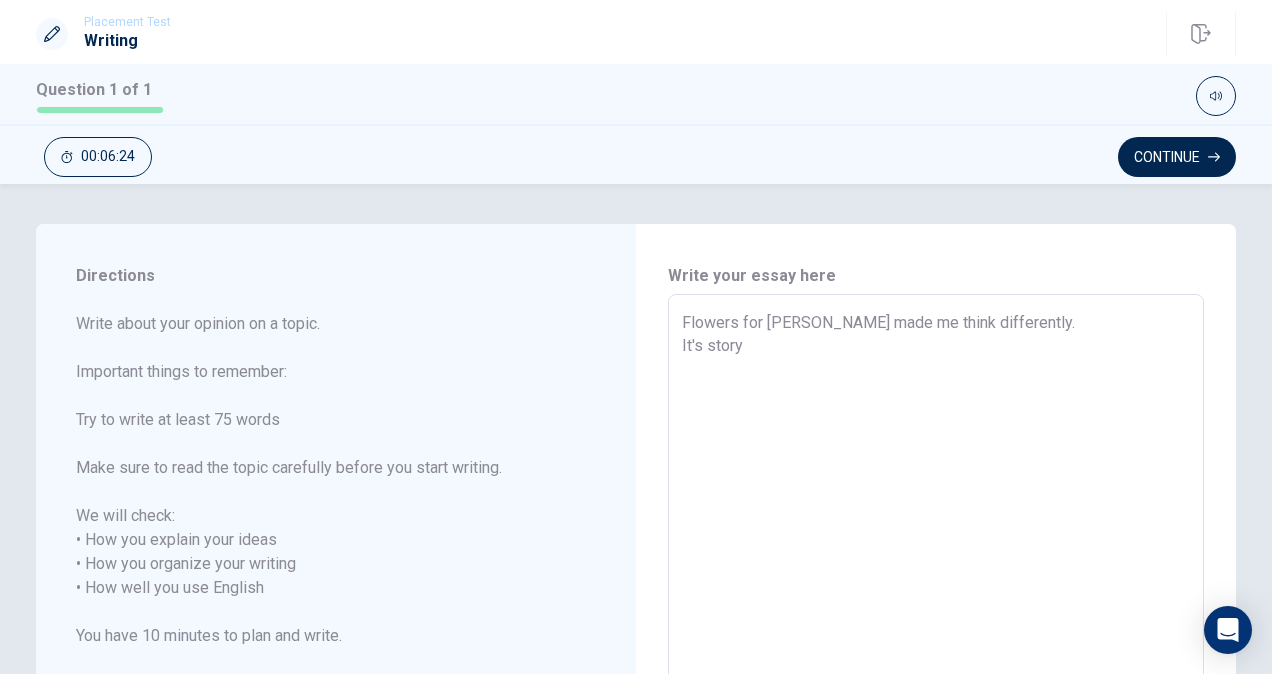 type on "Flowers for [PERSON_NAME] made me think differently.
It's story" 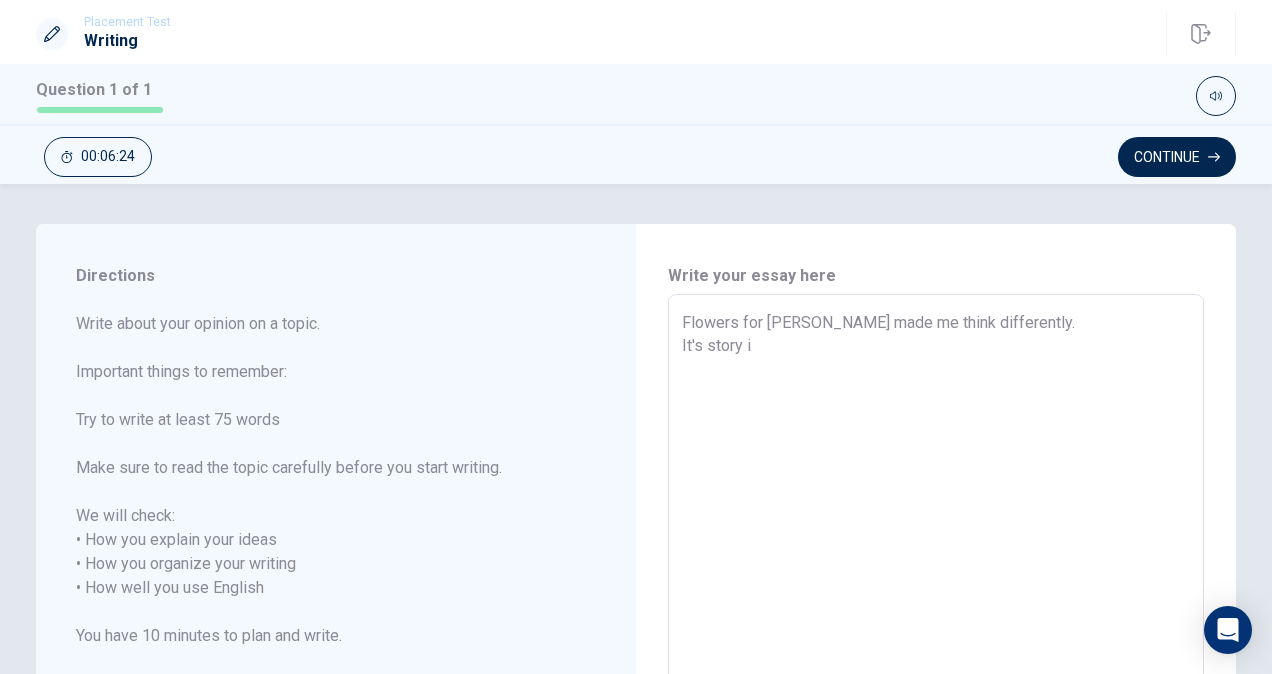 type on "x" 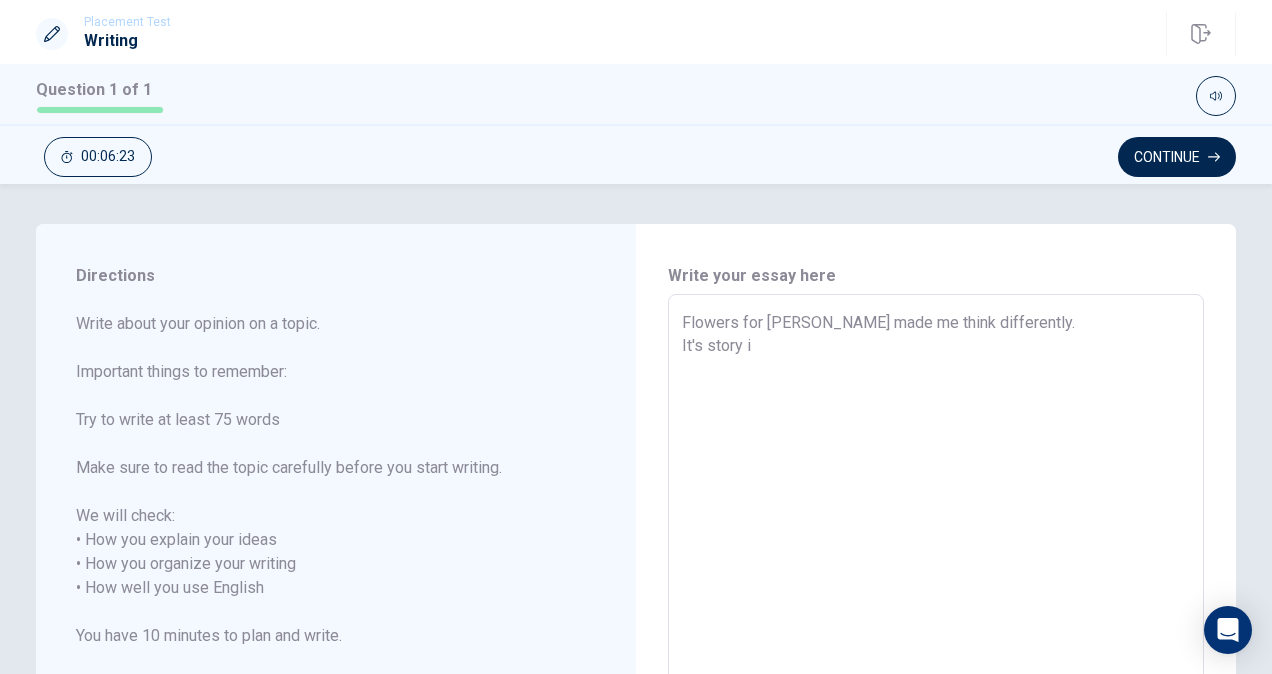 type on "Flowers for [PERSON_NAME] made me think differently.
It's story is" 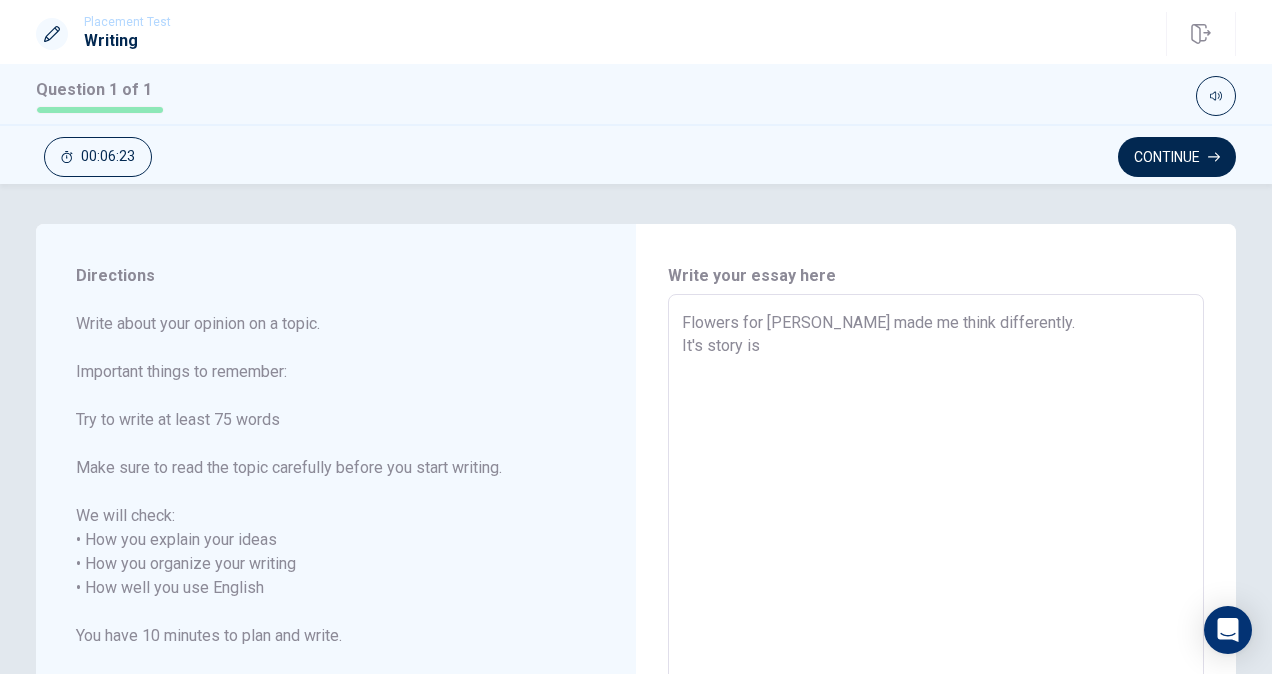 type on "x" 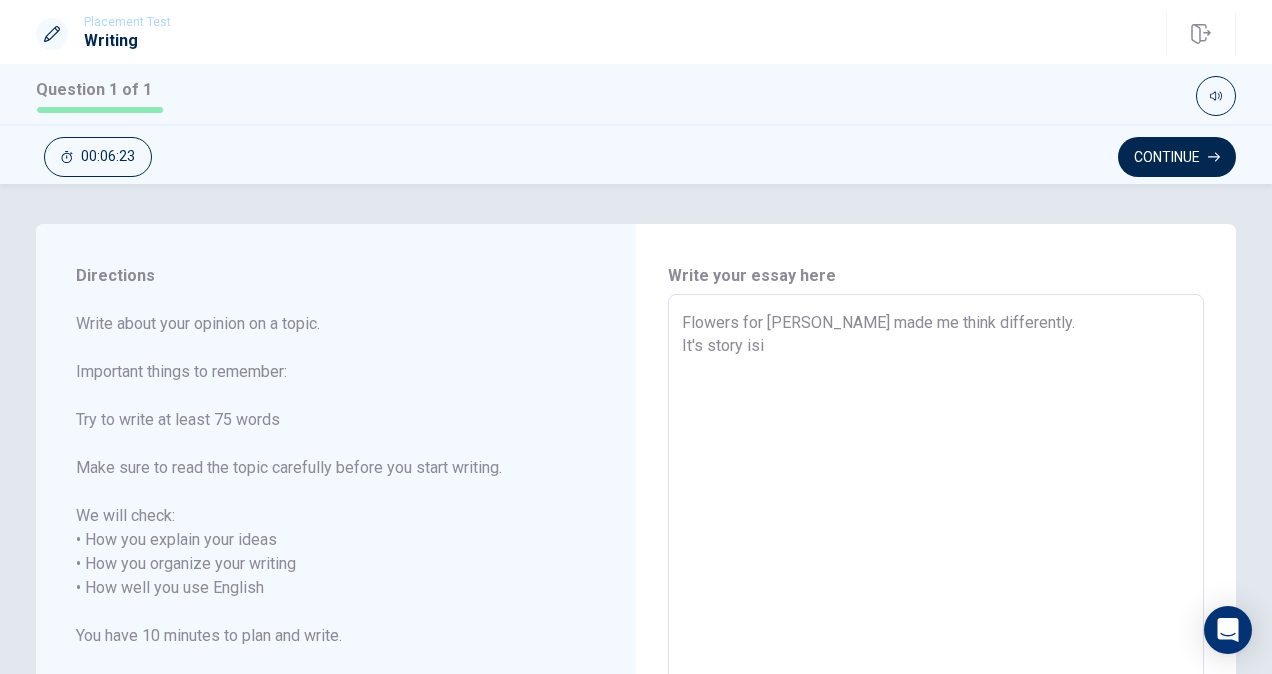 type on "x" 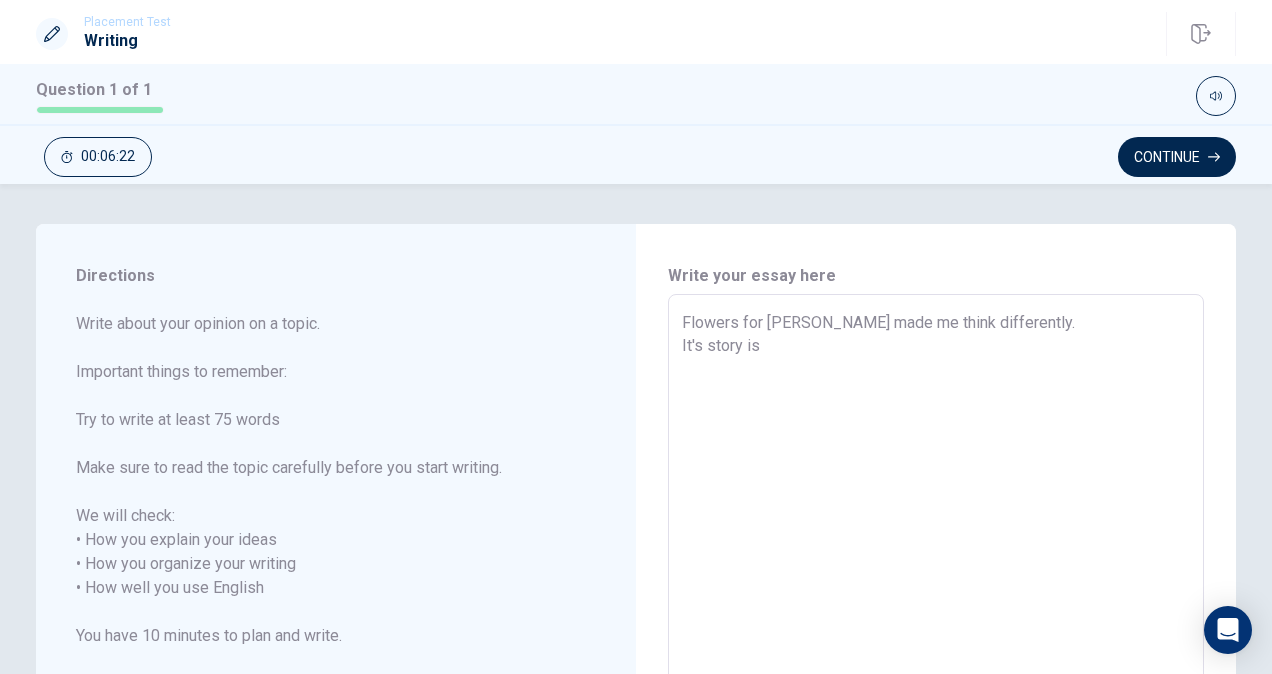 type 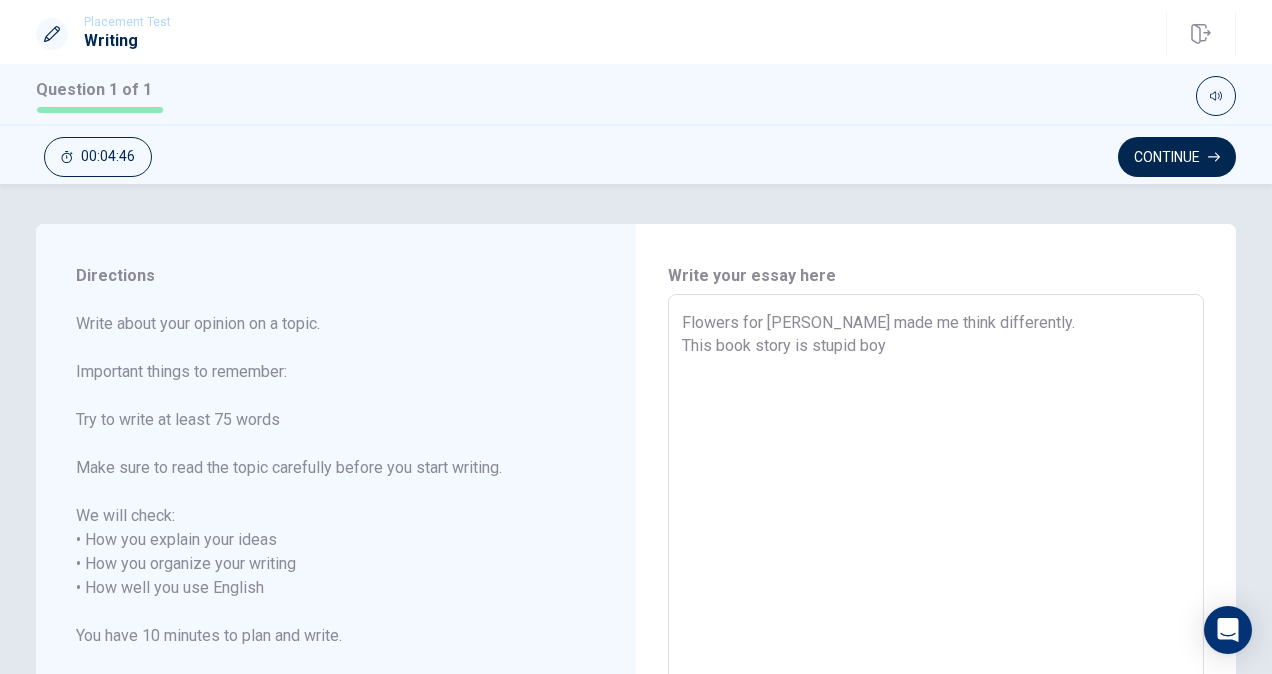 click on "Flowers for [PERSON_NAME] made me think differently.
This book story is stupid boy" at bounding box center (936, 588) 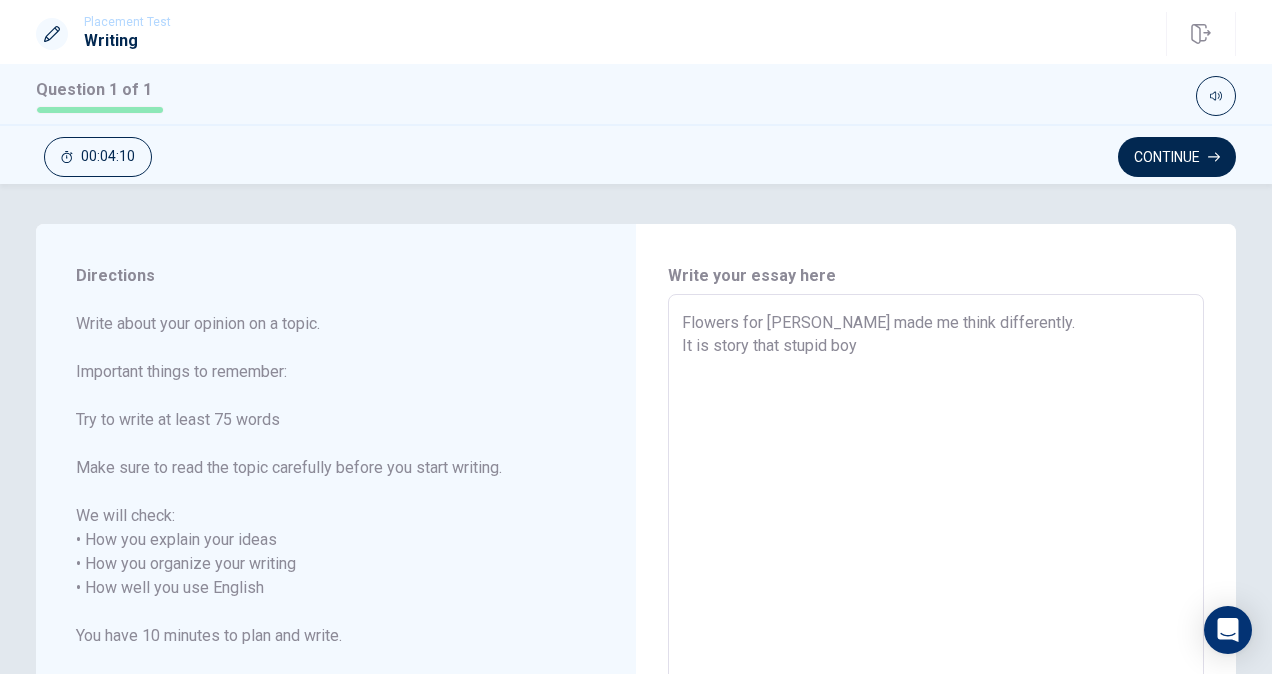 click on "Flowers for [PERSON_NAME] made me think differently.
It is story that stupid boy" at bounding box center (936, 588) 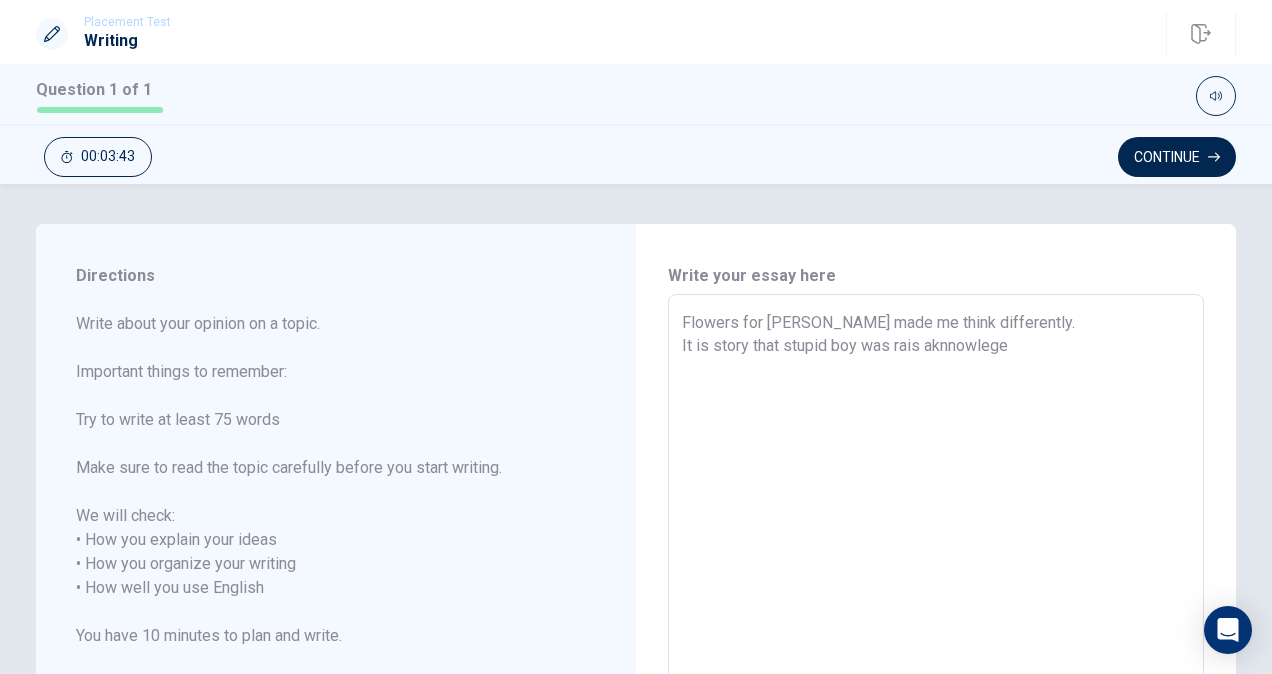 click on "Flowers for [PERSON_NAME] made me think differently.
It is story that stupid boy was rais aknnowlege" at bounding box center (936, 588) 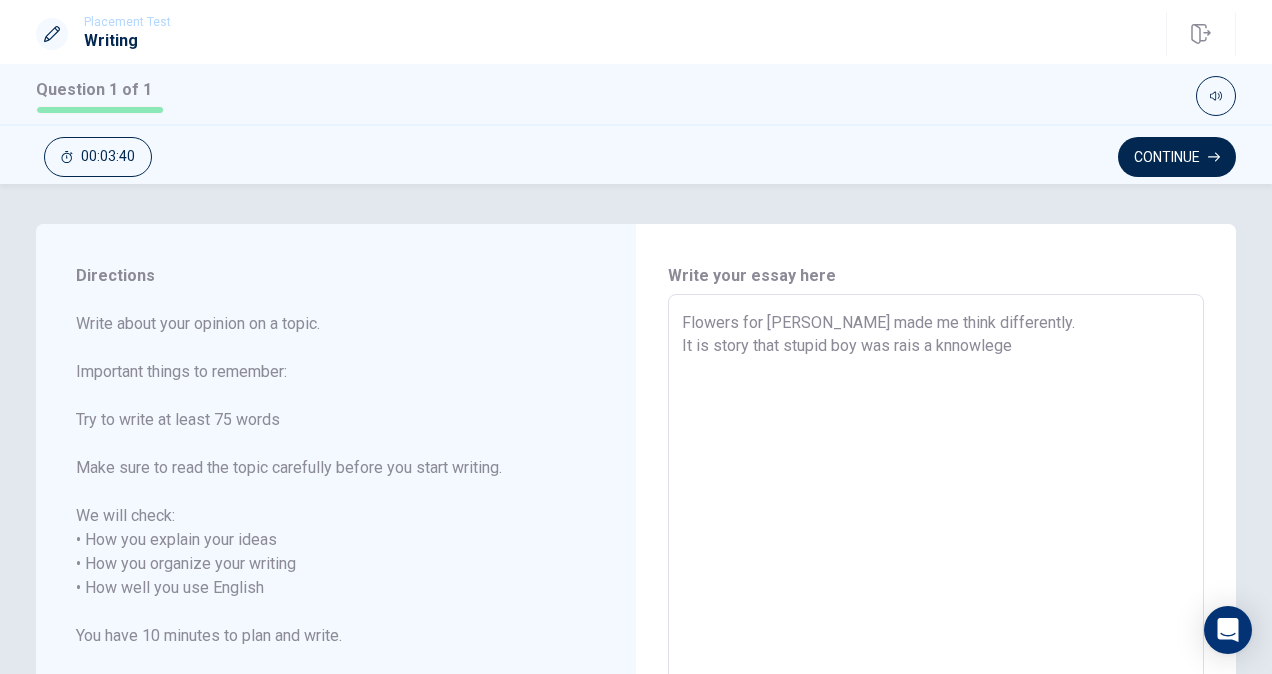 click on "Flowers for [PERSON_NAME] made me think differently.
It is story that stupid boy was rais a knnowlege" at bounding box center [936, 588] 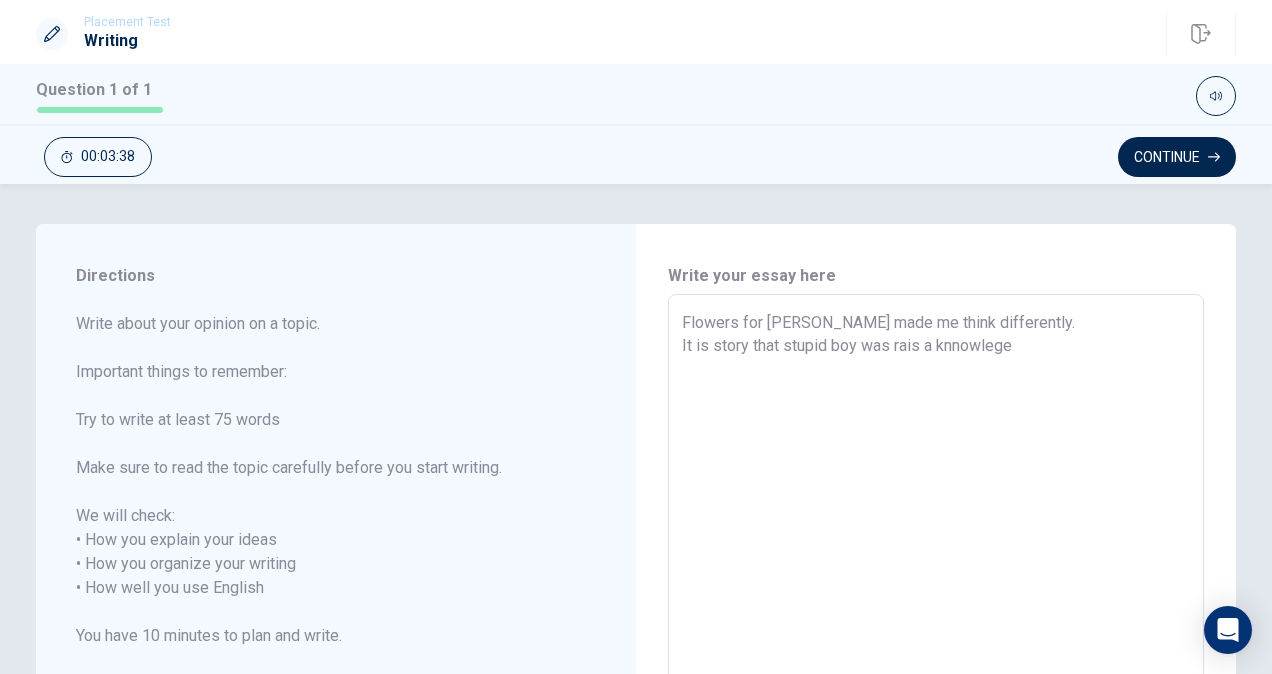 click on "Flowers for [PERSON_NAME] made me think differently.
It is story that stupid boy was rais a knnowlege" at bounding box center [936, 588] 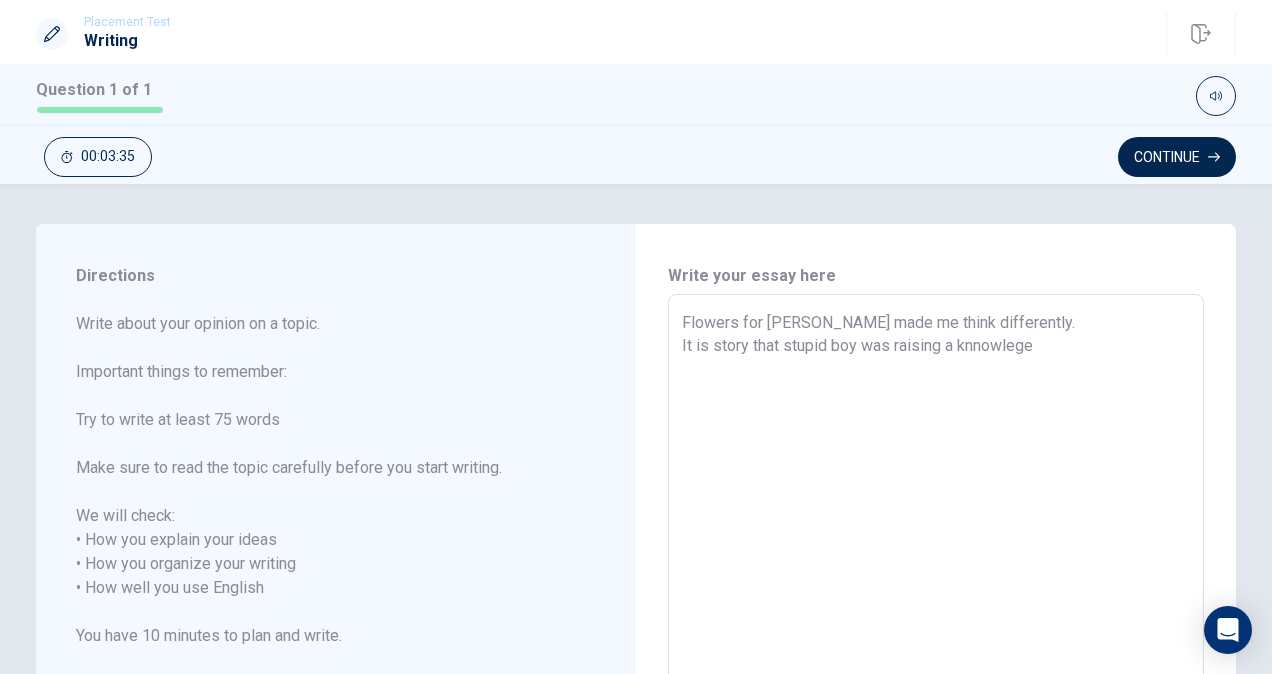 click on "Flowers for [PERSON_NAME] made me think differently.
It is story that stupid boy was raising a knnowlege" at bounding box center (936, 588) 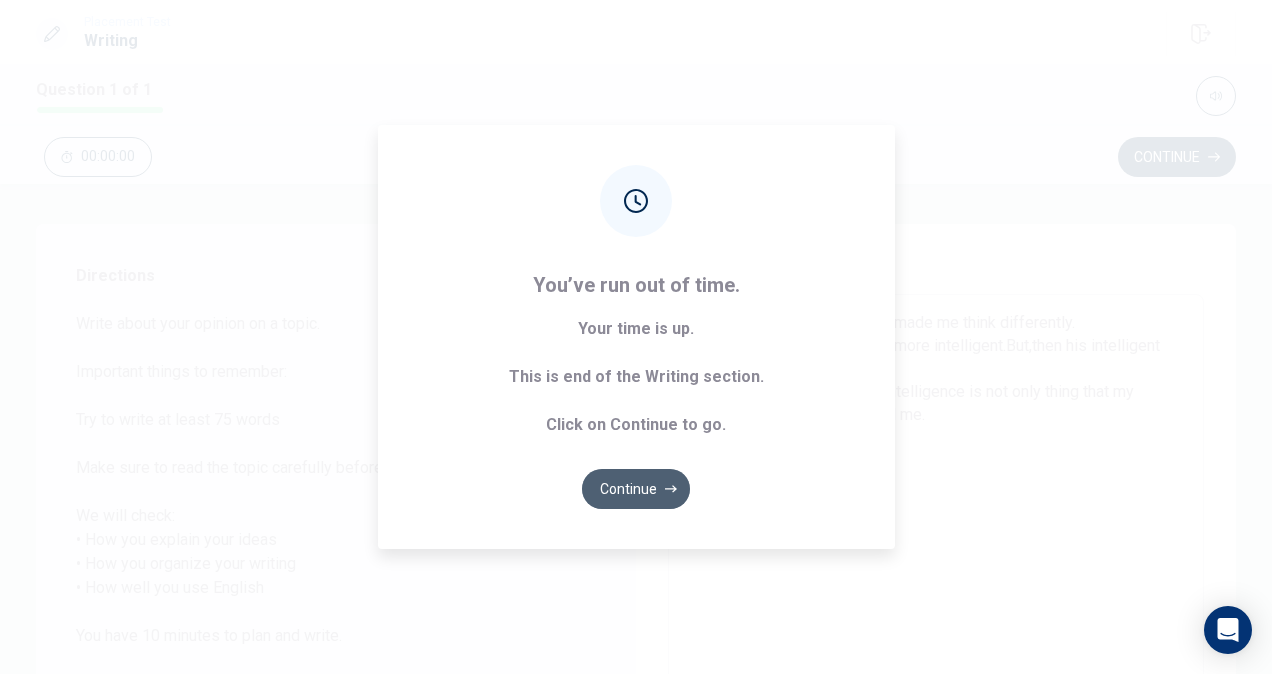 click on "Continue" at bounding box center [636, 489] 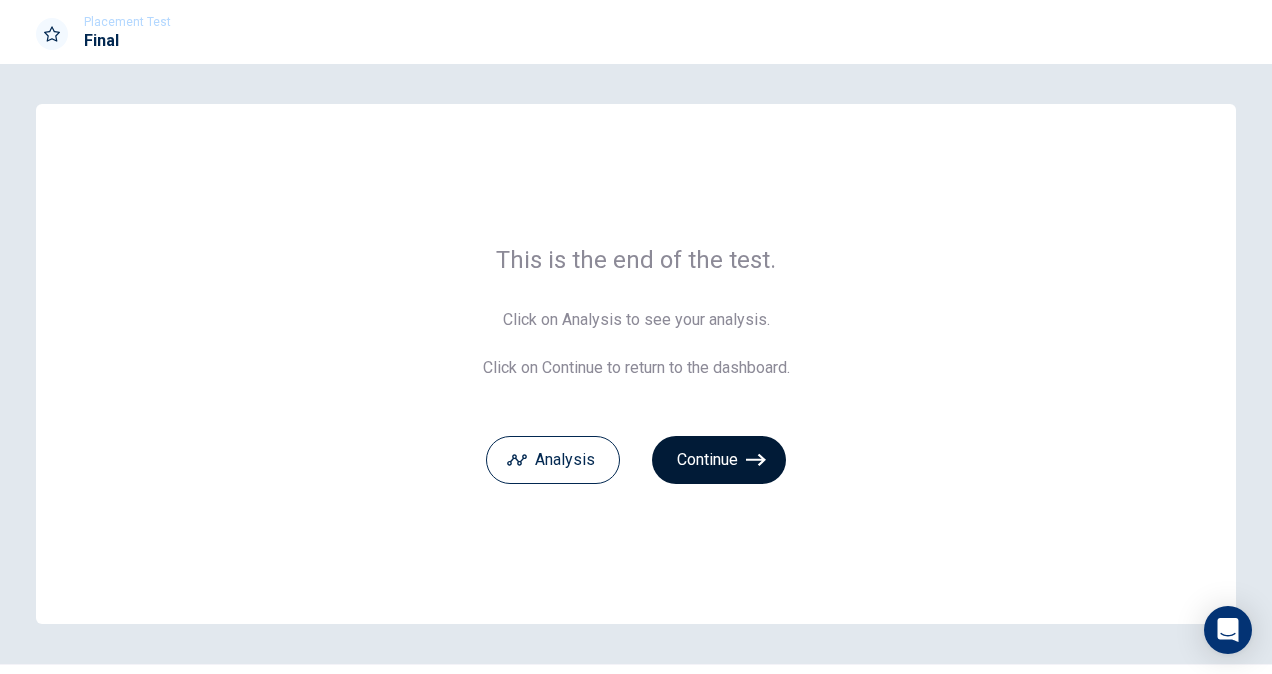 click on "Continue" at bounding box center [719, 460] 